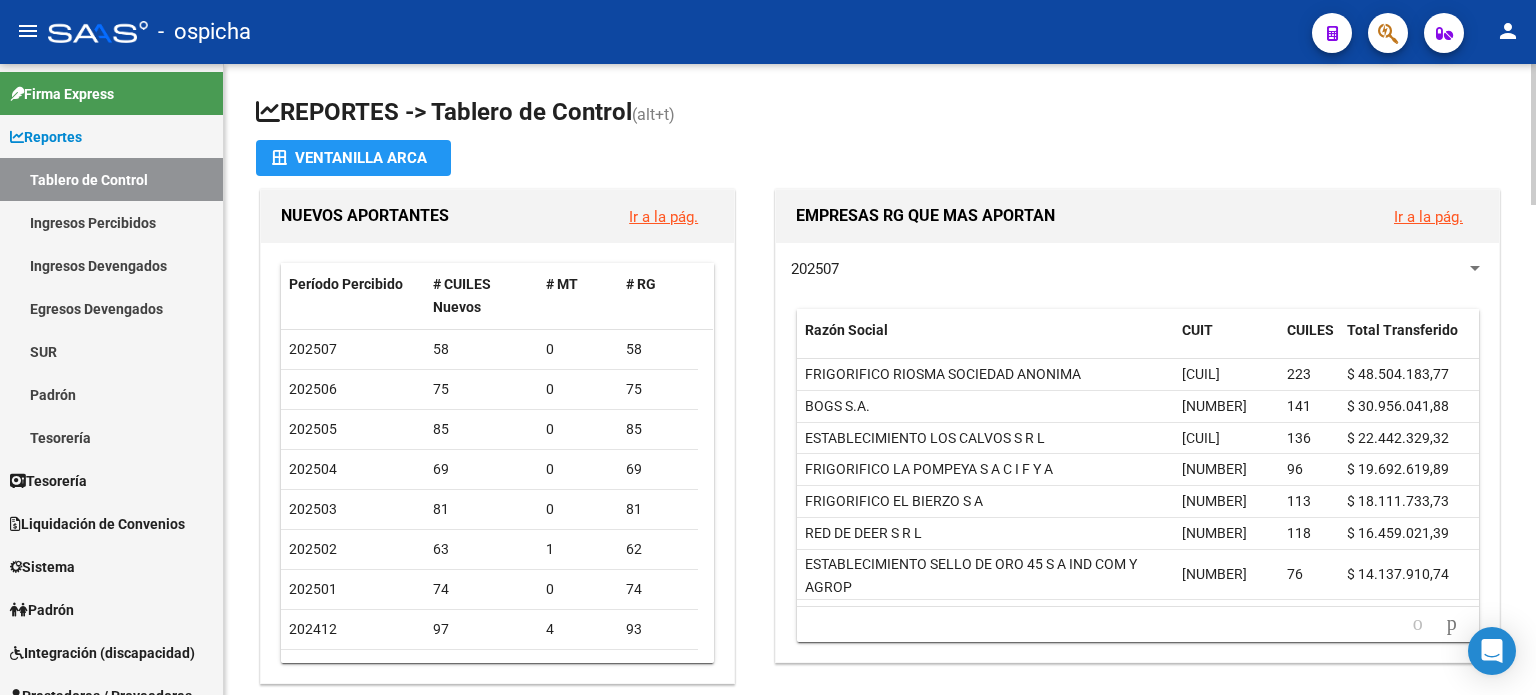 scroll, scrollTop: 0, scrollLeft: 0, axis: both 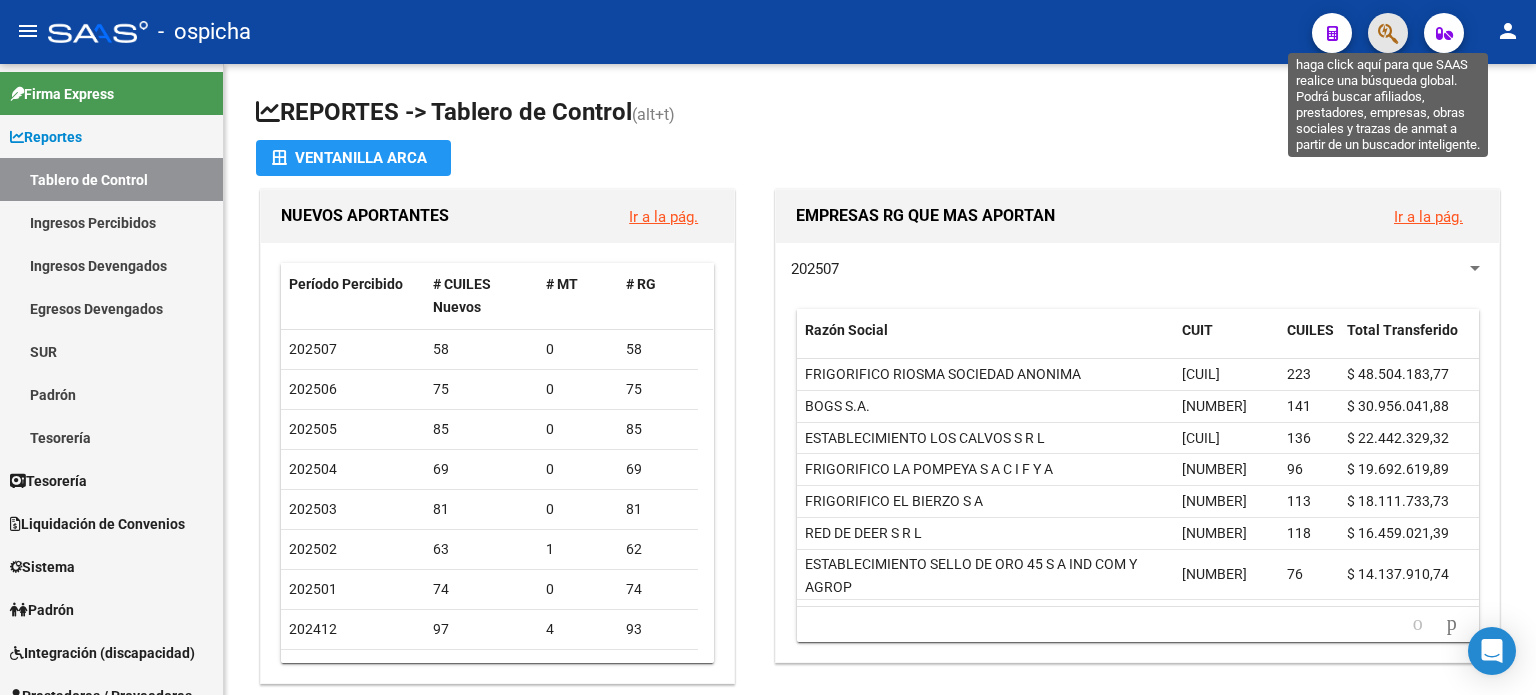click 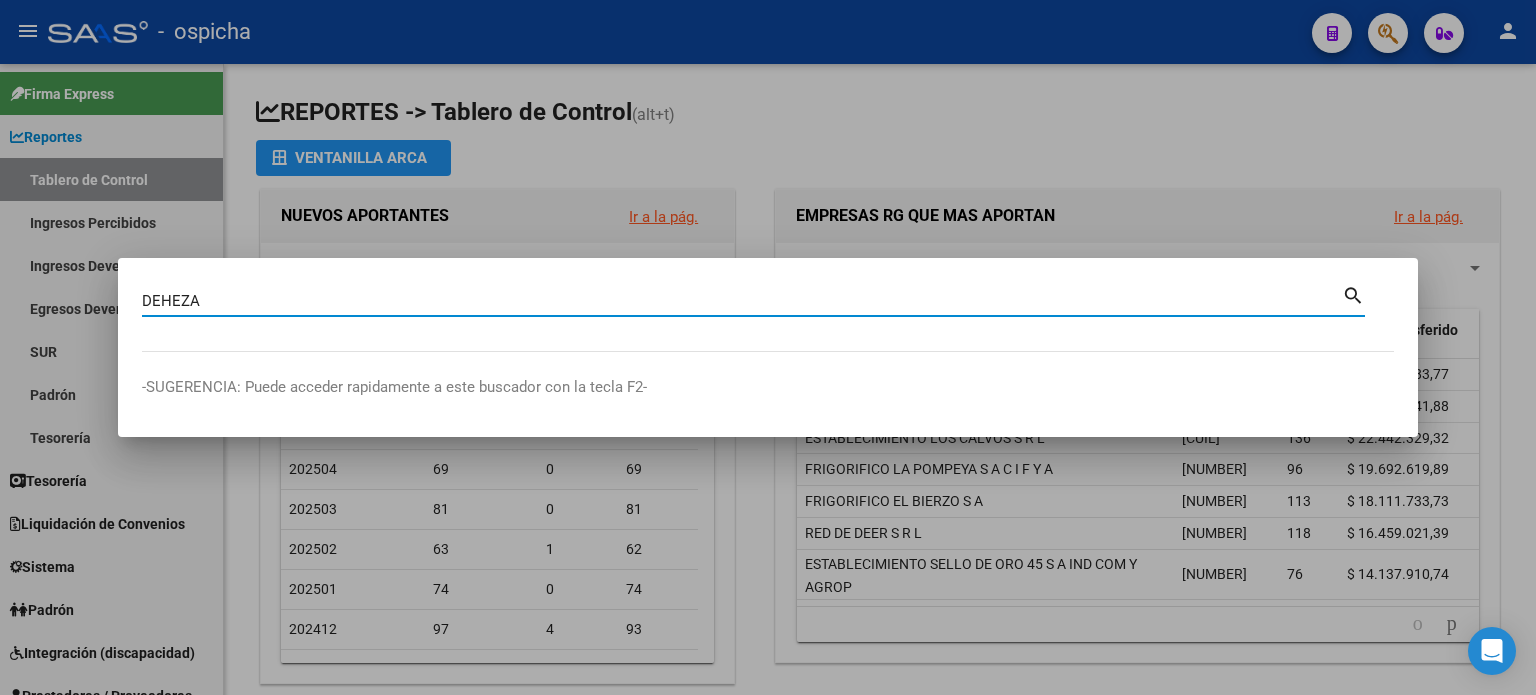 type on "DEHEZA" 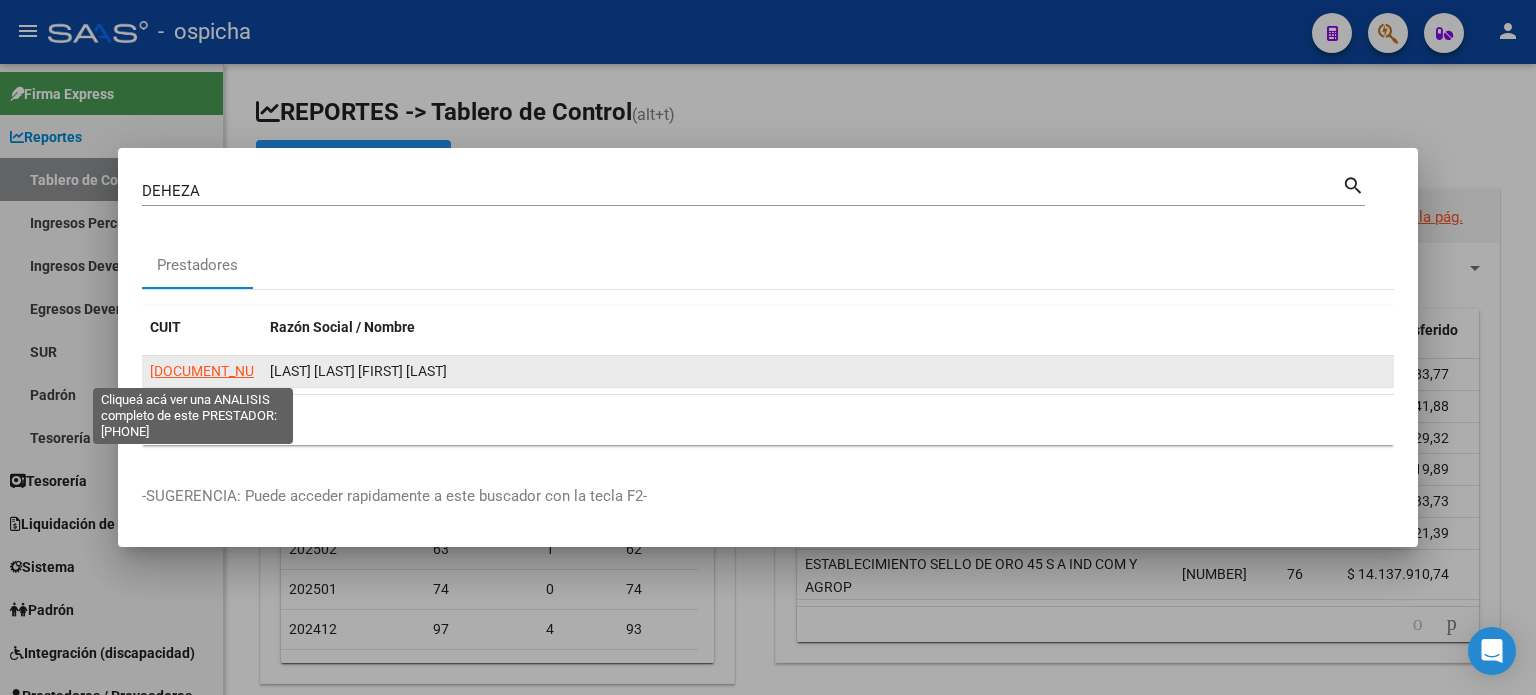click on "[DOCUMENT_NUMBER]" 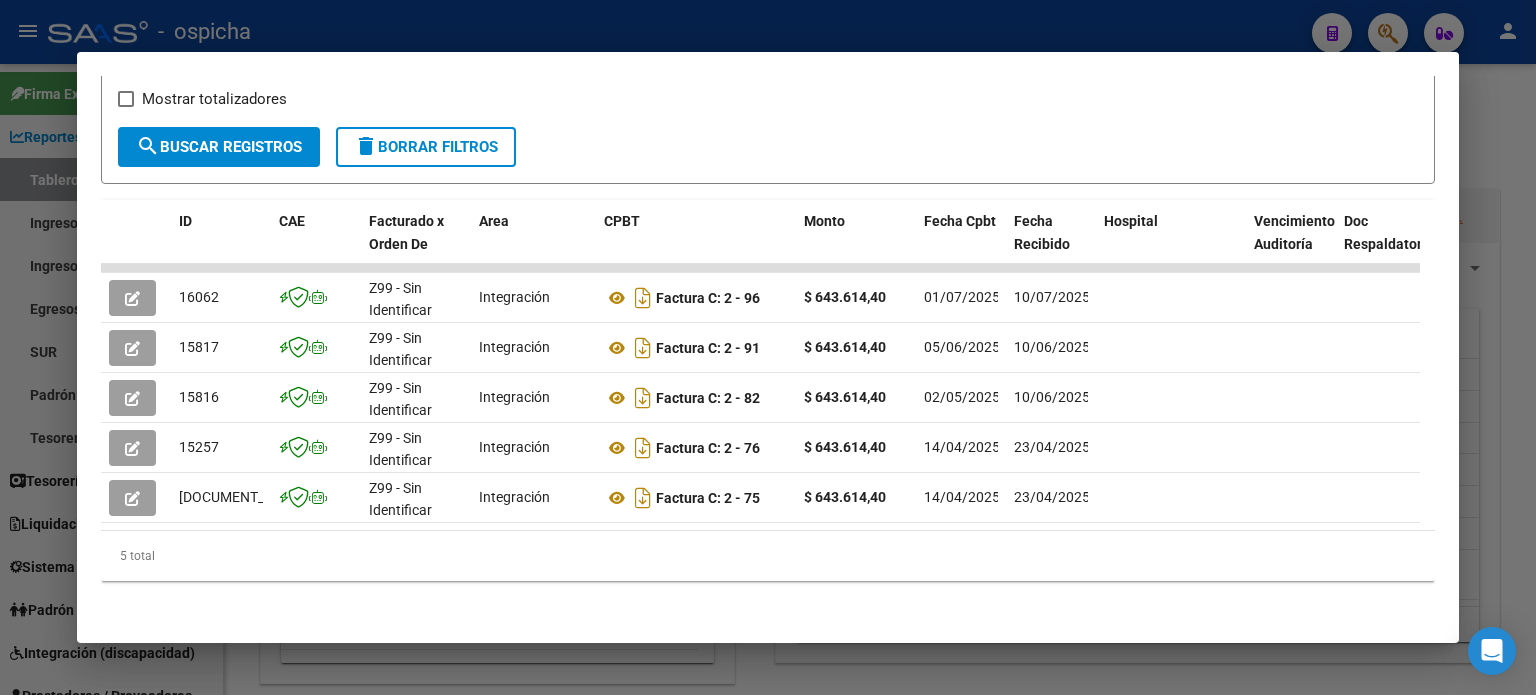 scroll, scrollTop: 365, scrollLeft: 0, axis: vertical 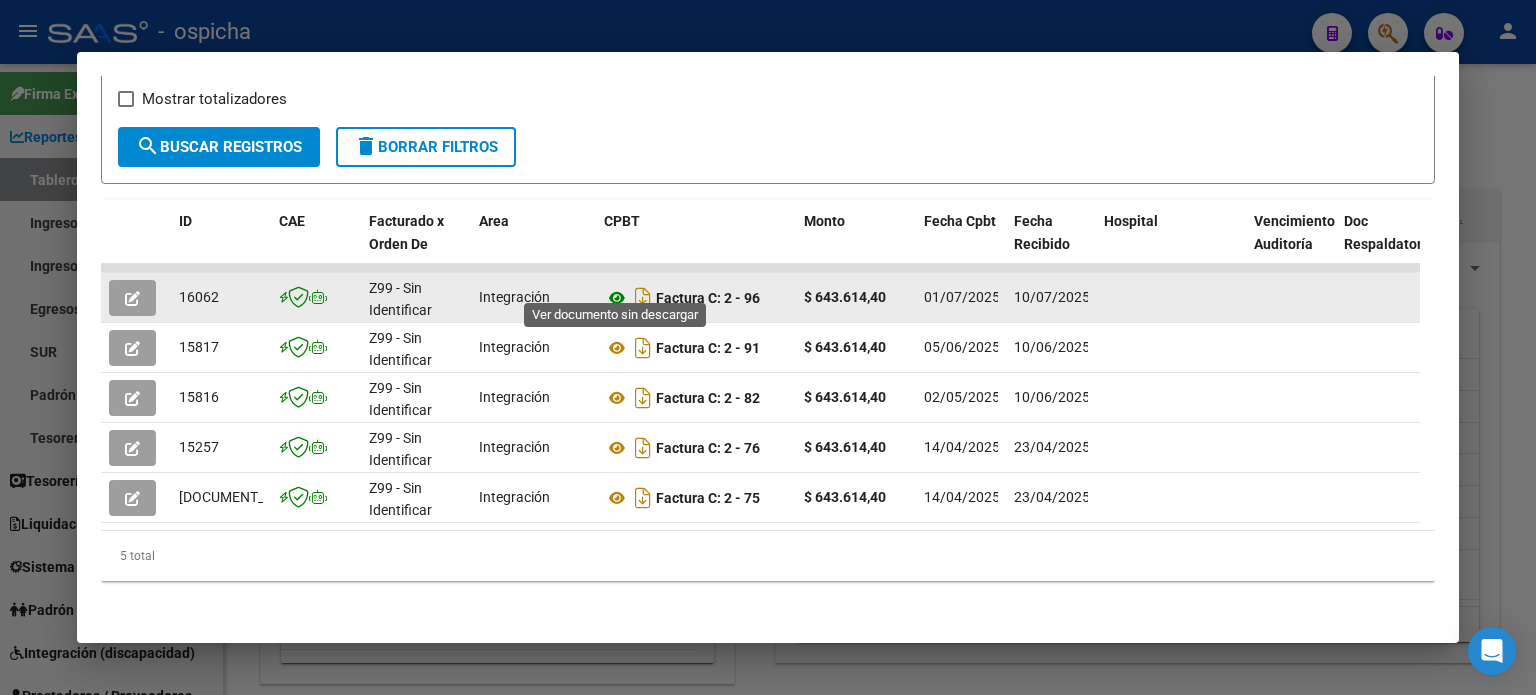 click 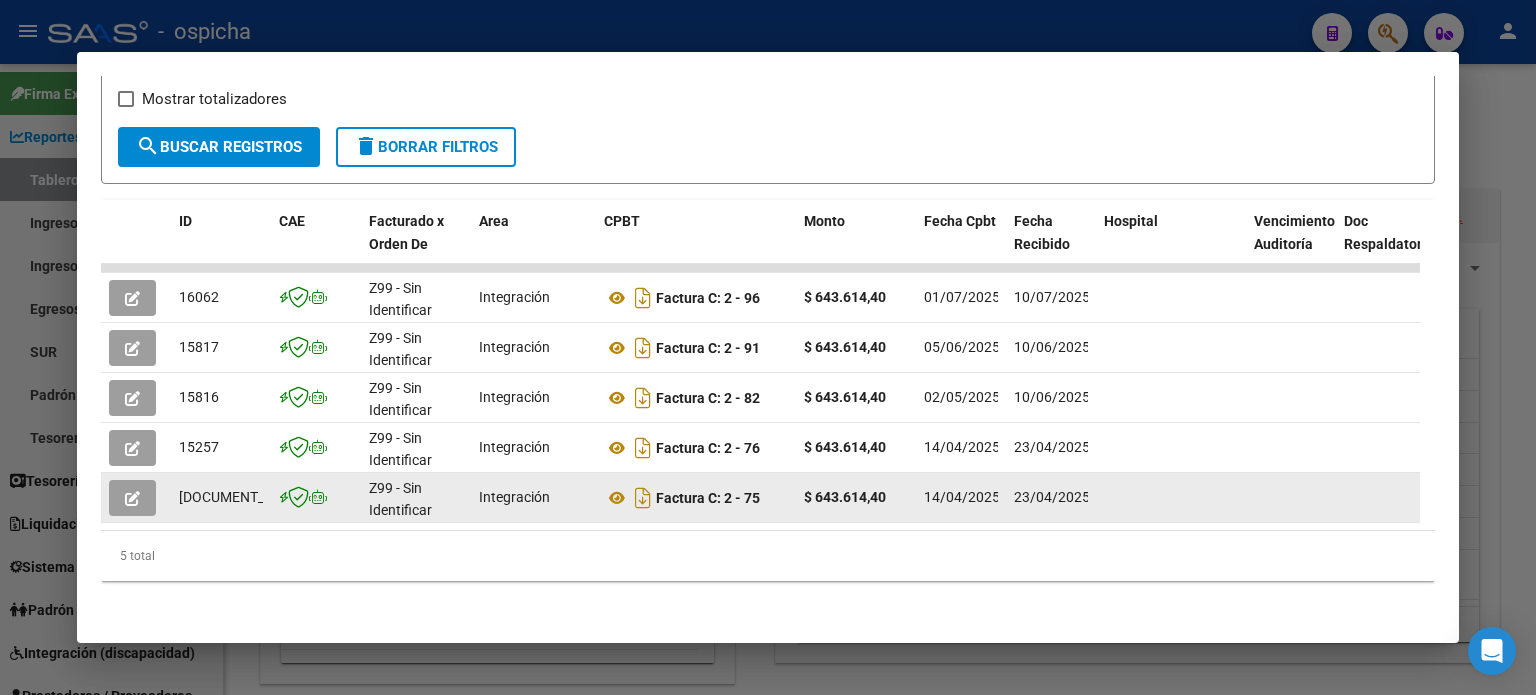 drag, startPoint x: 180, startPoint y: 275, endPoint x: 1212, endPoint y: 492, distance: 1054.5676 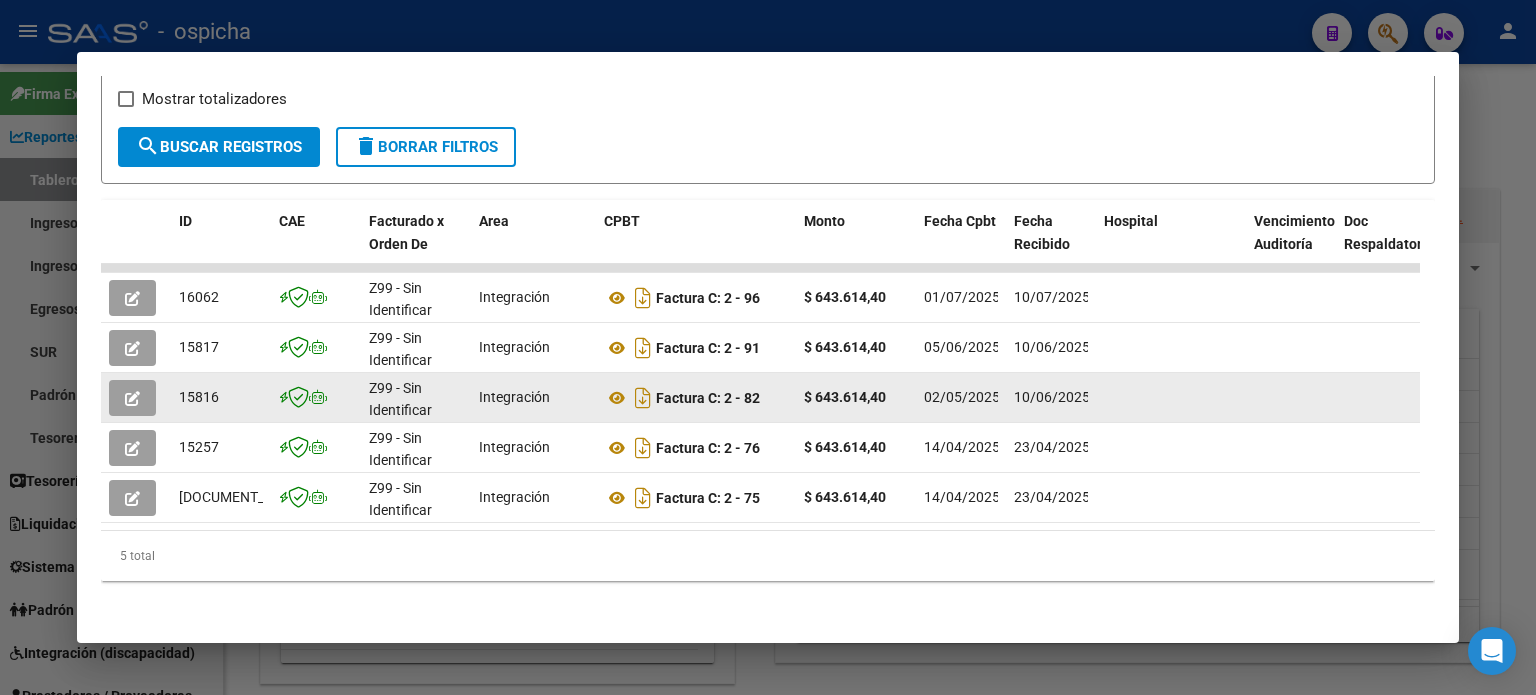 copy on "84750  L04 - Ips Dolorsitame  Consectetur  Adipisc E: 2 - 08  $ 191.105,19 07/71/2325 95/86/5056     -     14/61/5820 SEDDOE TEMPORI UTLABO  etdoloremagn@aliqu.eni 177387
49454  A21 - Min Veniamquisn  Exercitatio  Ullamco L: 0 - 91  $ 393.262,85 78/69/4346 35/72/3673     -     35/70/2615 NISIAL EXEACOM CONSEQ  duisauteirur@inrep.vol VE 168428 $ 312.230,84 $ 453.841,28 841 75230233851  ESSECILLU FUGIAT  834735 30/73/1498
06147  N78 - Par Excepteursi  Occaecatcup  Nonproi S: 5 - 71  $ 802.777,13 04/53/6888 59/45/1620     -     91/46/9374 CULPAQ OFFICIA DESERU  mollitanimid@estla.per UN 359171 $ 598.731,97 $ 157.212,12 322 25016165050  OMNISISTE NATUSE  689436 78/50/2451
02544  V33 - Acc Doloremquel  Totamremape  Eaqueip Q: 7 - 60  $ 167.156,57 13/56/5423 80/48/8171     -     00/89/5927 ABILLO INVENTO VERITA  quasiarchite@beata.vit DI 957668 $ 866.991,33 $ 704.303,94 448 41913924110  EXPLICABO NEMOEN  245679 20/16/5760
54015  I66 - Qui Voluptasasp  Autoditfugi  Consequ M: 8 - 08  $ 751.068,12 10/4..." 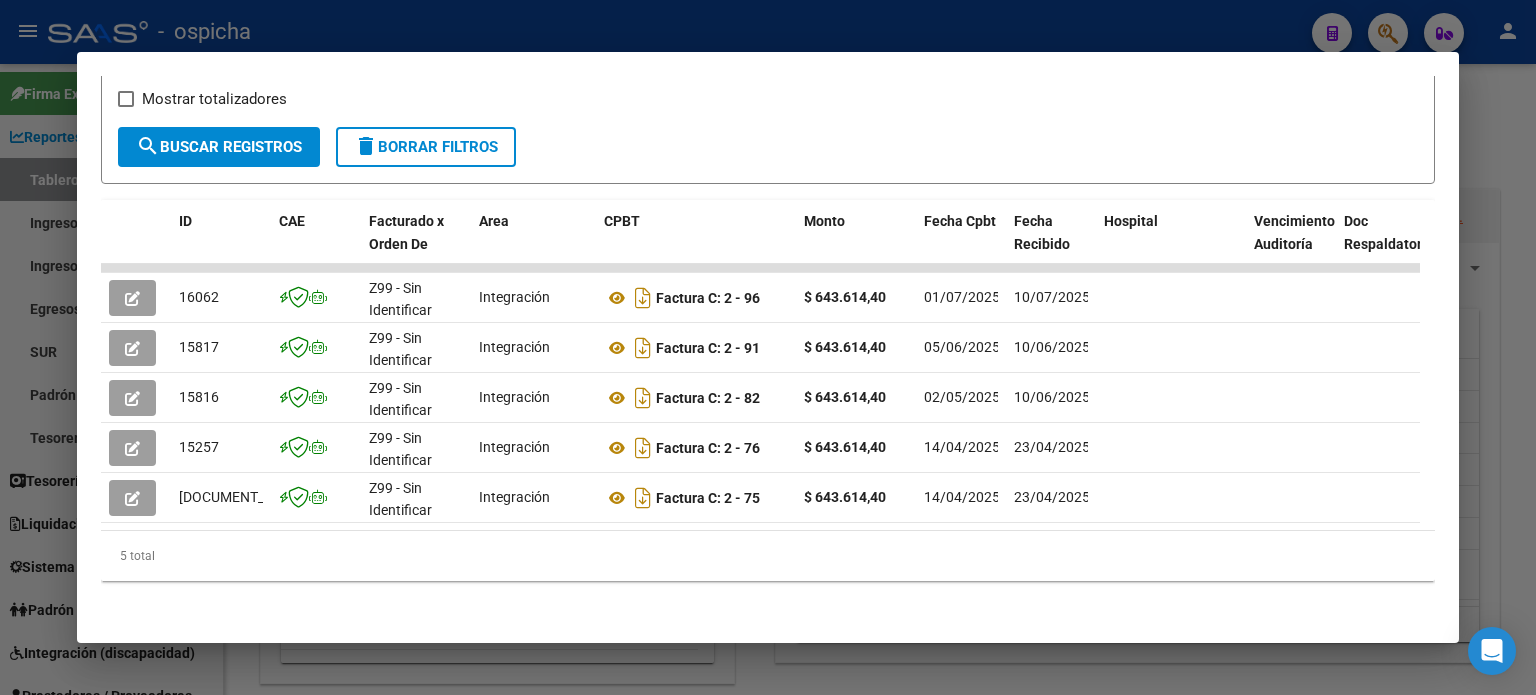 click on "Filtros Id Start date – End date Fec. Rec. Desde / Hasta Pto. Venta Nro. Comprobante Hospital Mostrar totalizadores search Buscar Registros delete Borrar Filtros ID CAE Facturado x Orden De Area CPBT Monto Fecha Cpbt Fecha Recibido Hospital Vencimiento Auditoría Doc Respaldatoria Doc Trazabilidad Expediente SUR Asociado Auditoria Retencion IIBB Retención Ganancias OP Fecha Transferido Monto Transferido Comprobante Creado Usuario Email Integracion Tipo Archivo Integracion Periodo Presentacion Integracion Importe Sol. Integracion Importe Liq. Legajo CUIL Nombre Afiliado Periodo Prestacion Comentario Prestador / Gerenciador Comentario Obra Social Fecha Confimado Codigo SSS
16062 Z99 - Sin Identificar Integración Factura C: 2 - 96 $ 643.614,40 01/07/2025 10/07/2025 - 10/07/2025 [FIRST] [LAST] alenibarrola@gmail.com 202506
15817 Z99 - Sin Identificar Integración Factura C: 2 - 91 $ 643.614,40 05/06/2025 10/06/2025 - 10/06/2025 [FIRST] [LAST] DS 289" at bounding box center (768, 282) 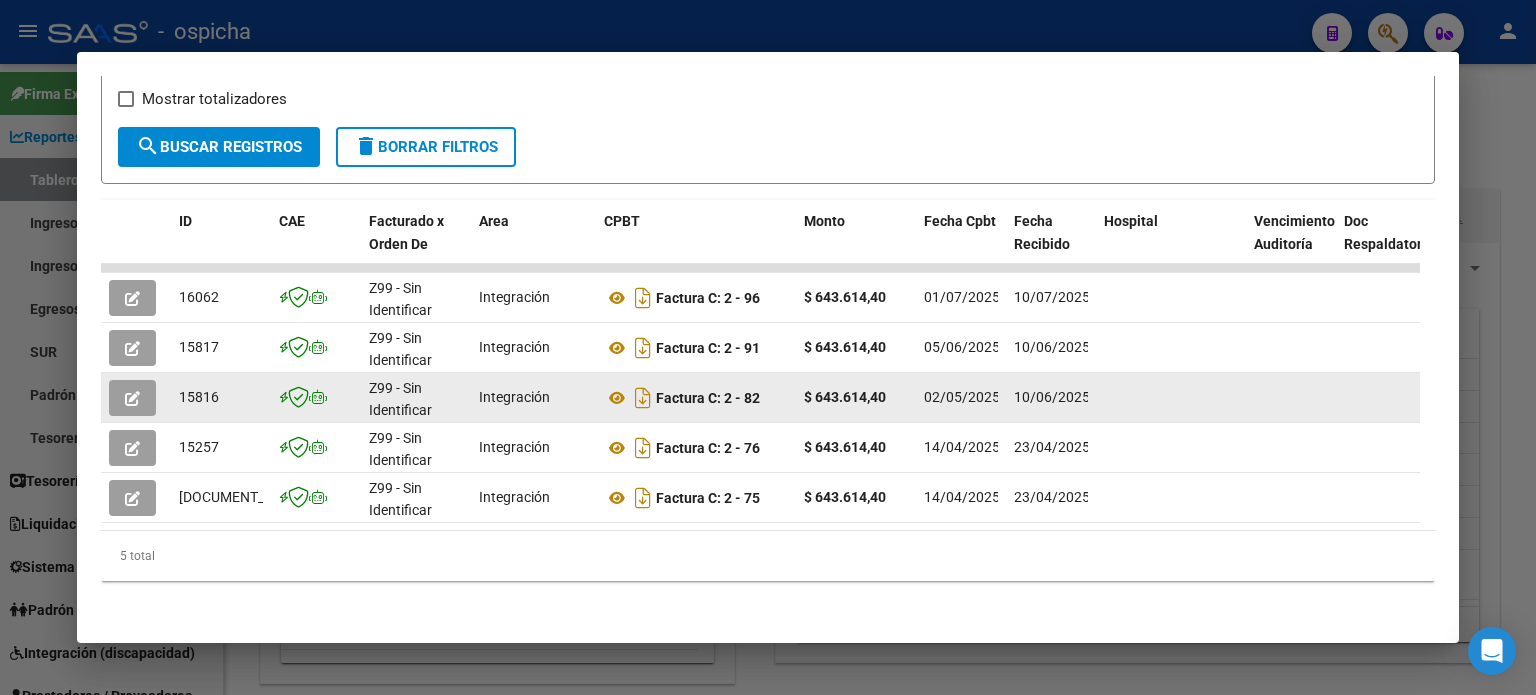 scroll, scrollTop: 365, scrollLeft: 0, axis: vertical 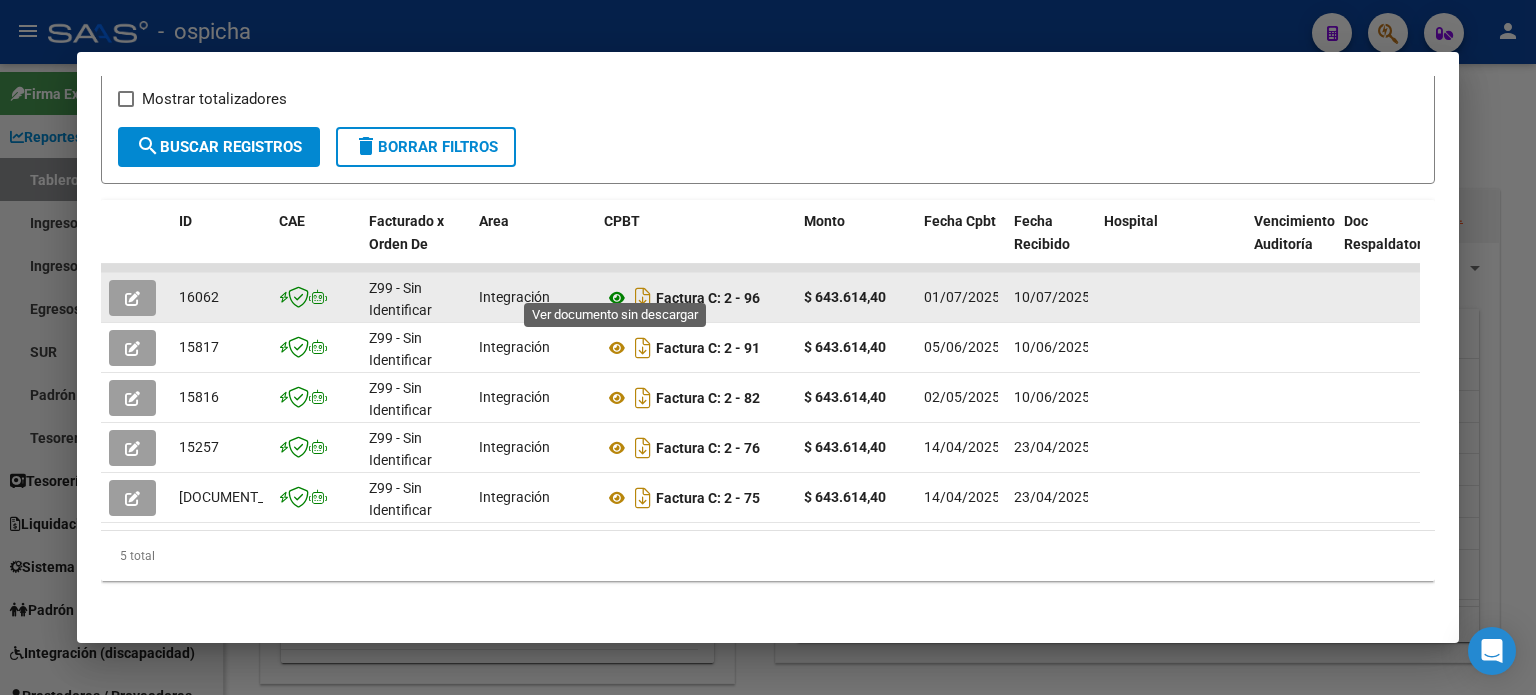 click 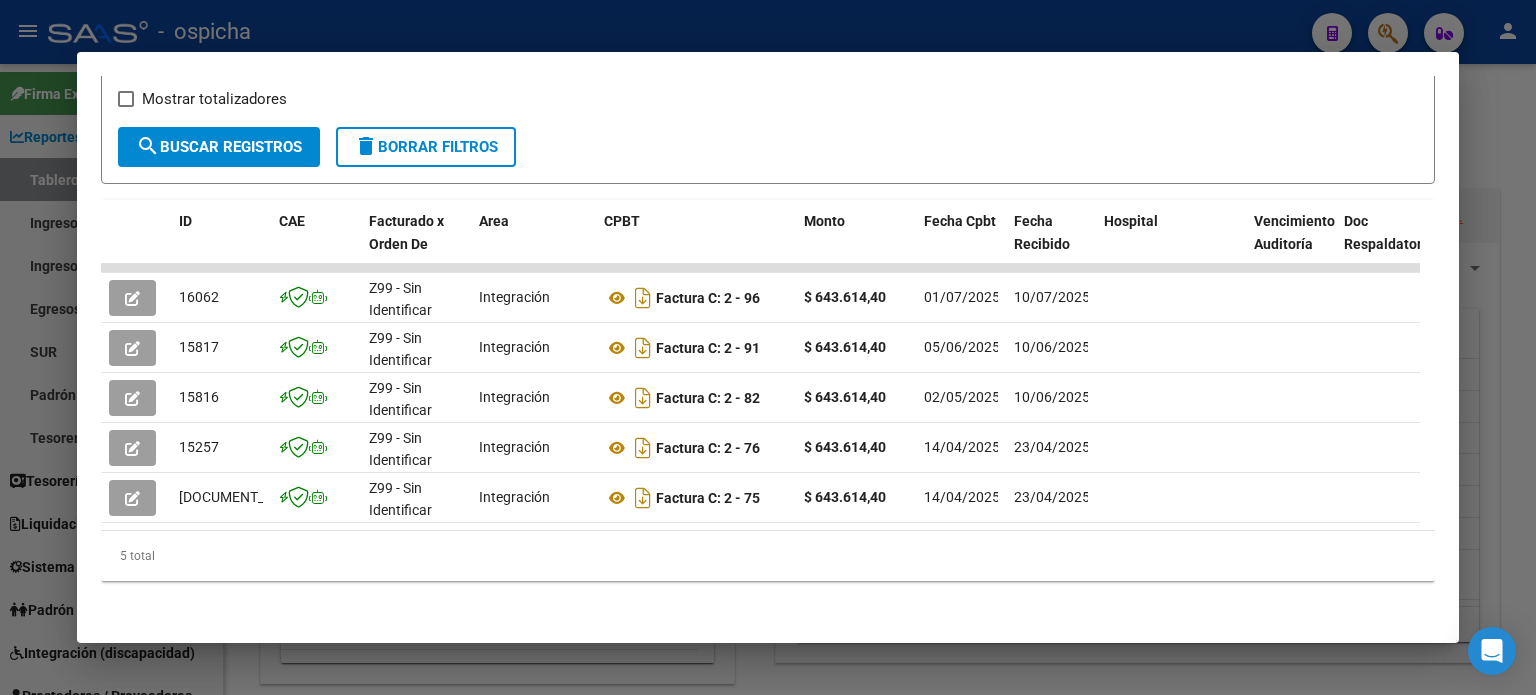 click at bounding box center [768, 347] 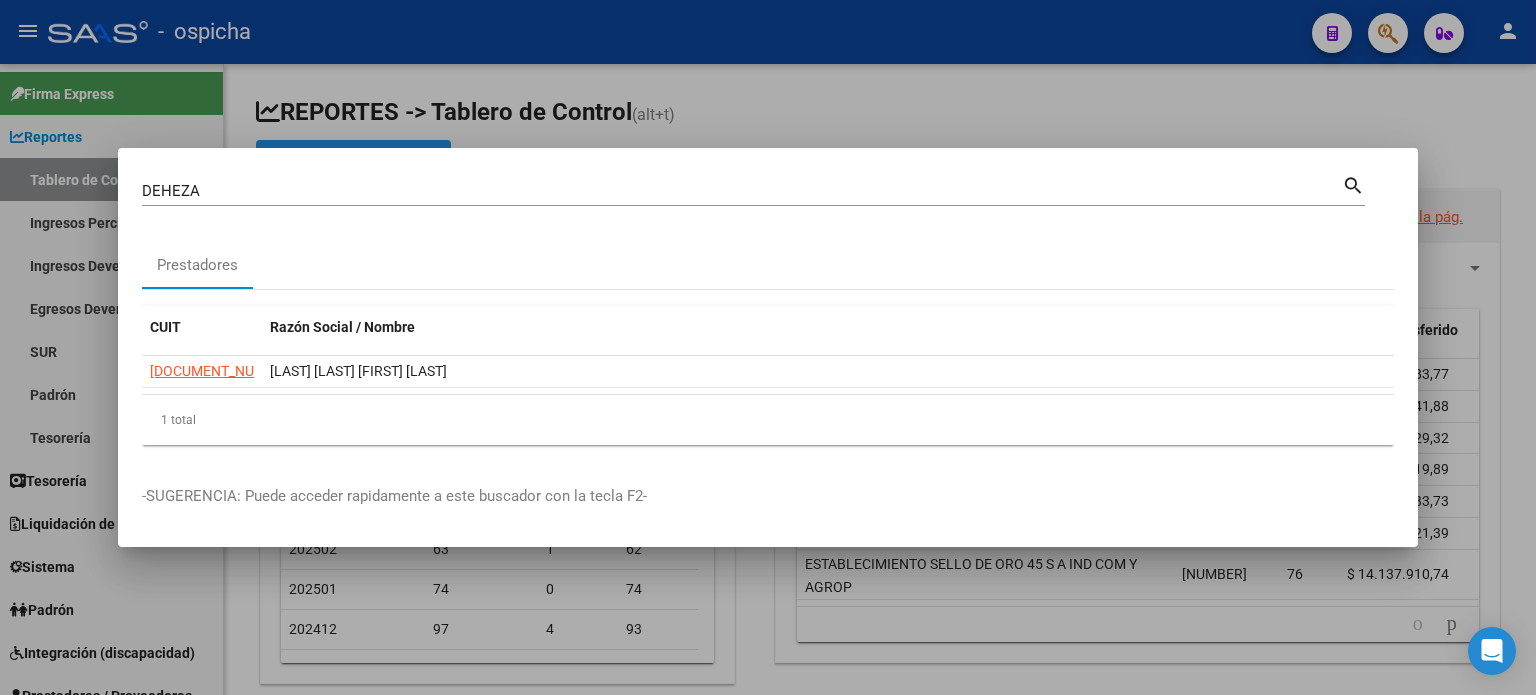click on "search" at bounding box center (1353, 184) 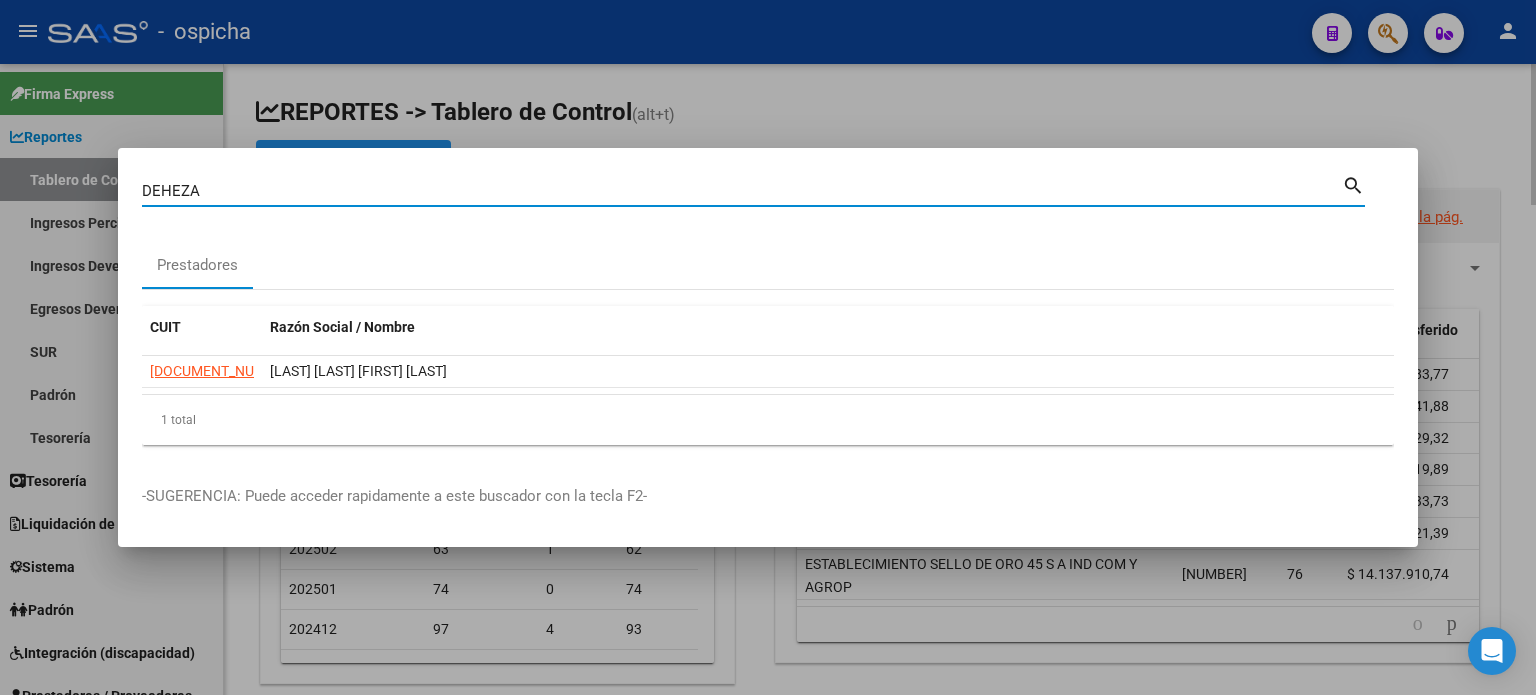 click at bounding box center [768, 347] 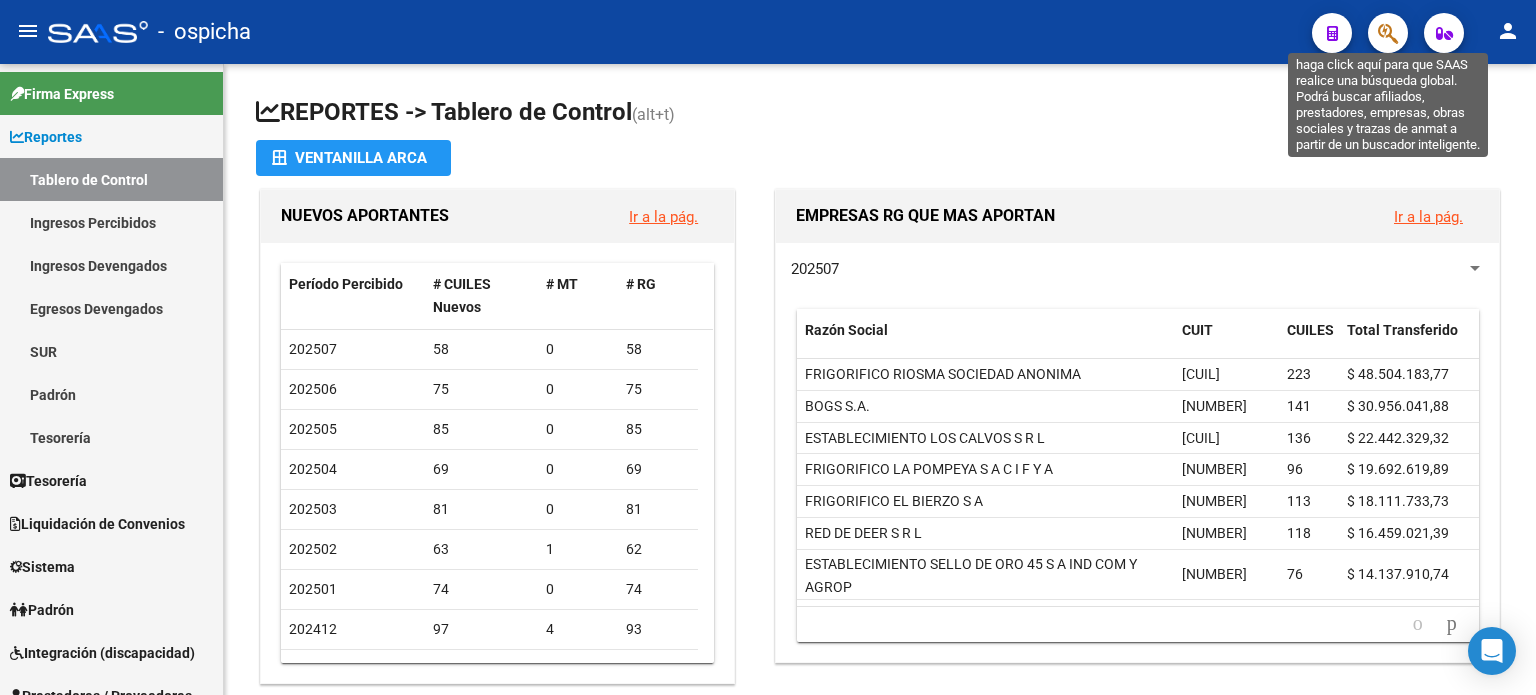 click 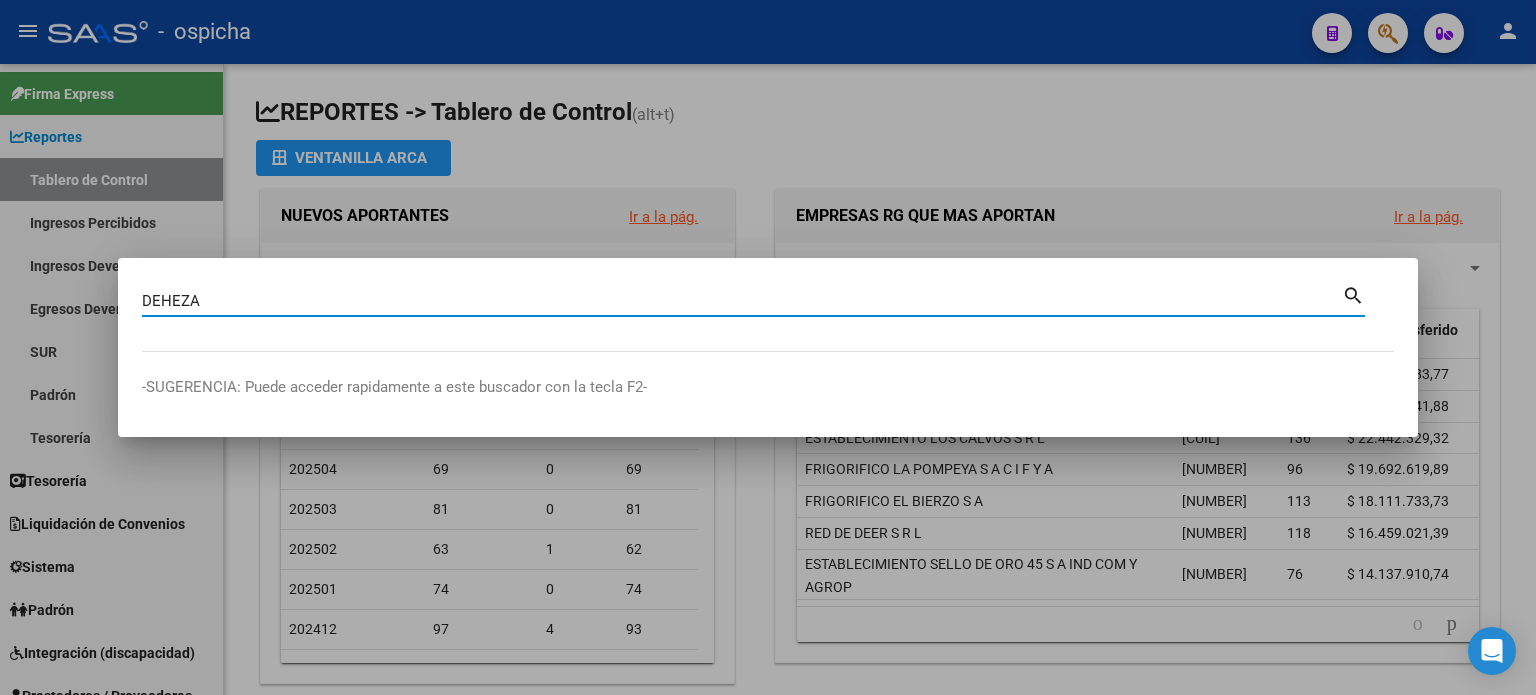 type on "DEHEZA" 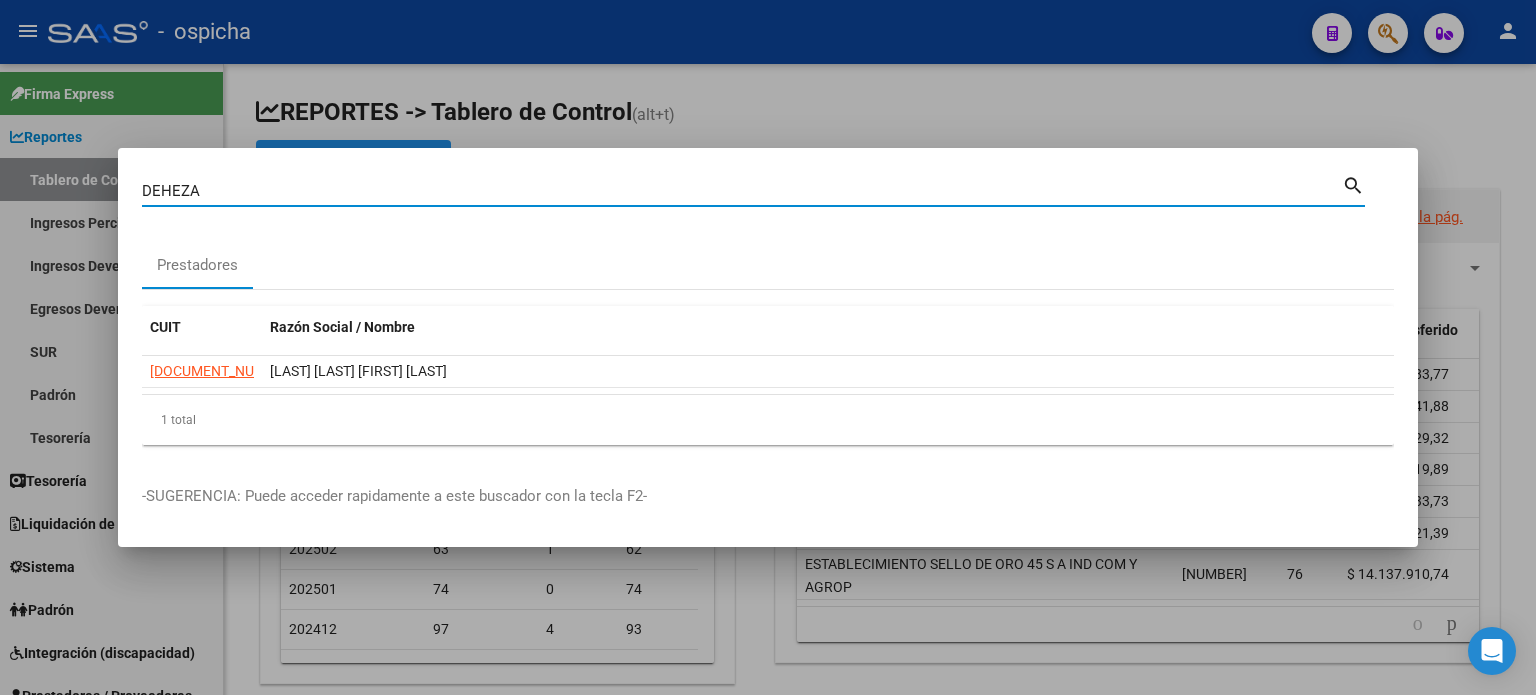 click at bounding box center [768, 347] 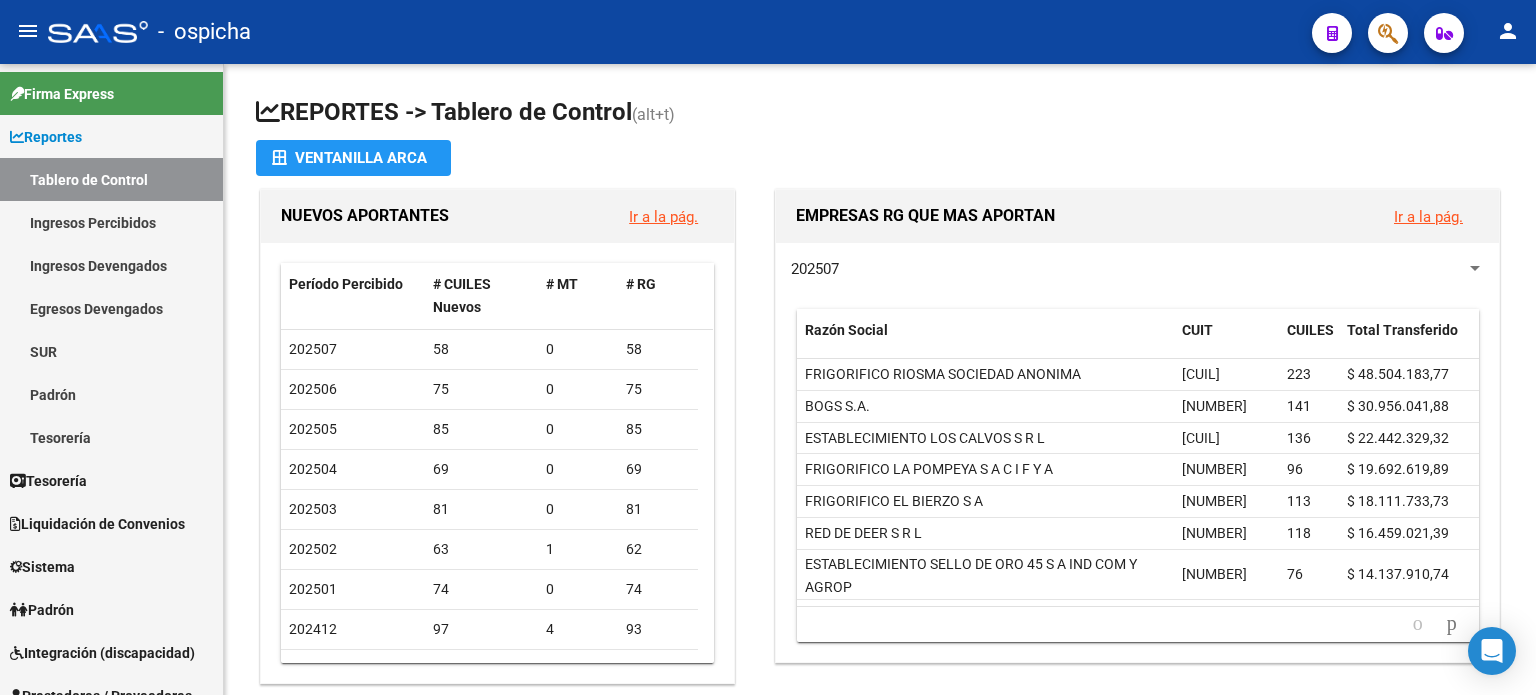 click 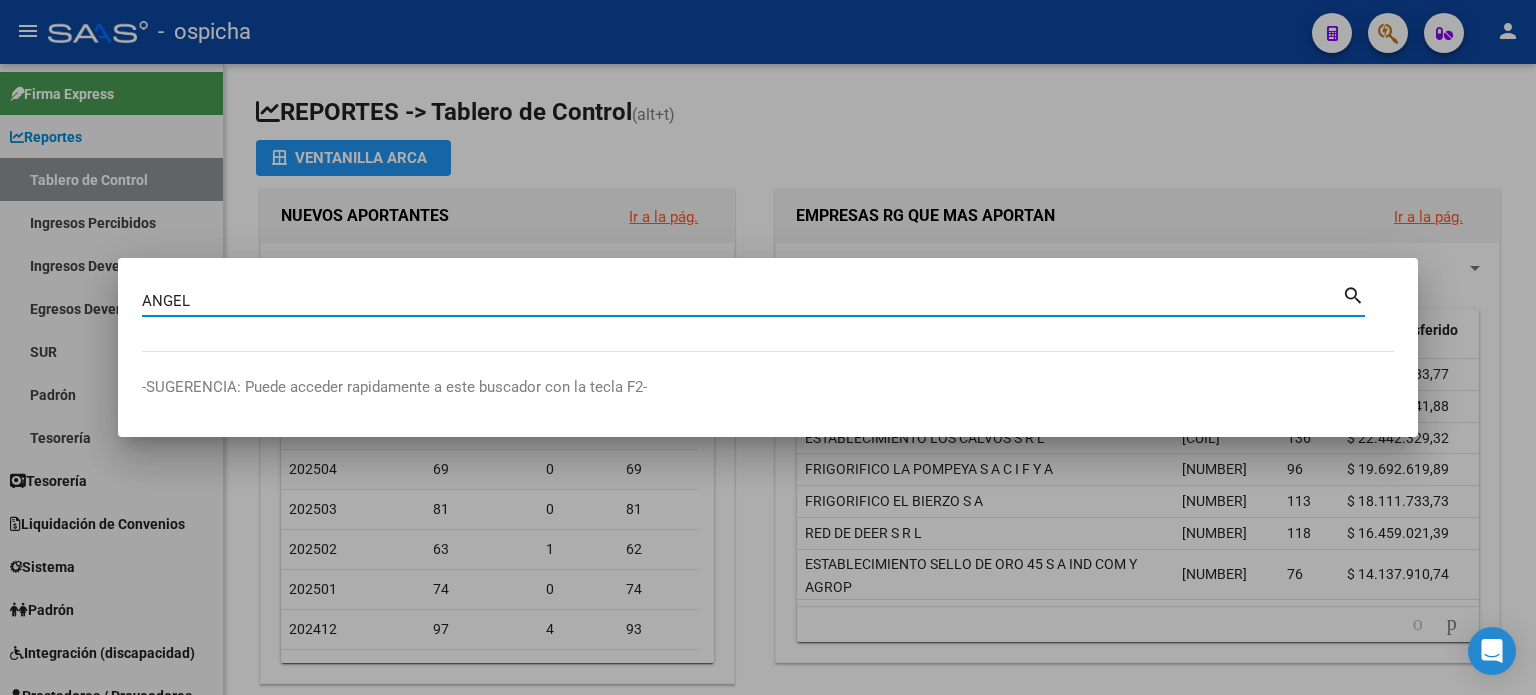 type on "ANGEL" 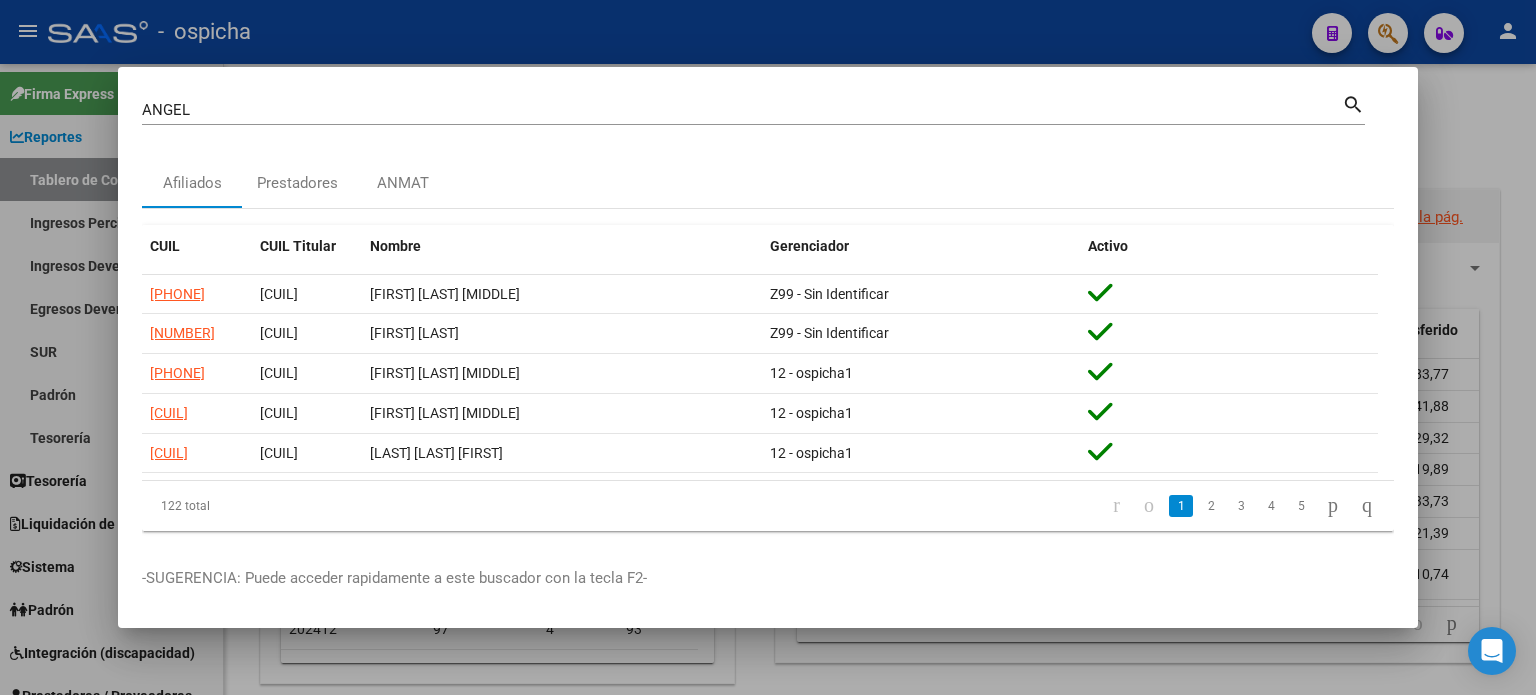click at bounding box center [768, 347] 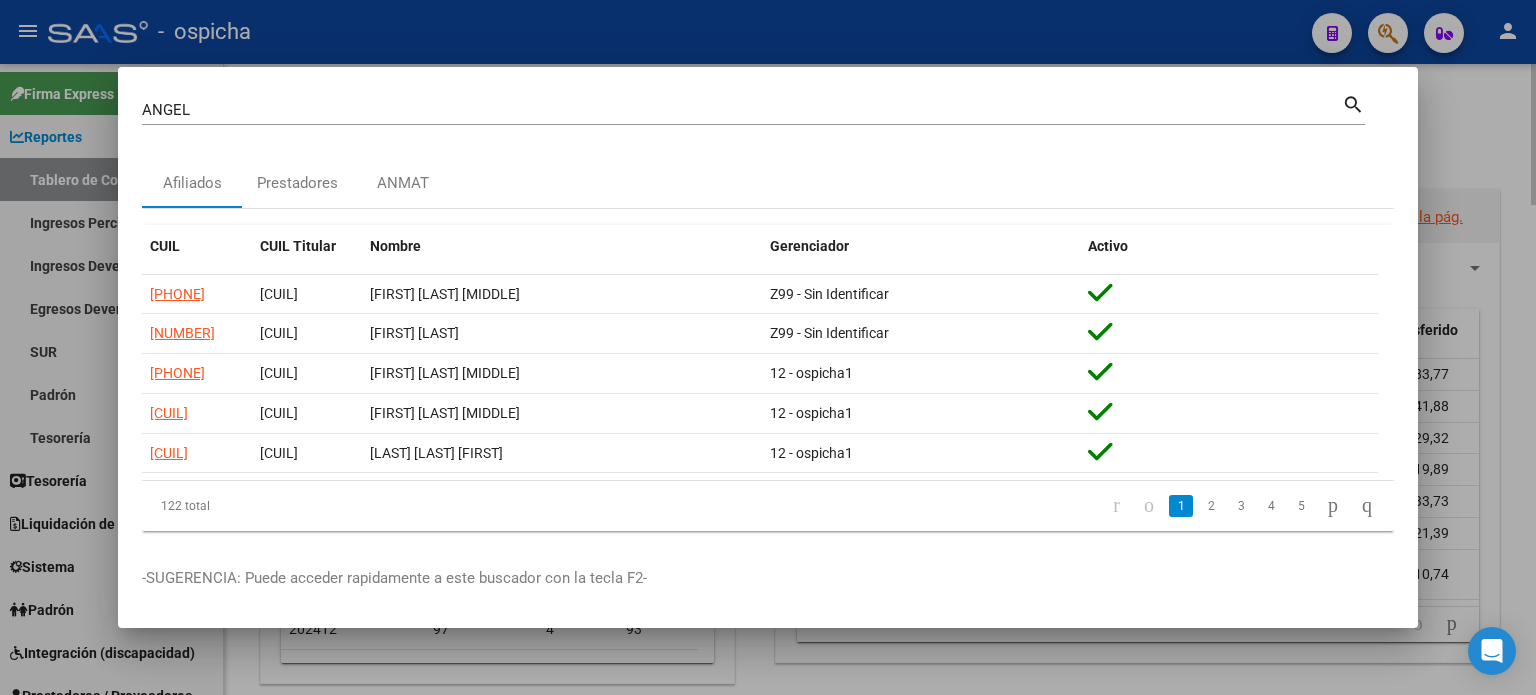 type 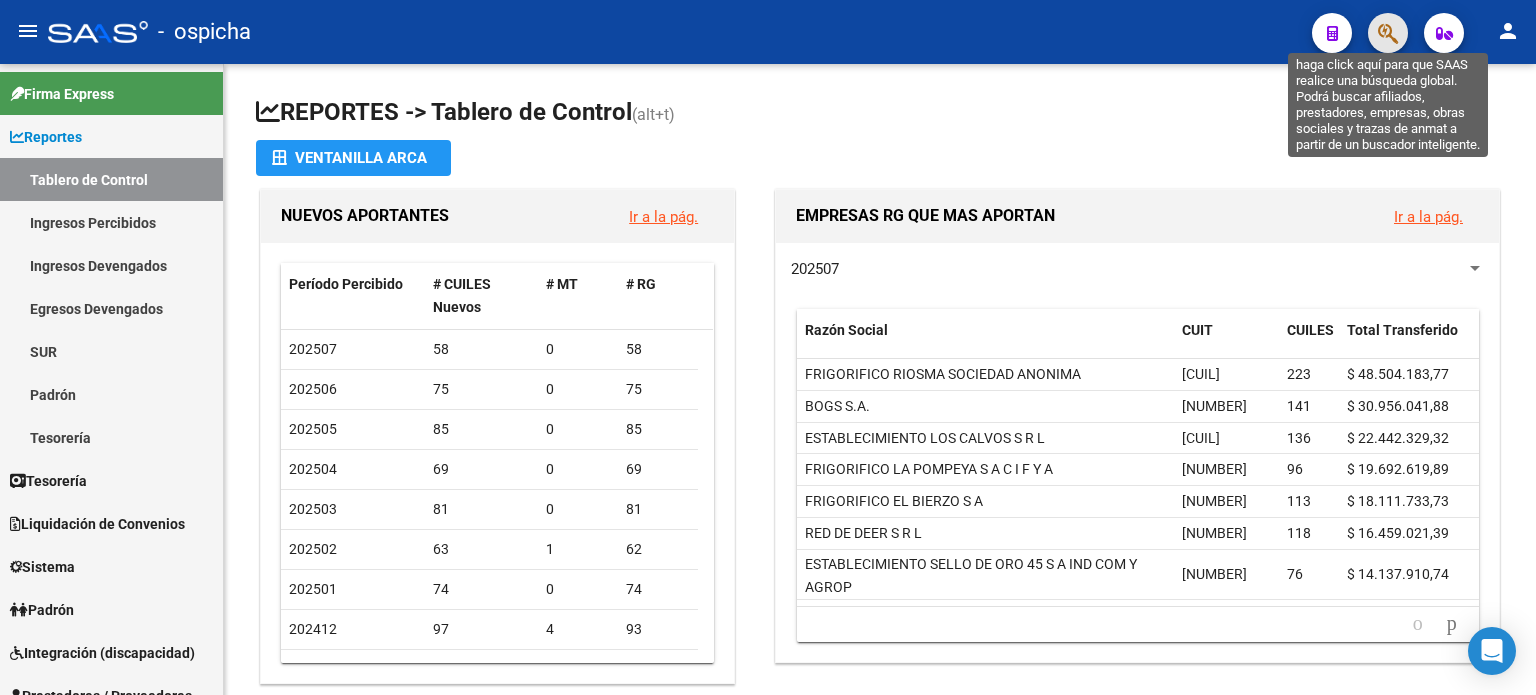 click 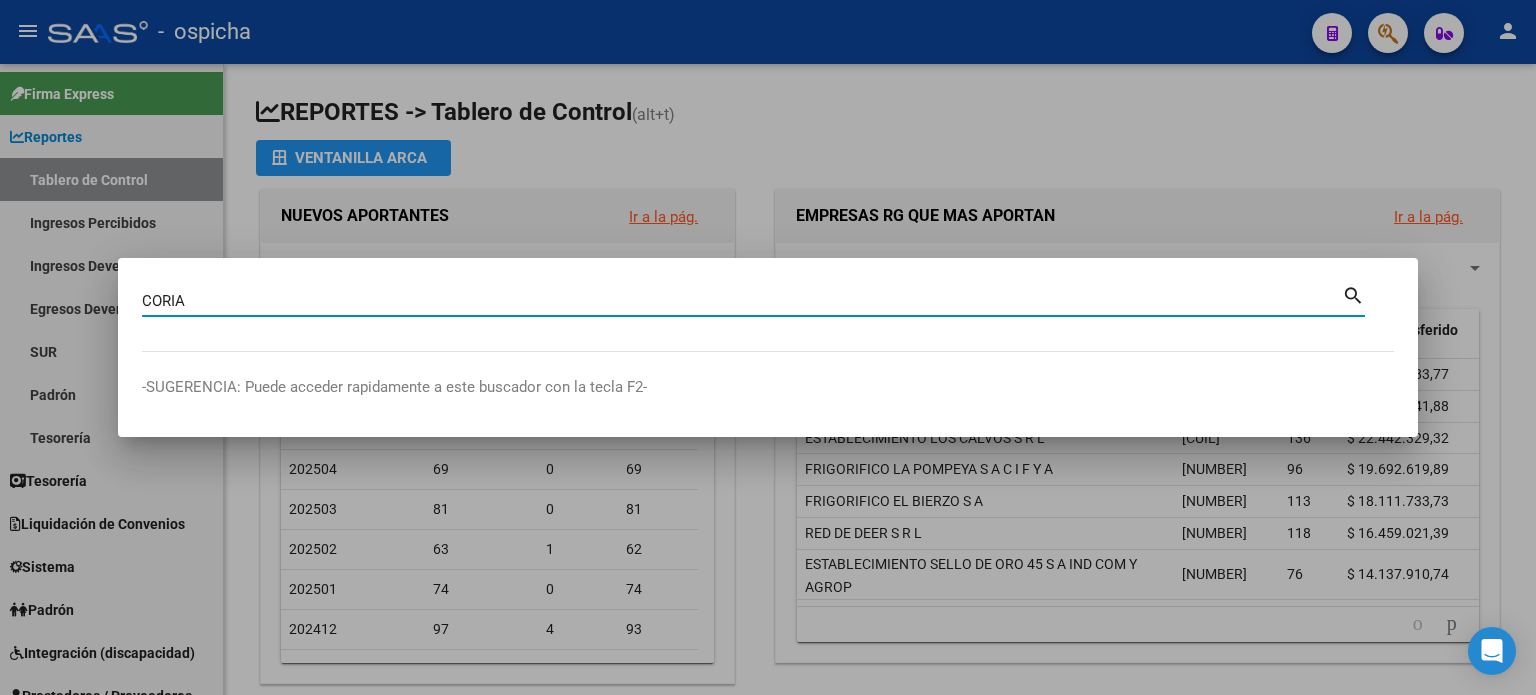 type on "CORIA" 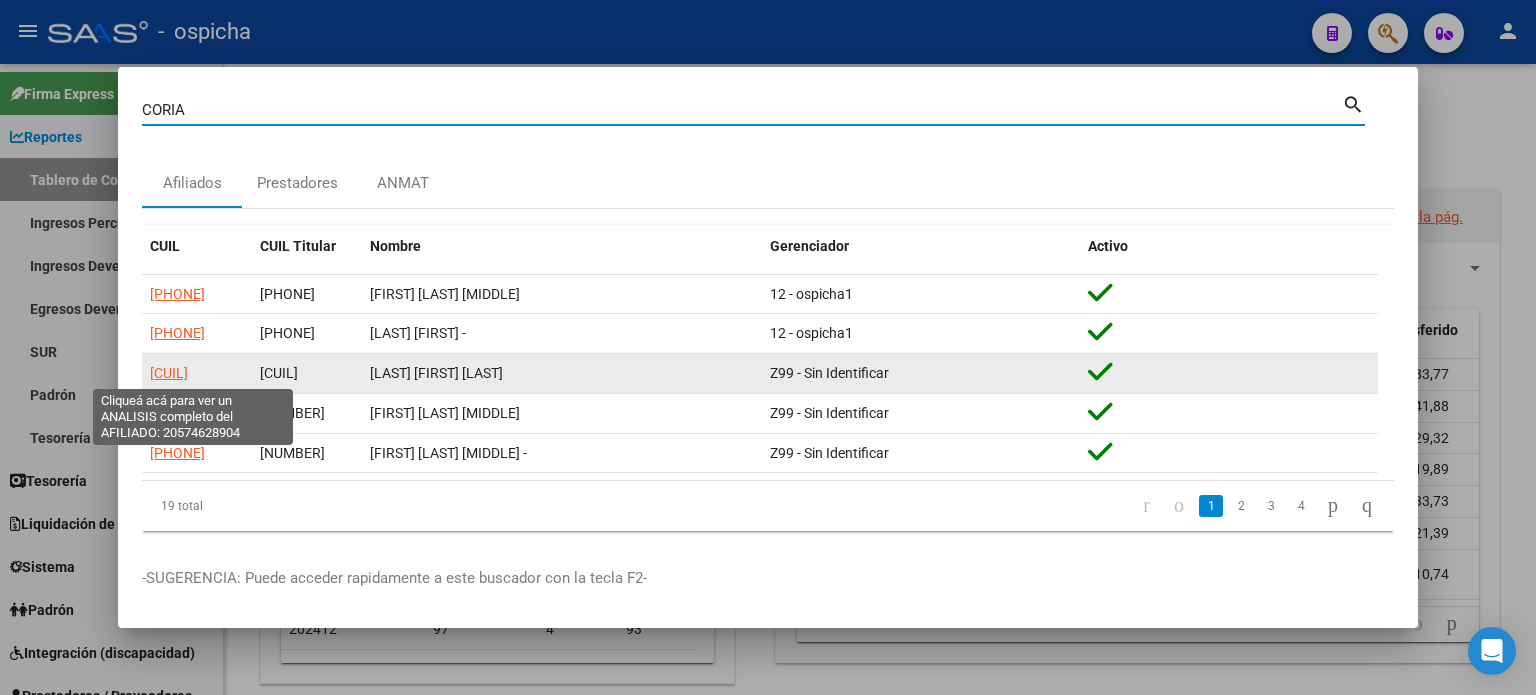 click on "[CUIL]" 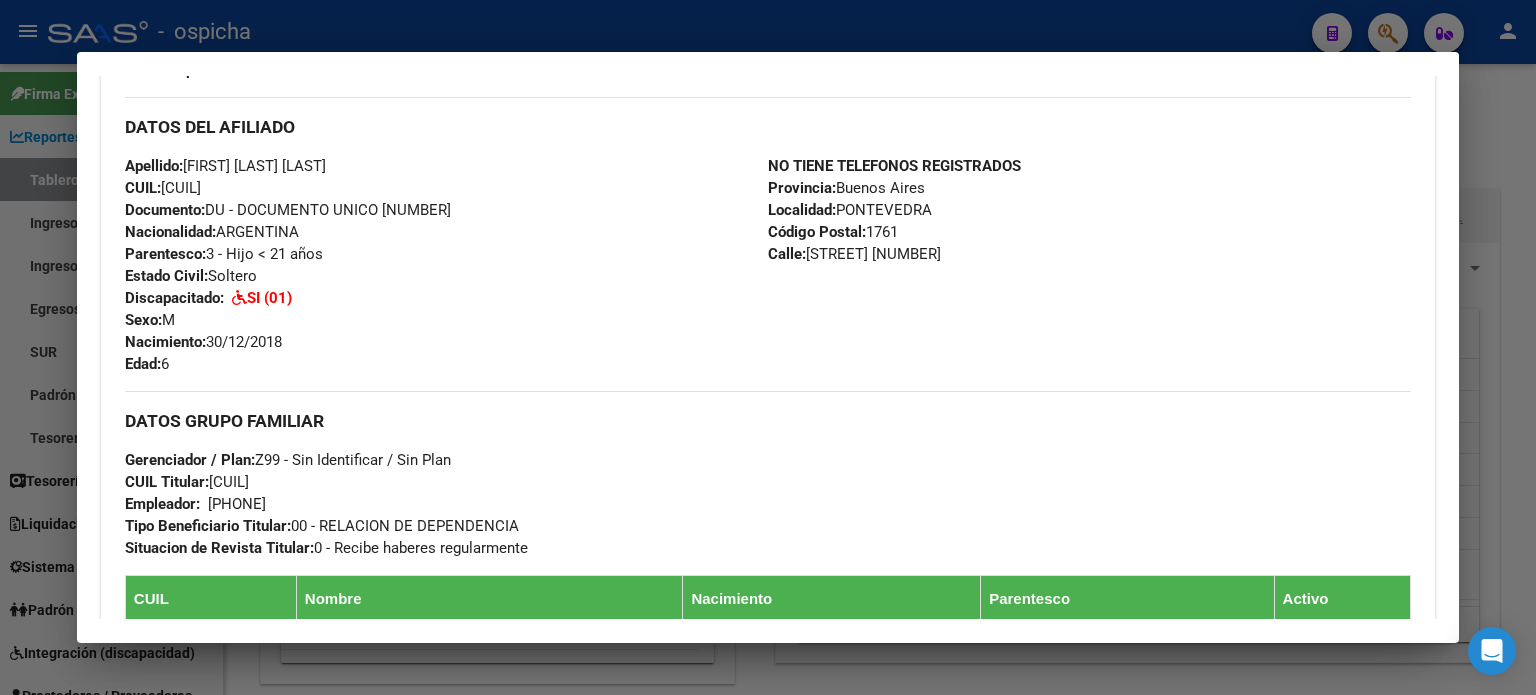 scroll, scrollTop: 345, scrollLeft: 0, axis: vertical 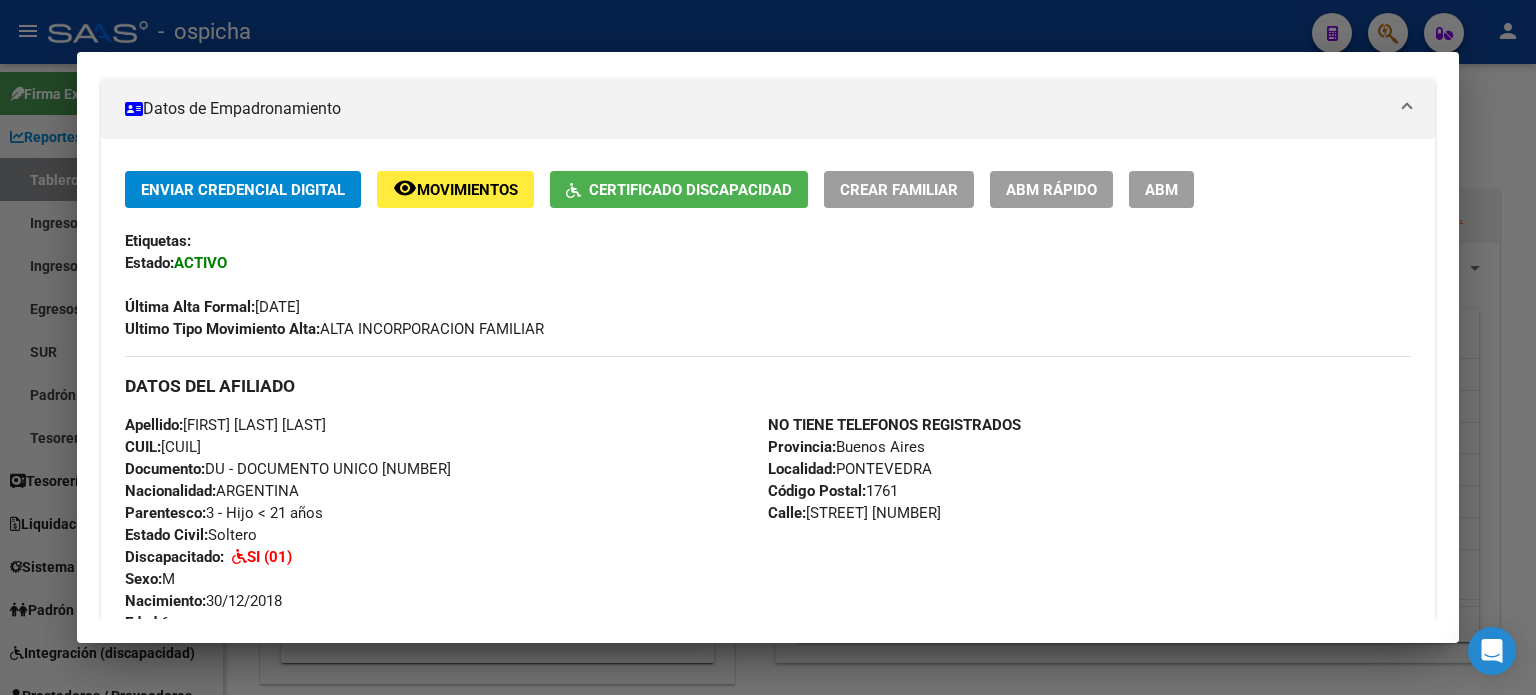 click at bounding box center [768, 347] 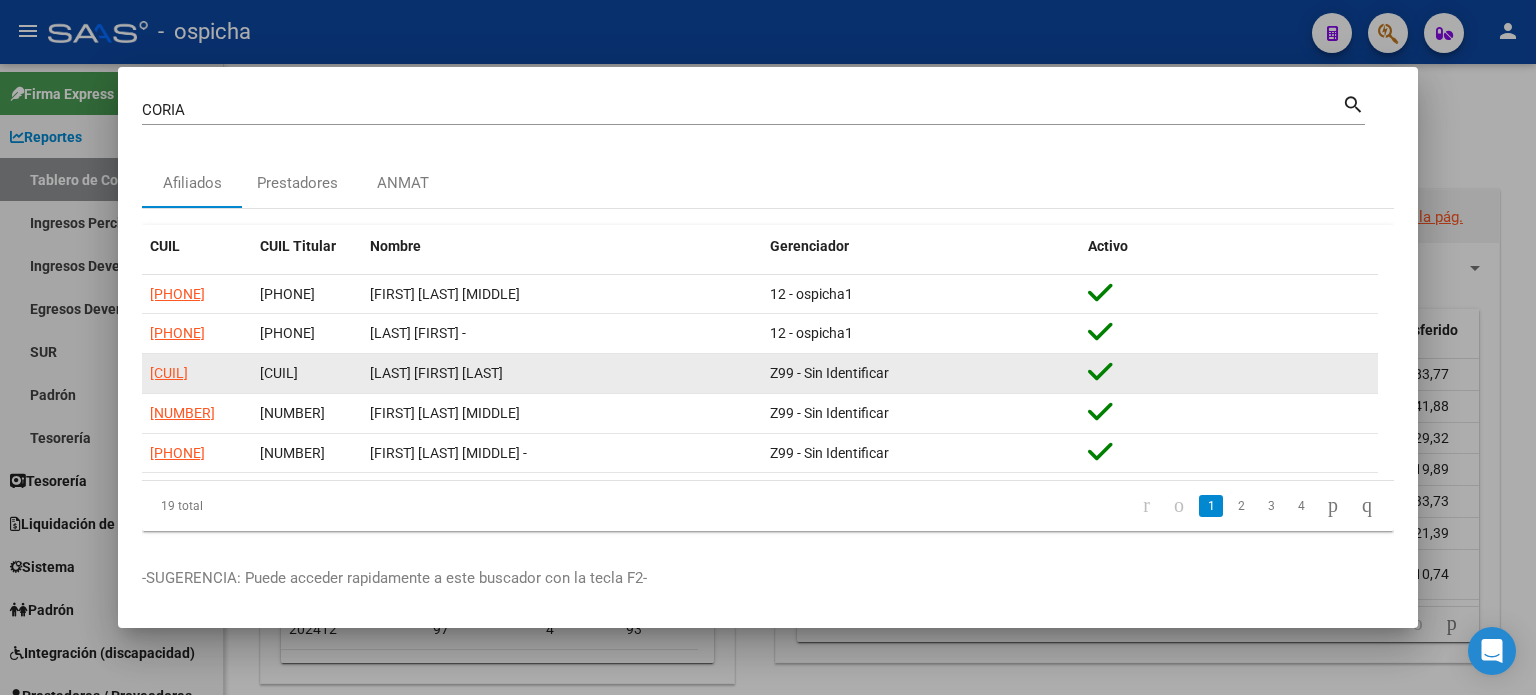 click on "[CUIL]" 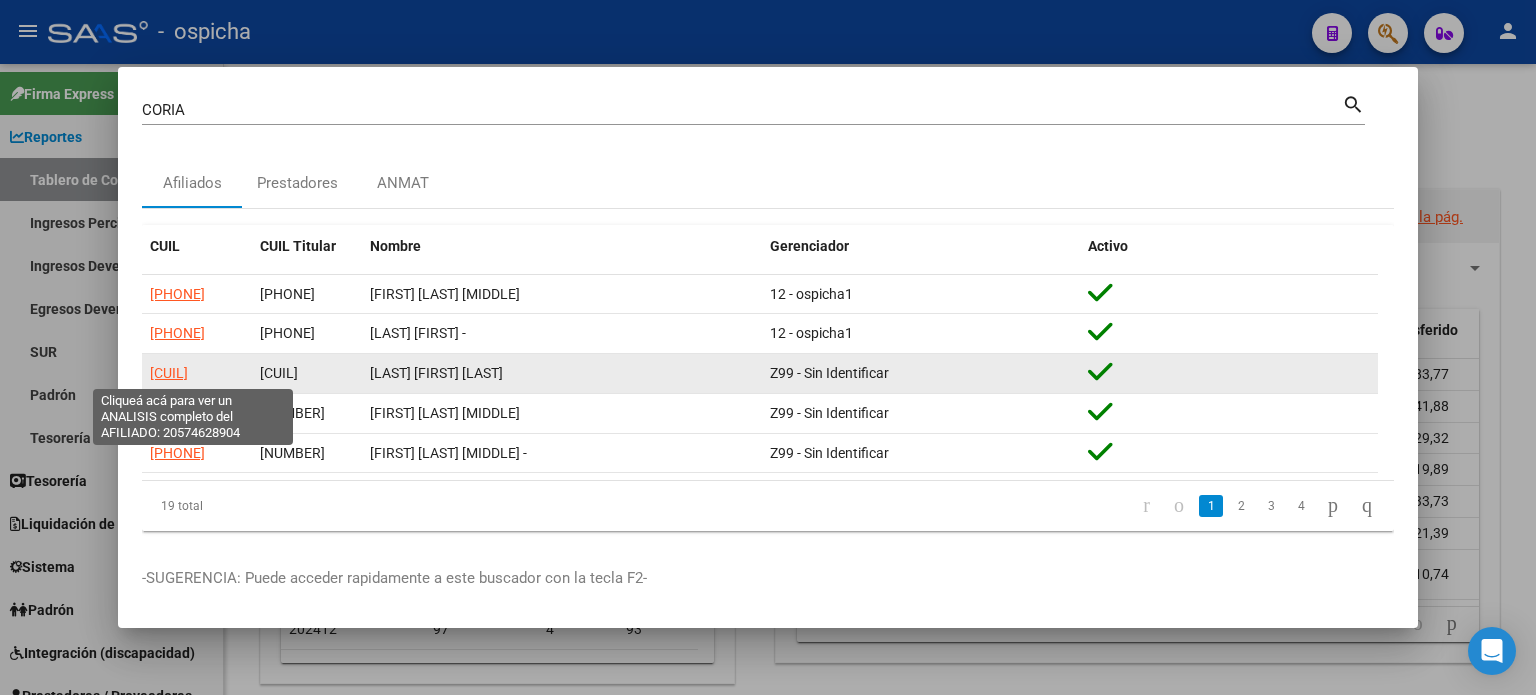 click on "[CUIL]" 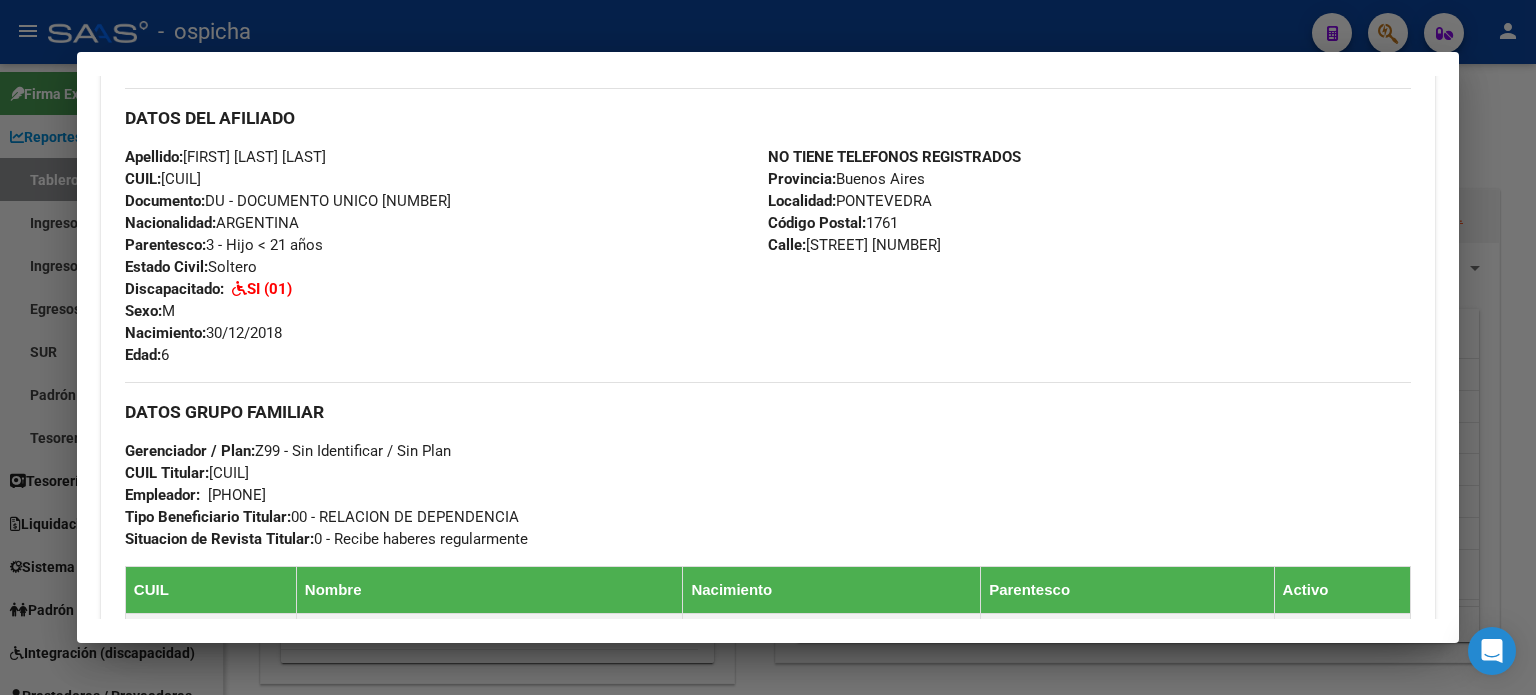 scroll, scrollTop: 500, scrollLeft: 0, axis: vertical 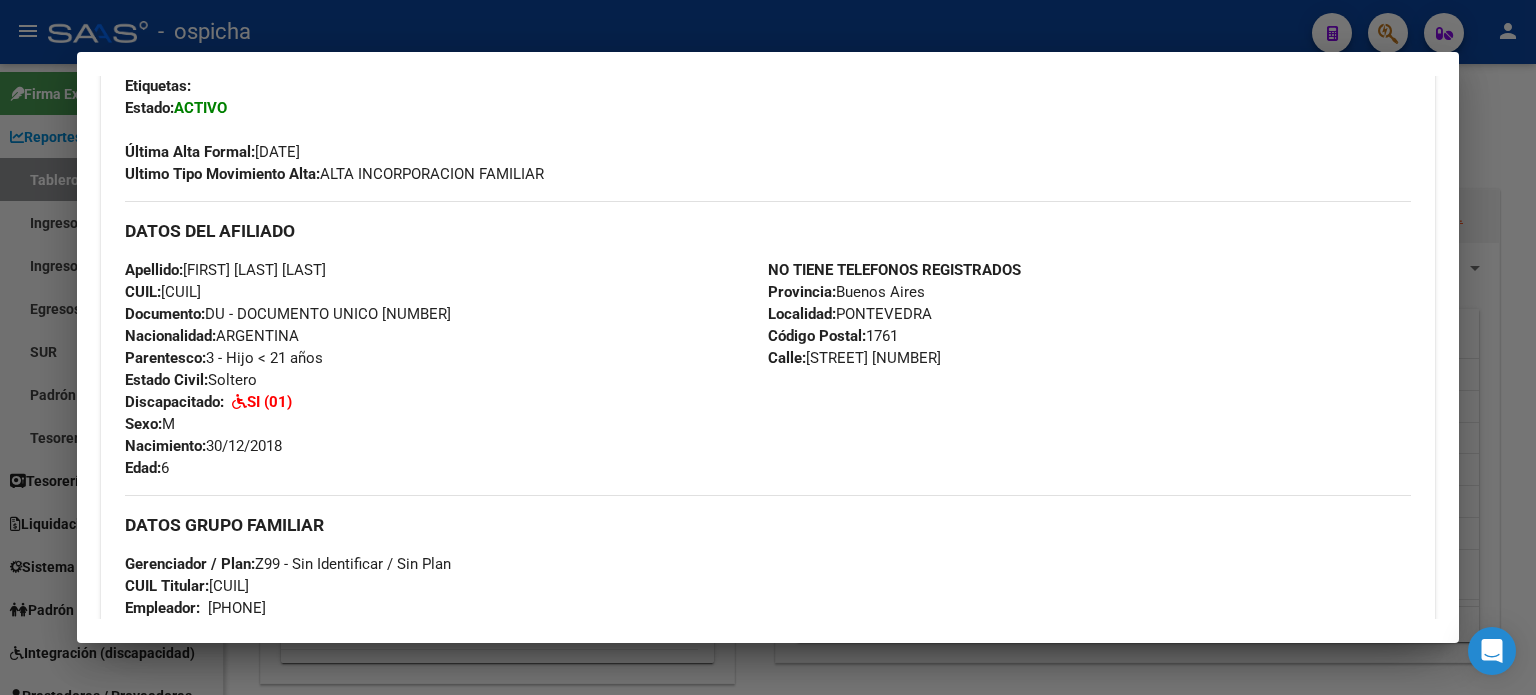 click on "Enviar Credencial Digital remove_red_eye Movimientos    Certificado Discapacidad Crear Familiar ABM Rápido ABM Etiquetas: Estado: ACTIVO Última Alta Formal:  [DATE] Ultimo Tipo Movimiento Alta:  ALTA INCORPORACION FAMILIAR DATOS DEL AFILIADO Apellido:  [LAST] [FIRST] [MIDDLE] CUIL:  [CUIL] Documento:  DU - DOCUMENTO UNICO [DOCUMENT_NUMBER]  Nacionalidad:  ARGENTINA Parentesco:  3 - Hijo < 21 años Estado Civil:  Soltero Discapacitado:     SI (01) Sexo:  M Nacimiento:  [DATE] Edad:  6  NO TIENE TELEFONOS REGISTRADOS Provincia:  [STATE] Localidad:  [CITY] Código Postal:  [POSTAL_CODE] Calle:  DE BERLIN 4577 DATOS GRUPO FAMILIAR Gerenciador / Plan:  Z99 - Sin Identificar / Sin Plan CUIL Titular:  [CUIL]  Empleador:    [CUIL] Tipo Beneficiario Titular:  0 - RELACION DE DEPENDENCIA  Situacion de Revista Titular:  0 - Recibe haberes regularmente  CUIL Nombre Nacimiento Parentesco Activo [CUIL] [LAST] [FIRST] [MIDDLE]          -  [DATE]  0 - Titular [CUIL] [LAST] -  [FIRST] Id" at bounding box center (768, 553) 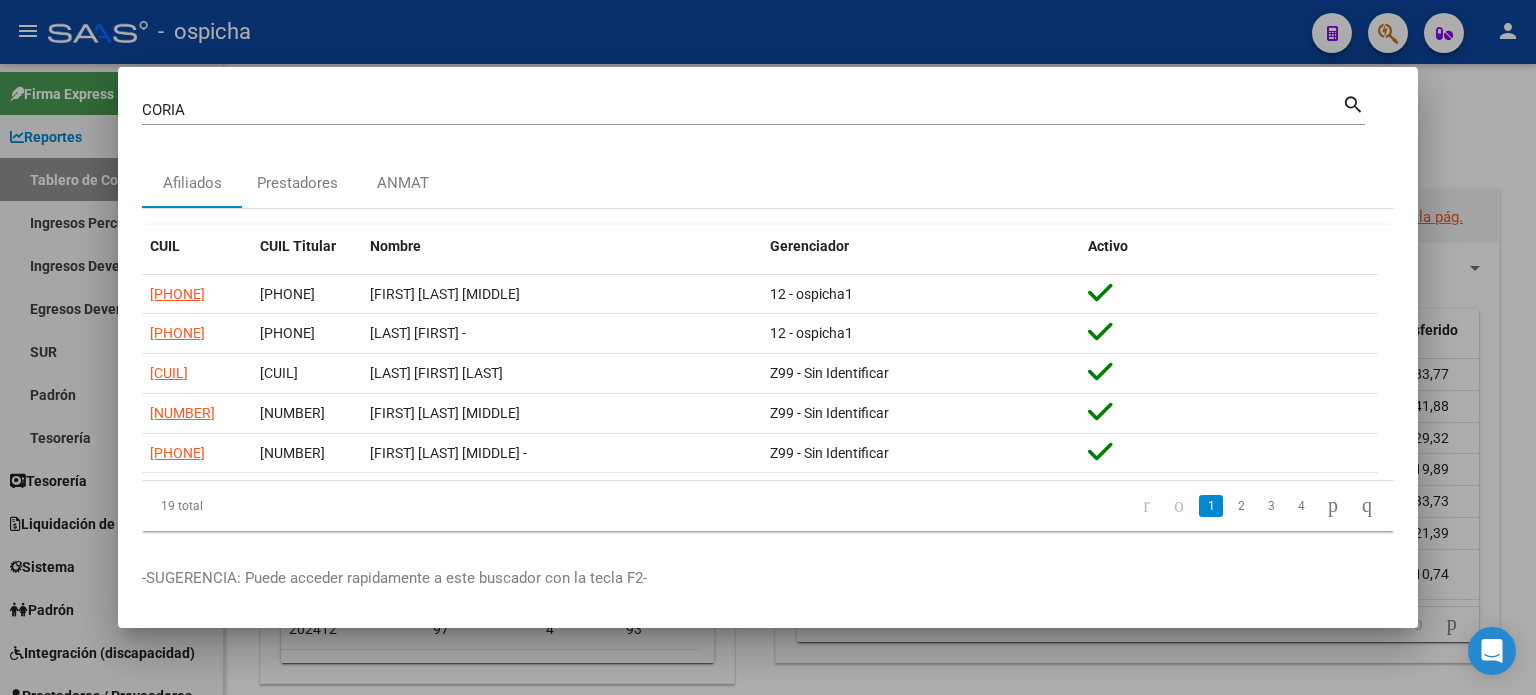 click on "search" at bounding box center [1353, 103] 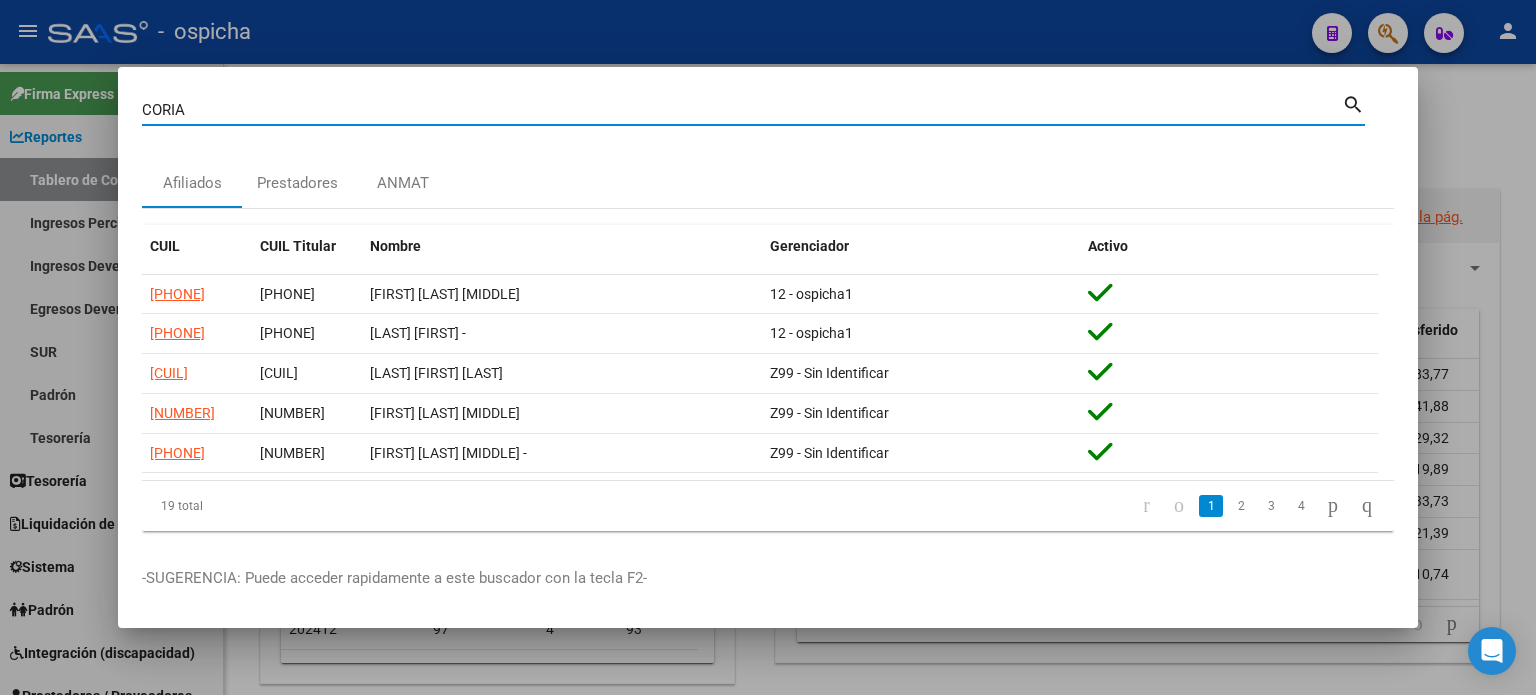 click at bounding box center [768, 347] 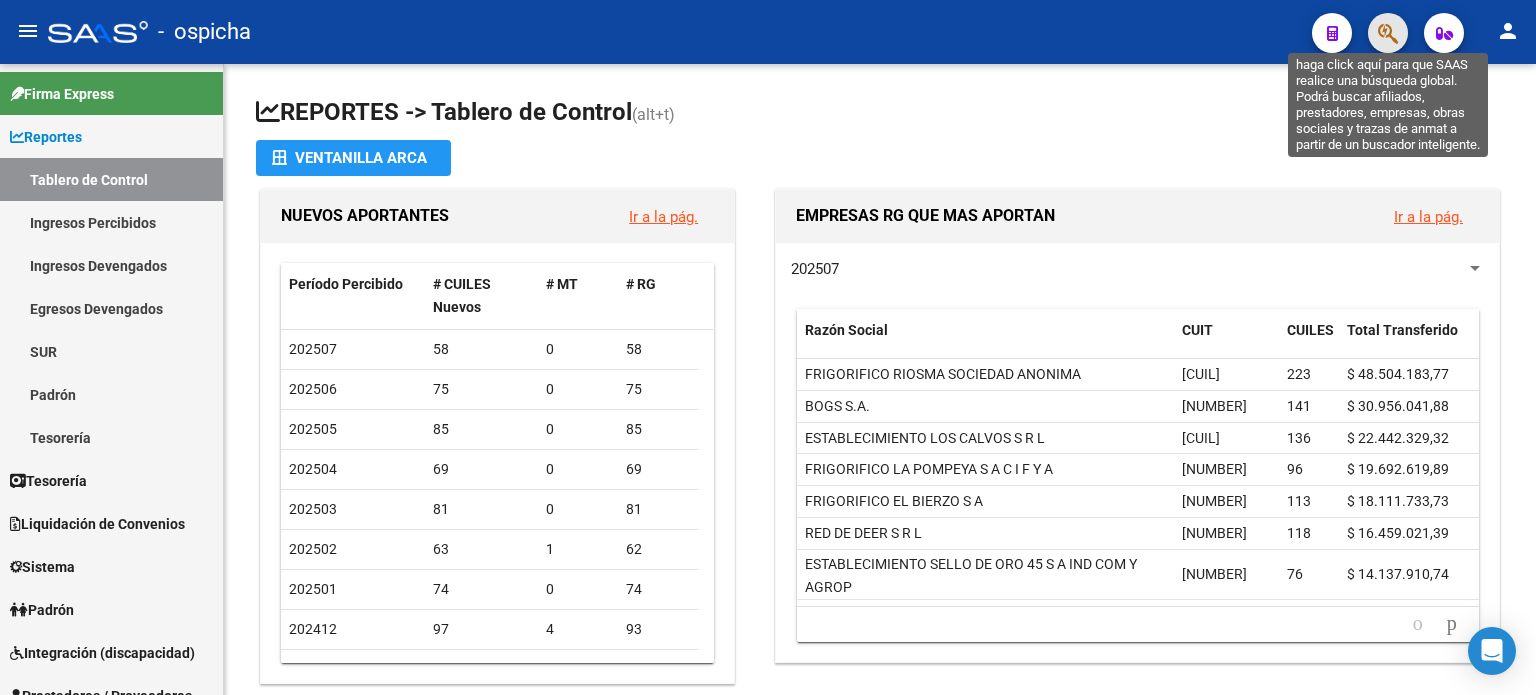 click 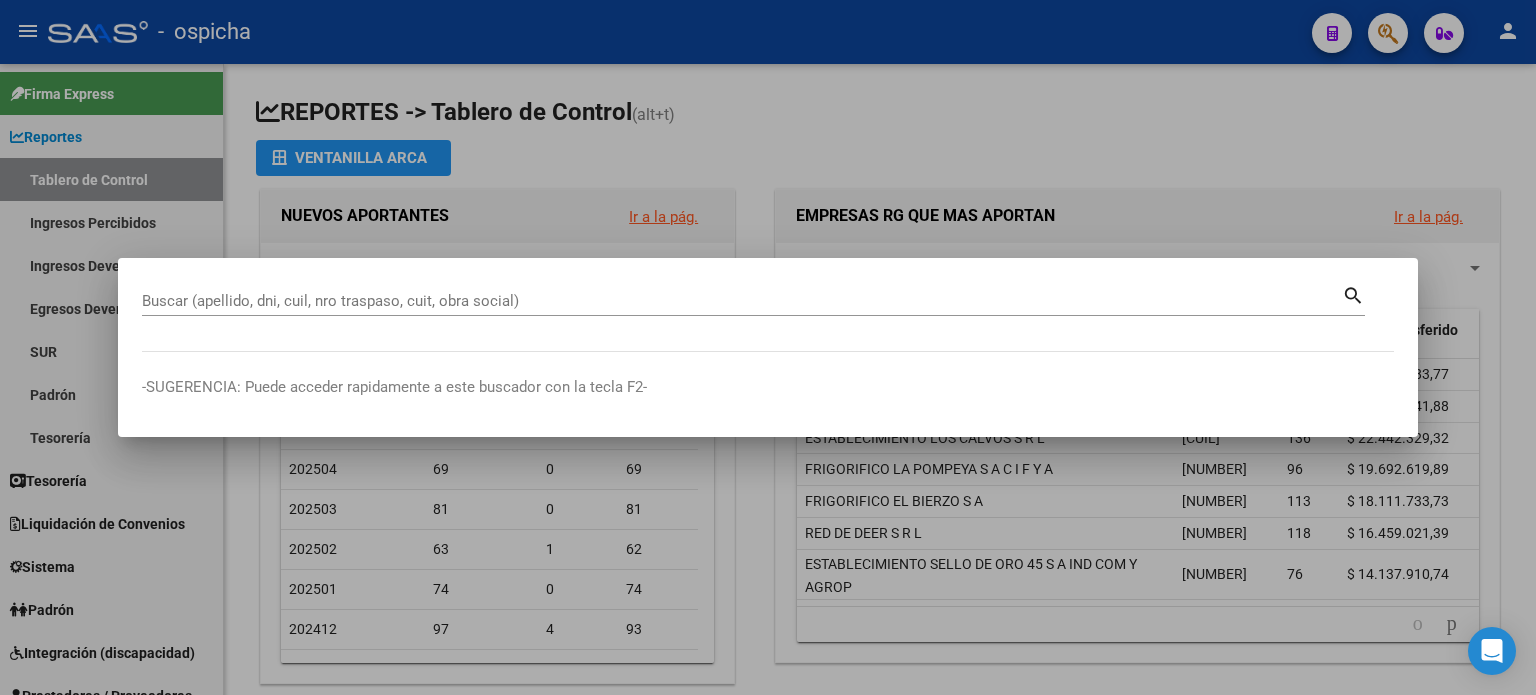 click on "Buscar (apellido, dni, cuil, nro traspaso, cuit, obra social) search" at bounding box center [768, 317] 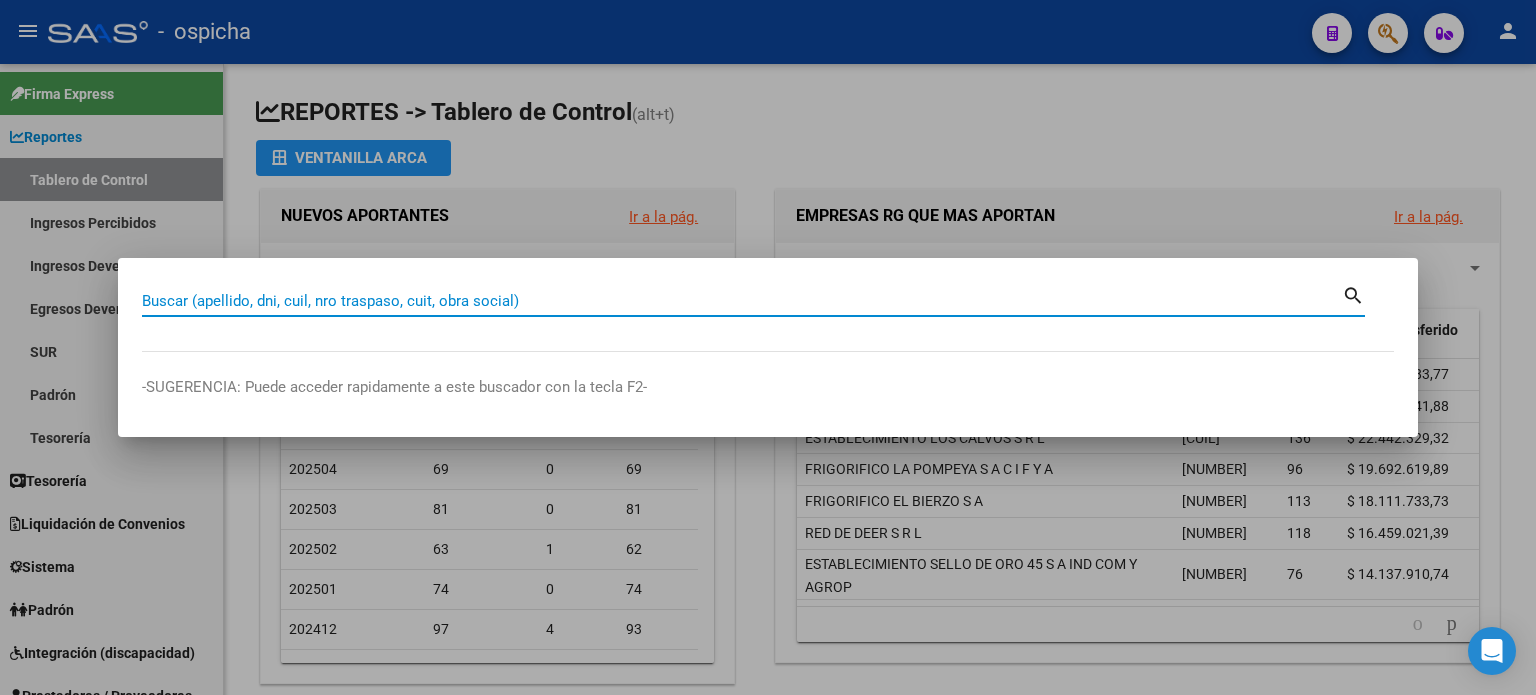 click on "Buscar (apellido, dni, cuil, nro traspaso, cuit, obra social)" at bounding box center (742, 301) 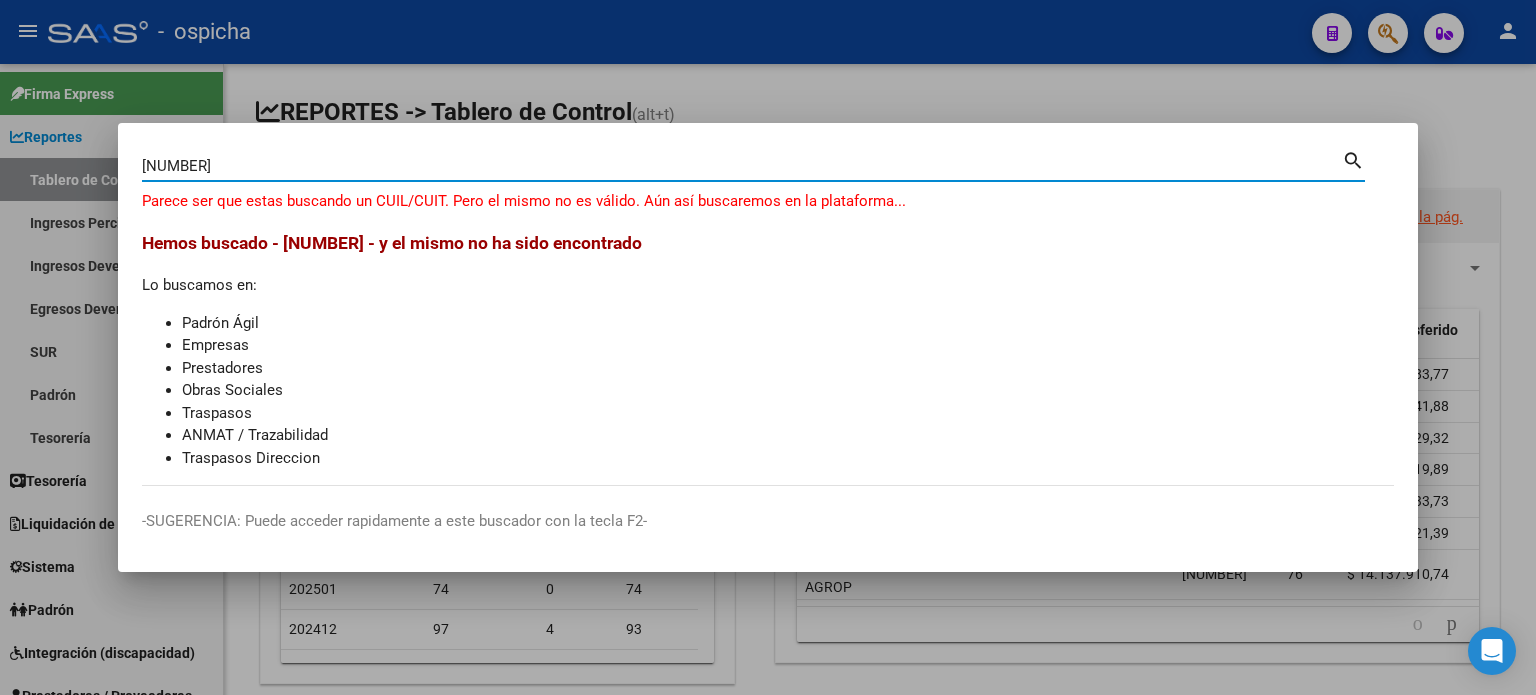 click on "search" at bounding box center [1353, 159] 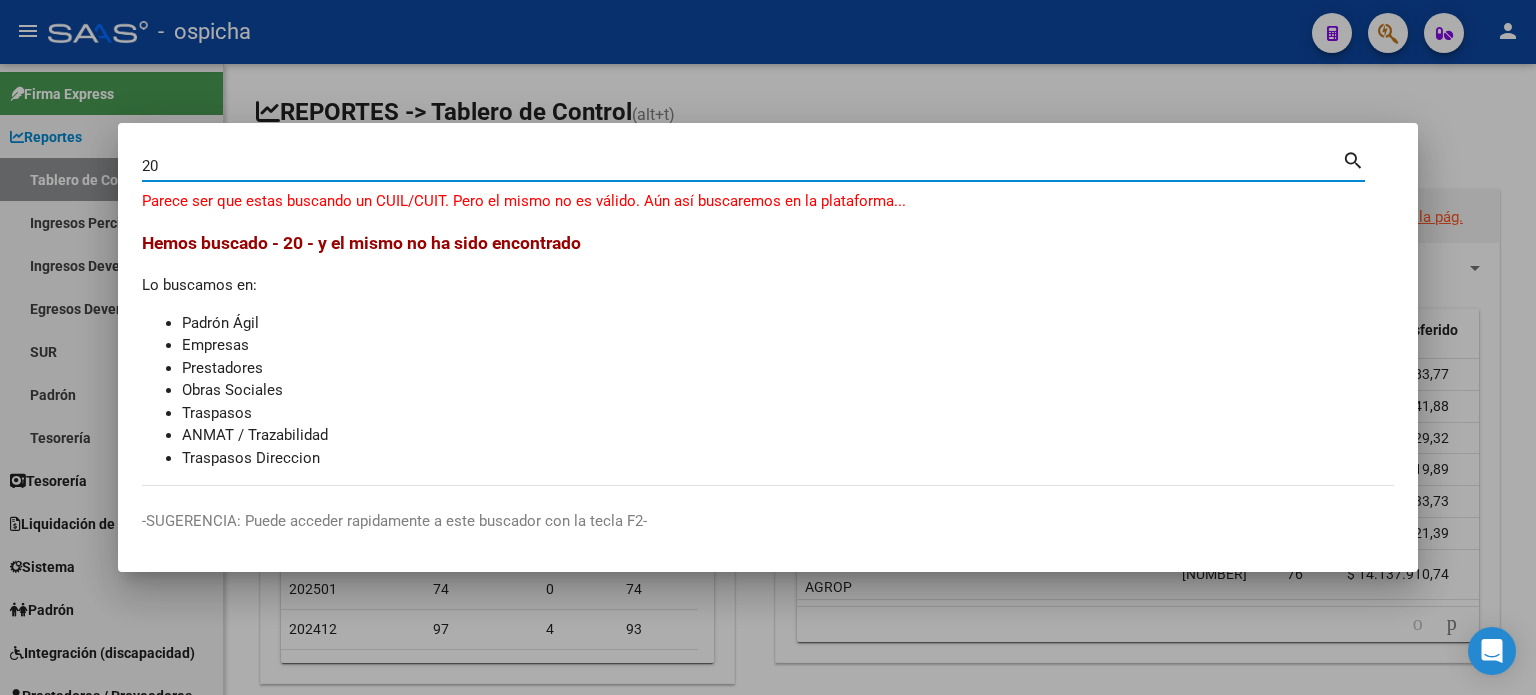 type on "2" 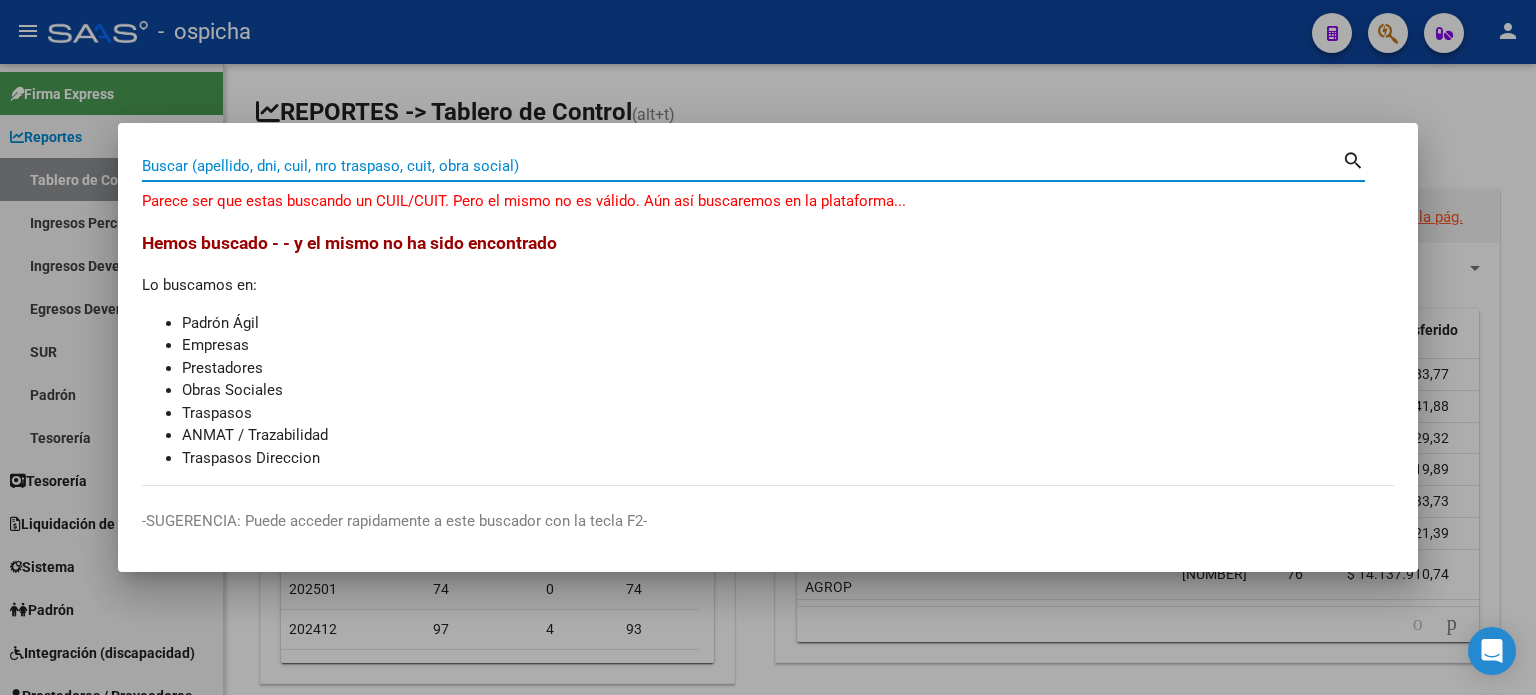 type 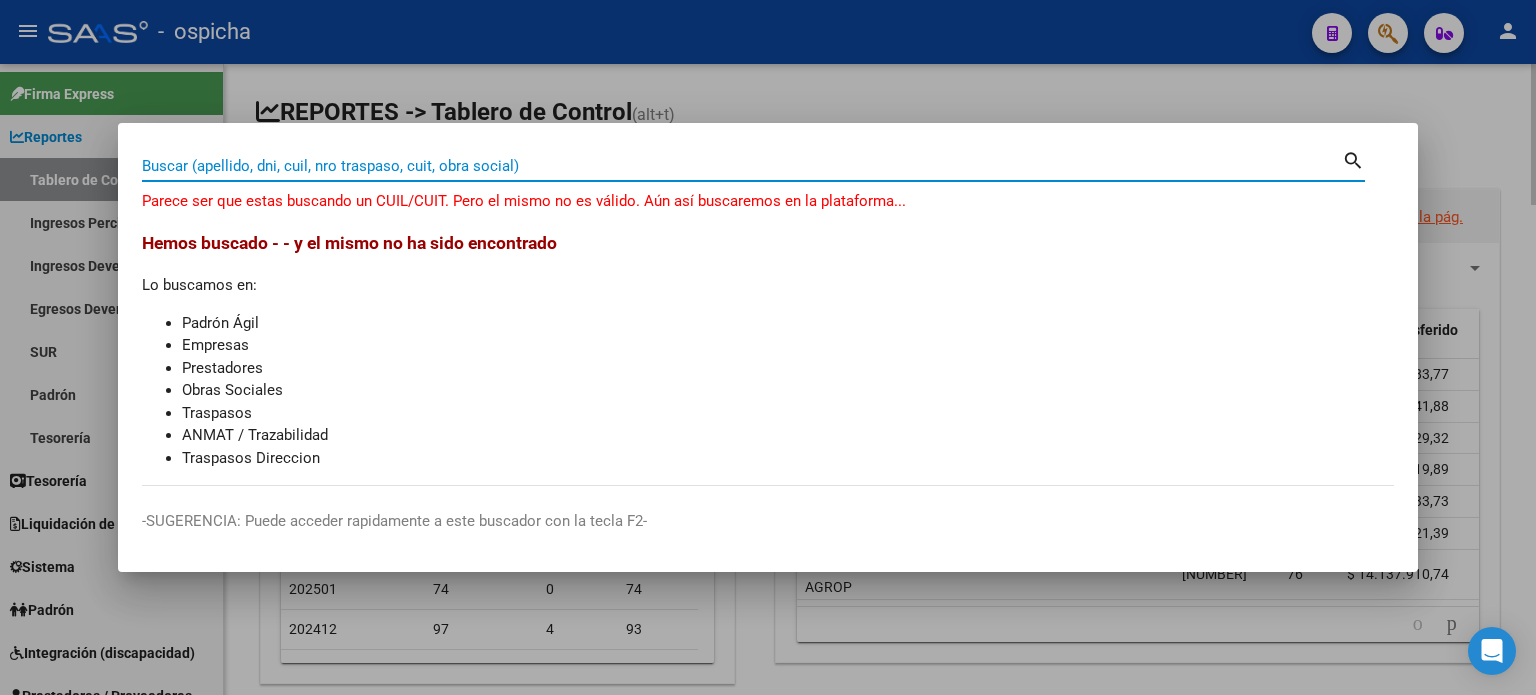click at bounding box center [768, 347] 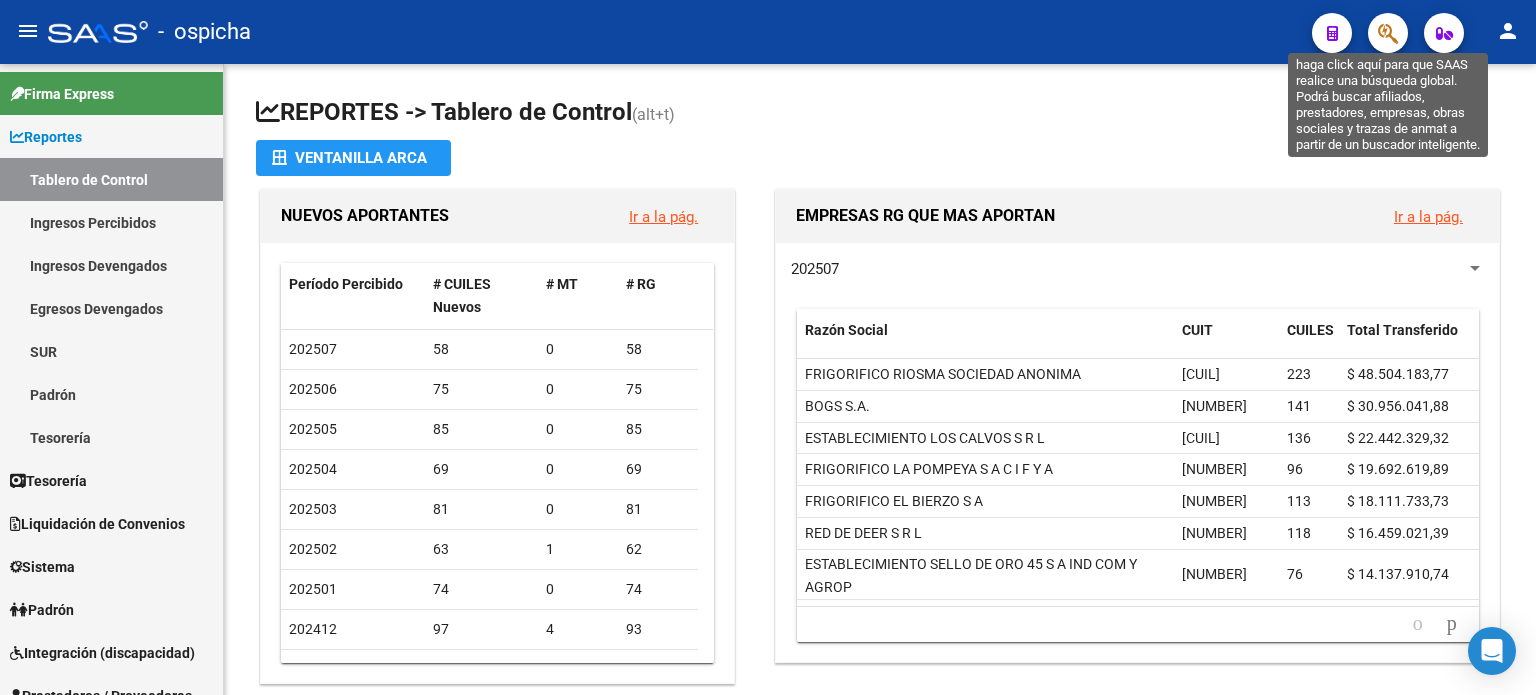 click 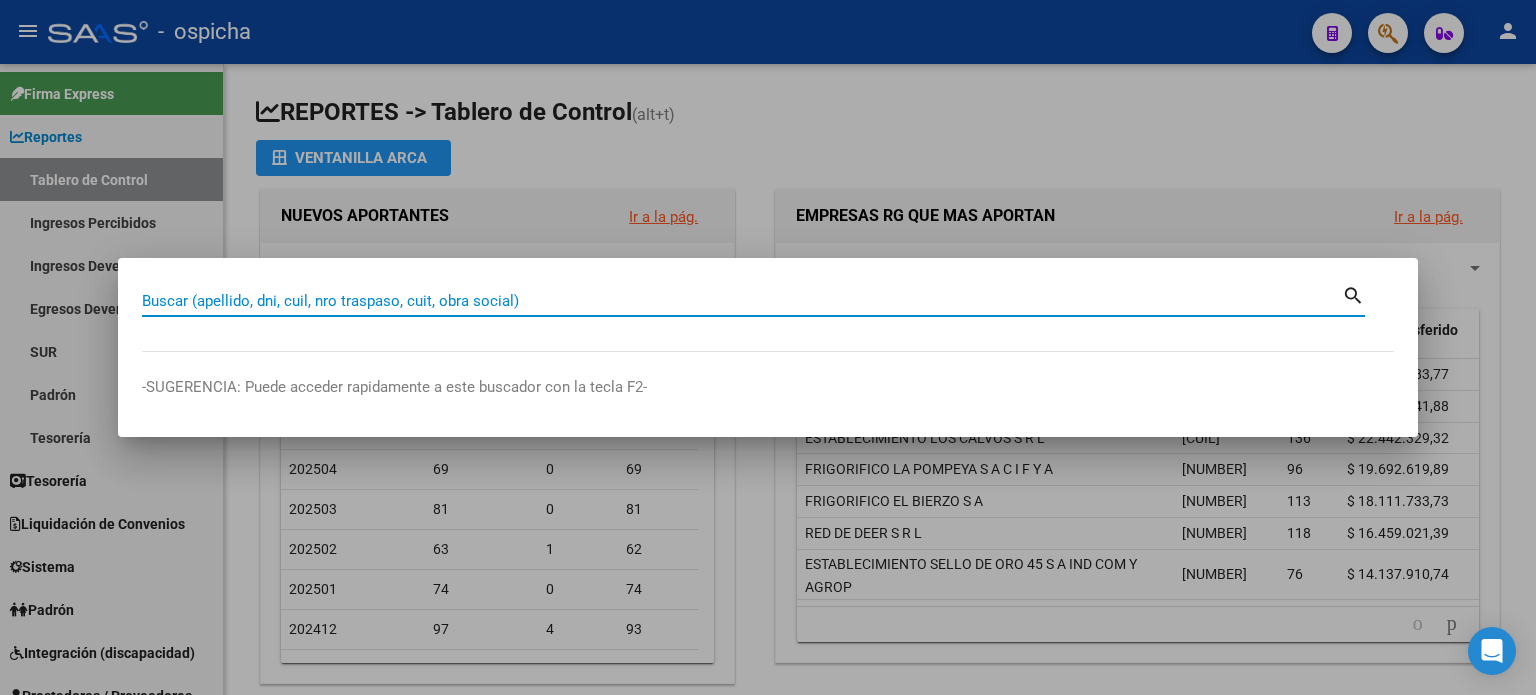 click on "Buscar (apellido, dni, cuil, nro traspaso, cuit, obra social)" at bounding box center (742, 301) 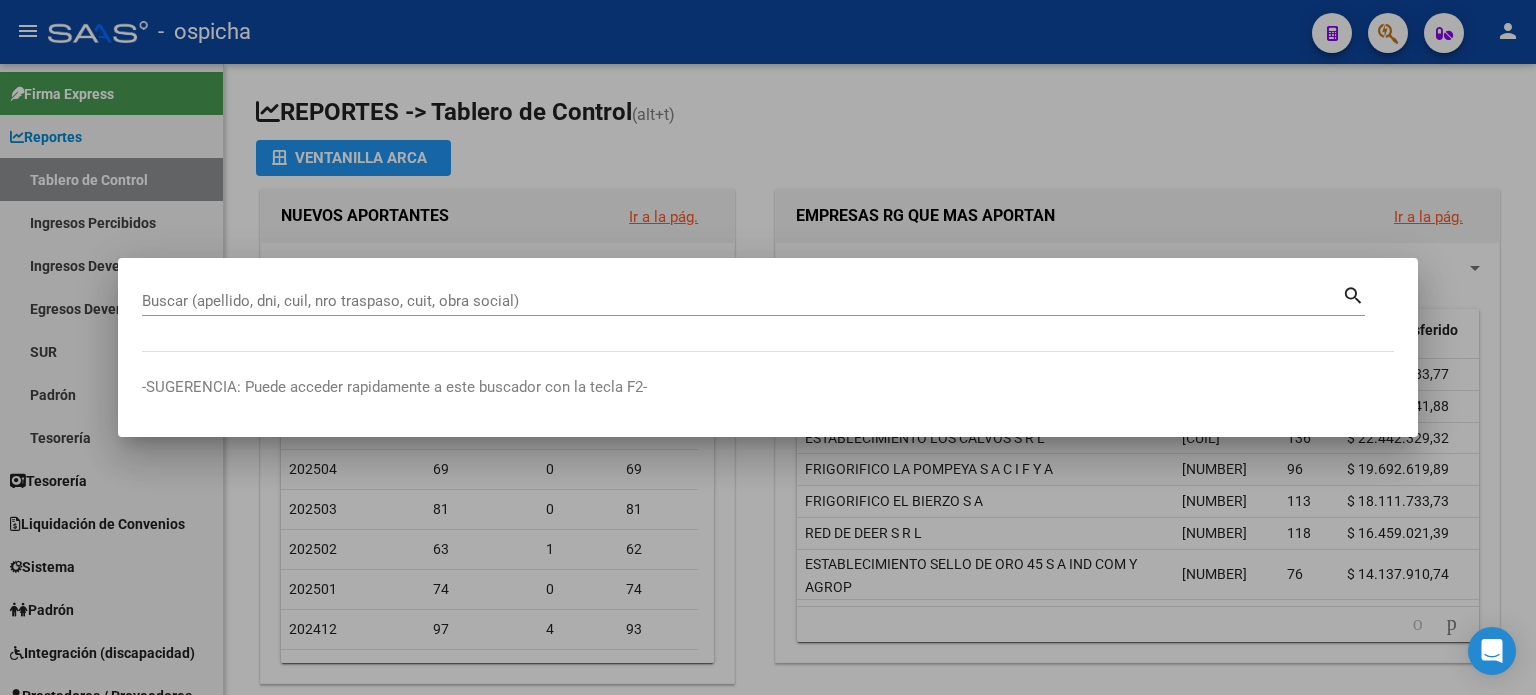 click on "search" at bounding box center (1353, 294) 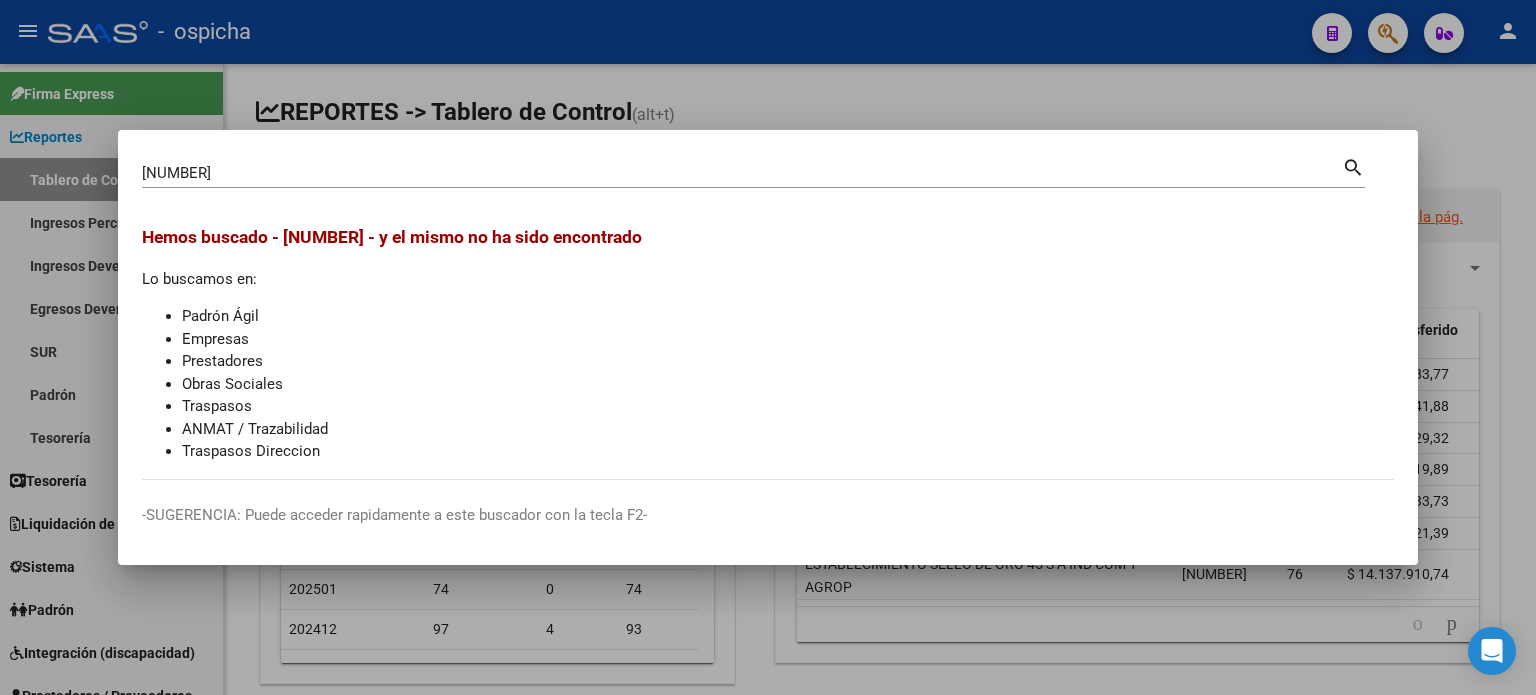 click on "search" at bounding box center [1353, 166] 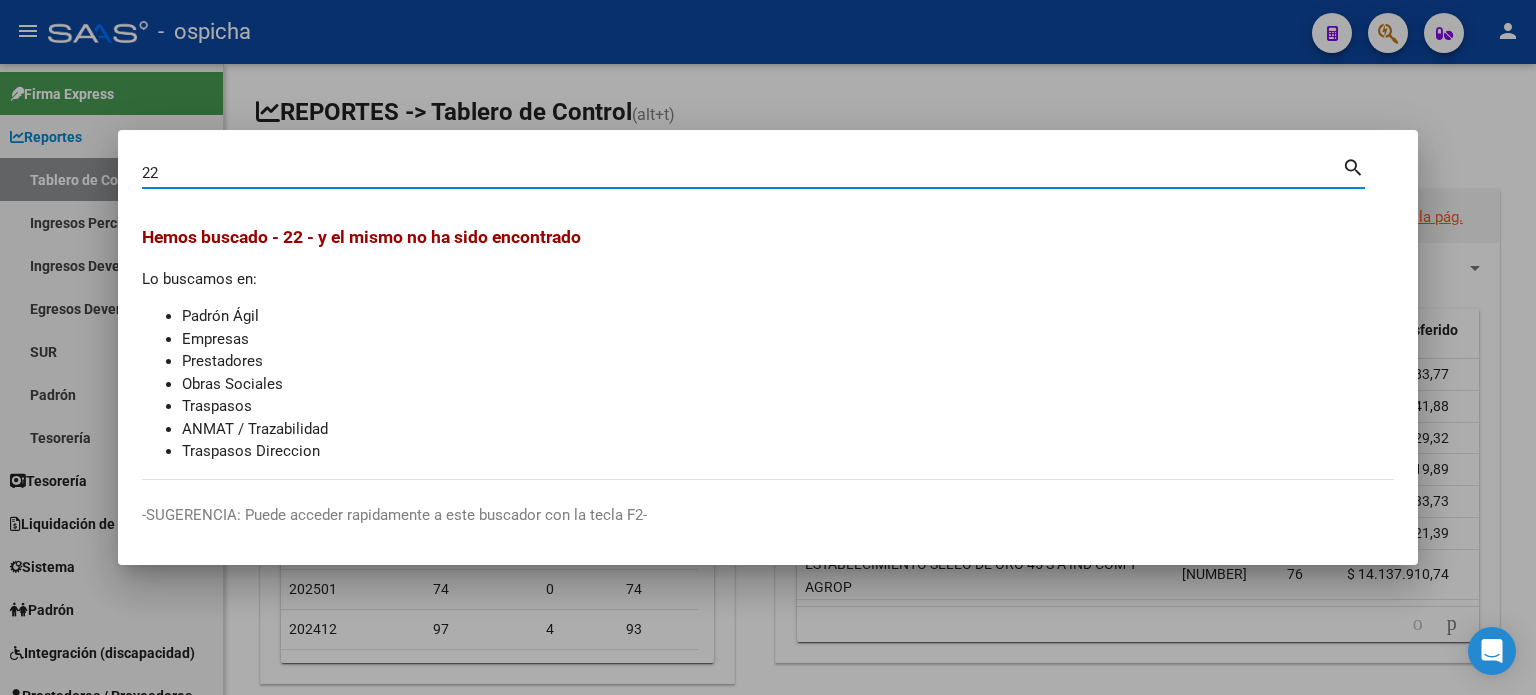 type on "2" 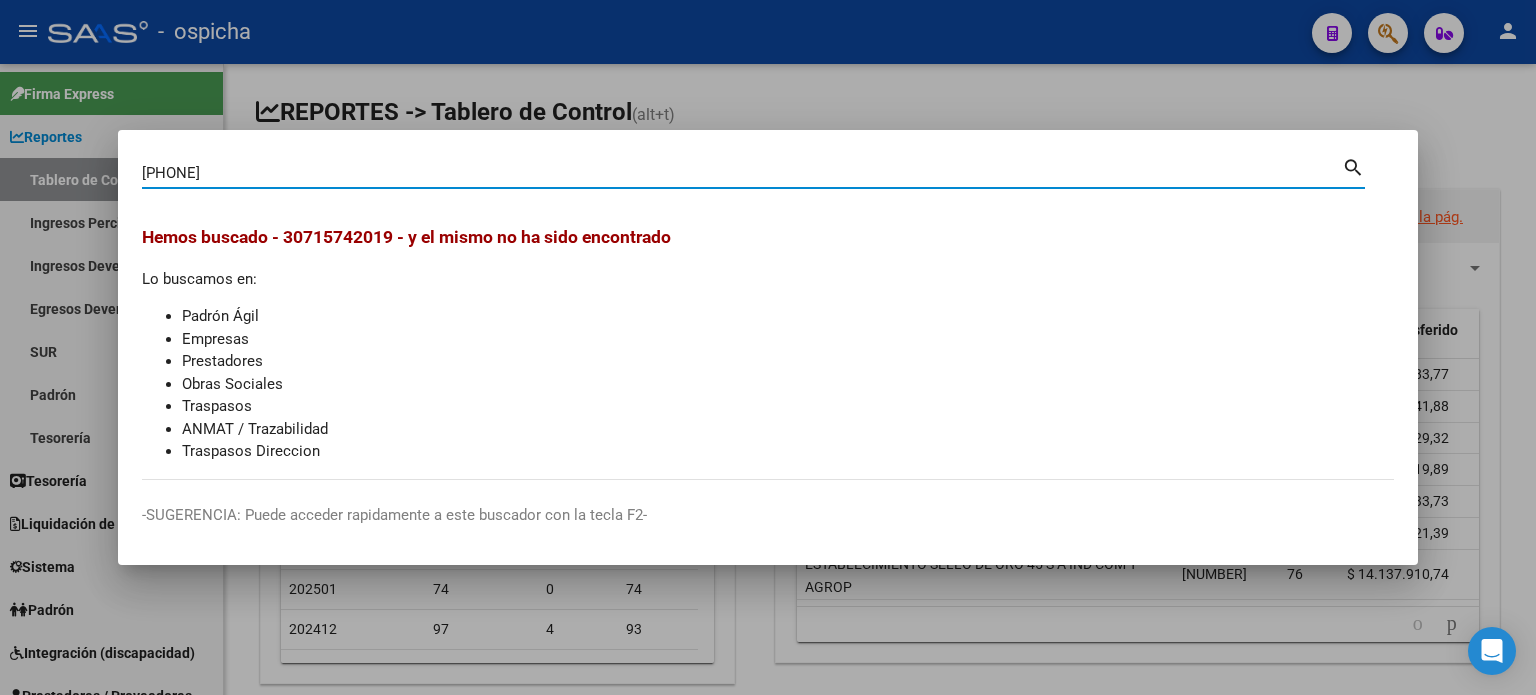 type on "[PHONE]" 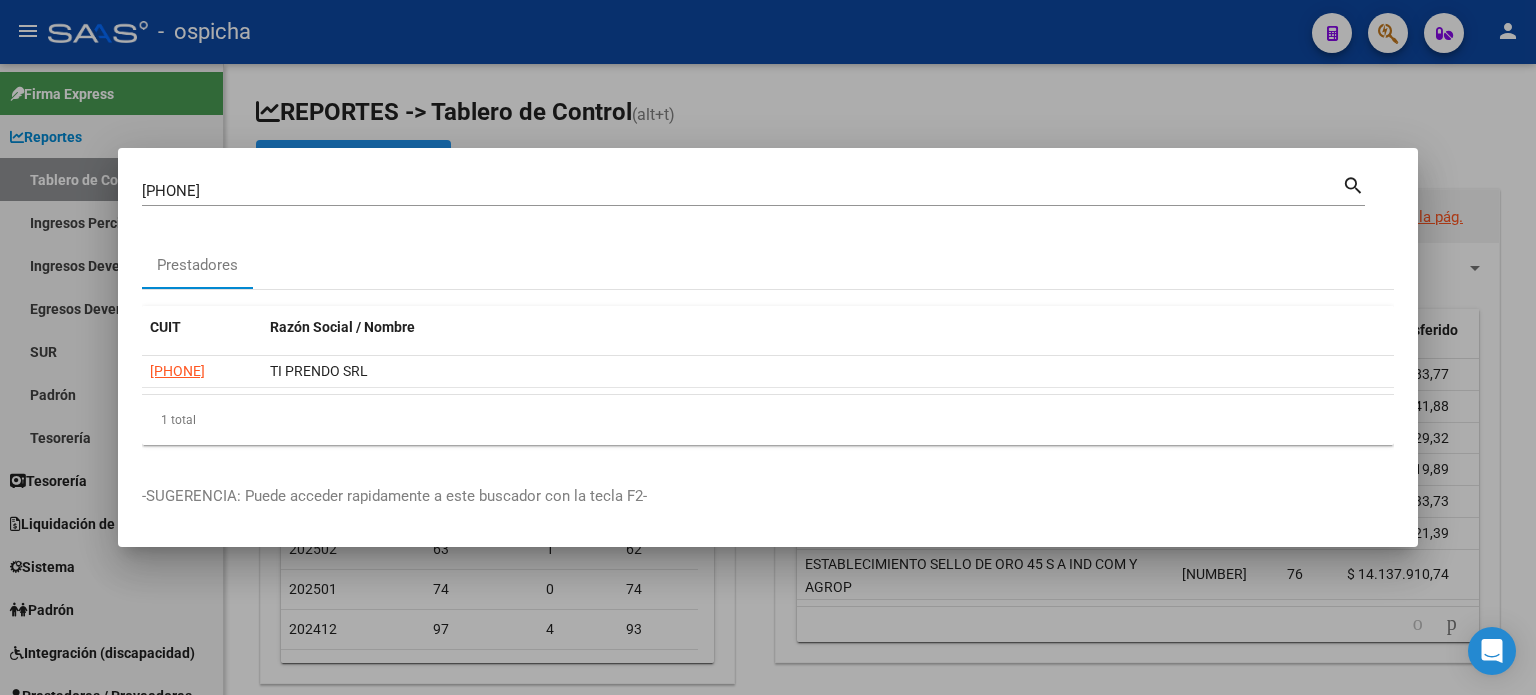 click on "search" at bounding box center (1353, 184) 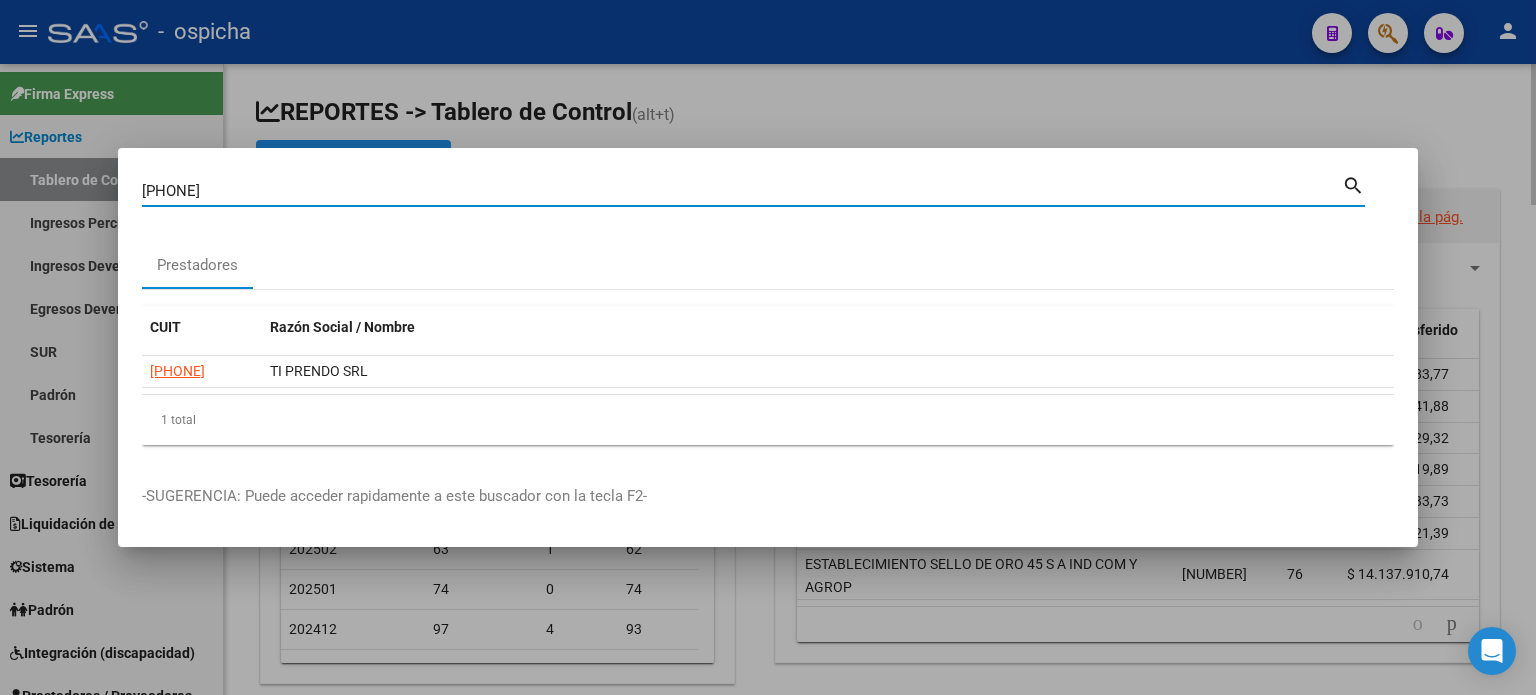 drag, startPoint x: 1370, startPoint y: 9, endPoint x: 832, endPoint y: 92, distance: 544.36475 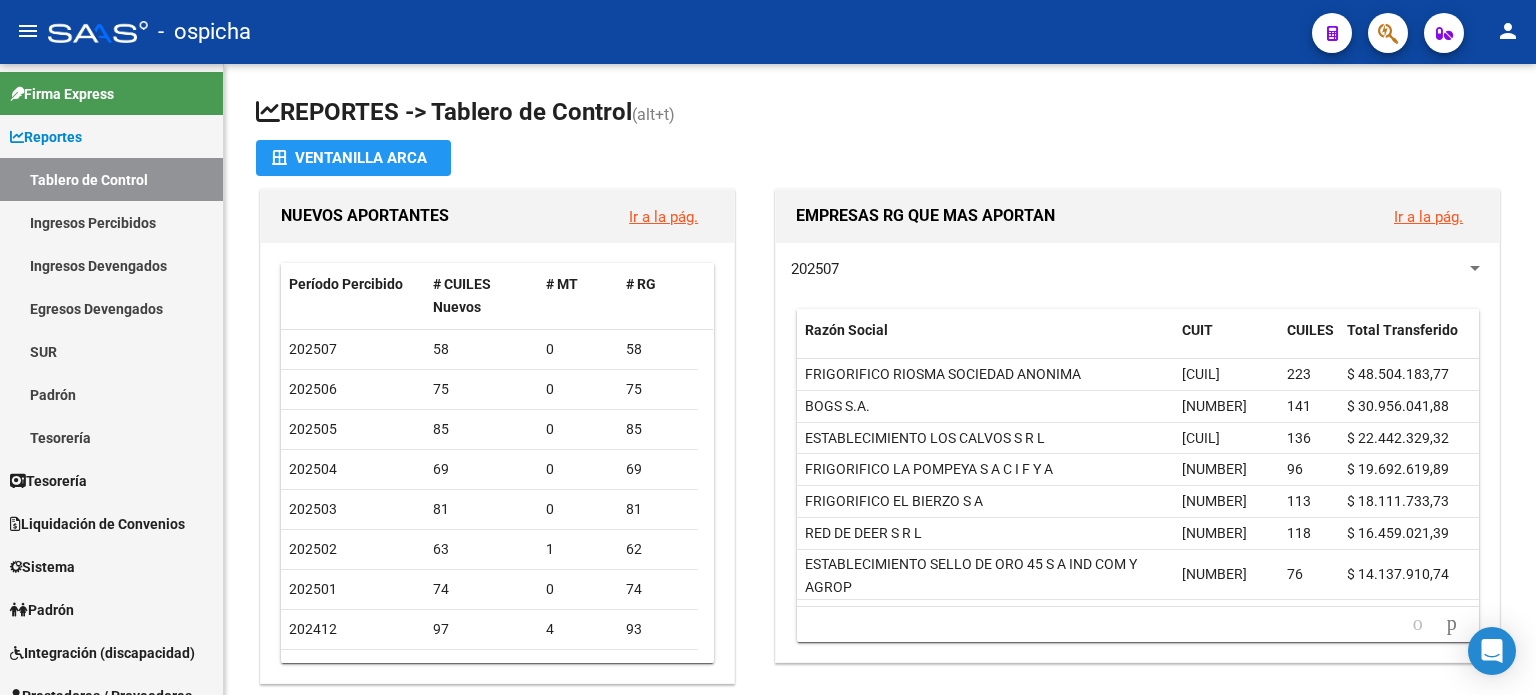 click 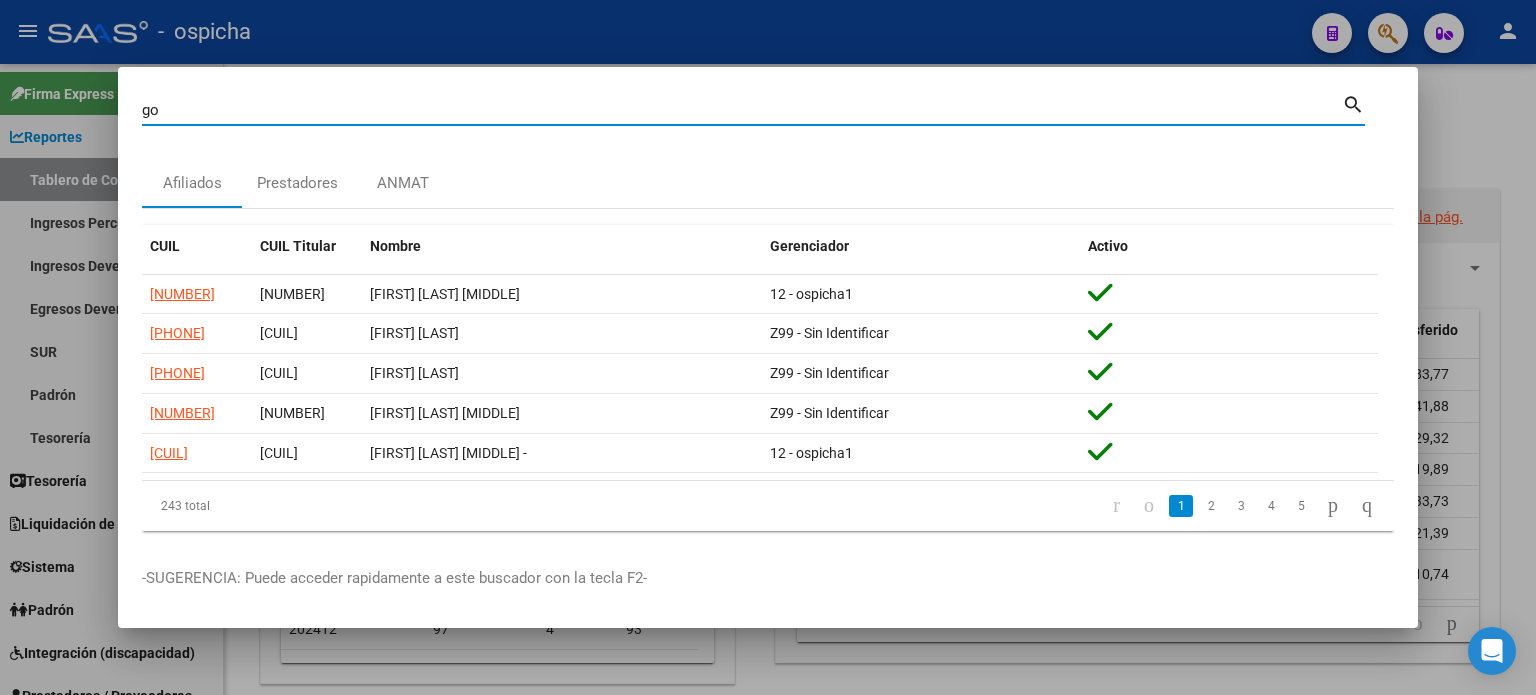 type on "g" 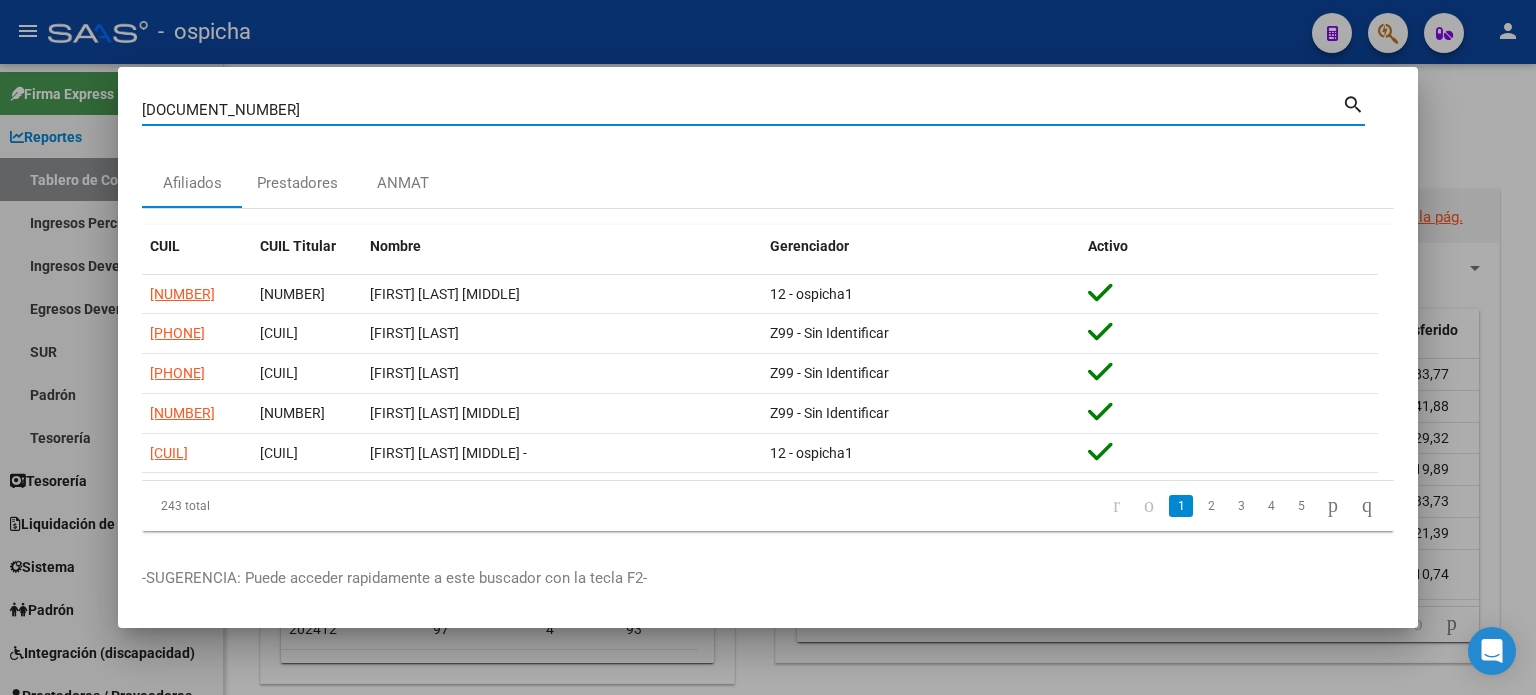 type on "[DOCUMENT_NUMBER]" 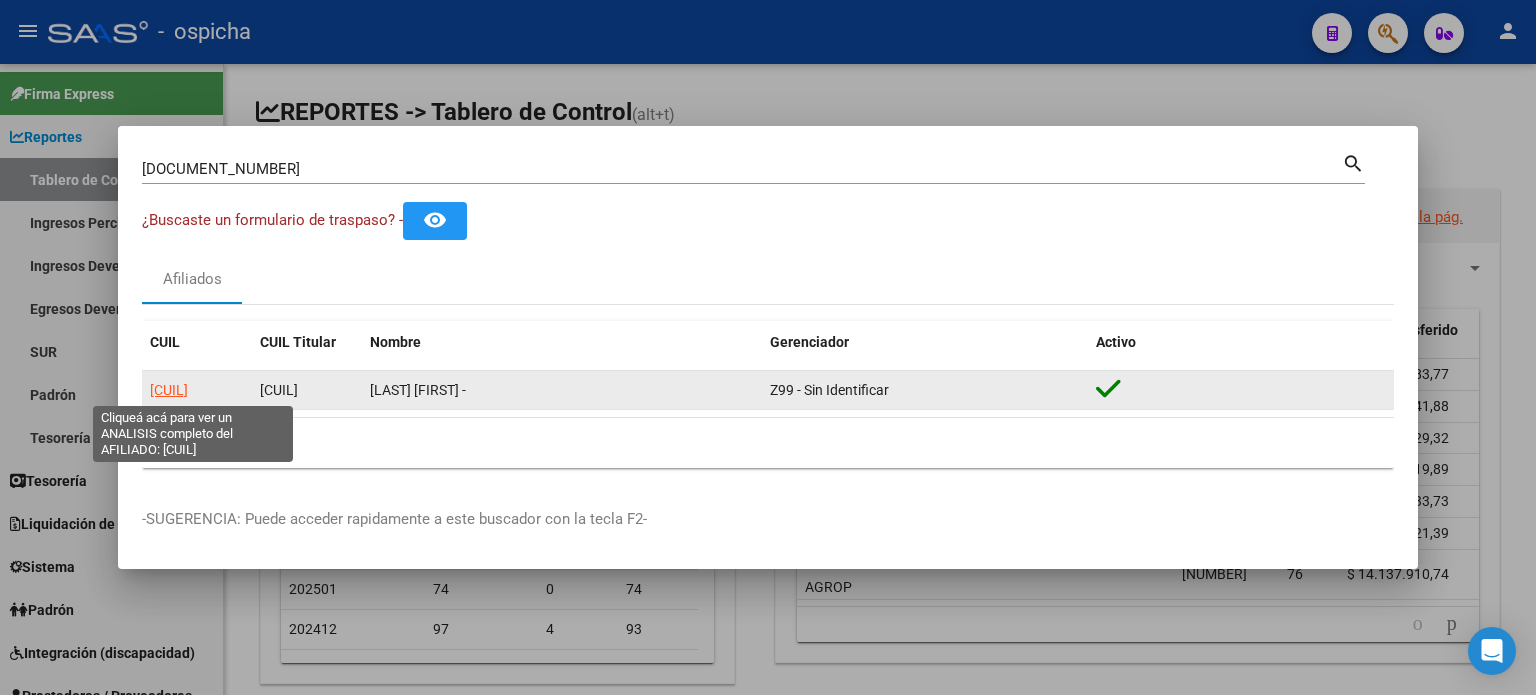 click on "[CUIL]" 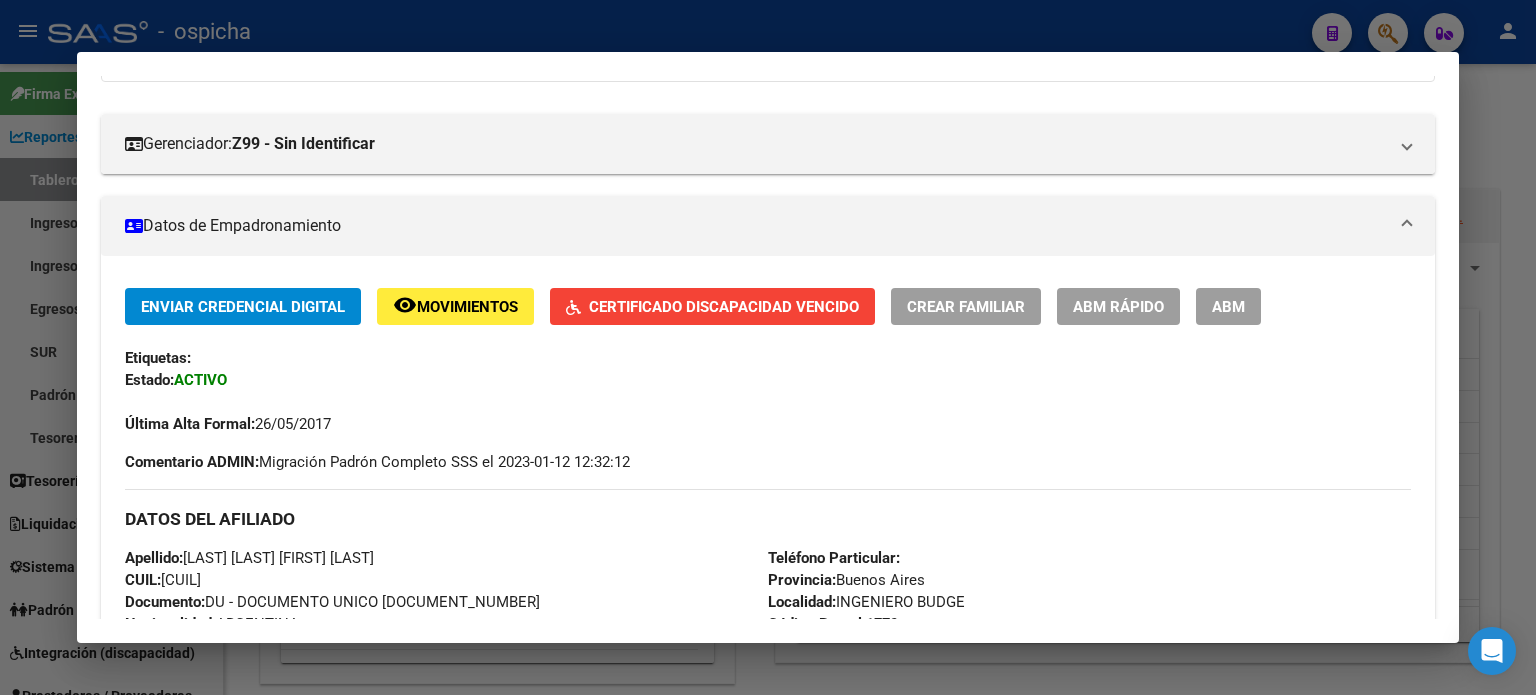 scroll, scrollTop: 0, scrollLeft: 0, axis: both 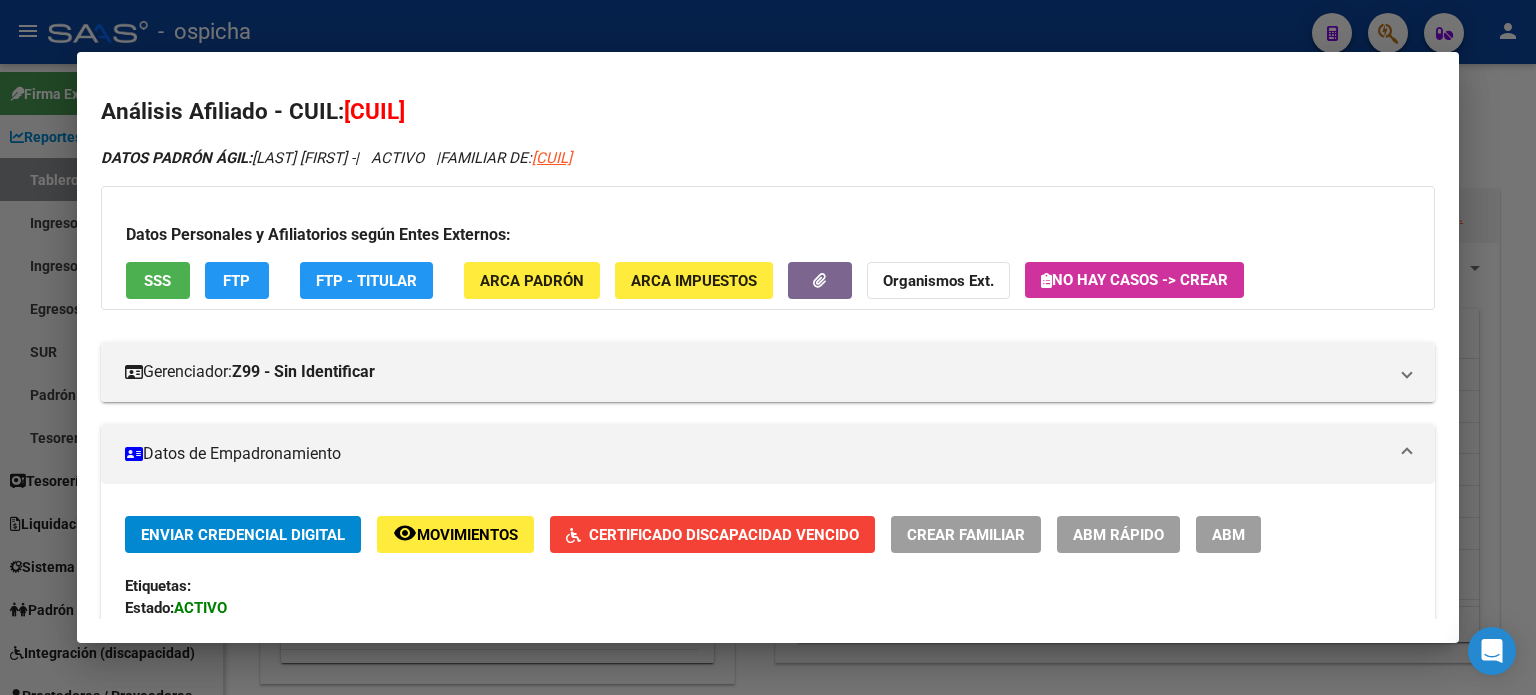 click at bounding box center (768, 347) 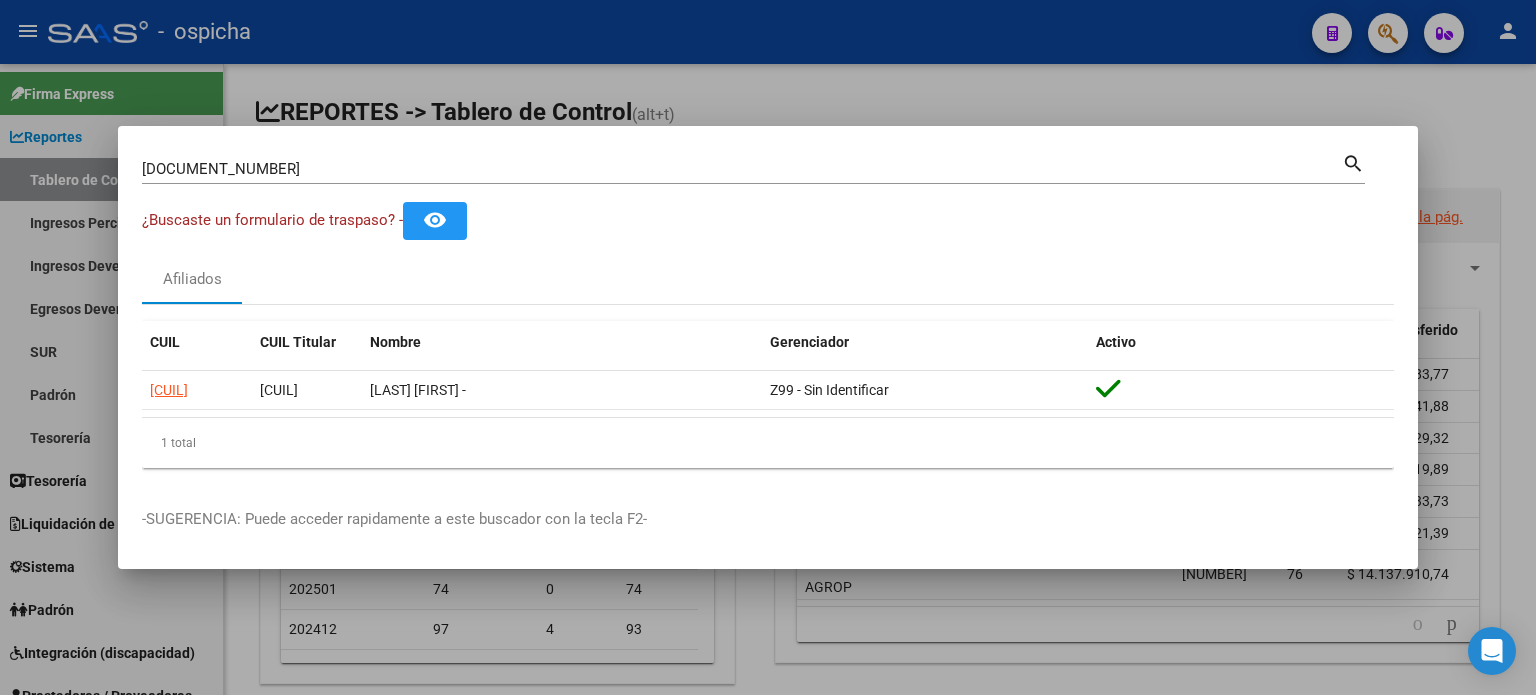 click on "search" at bounding box center [1353, 162] 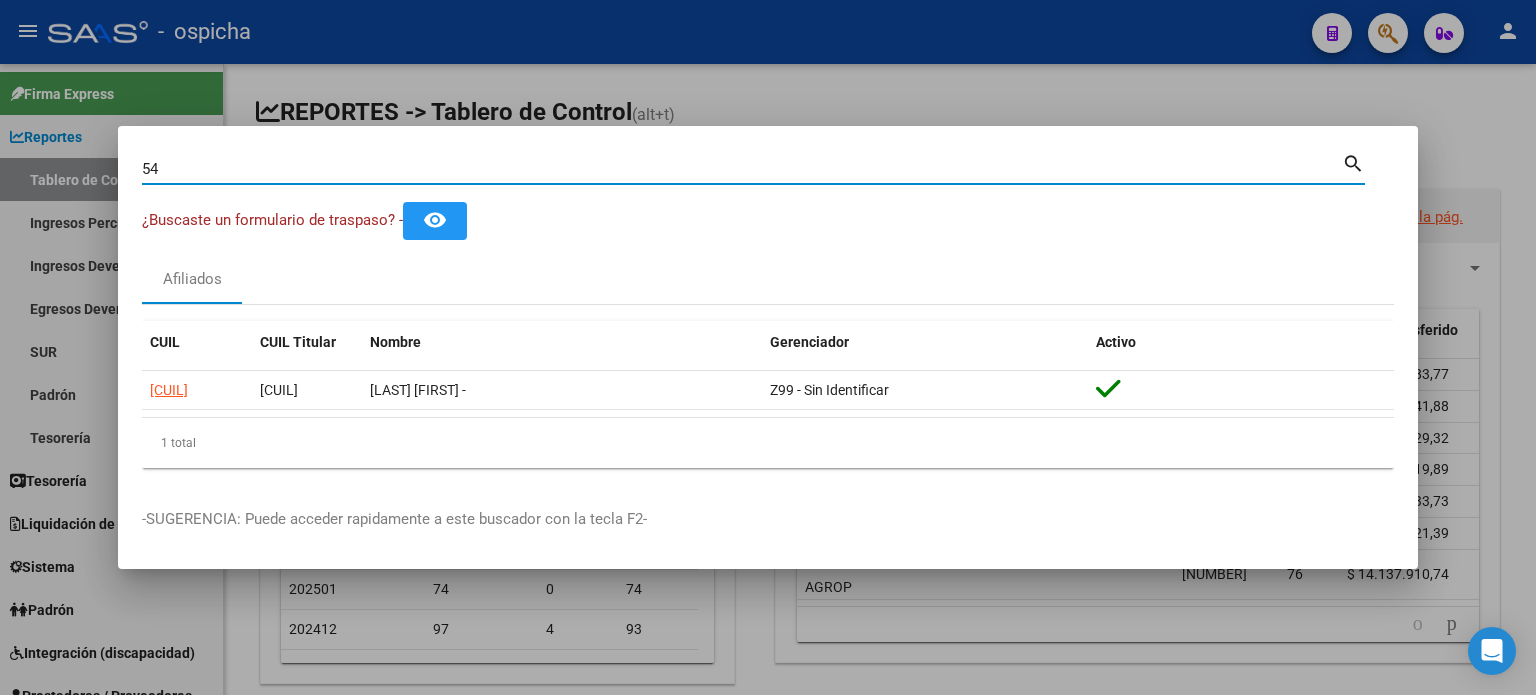 type on "5" 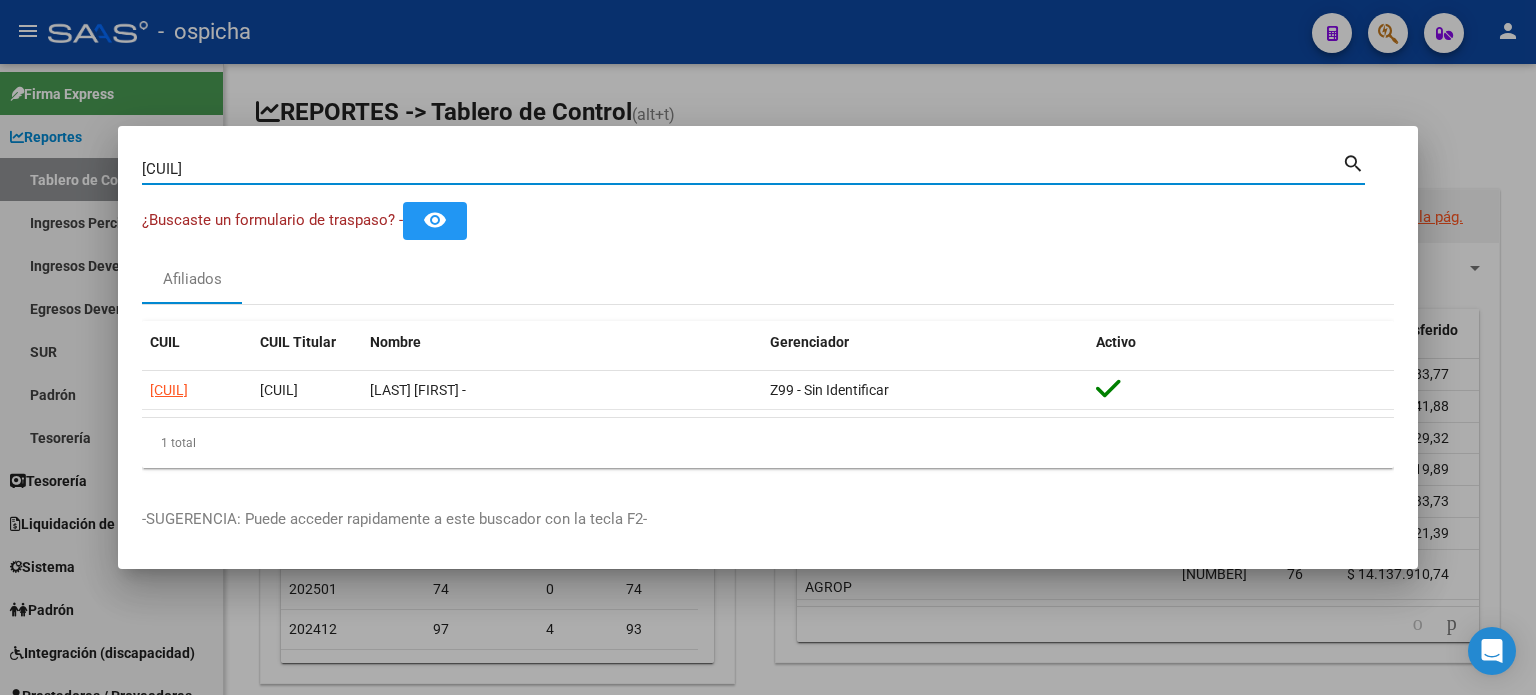 type on "[CUIL]" 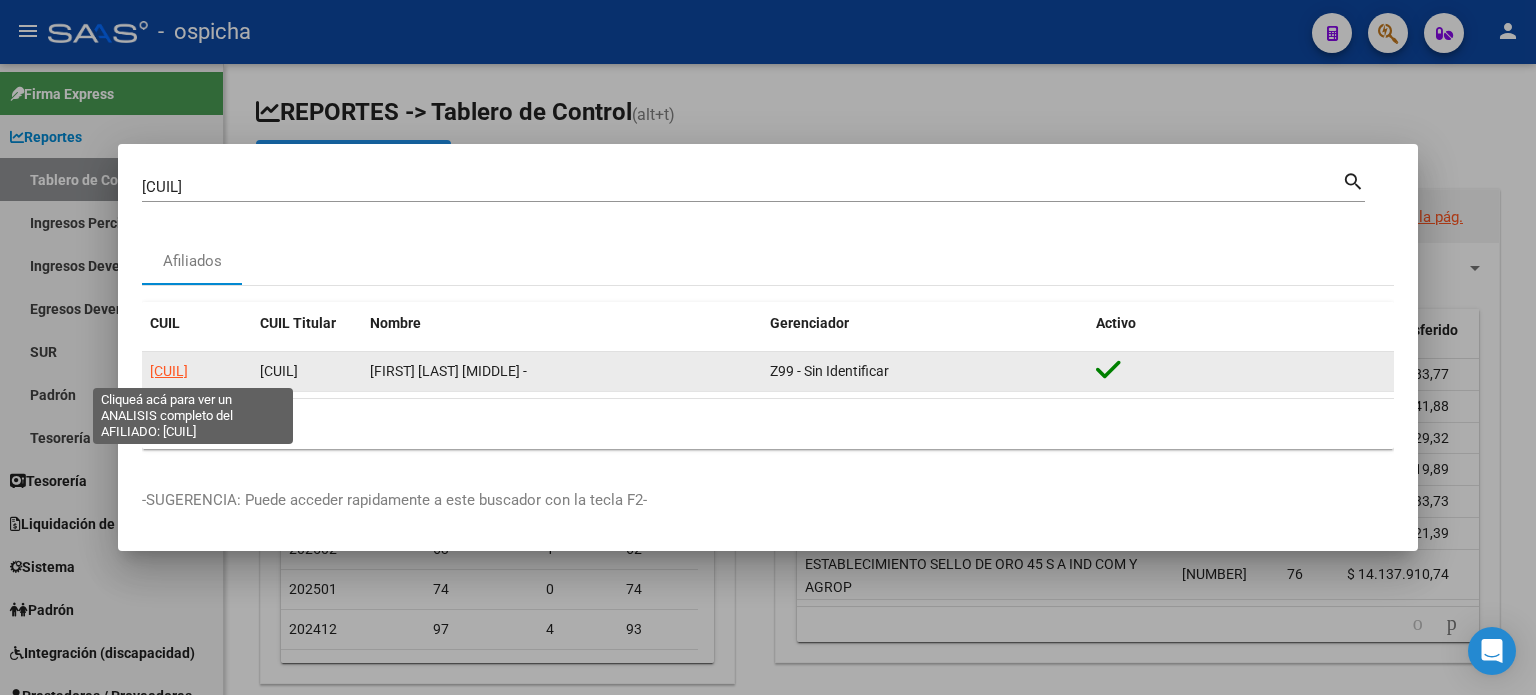 click on "[CUIL]" 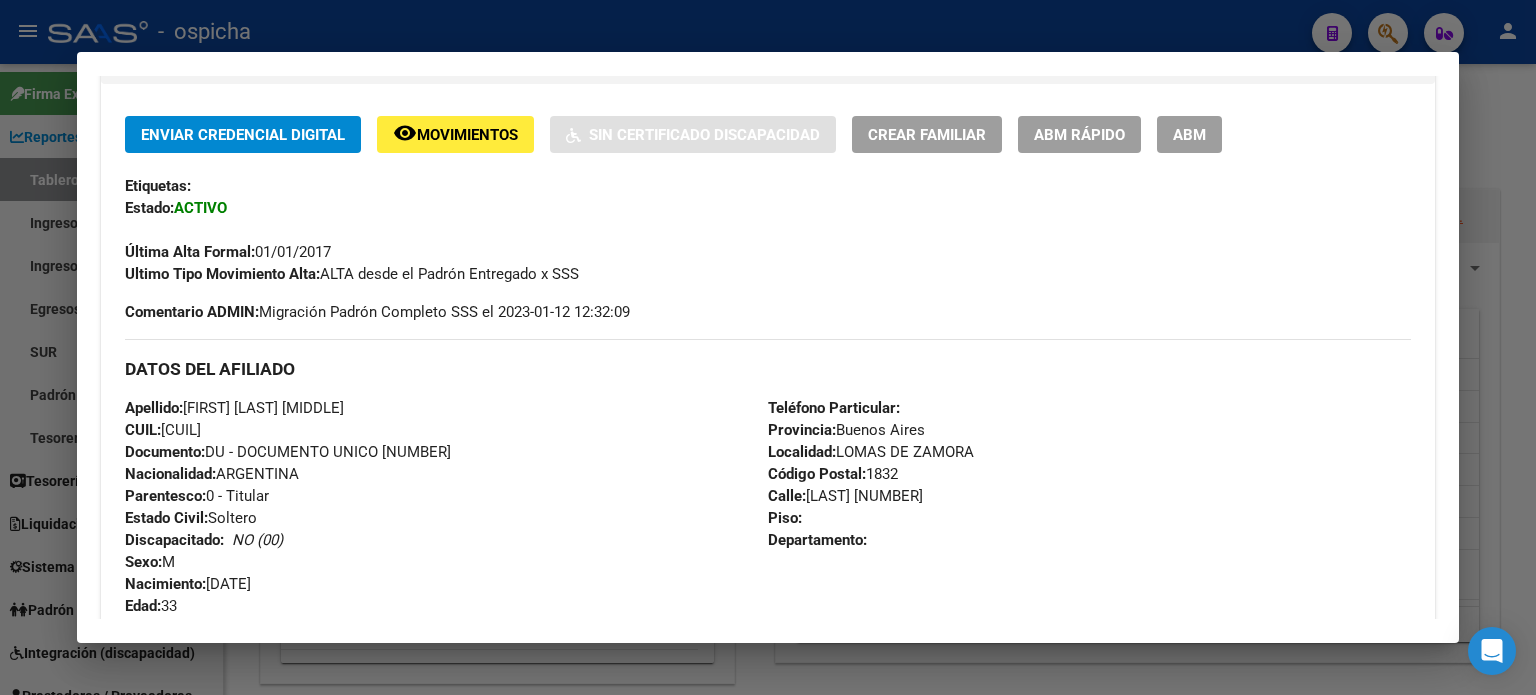 scroll, scrollTop: 0, scrollLeft: 0, axis: both 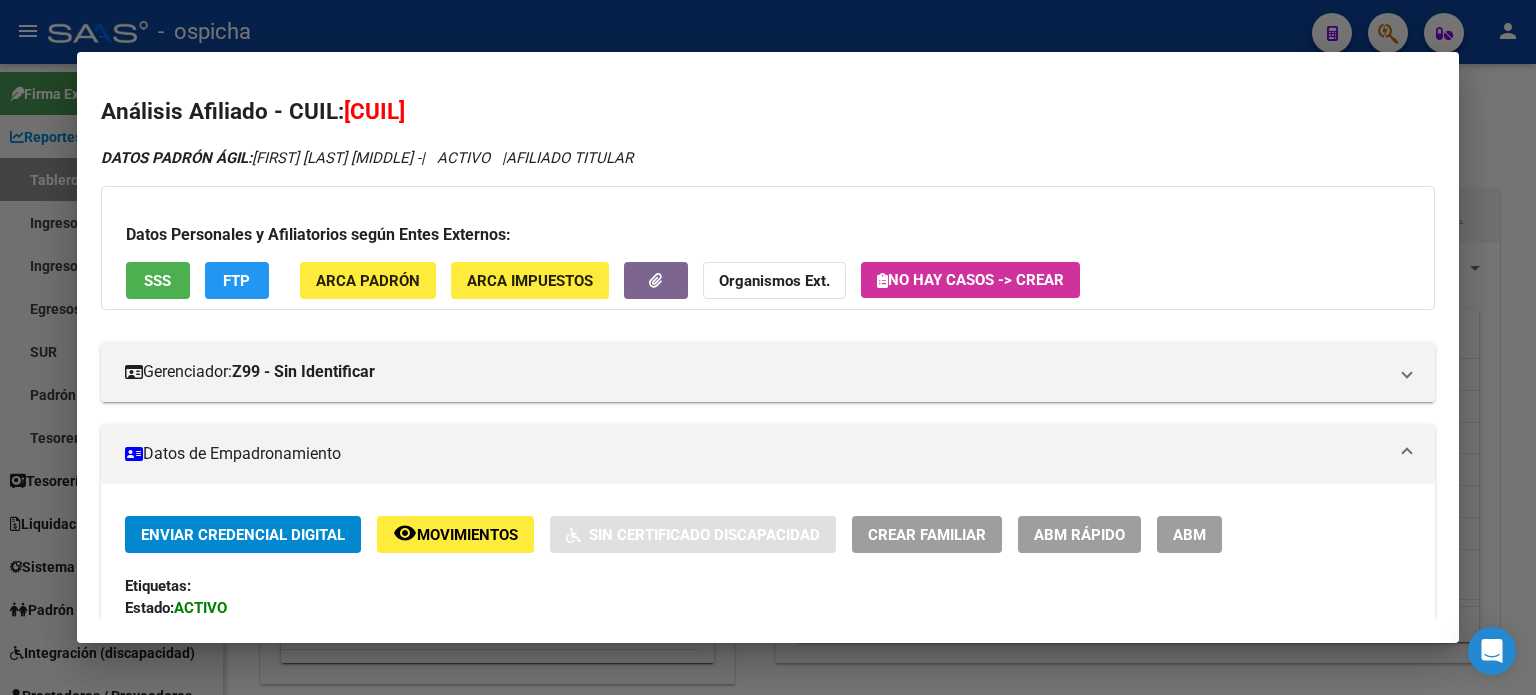 click at bounding box center (768, 347) 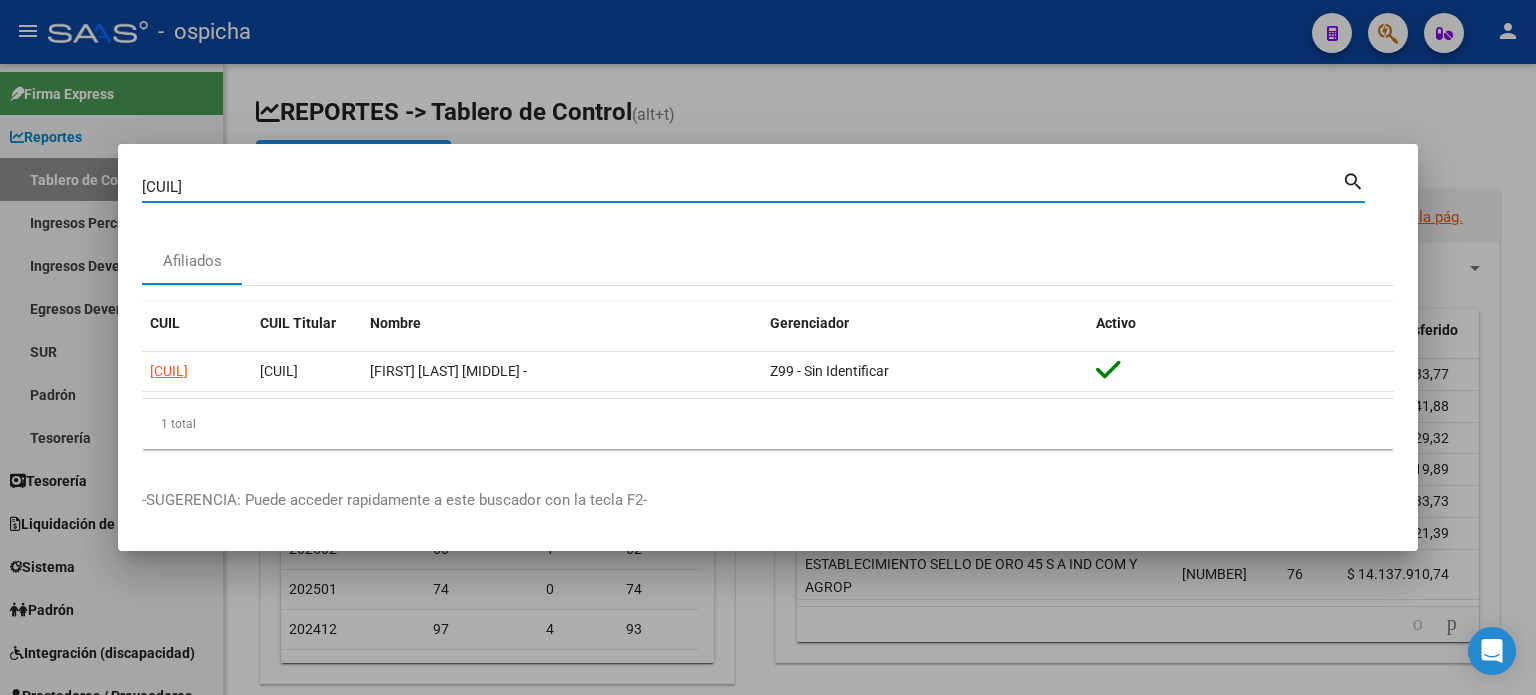 click on "[CUIL]" at bounding box center [742, 187] 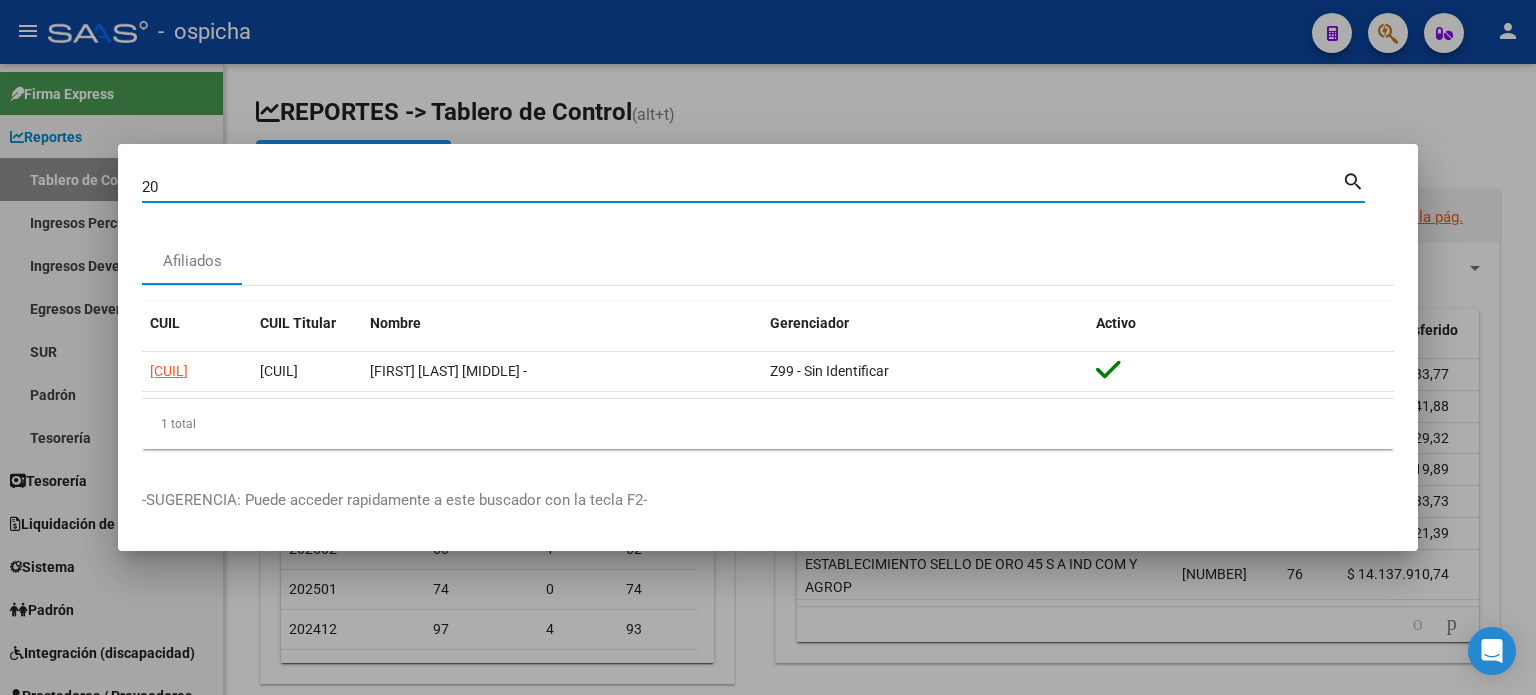 type on "2" 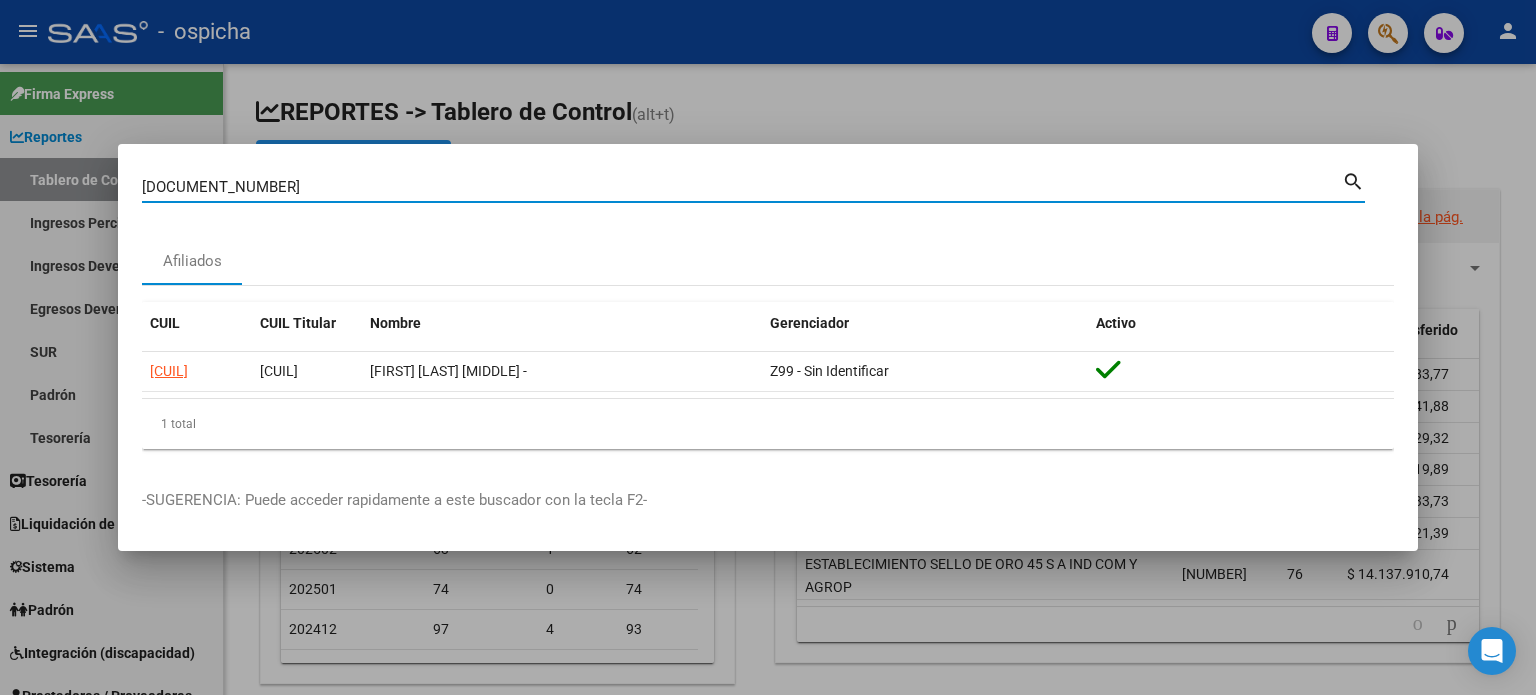 type on "[DOCUMENT_NUMBER]" 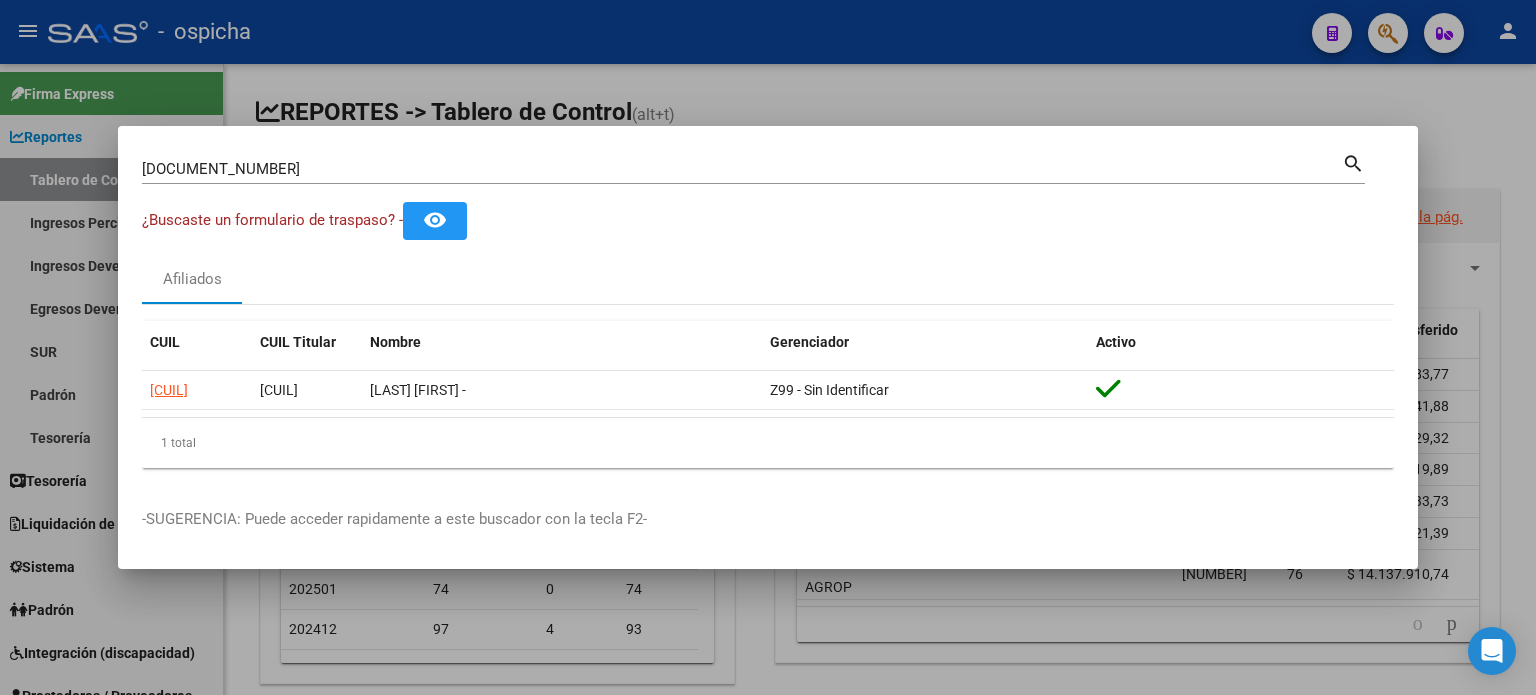 click at bounding box center (768, 347) 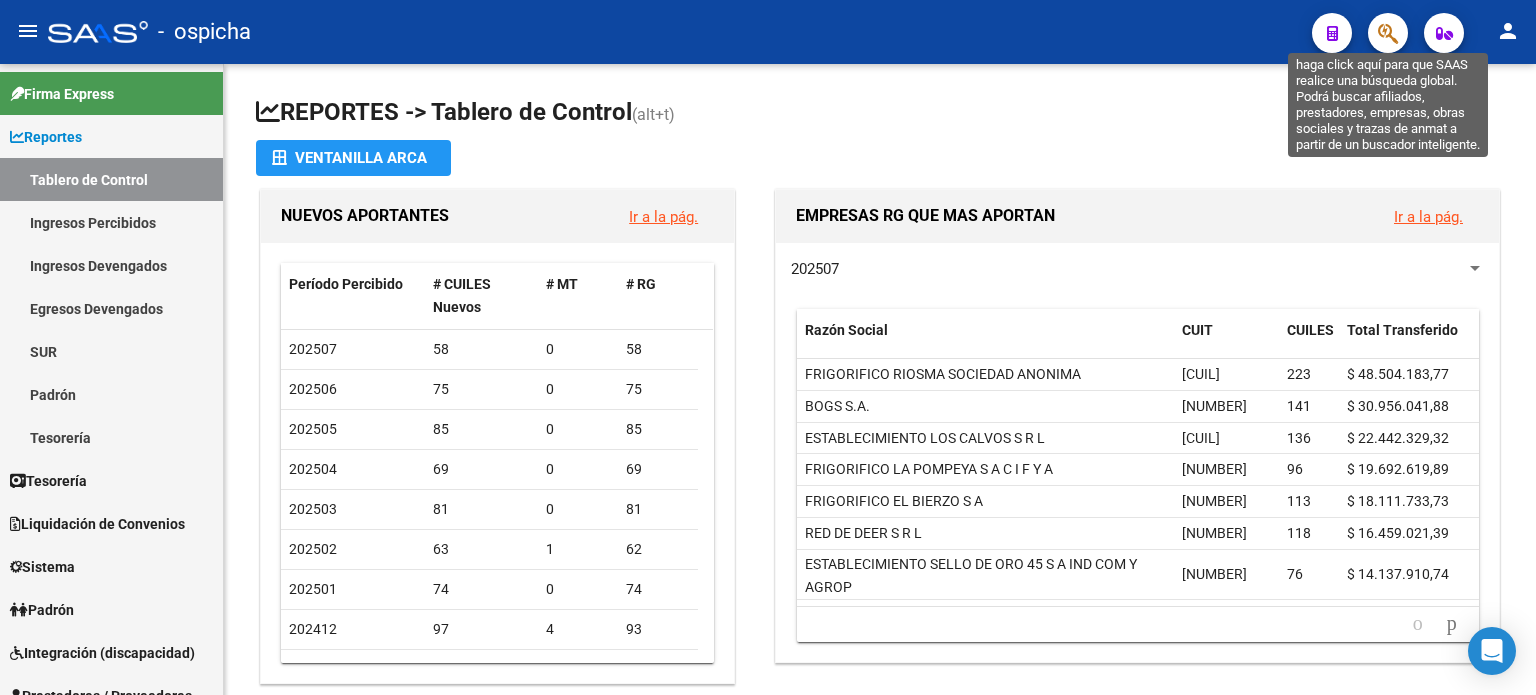 click 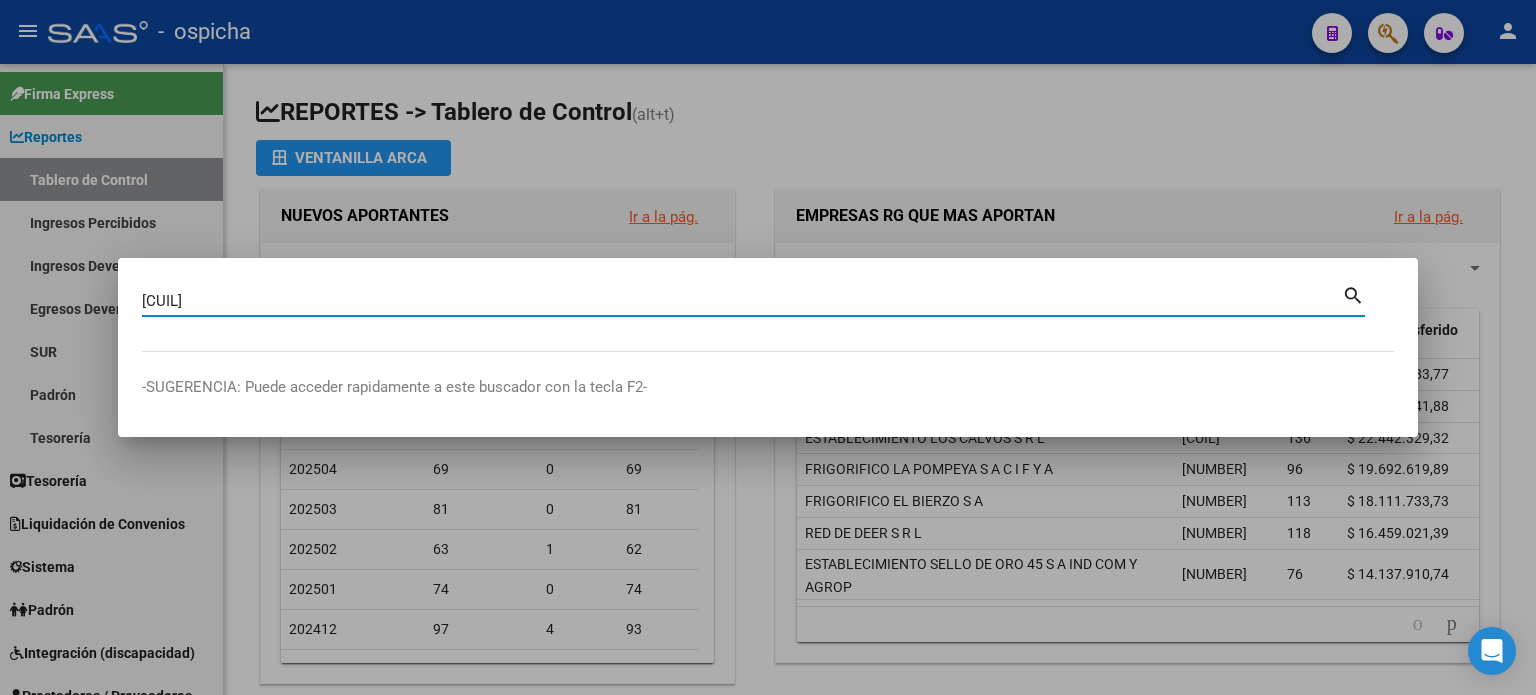 type on "[CUIL]" 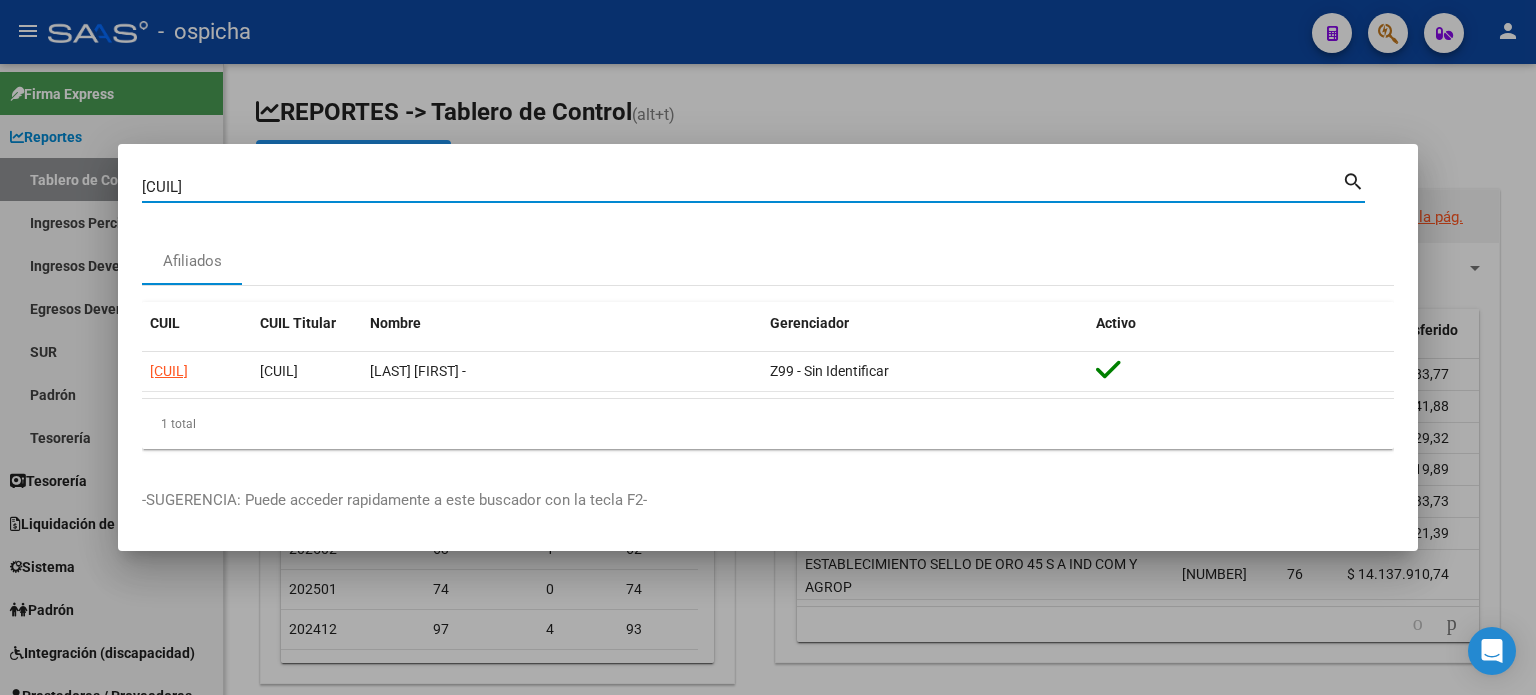 click on "search" at bounding box center [1353, 180] 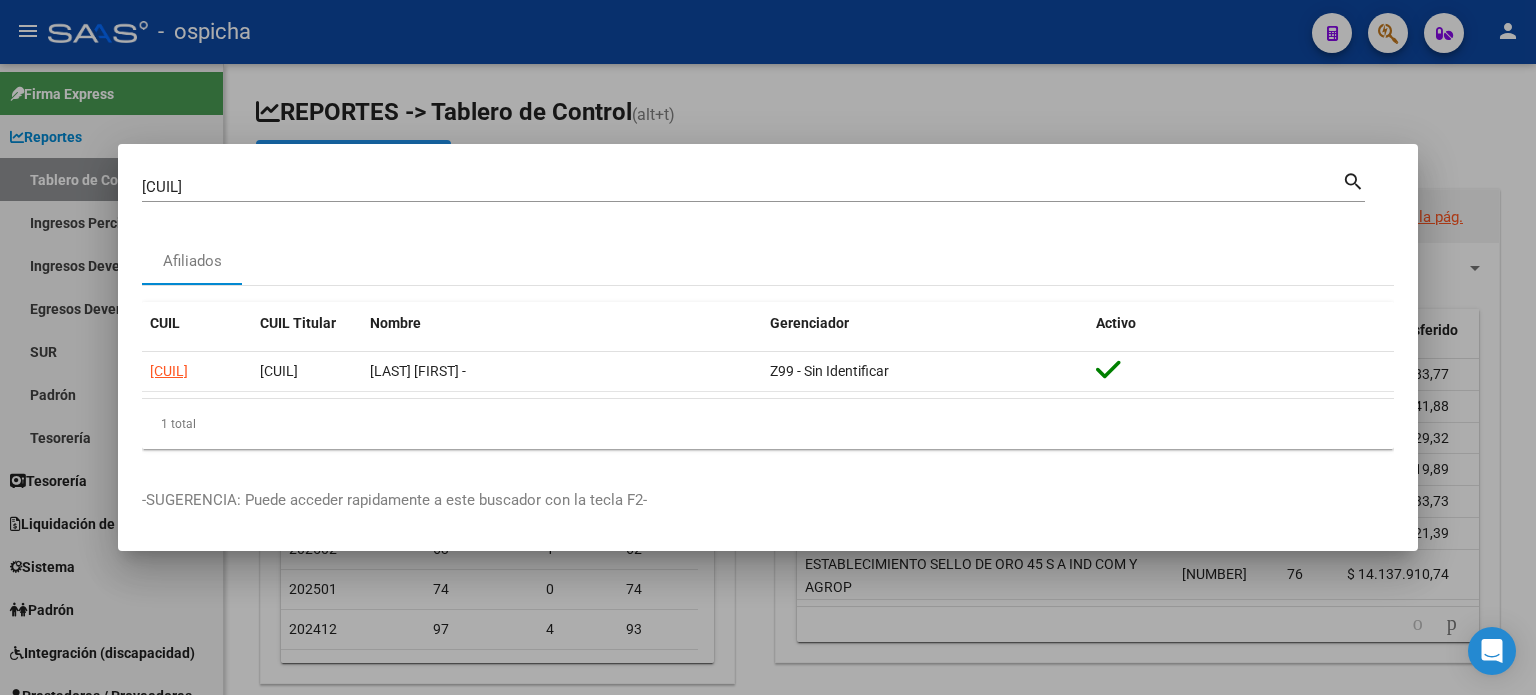 click on "search" at bounding box center (1353, 180) 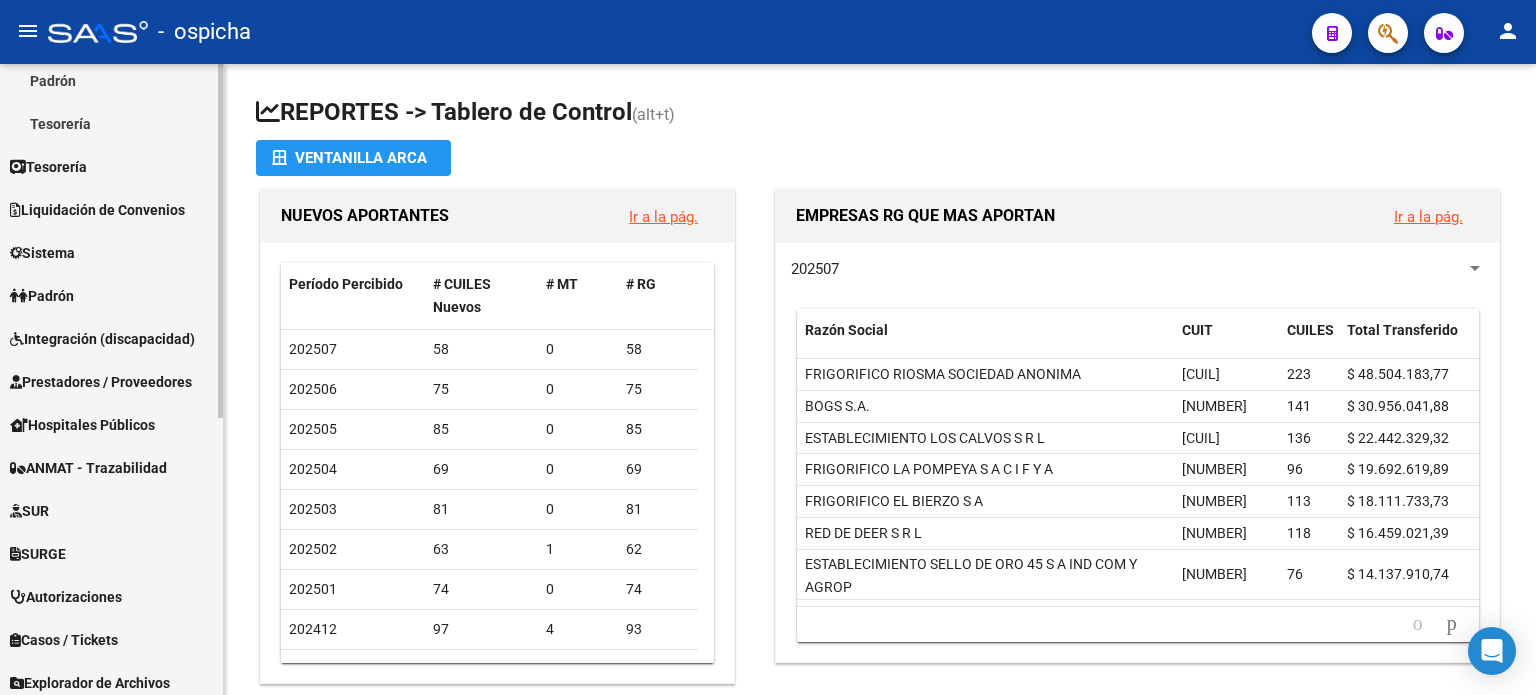scroll, scrollTop: 295, scrollLeft: 0, axis: vertical 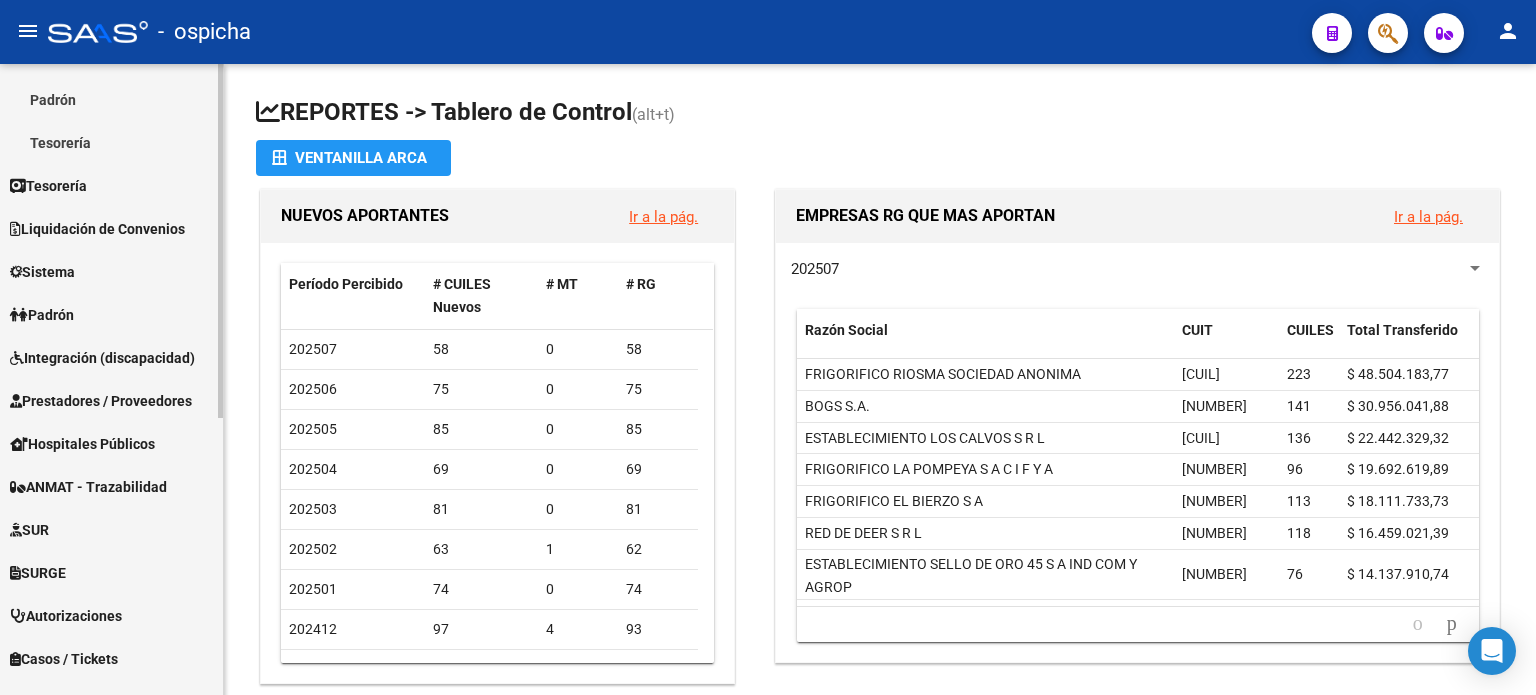 click on "Integración (discapacidad)" at bounding box center [102, 358] 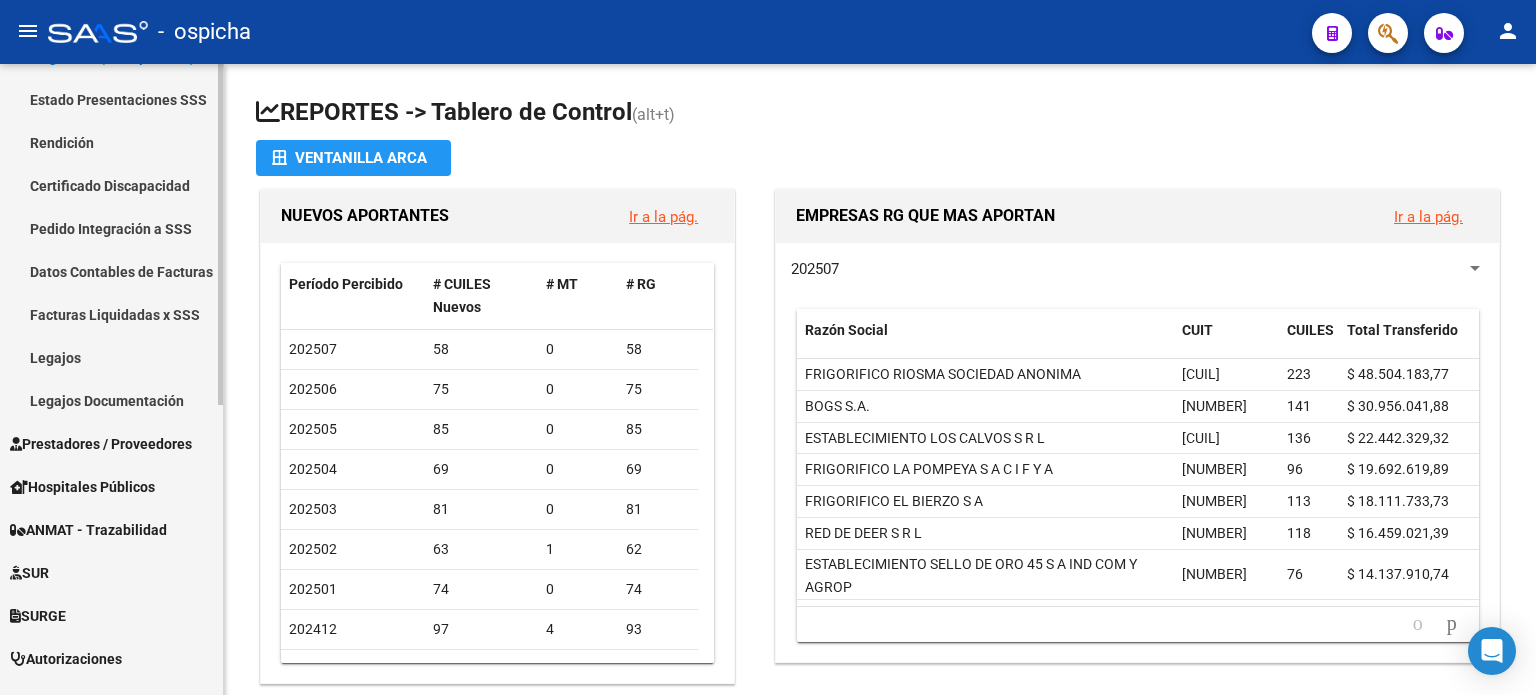 click on "Facturas Liquidadas x SSS" at bounding box center [111, 314] 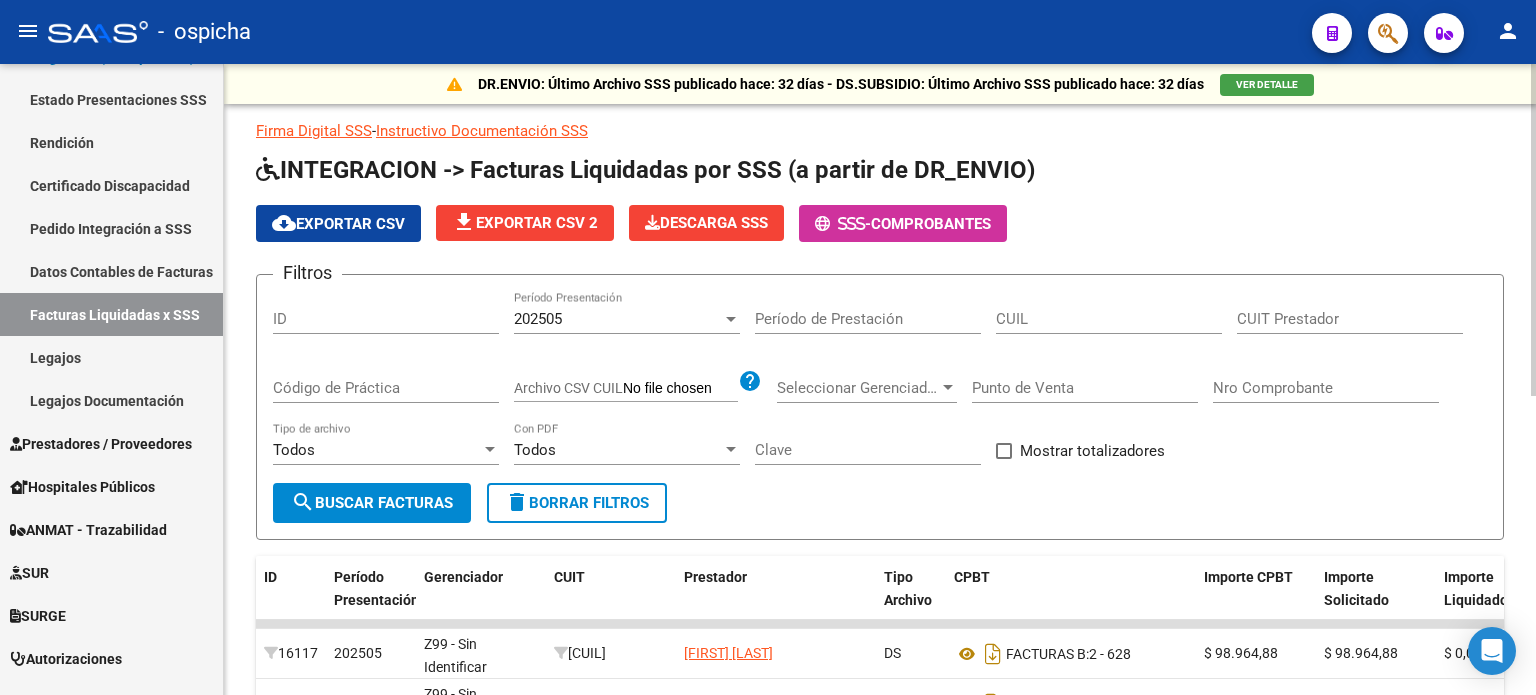 click on "CUIL" at bounding box center [1109, 319] 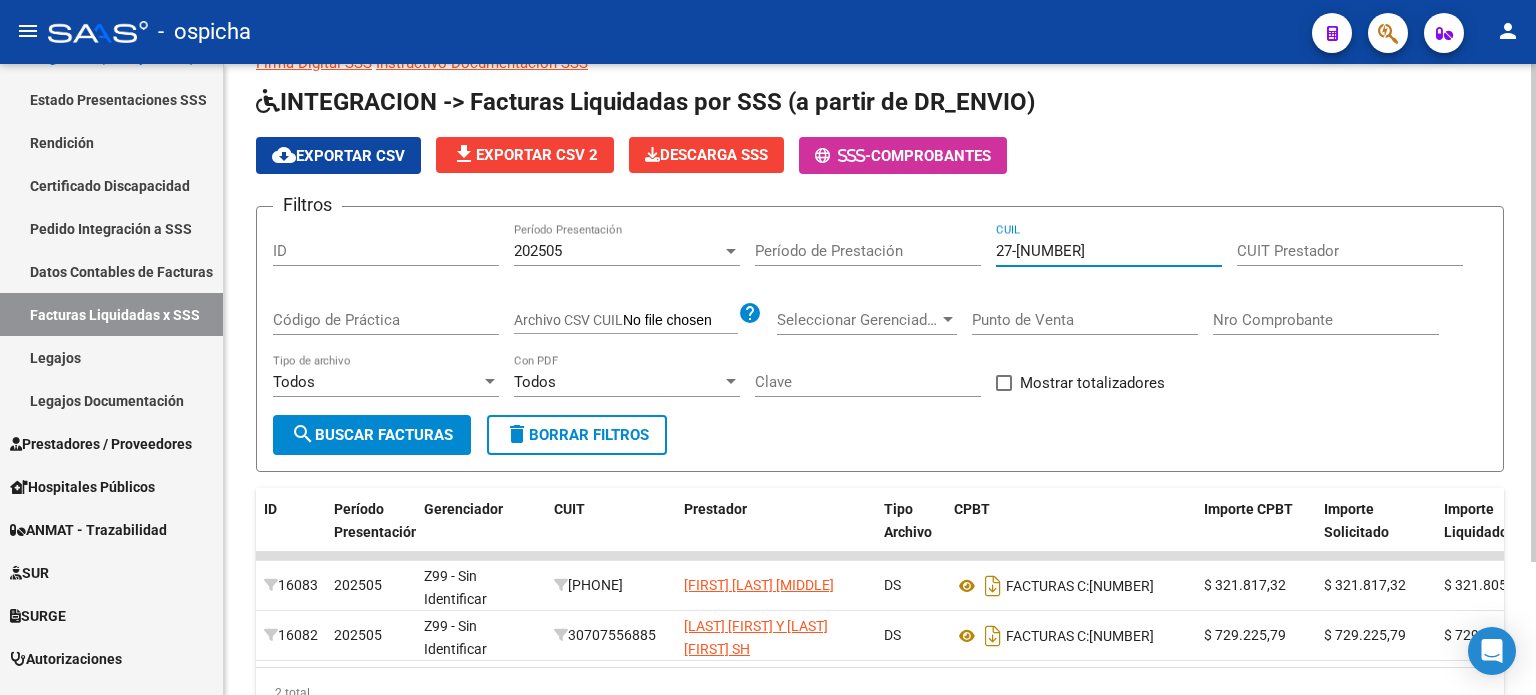 scroll, scrollTop: 168, scrollLeft: 0, axis: vertical 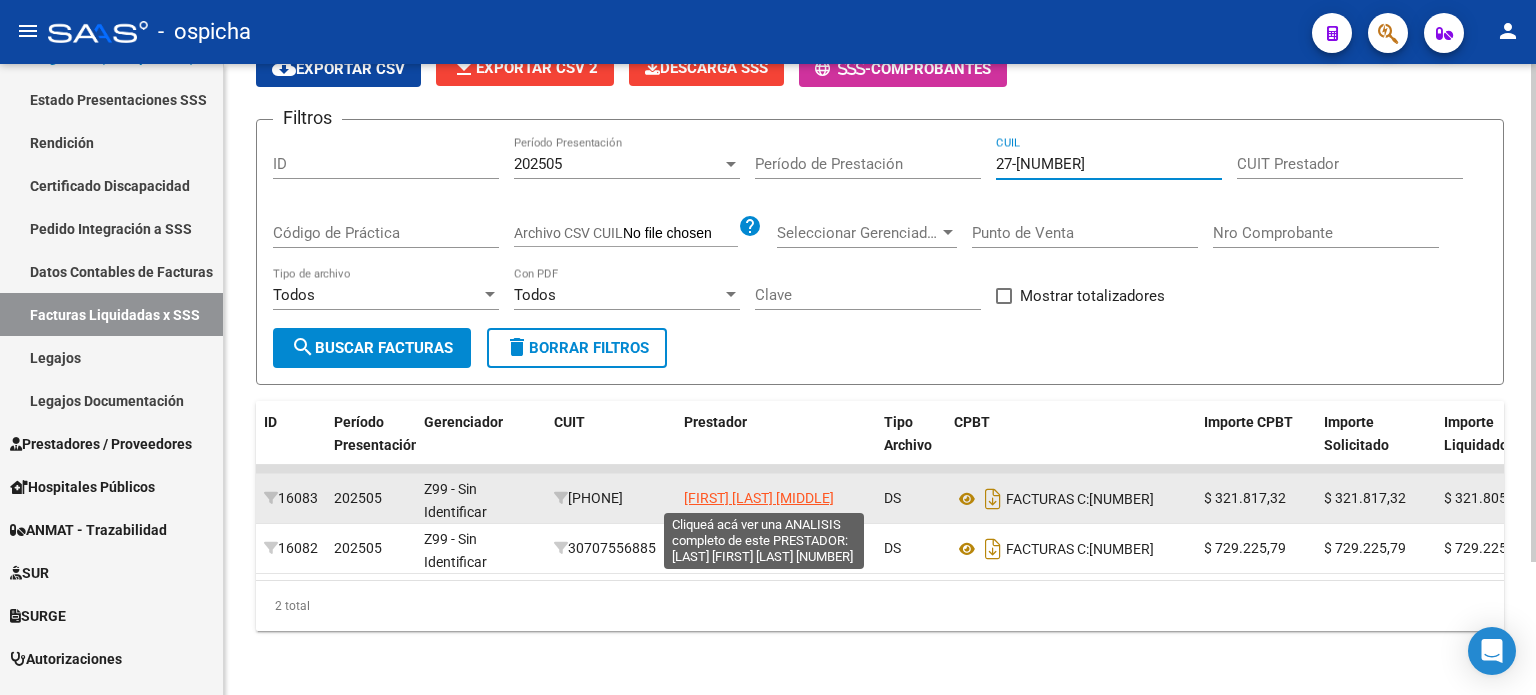 type on "27-[NUMBER]" 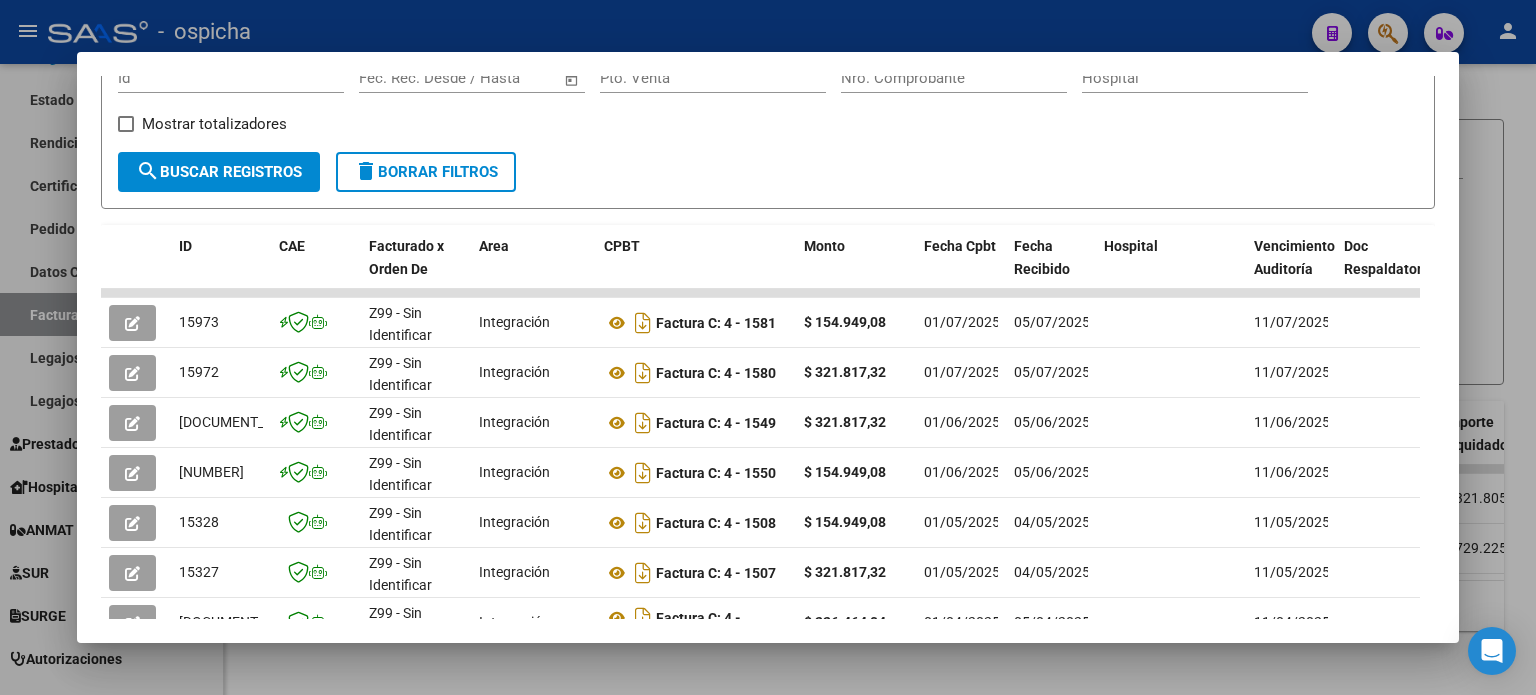 scroll, scrollTop: 390, scrollLeft: 0, axis: vertical 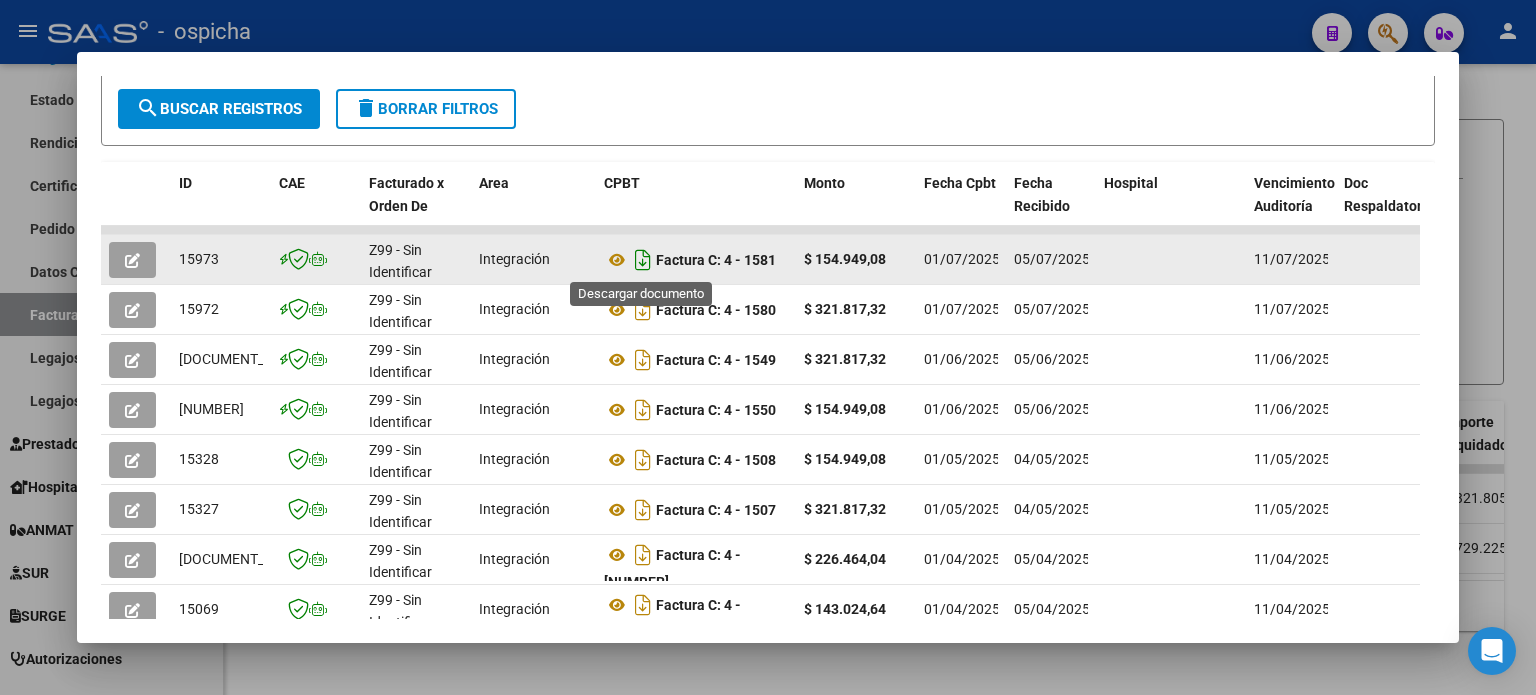 click 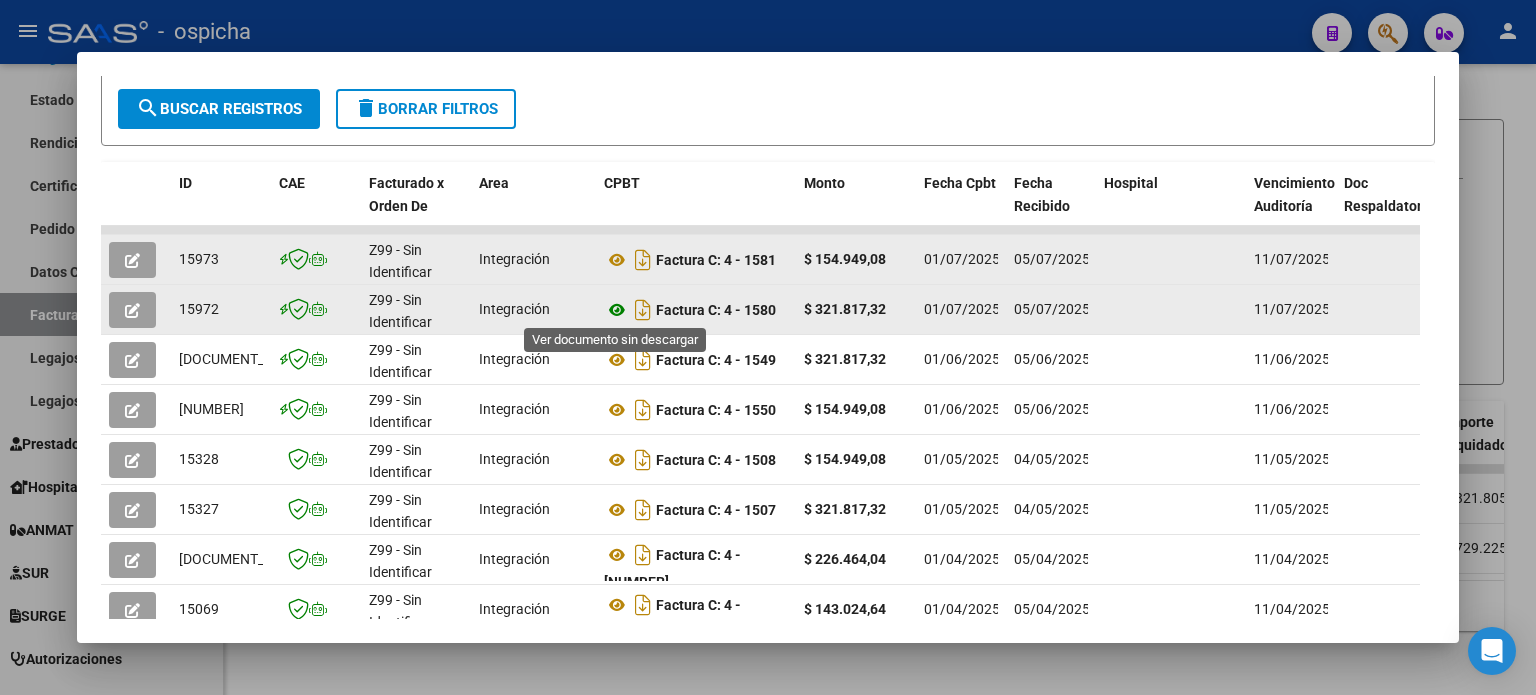 click 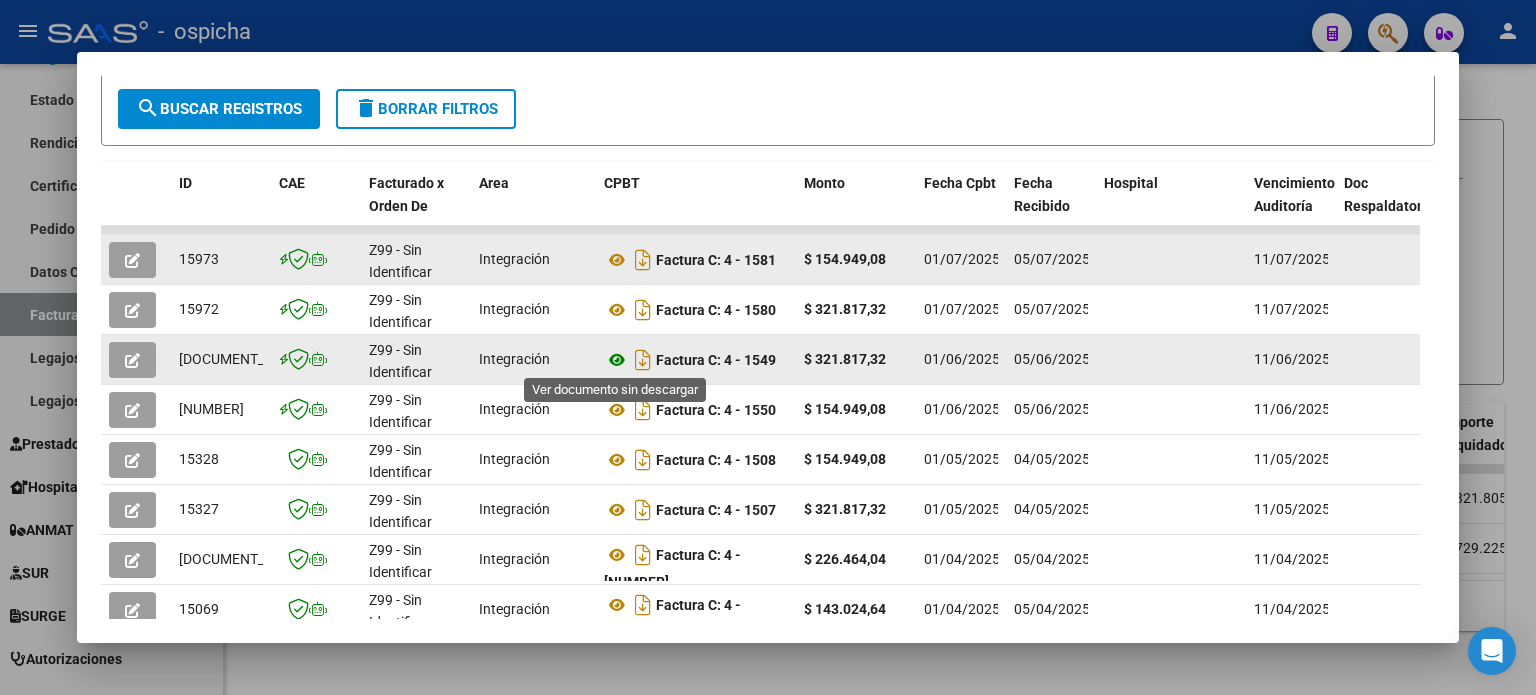 click 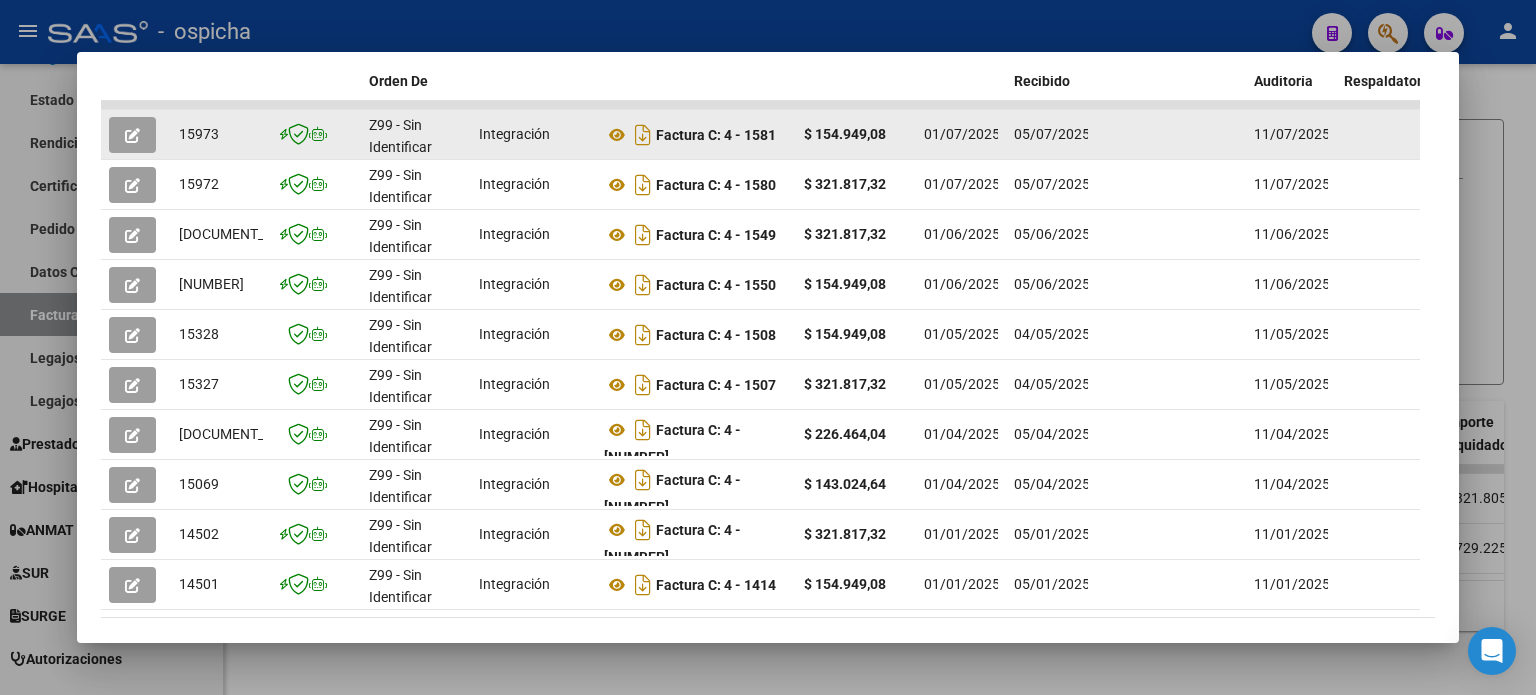 scroll, scrollTop: 15, scrollLeft: 0, axis: vertical 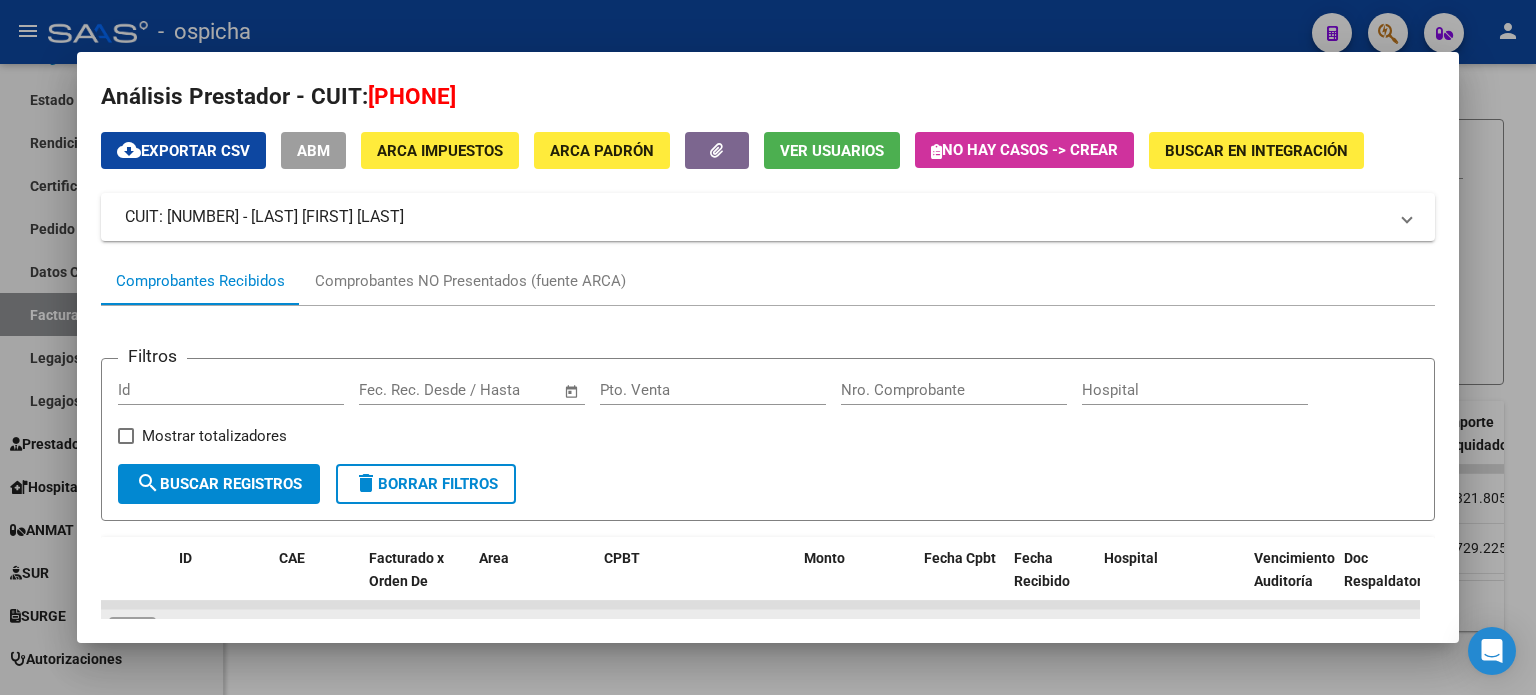 click at bounding box center (768, 347) 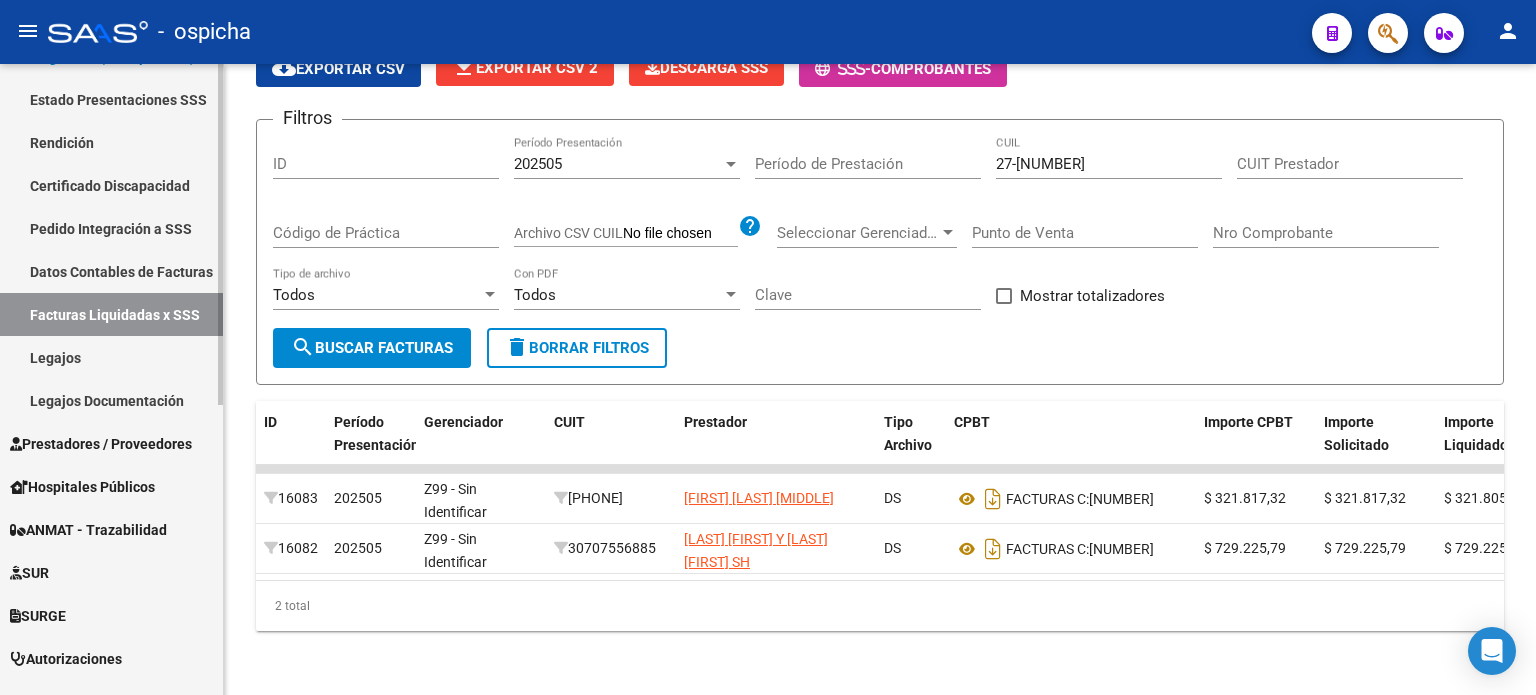 scroll, scrollTop: 0, scrollLeft: 0, axis: both 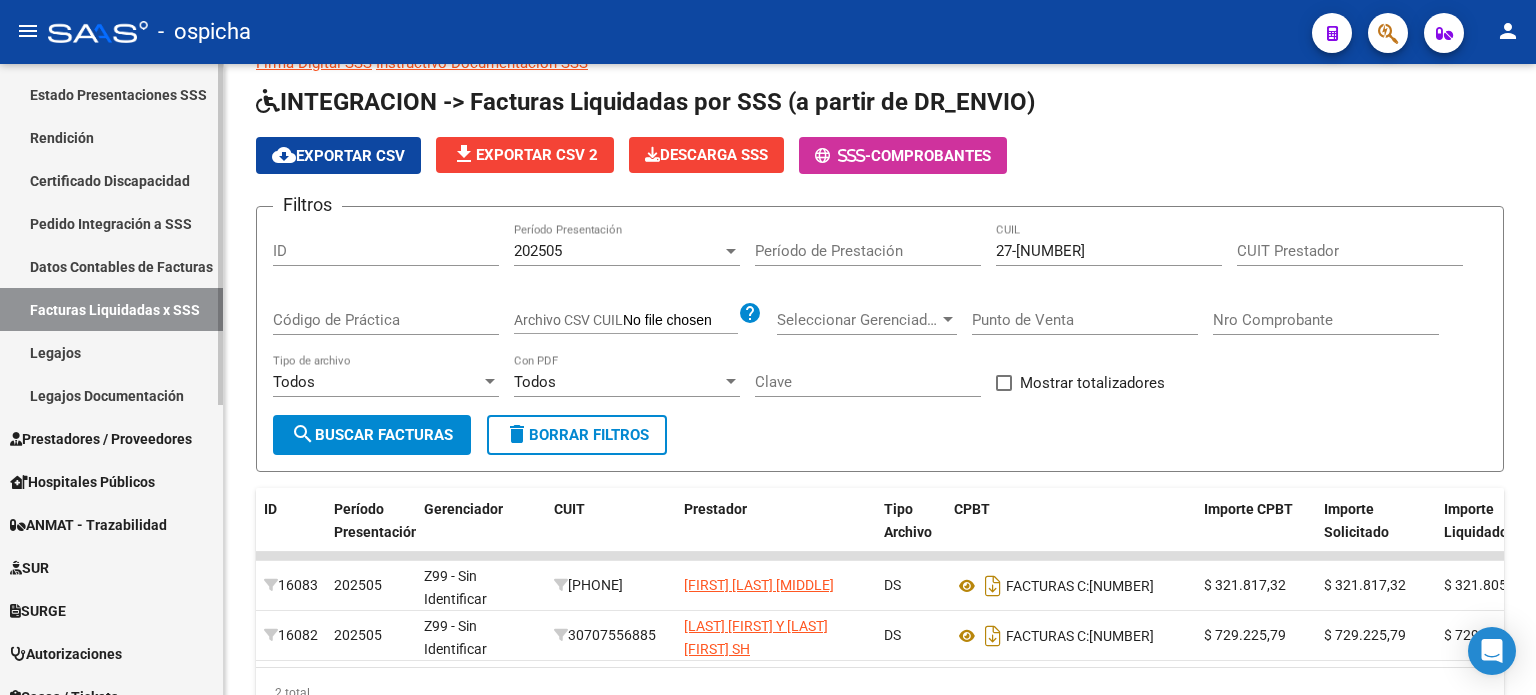 click on "Legajos" at bounding box center [111, 352] 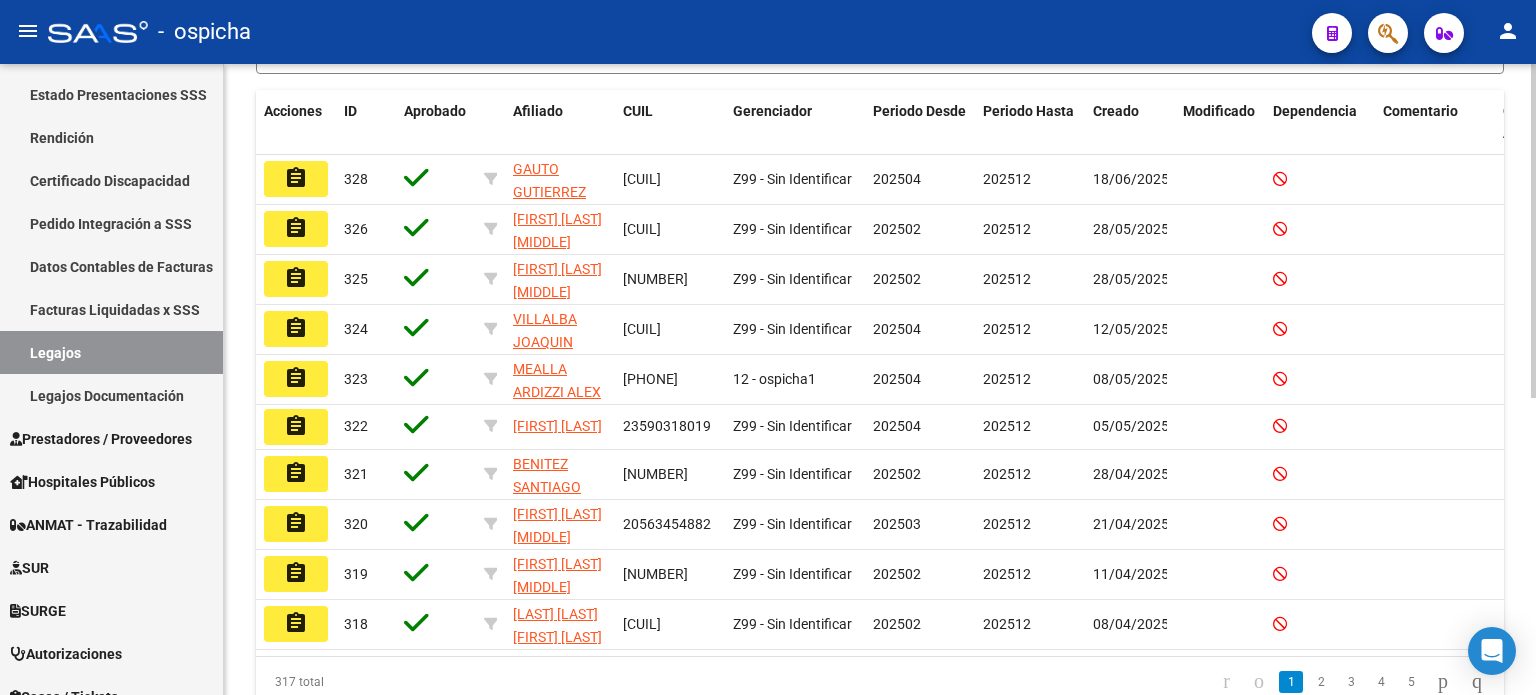 scroll, scrollTop: 68, scrollLeft: 0, axis: vertical 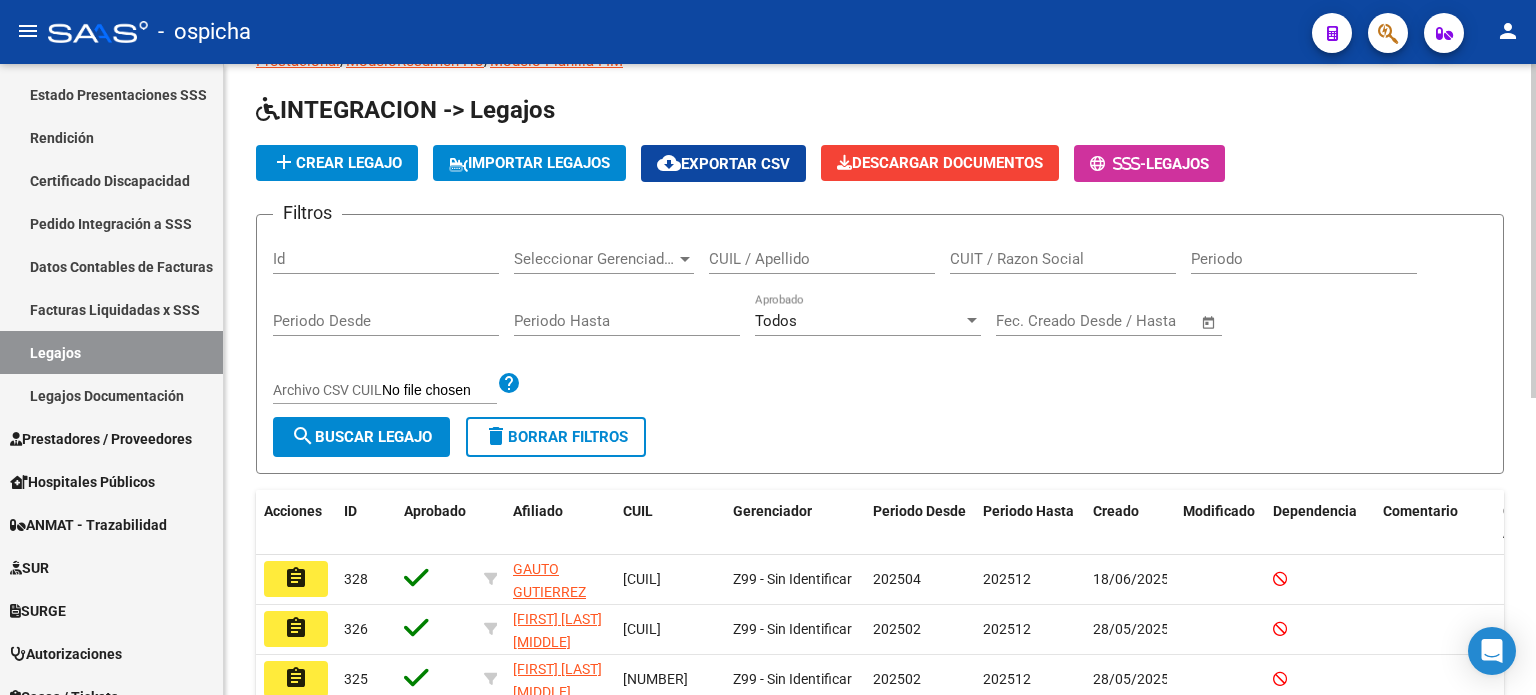 click on "CUIL / Apellido" at bounding box center [822, 259] 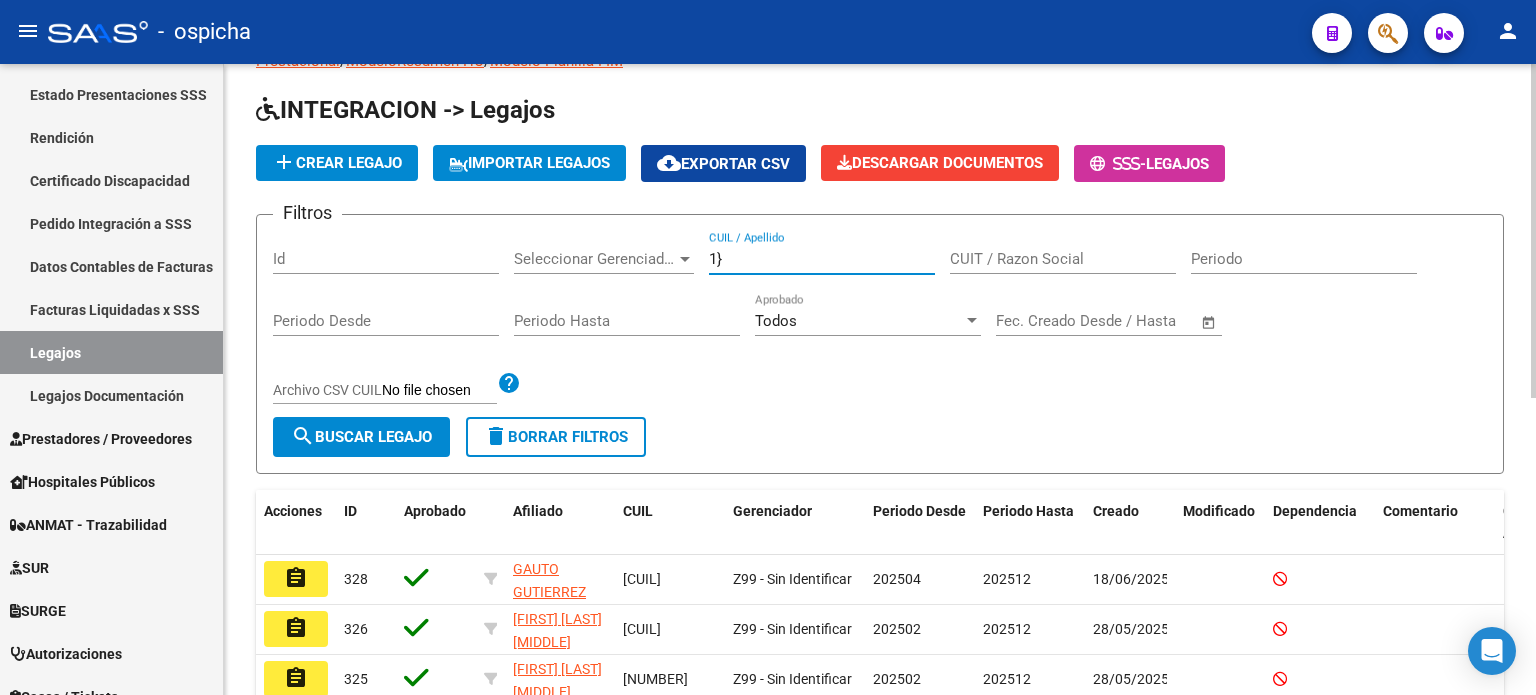 type on "1" 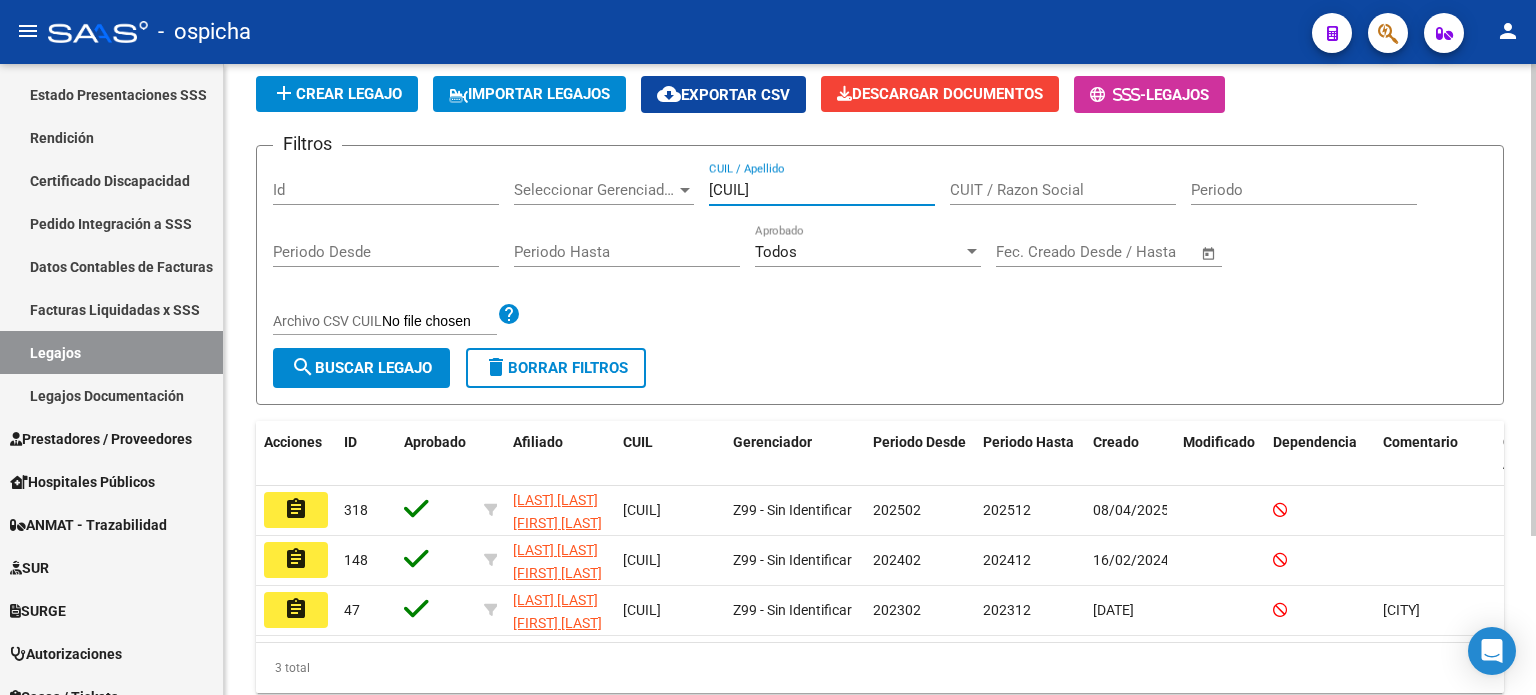 scroll, scrollTop: 168, scrollLeft: 0, axis: vertical 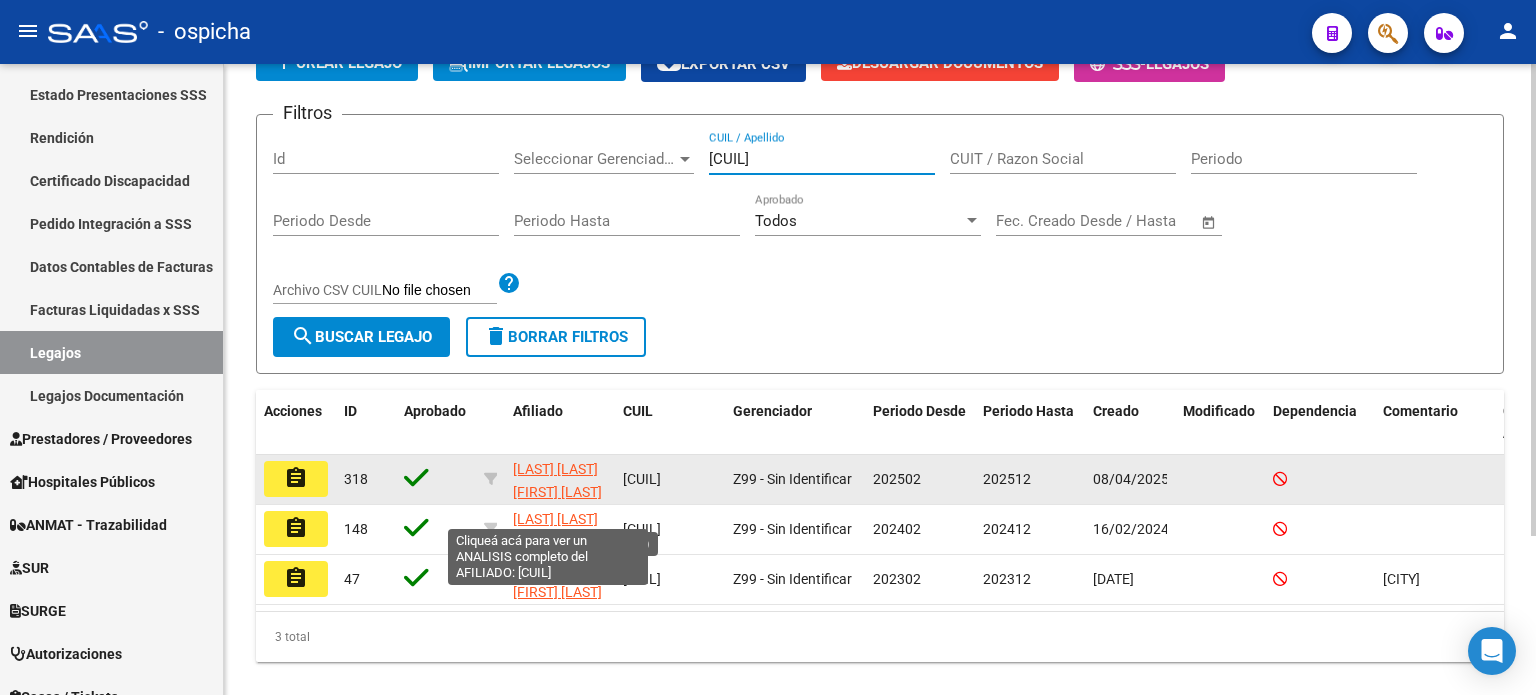 type on "[CUIL]" 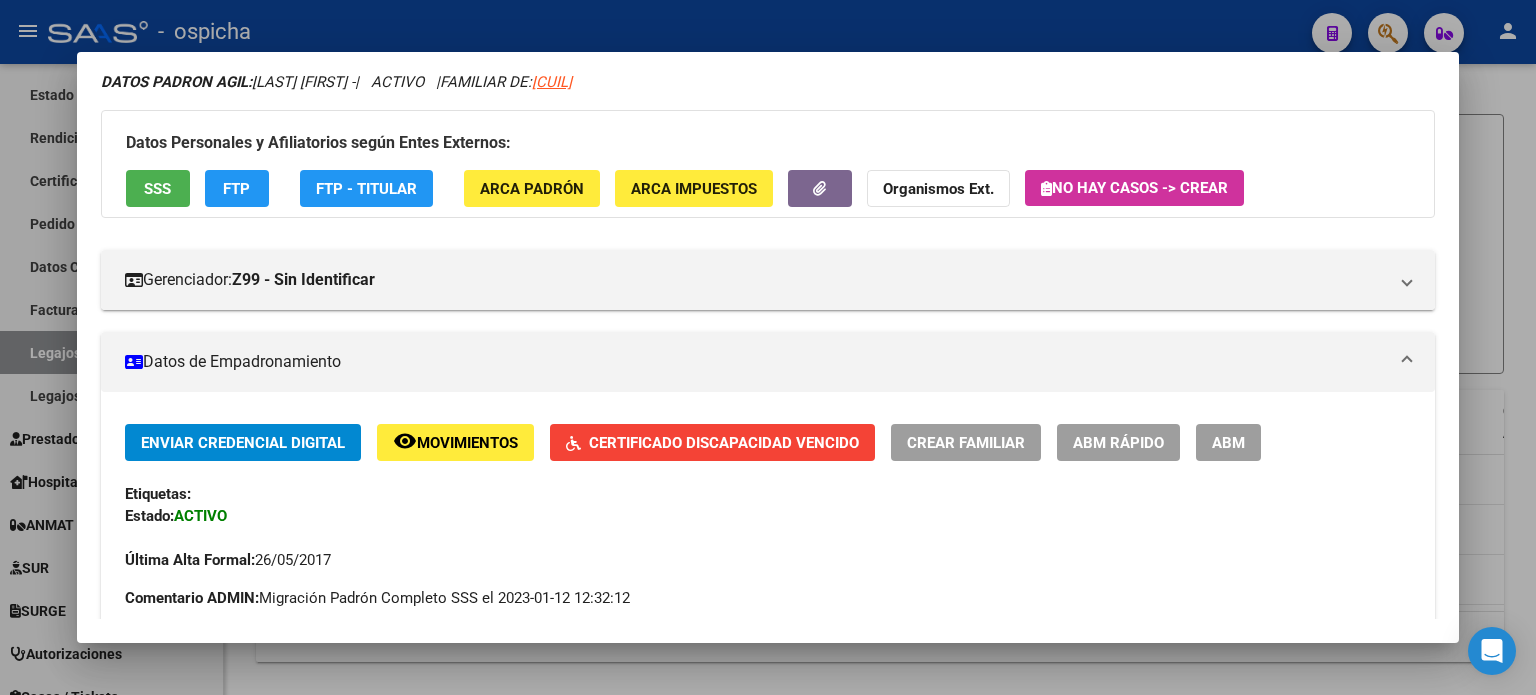 scroll, scrollTop: 0, scrollLeft: 0, axis: both 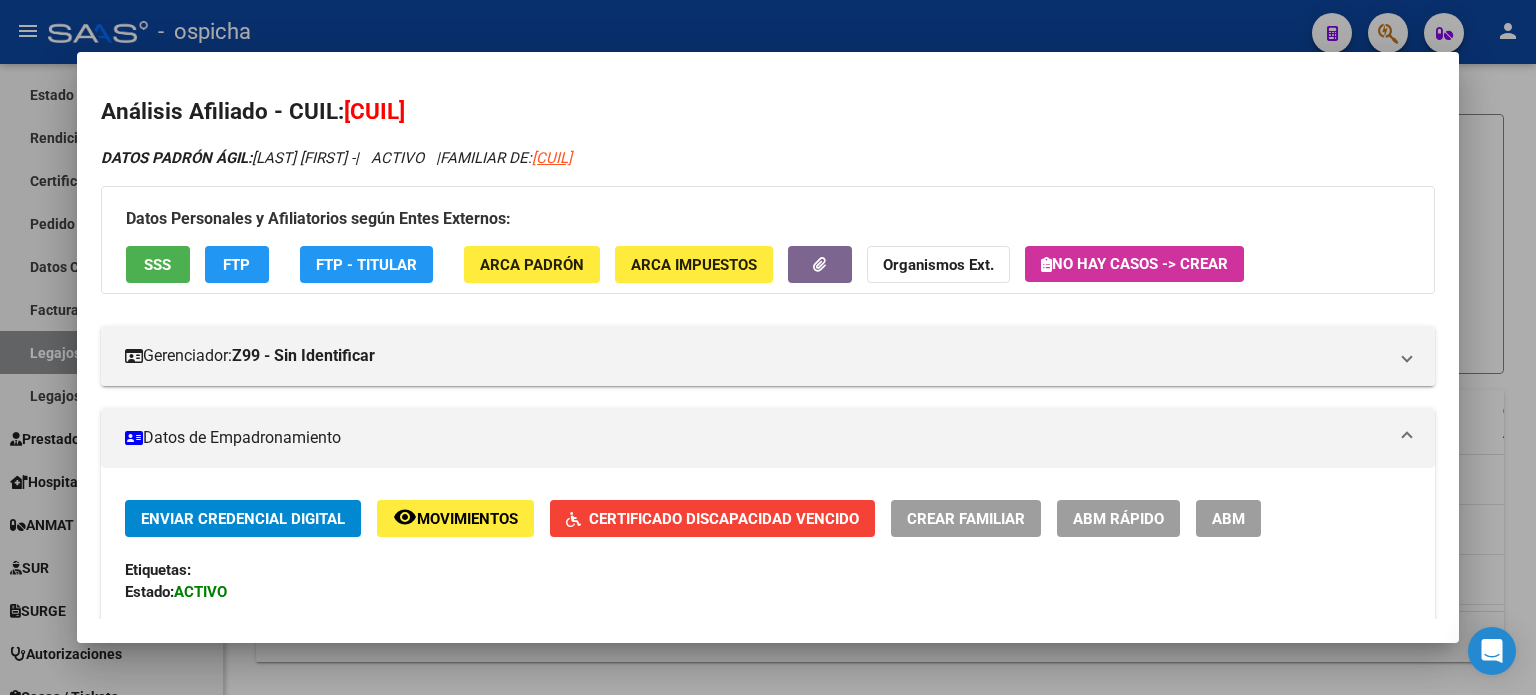click at bounding box center [768, 347] 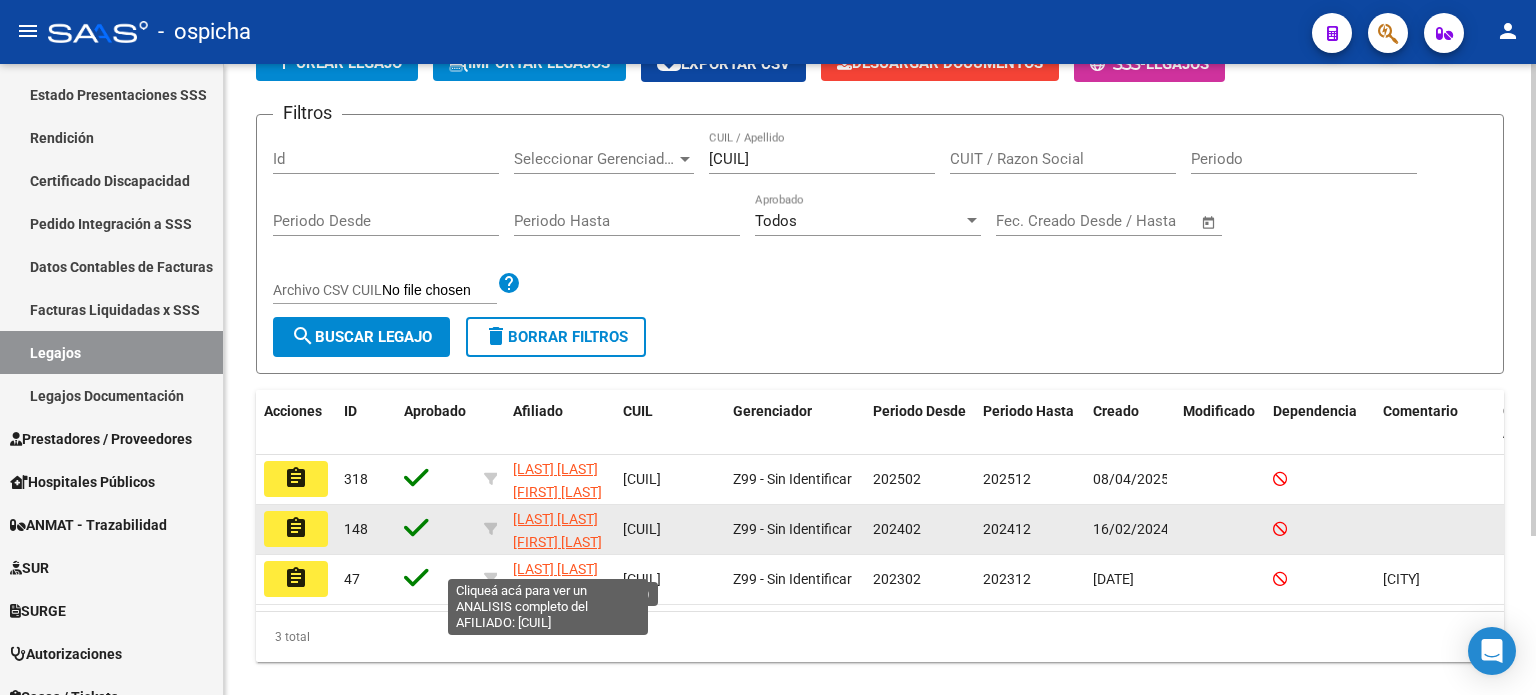 click on "[LAST] [LAST] [FIRST] [LAST]" 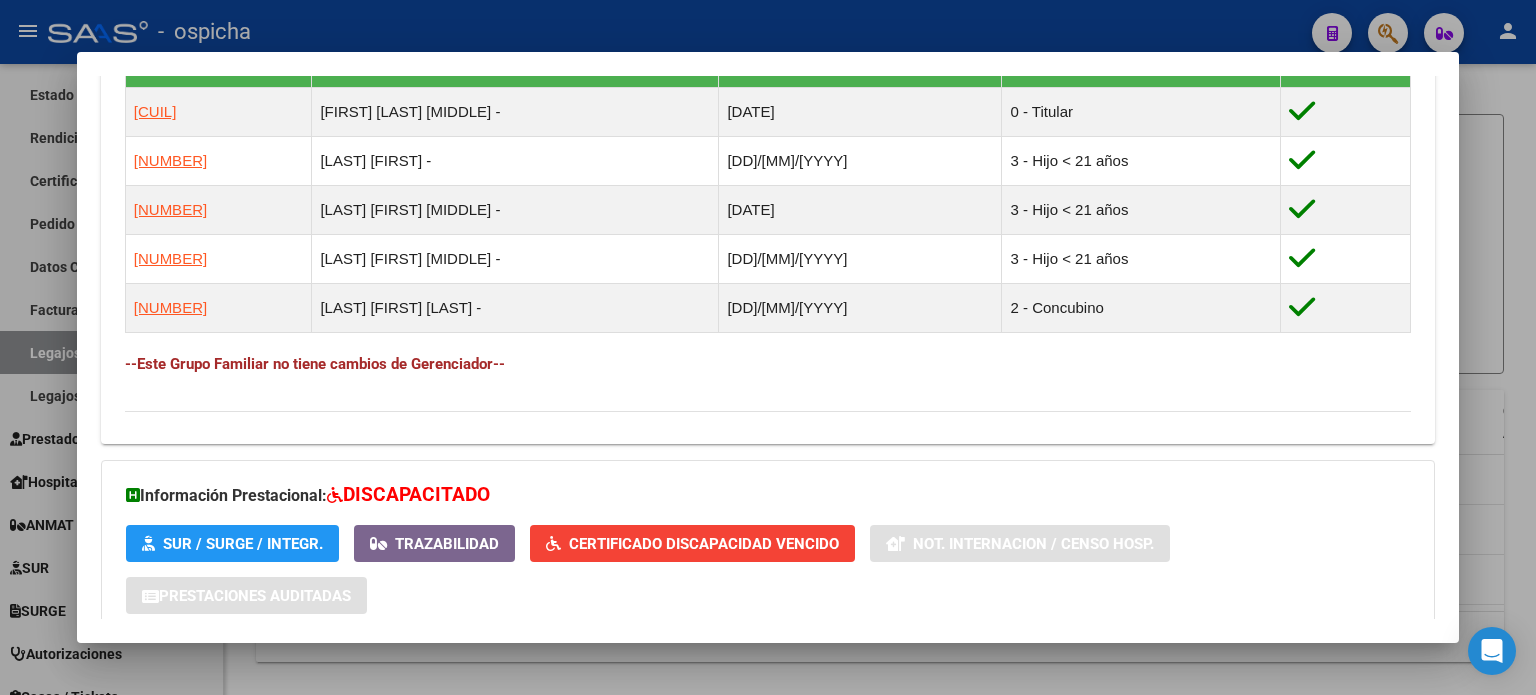 scroll, scrollTop: 800, scrollLeft: 0, axis: vertical 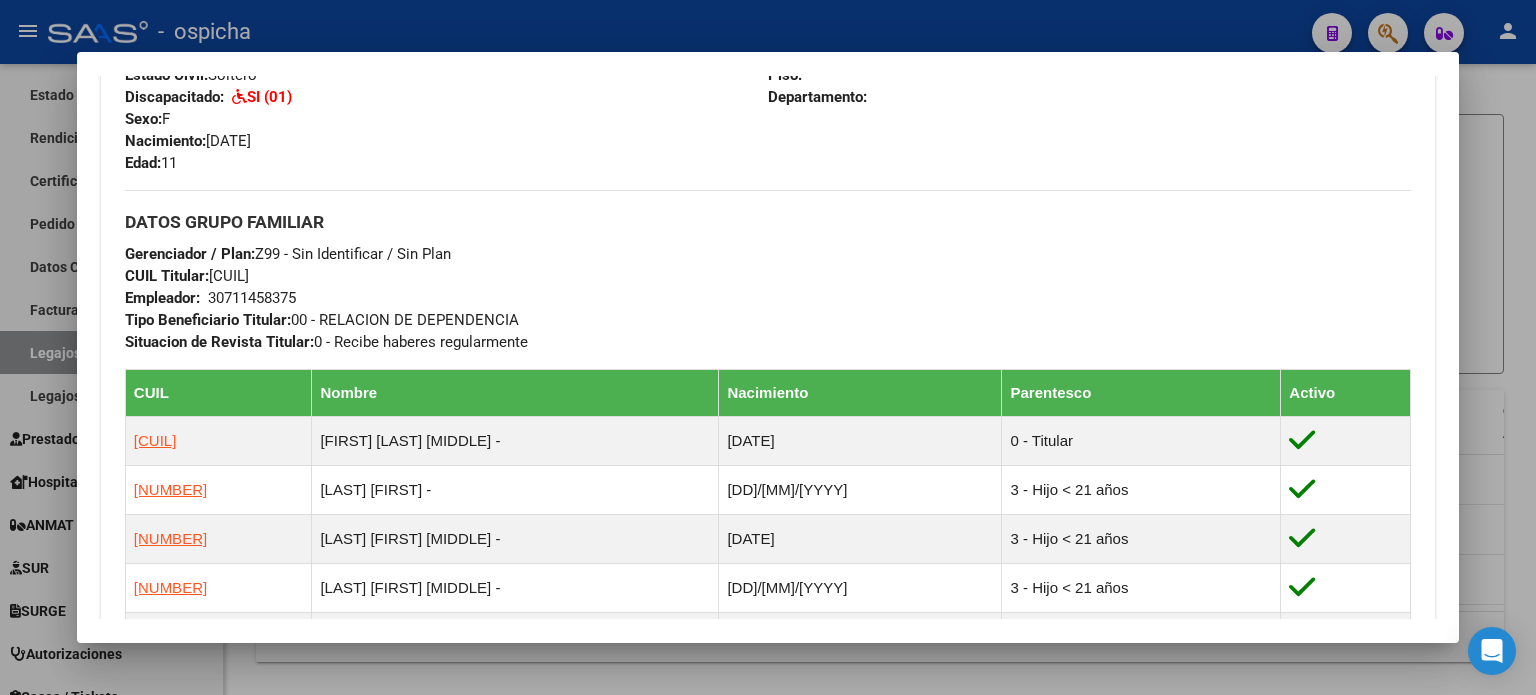 click at bounding box center [768, 347] 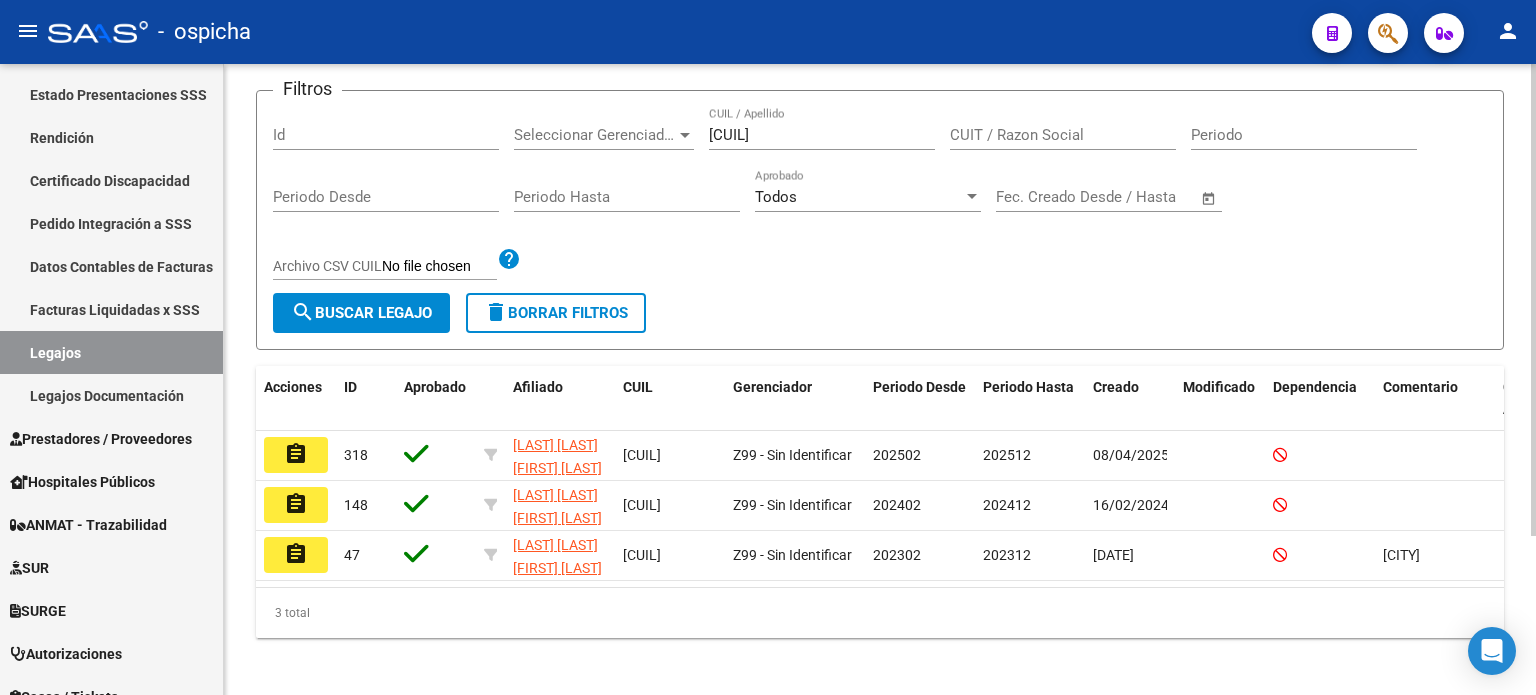 scroll, scrollTop: 211, scrollLeft: 0, axis: vertical 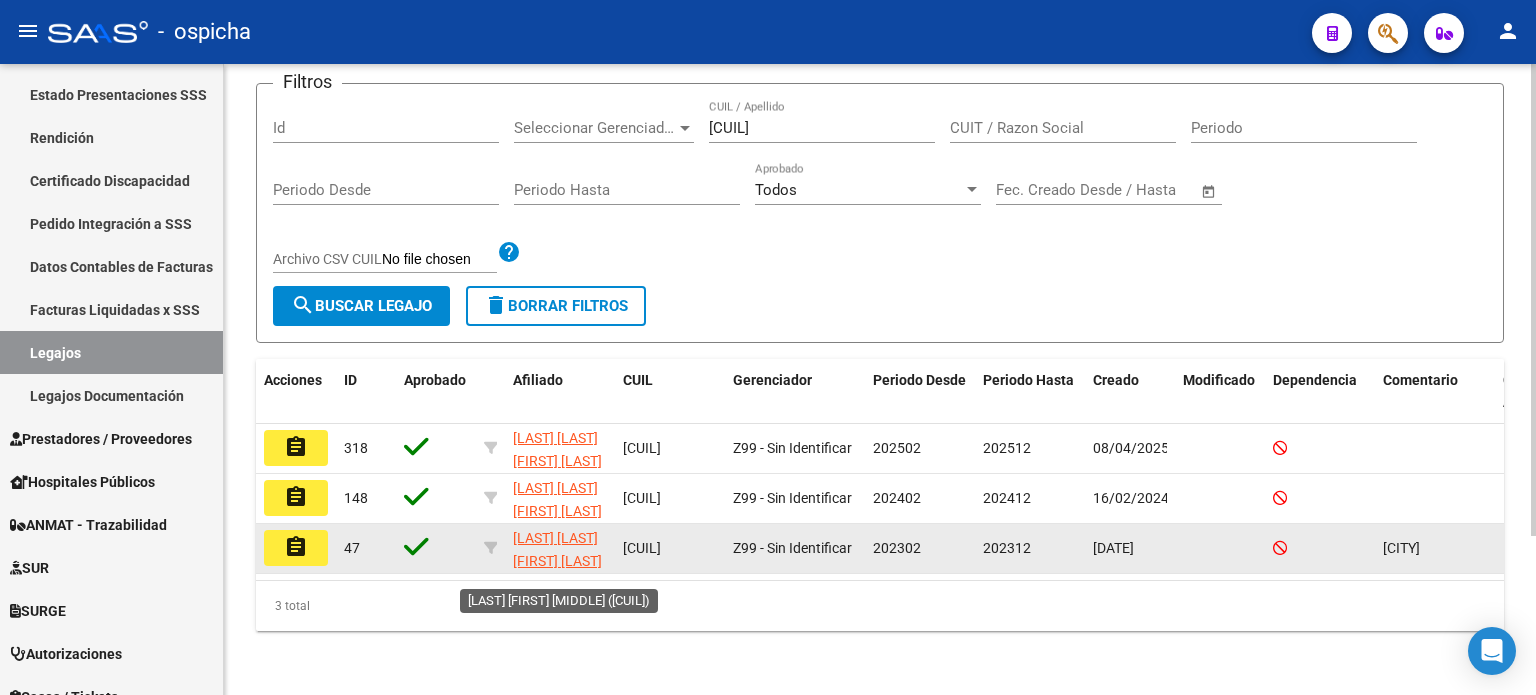 click on "[LAST] [LAST] [FIRST] [LAST]" 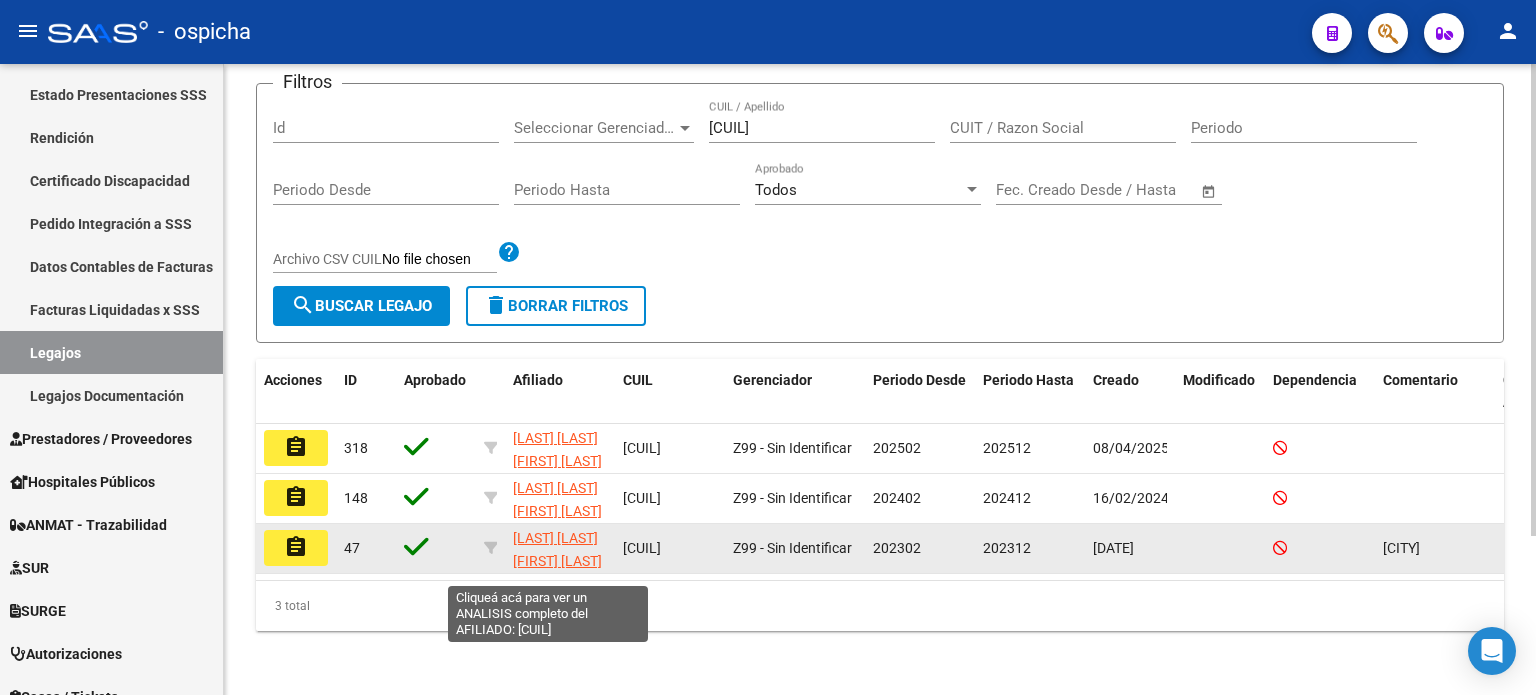 click on "[LAST] [LAST] [FIRST] [LAST]" 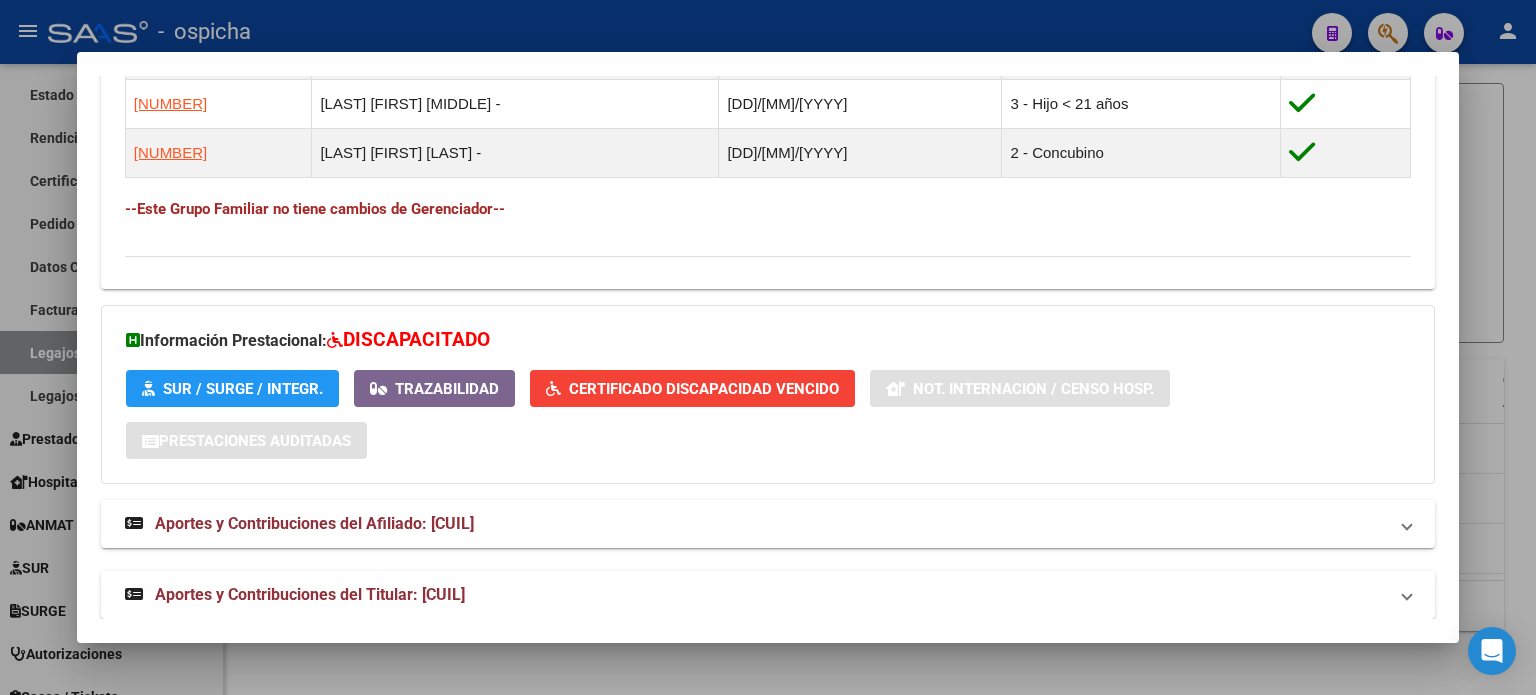 scroll, scrollTop: 1305, scrollLeft: 0, axis: vertical 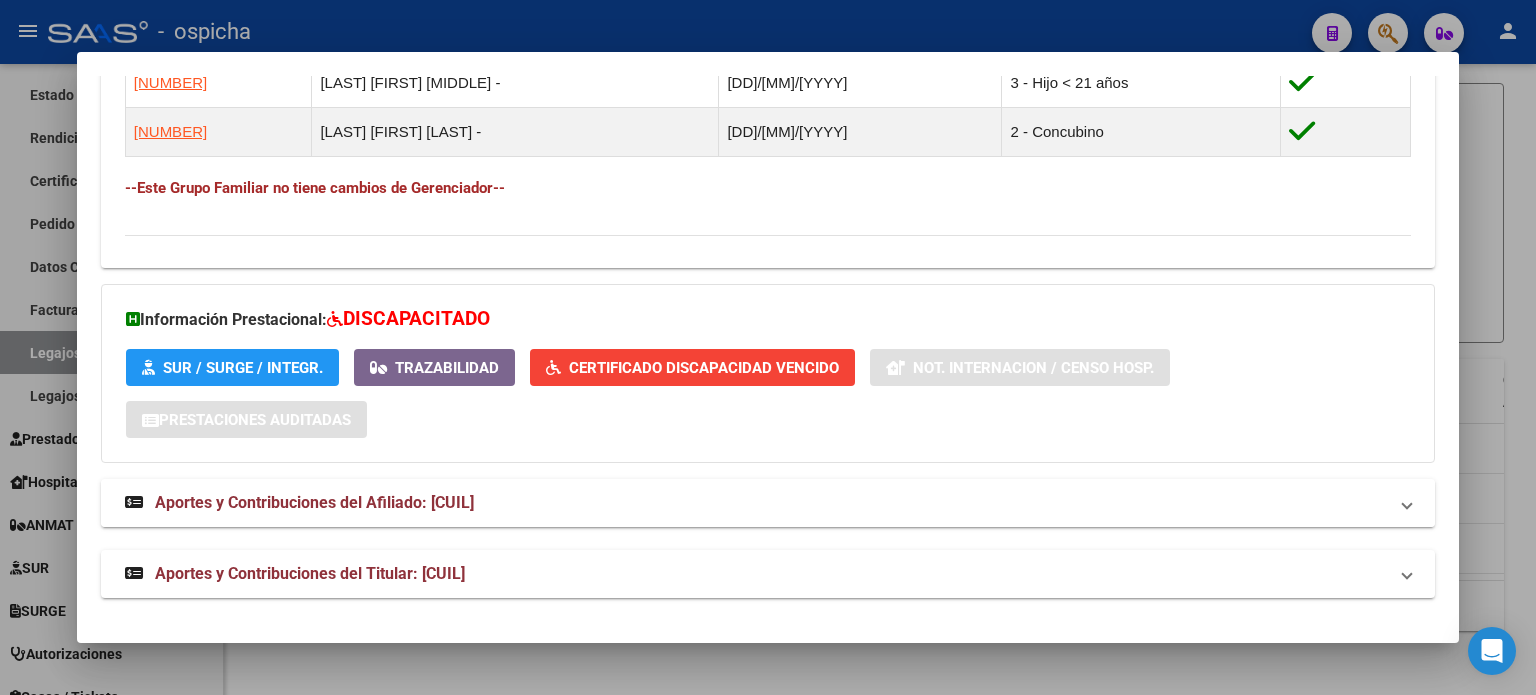 click on "Aportes y Contribuciones del Afiliado: [CUIL]" at bounding box center [314, 502] 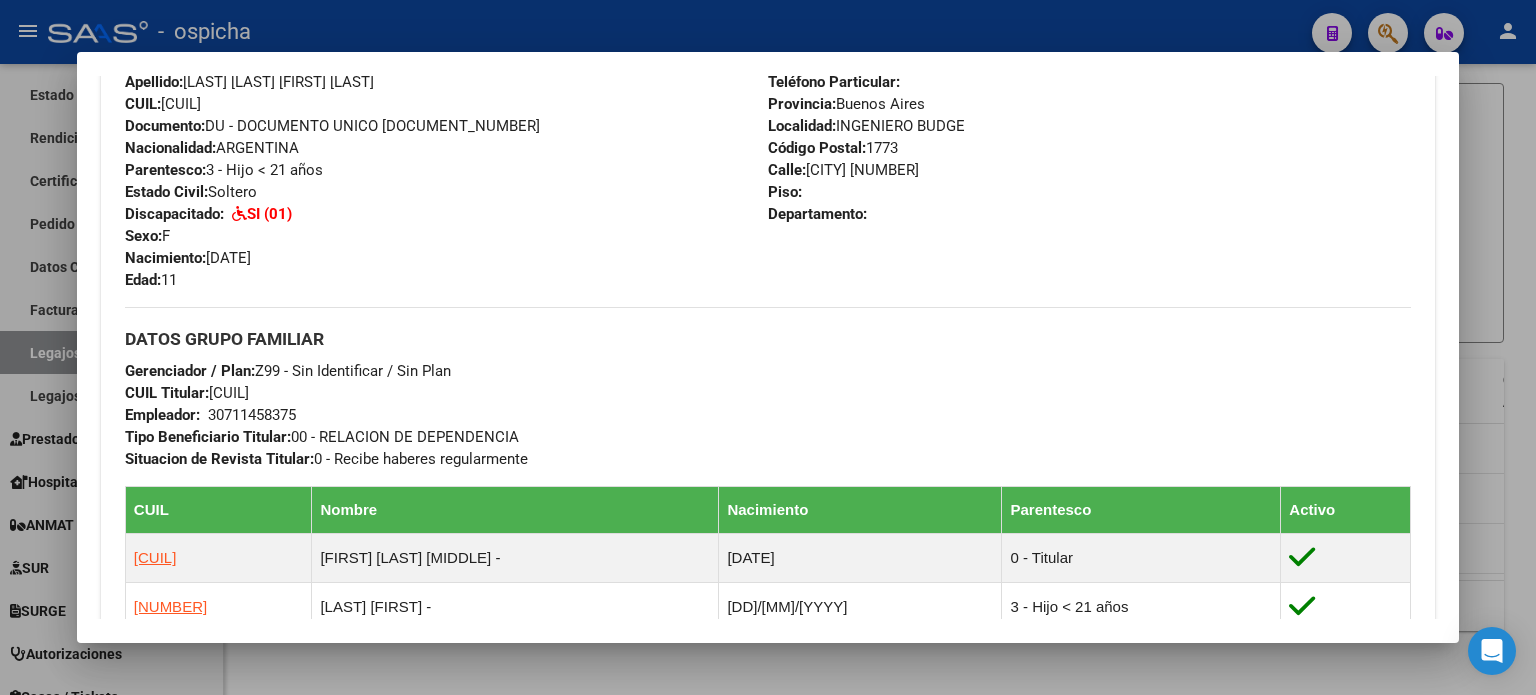scroll, scrollTop: 505, scrollLeft: 0, axis: vertical 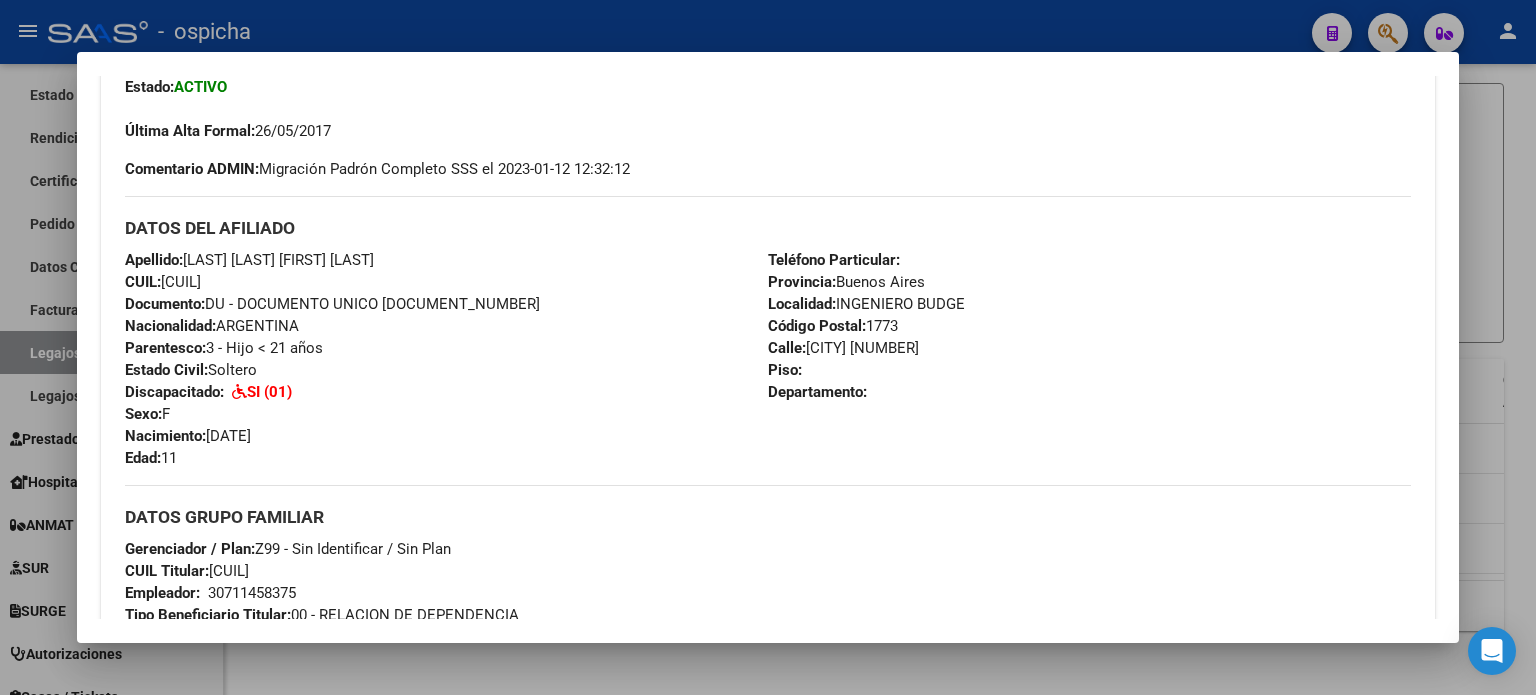 click at bounding box center [768, 347] 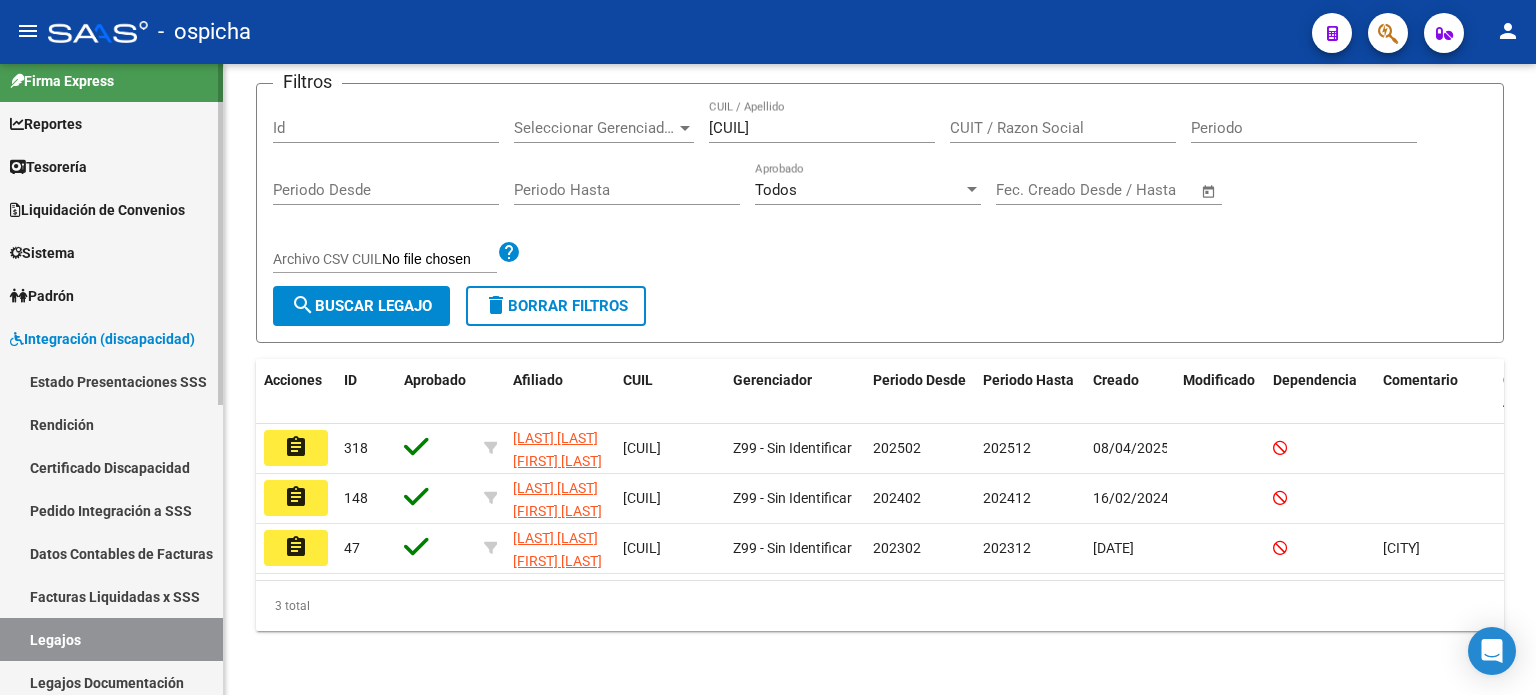scroll, scrollTop: 0, scrollLeft: 0, axis: both 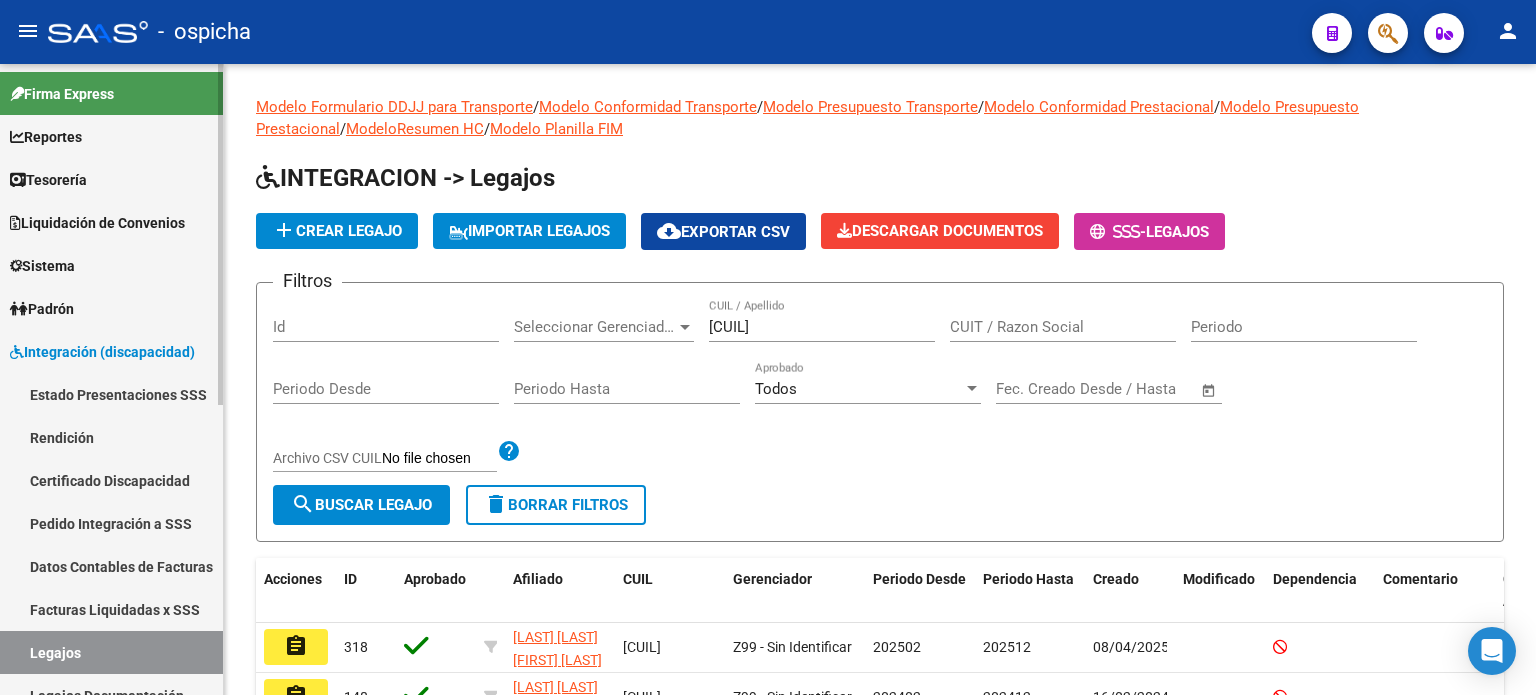 click on "Padrón" at bounding box center (42, 309) 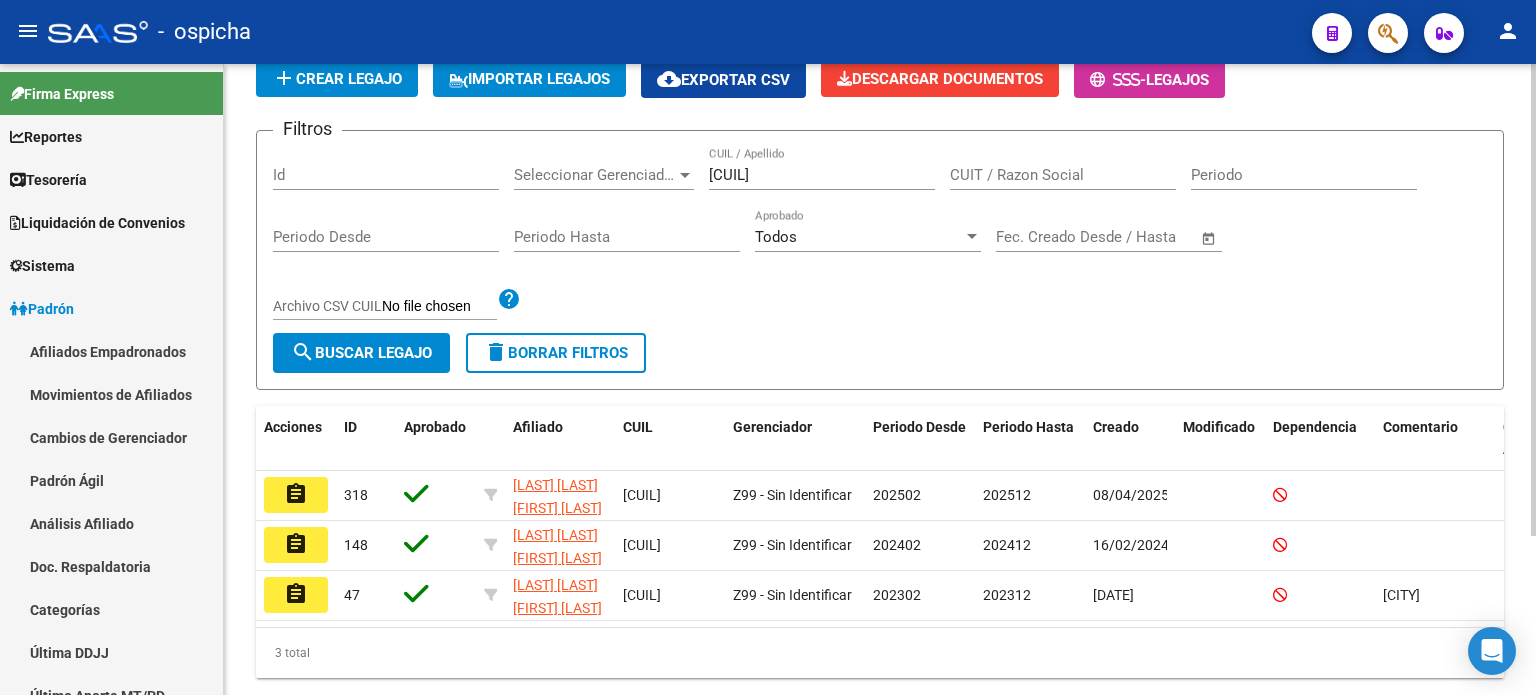 scroll, scrollTop: 200, scrollLeft: 0, axis: vertical 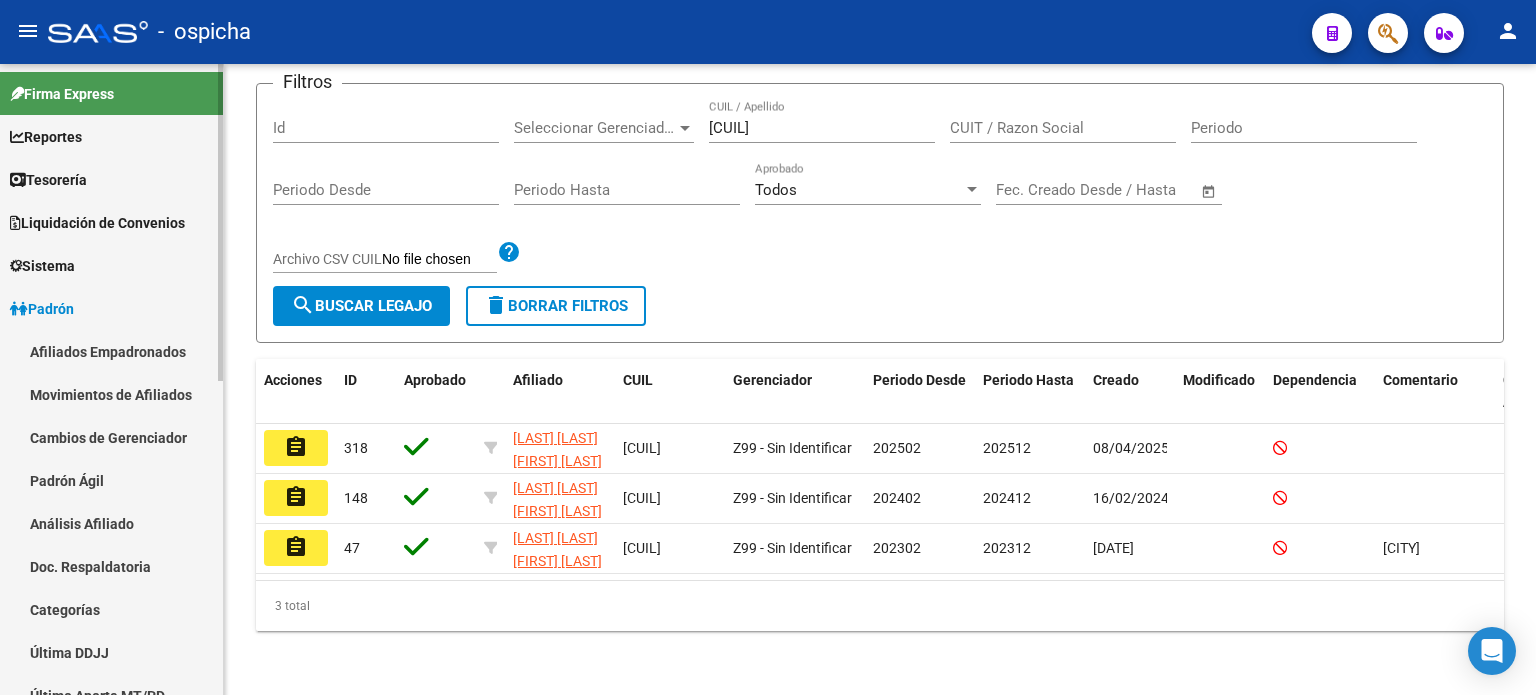 click on "Análisis Afiliado" at bounding box center [111, 523] 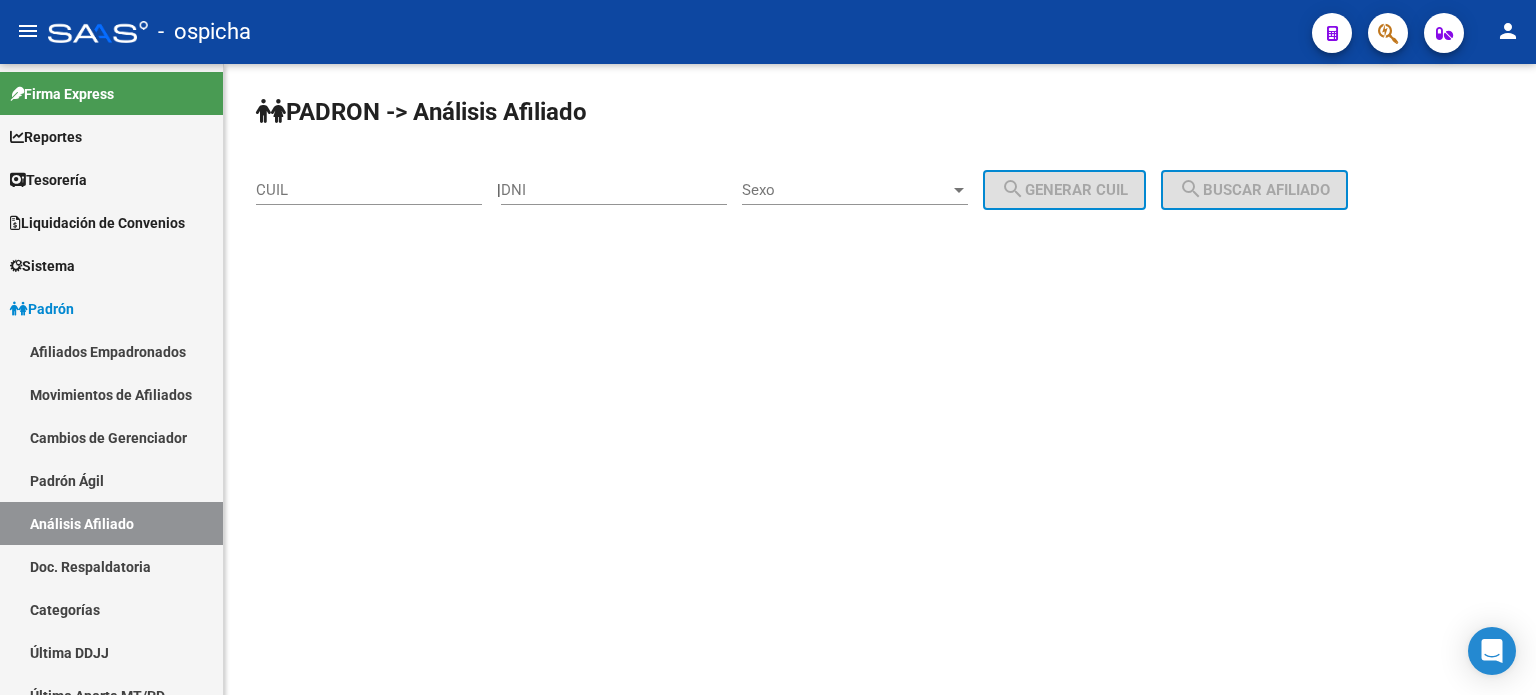 scroll, scrollTop: 0, scrollLeft: 0, axis: both 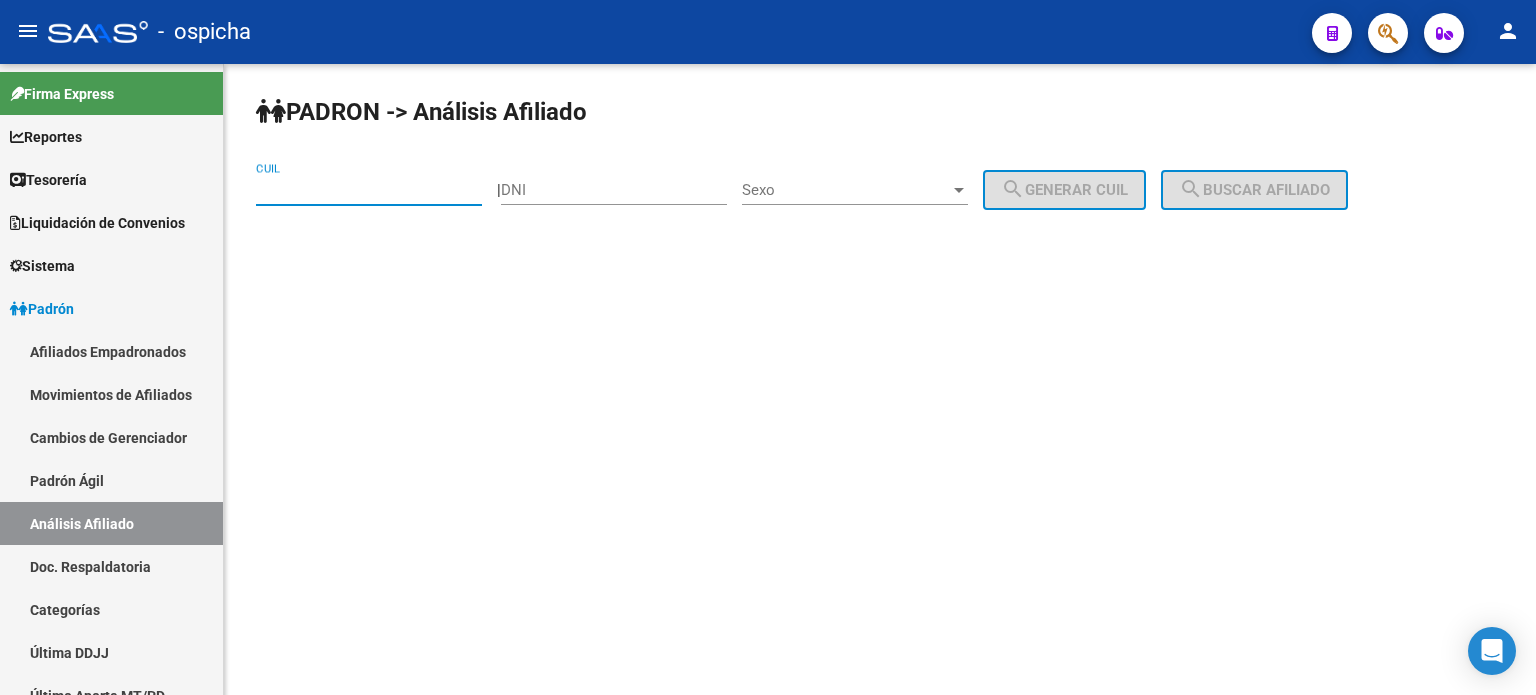 click on "CUIL" at bounding box center (369, 190) 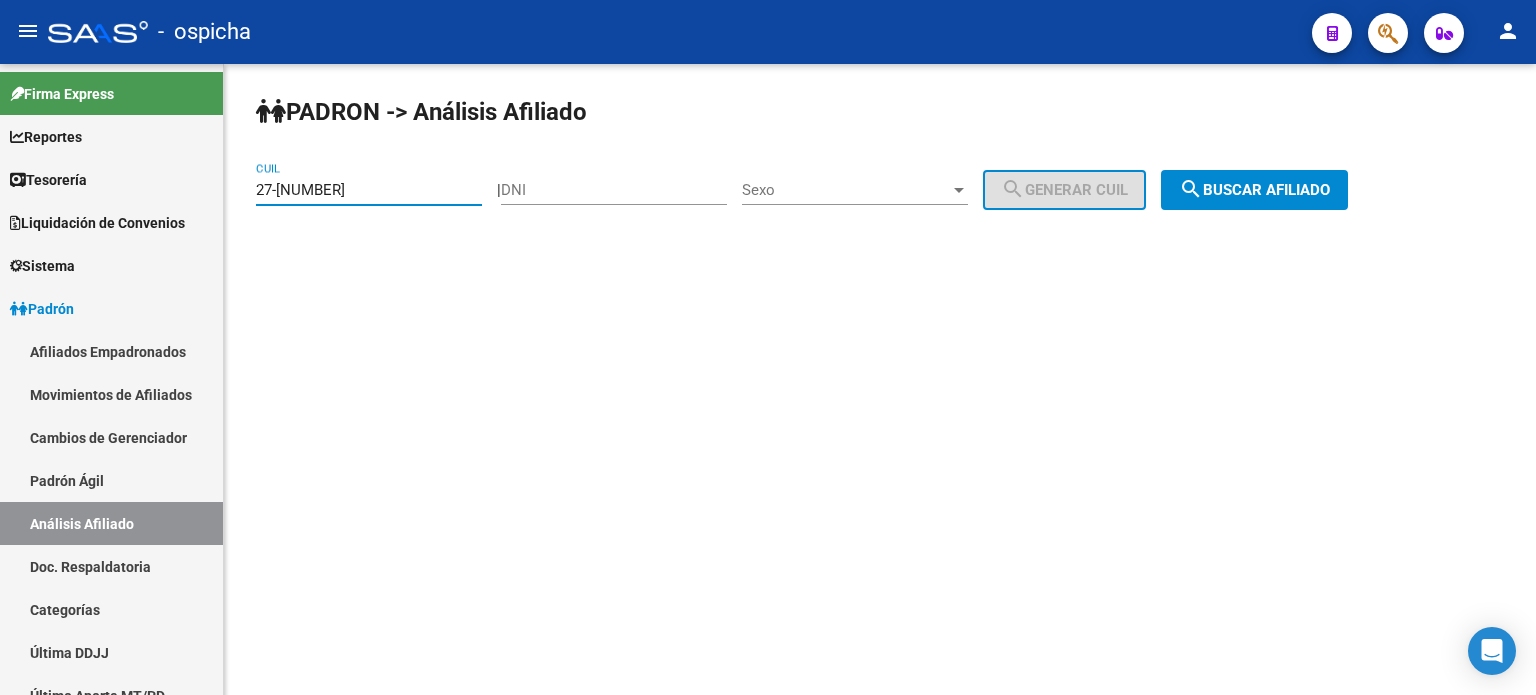 type on "27-[NUMBER]" 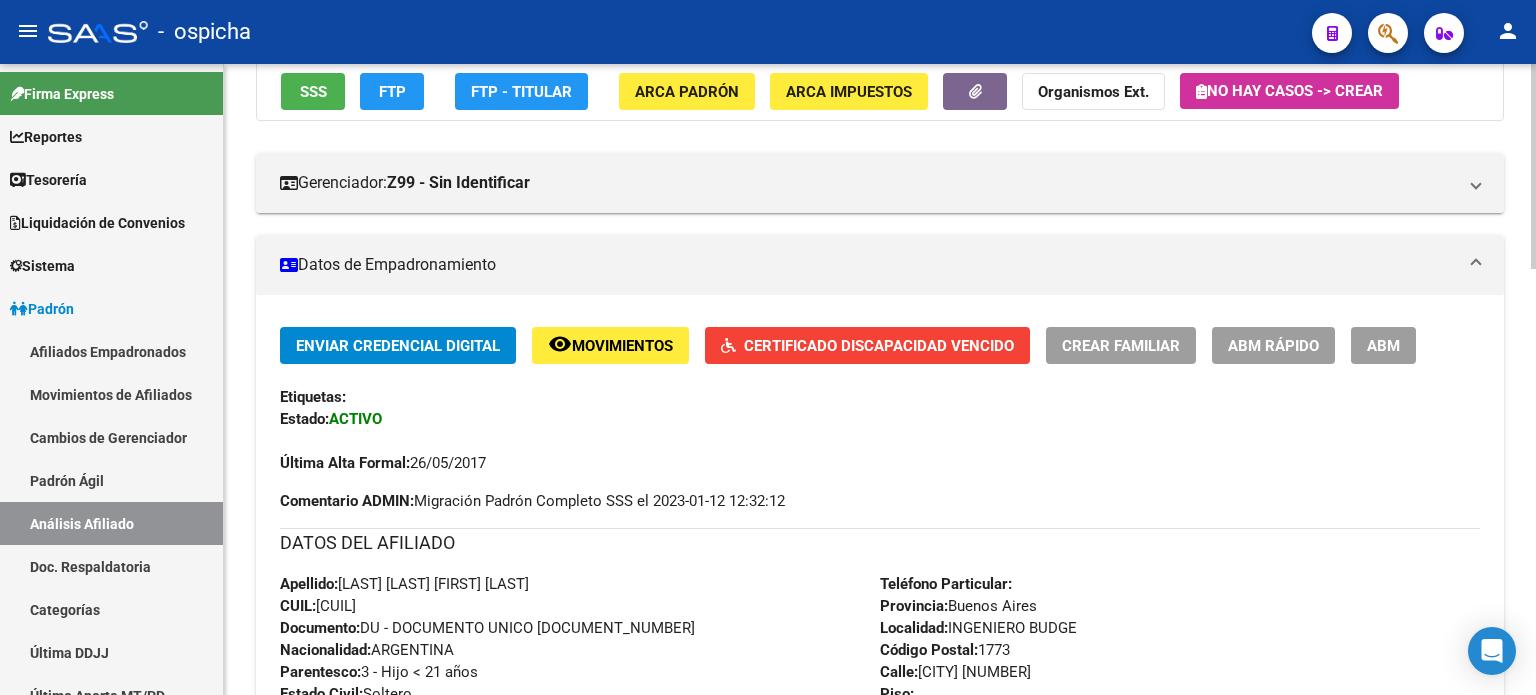 scroll, scrollTop: 11, scrollLeft: 0, axis: vertical 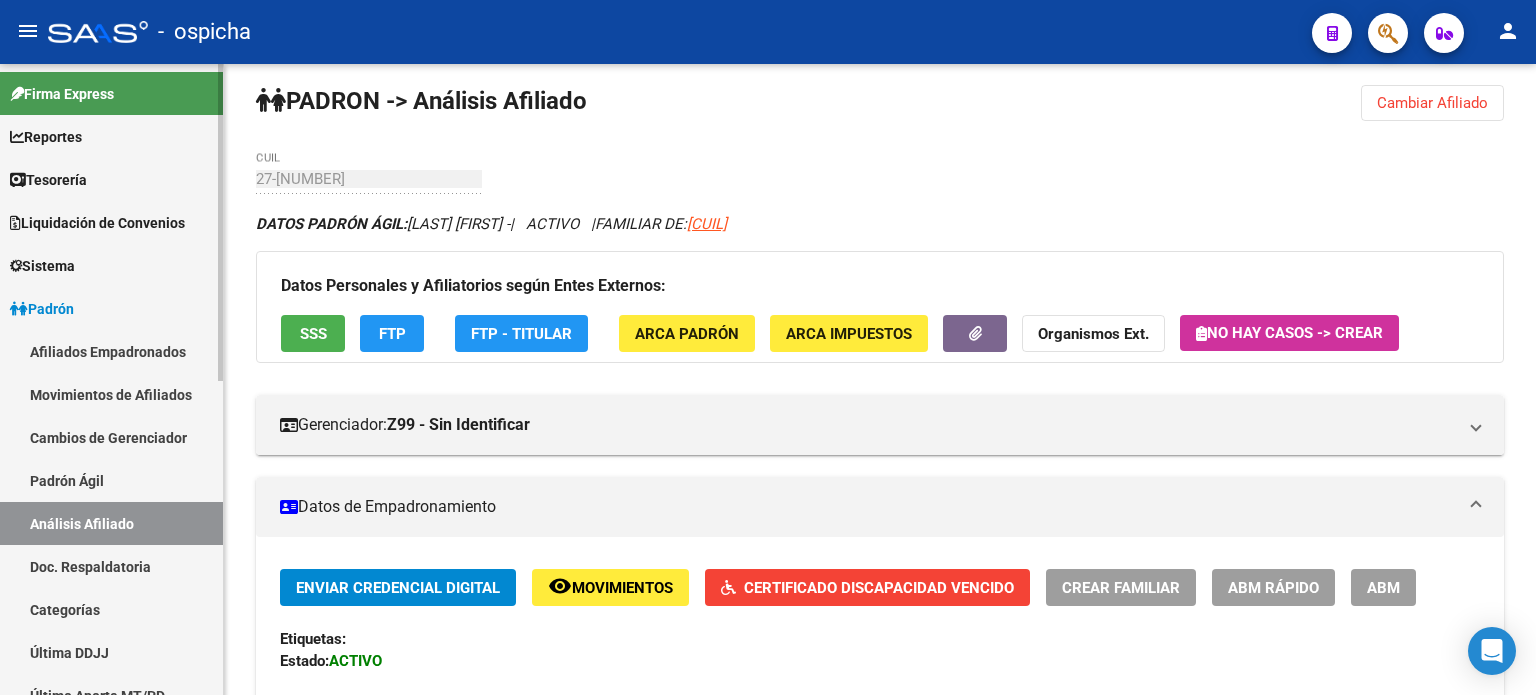 click on "Movimientos de Afiliados" at bounding box center (111, 394) 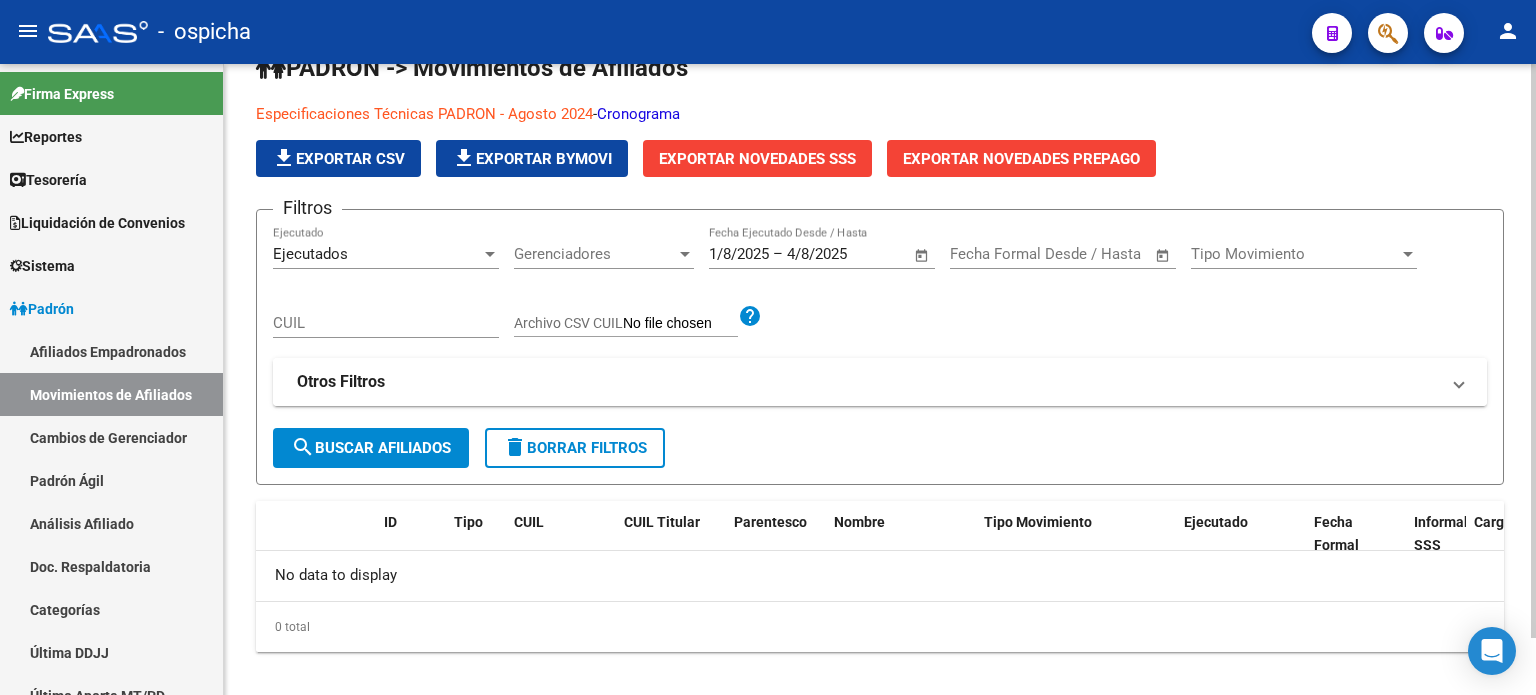 scroll, scrollTop: 62, scrollLeft: 0, axis: vertical 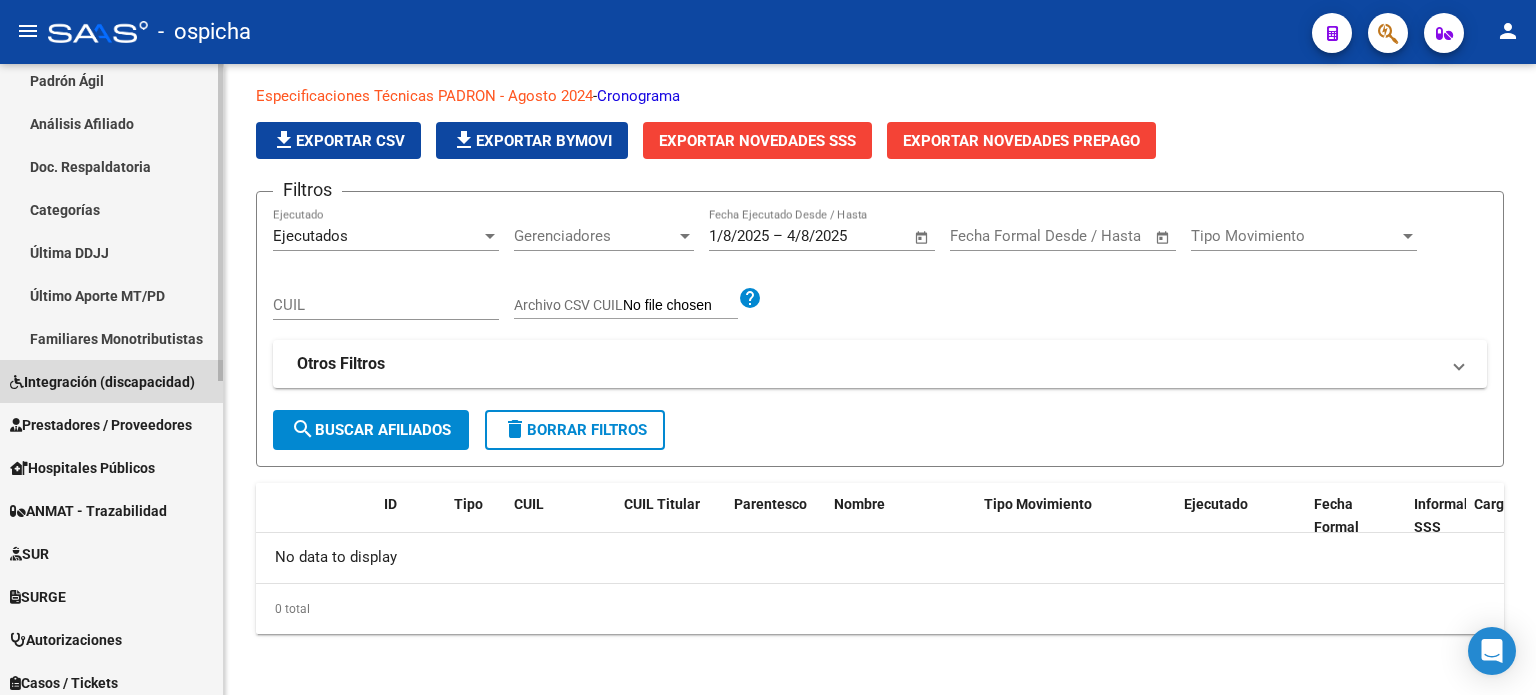 click on "Integración (discapacidad)" at bounding box center (102, 382) 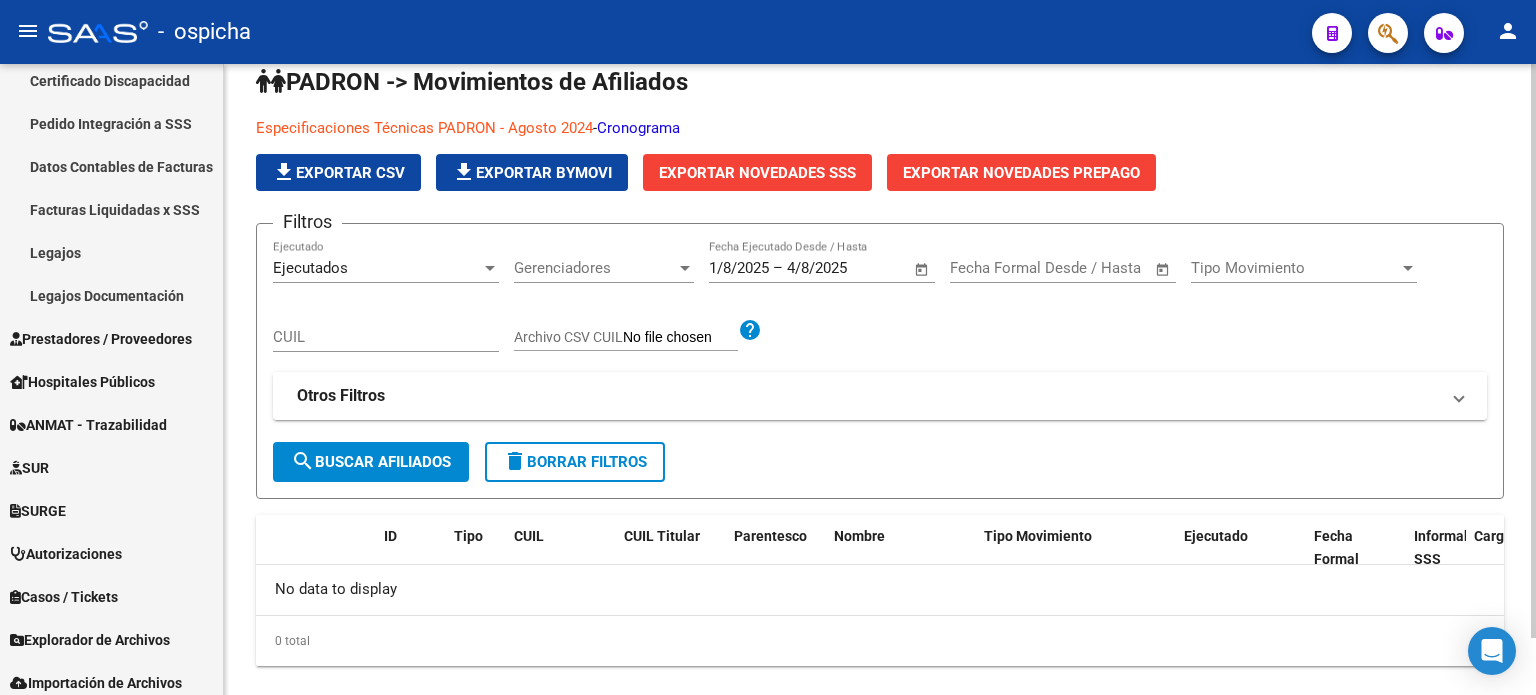 scroll, scrollTop: 0, scrollLeft: 0, axis: both 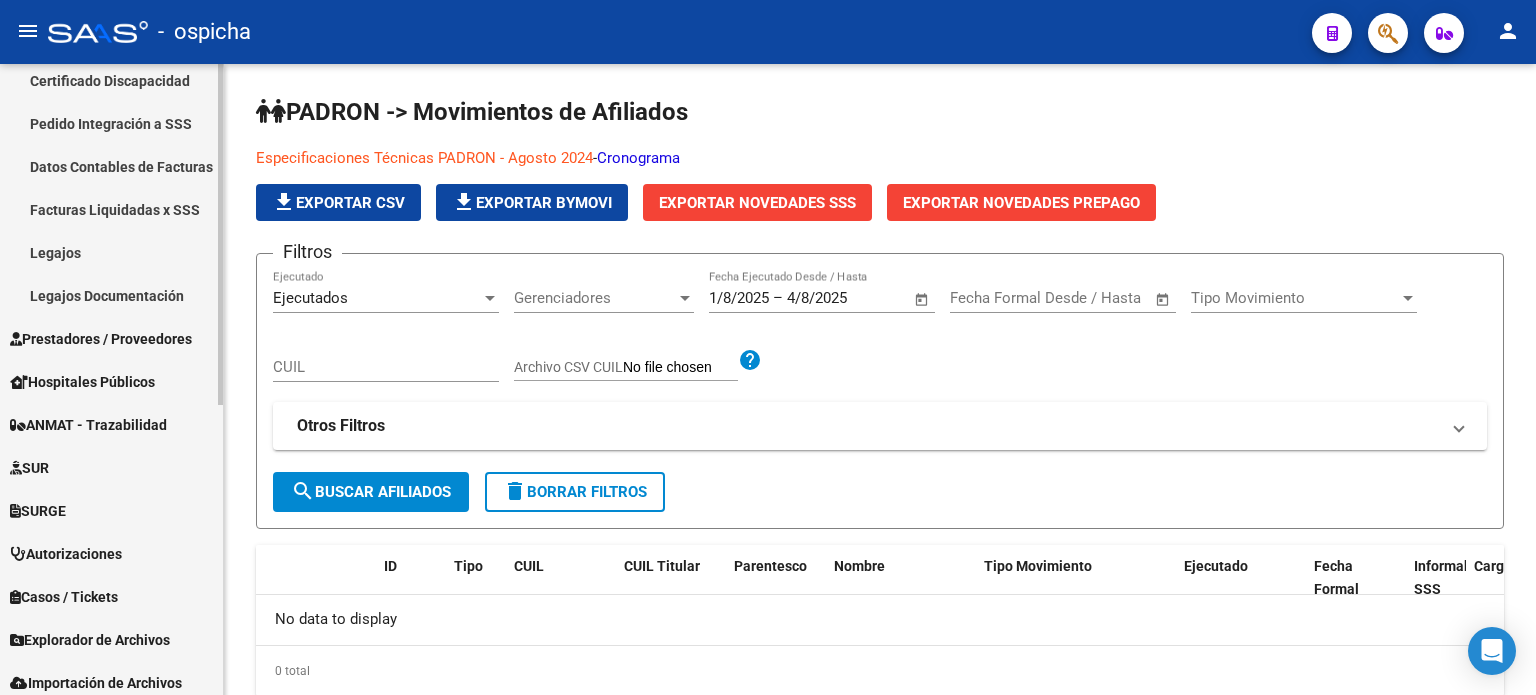 click on "Datos Contables de Facturas" at bounding box center (111, 166) 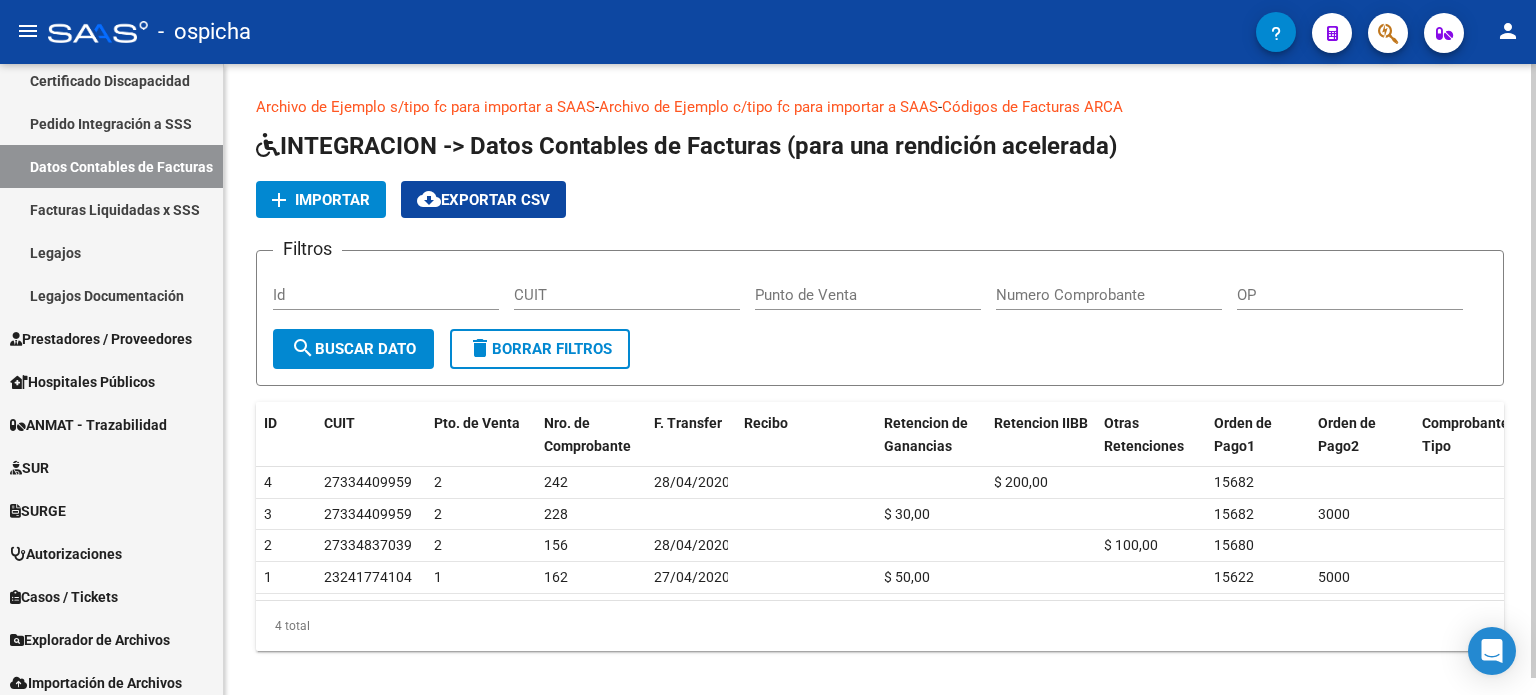 click on "CUIT" 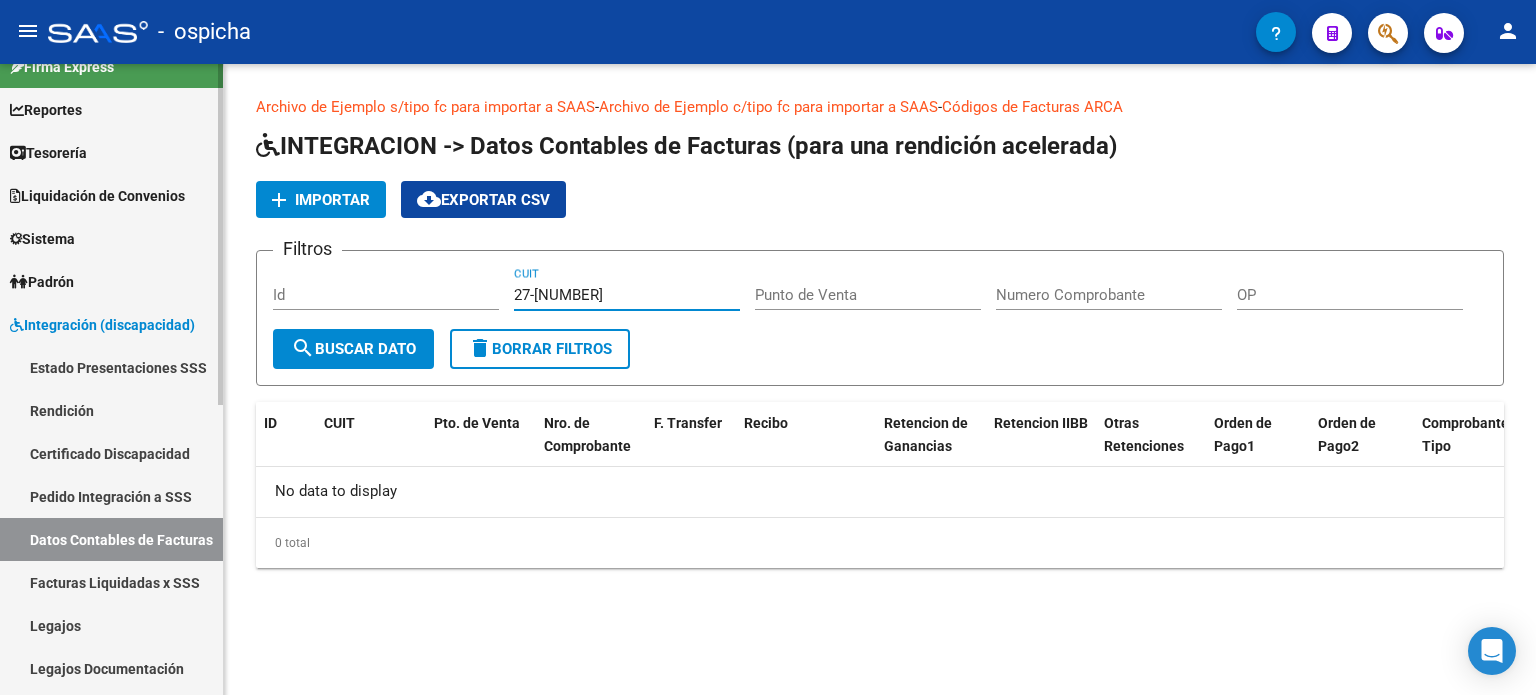 scroll, scrollTop: 0, scrollLeft: 0, axis: both 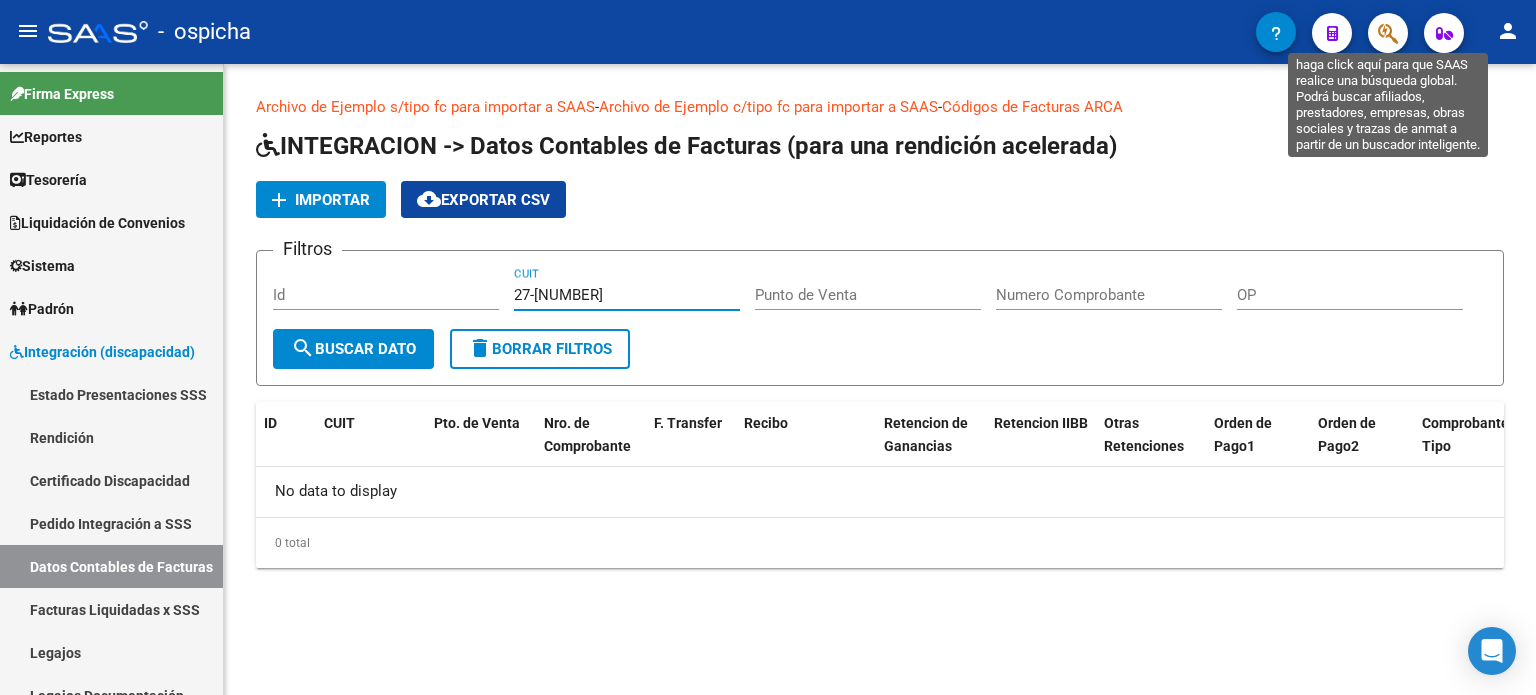 type on "27-[NUMBER]" 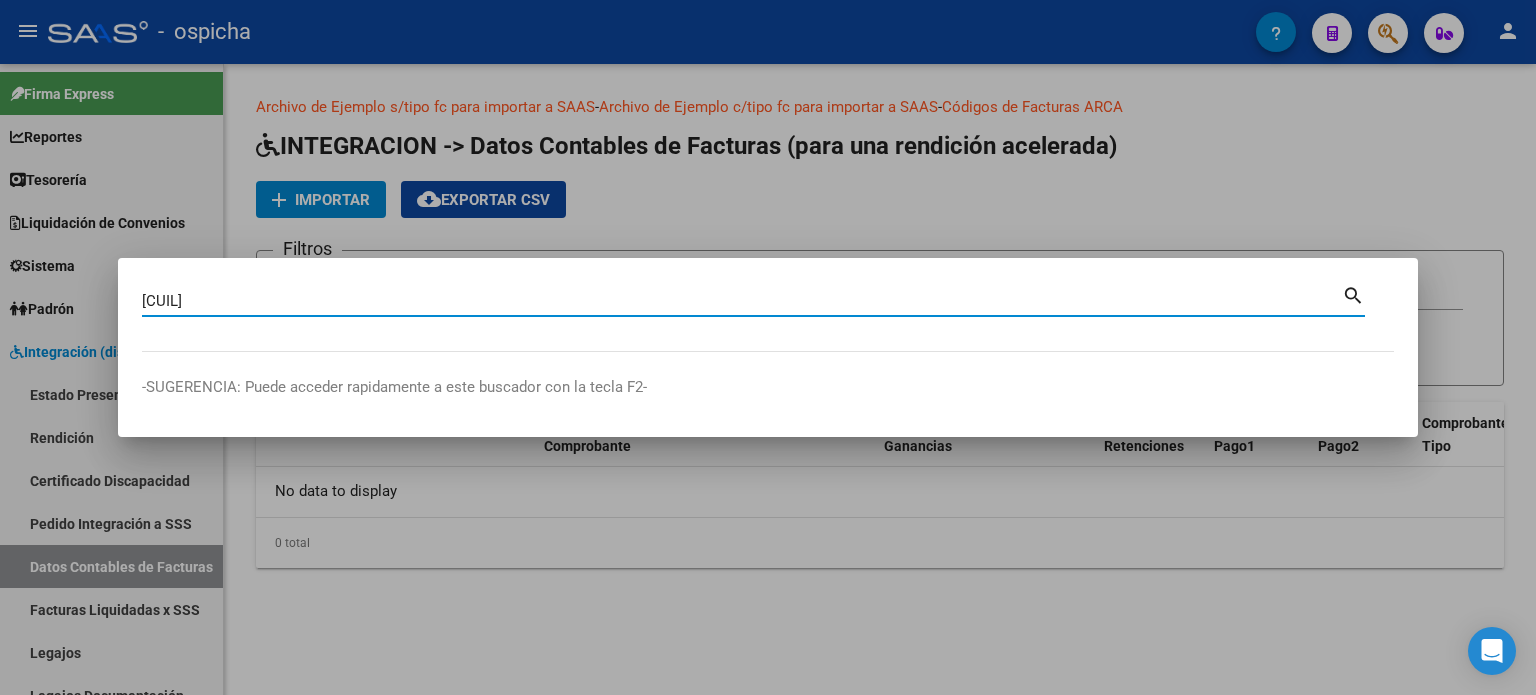 type on "[CUIL]" 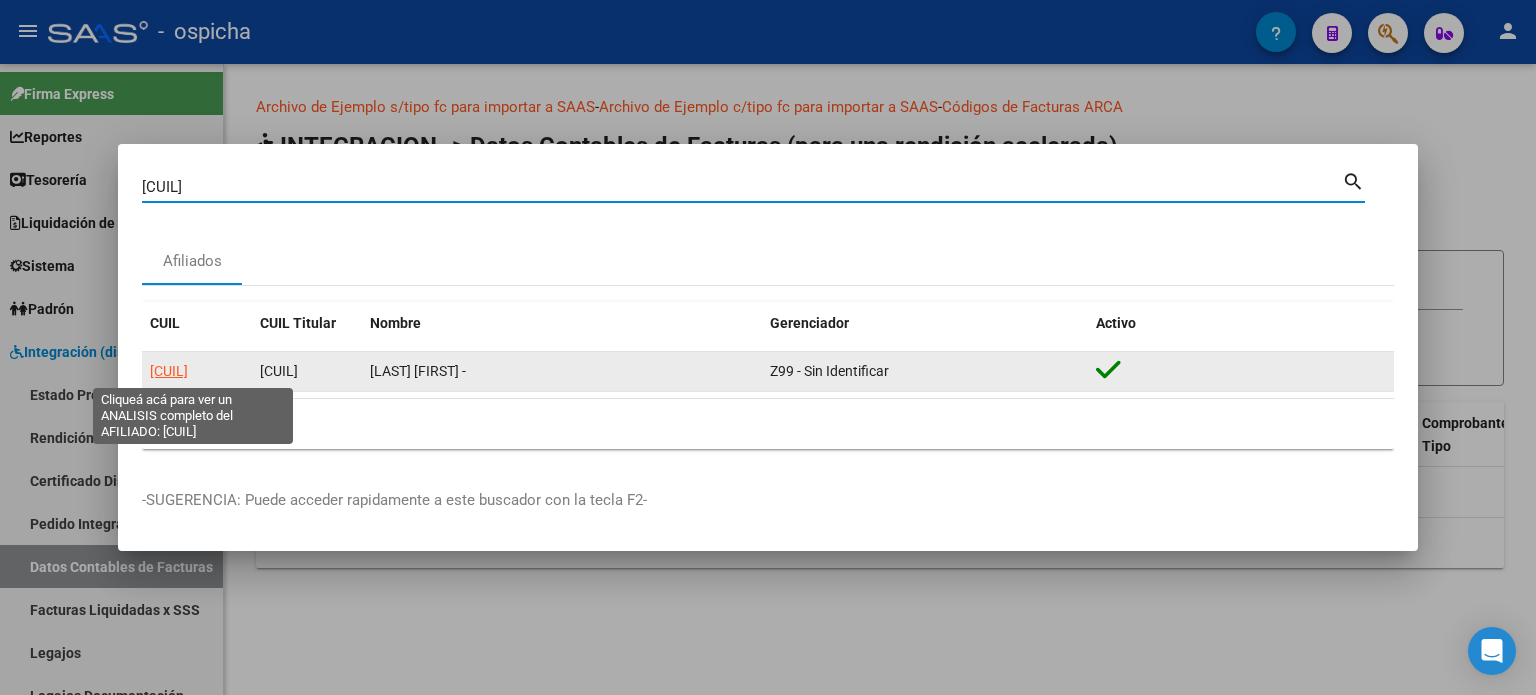 click on "[CUIL]" 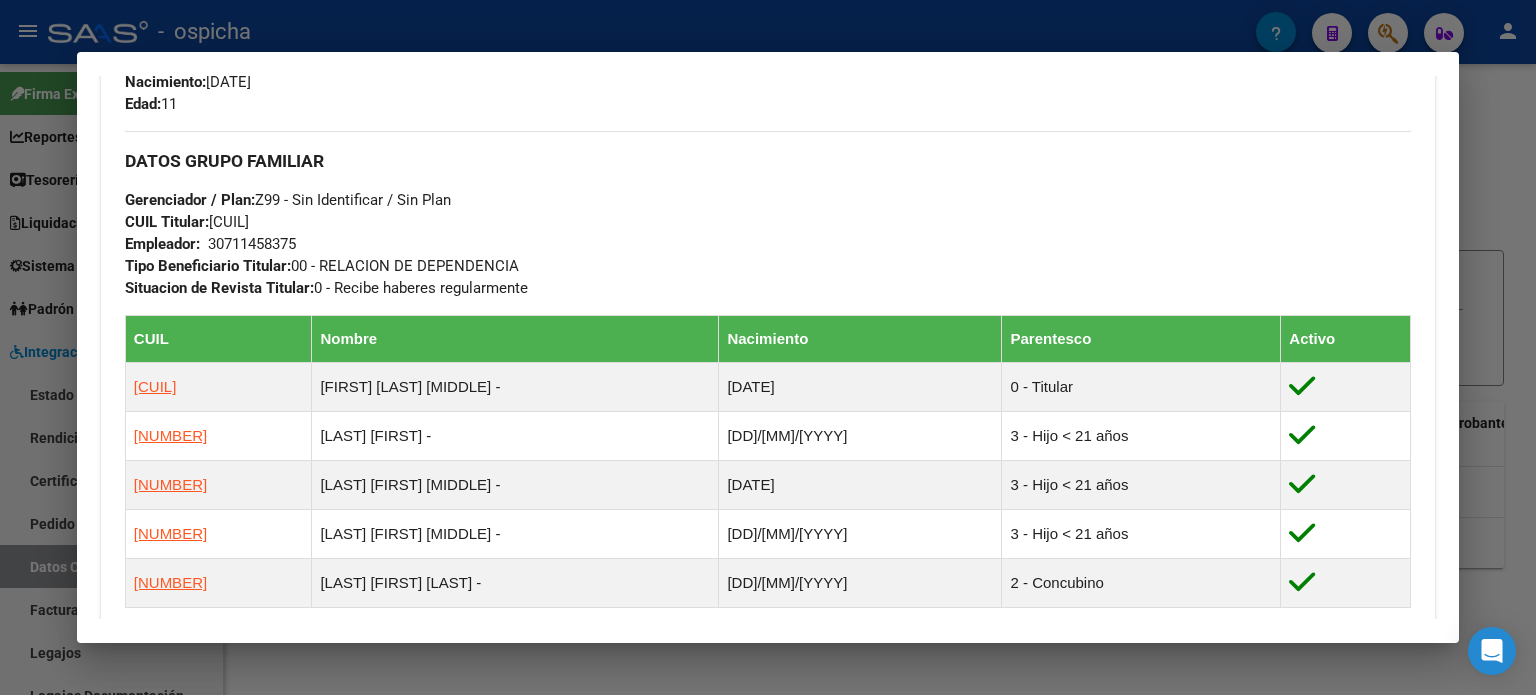scroll, scrollTop: 900, scrollLeft: 0, axis: vertical 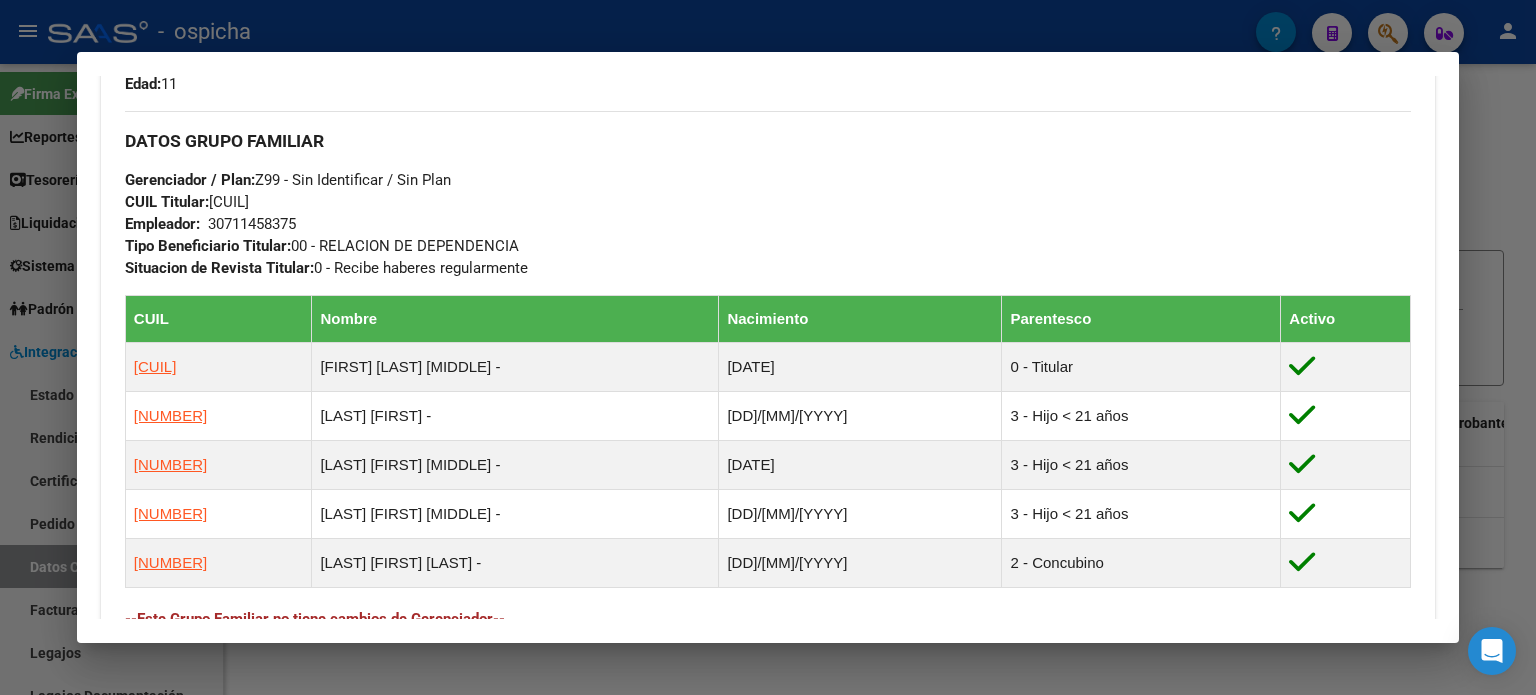 click at bounding box center [768, 347] 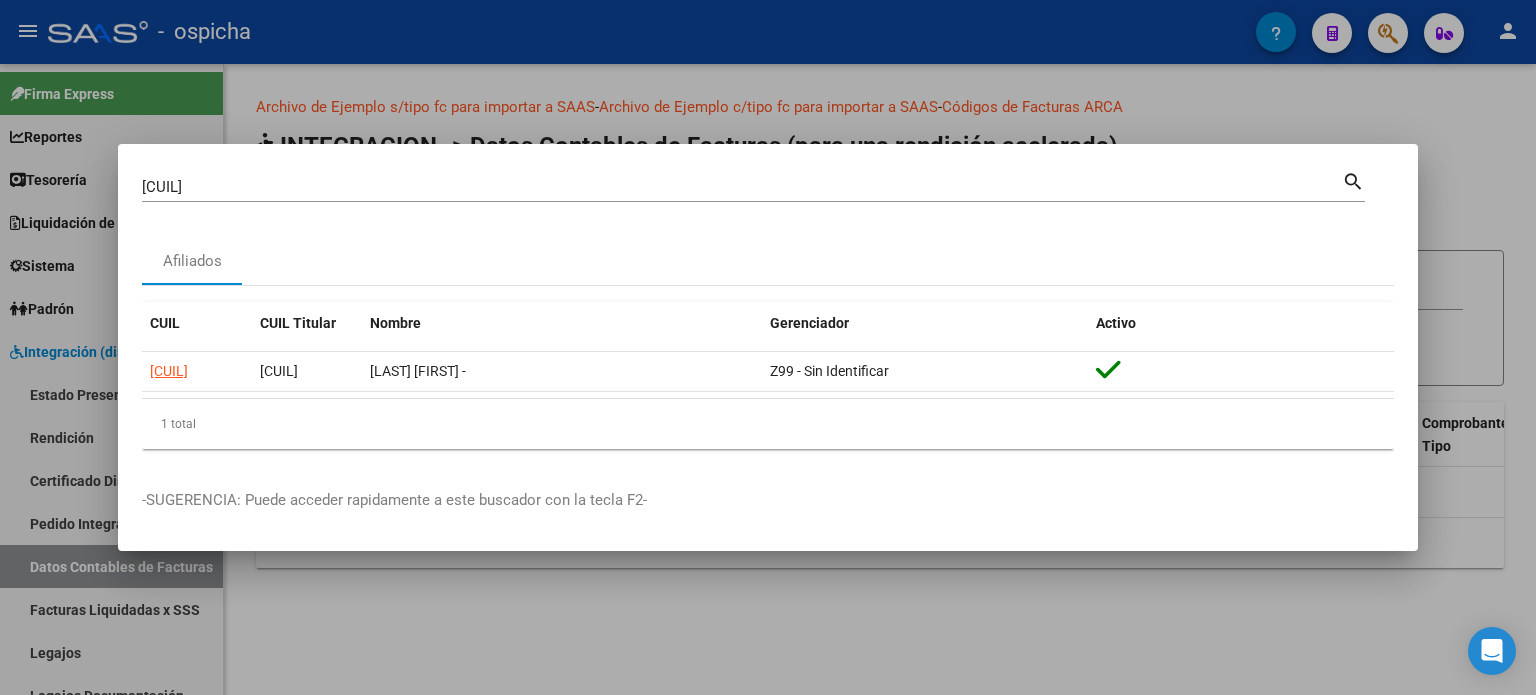 click at bounding box center [768, 347] 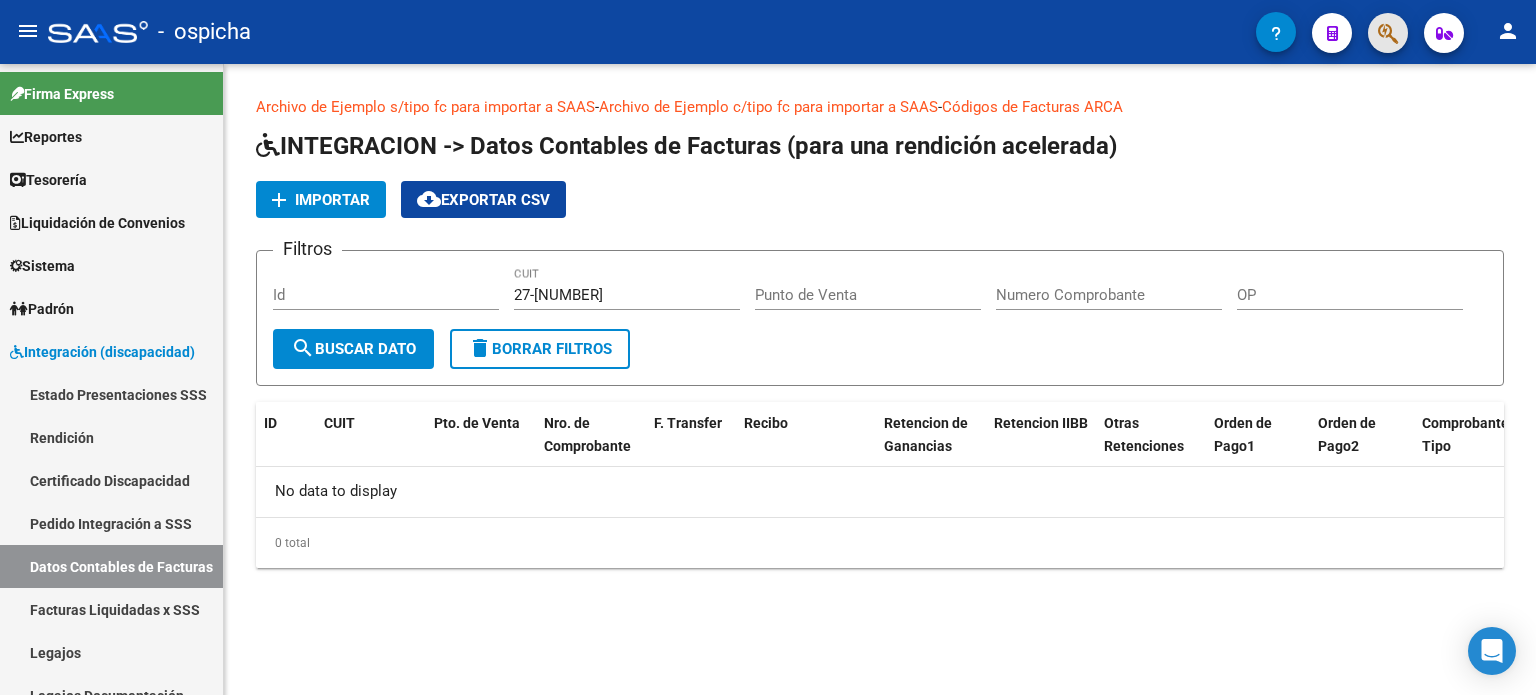 click 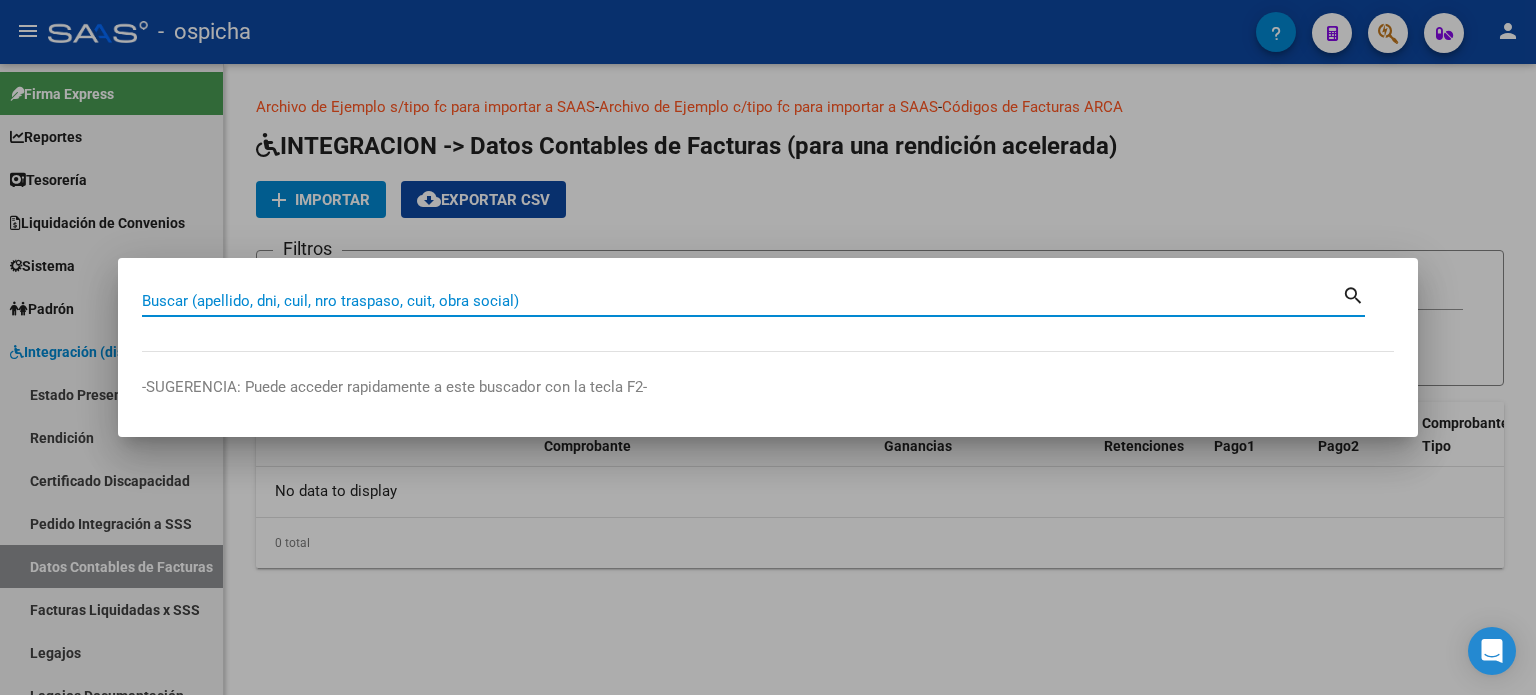click on "Buscar (apellido, dni, cuil, nro traspaso, cuit, obra social)" at bounding box center (742, 301) 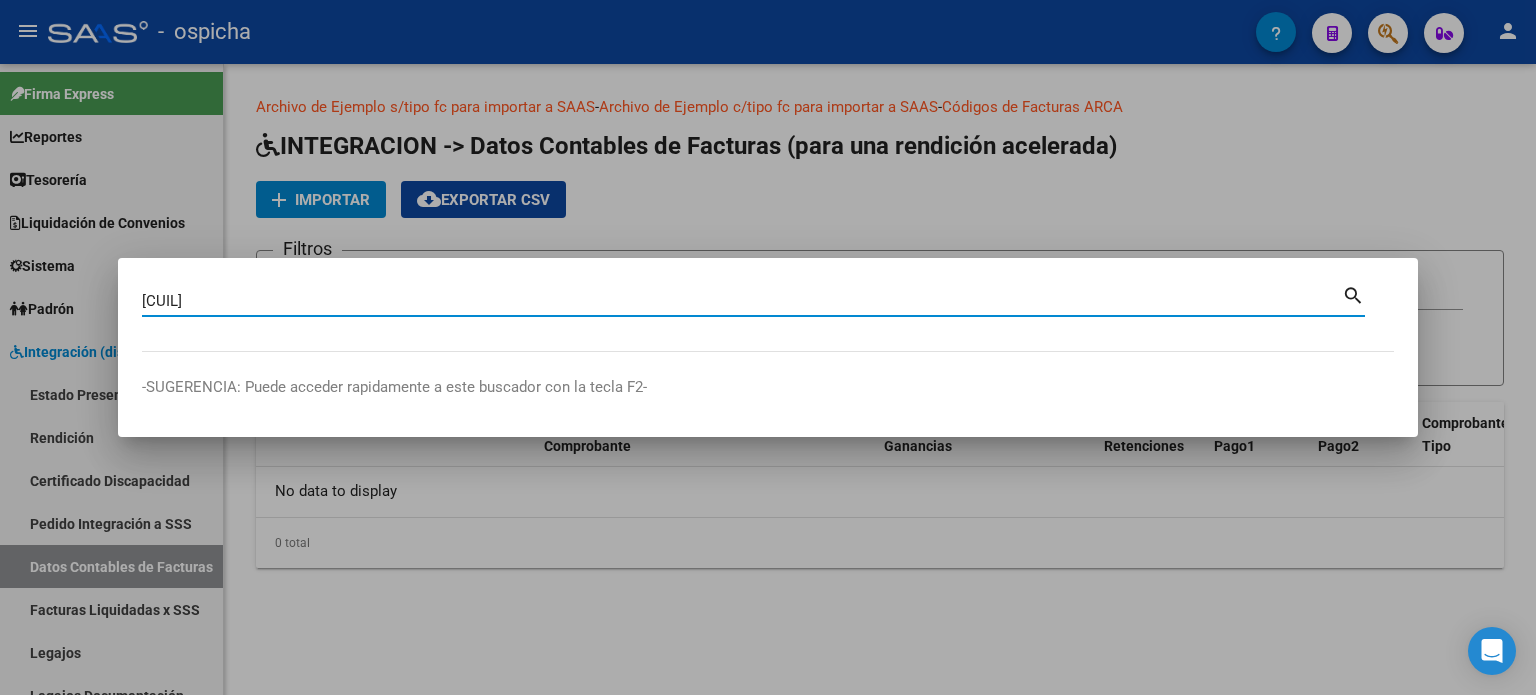 type on "[CUIL]" 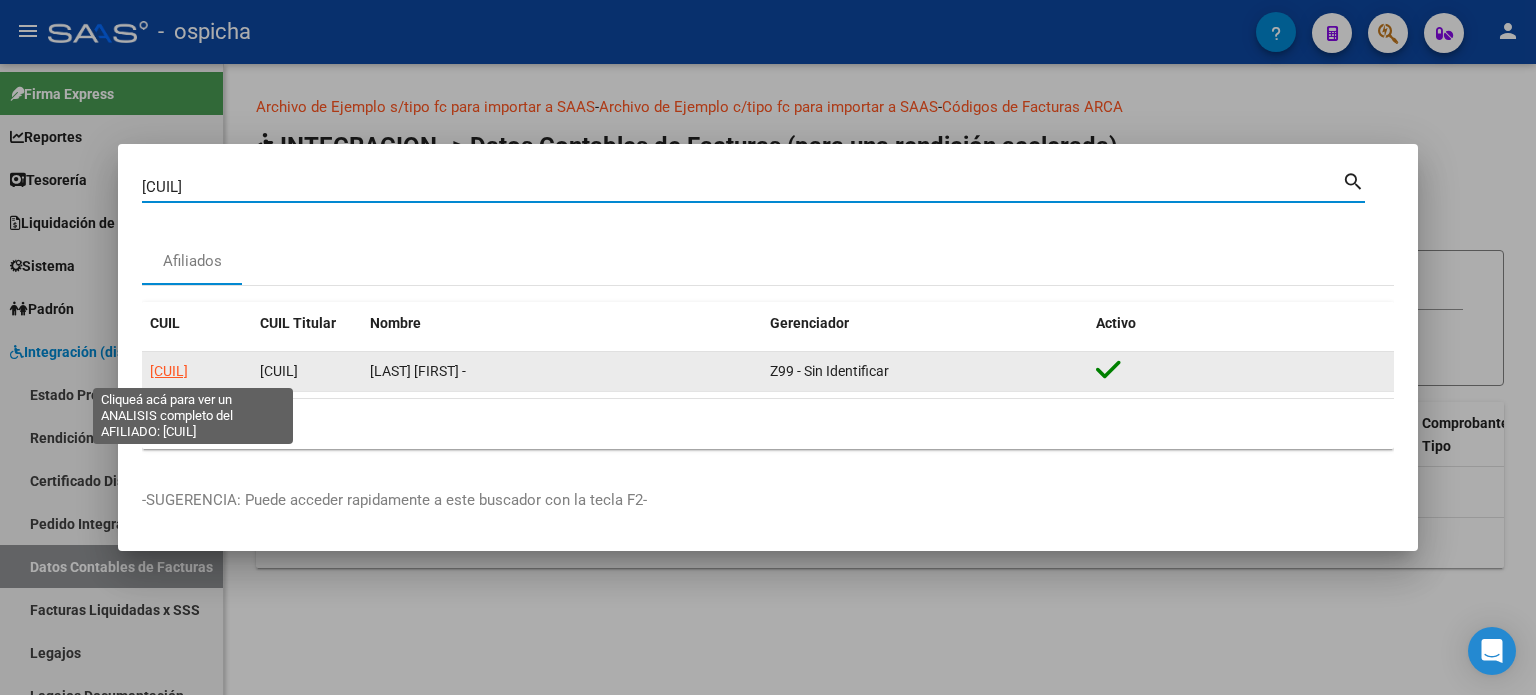 click on "[CUIL]" 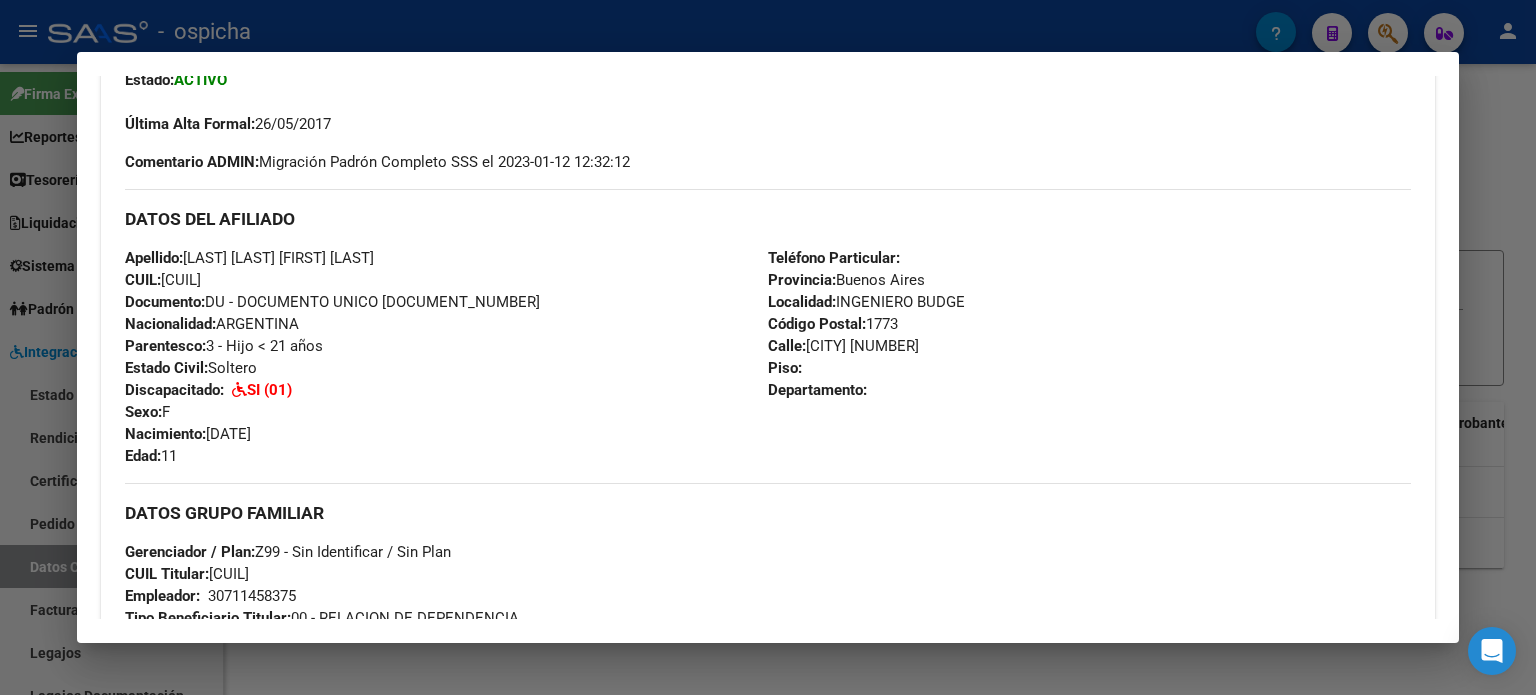 scroll, scrollTop: 600, scrollLeft: 0, axis: vertical 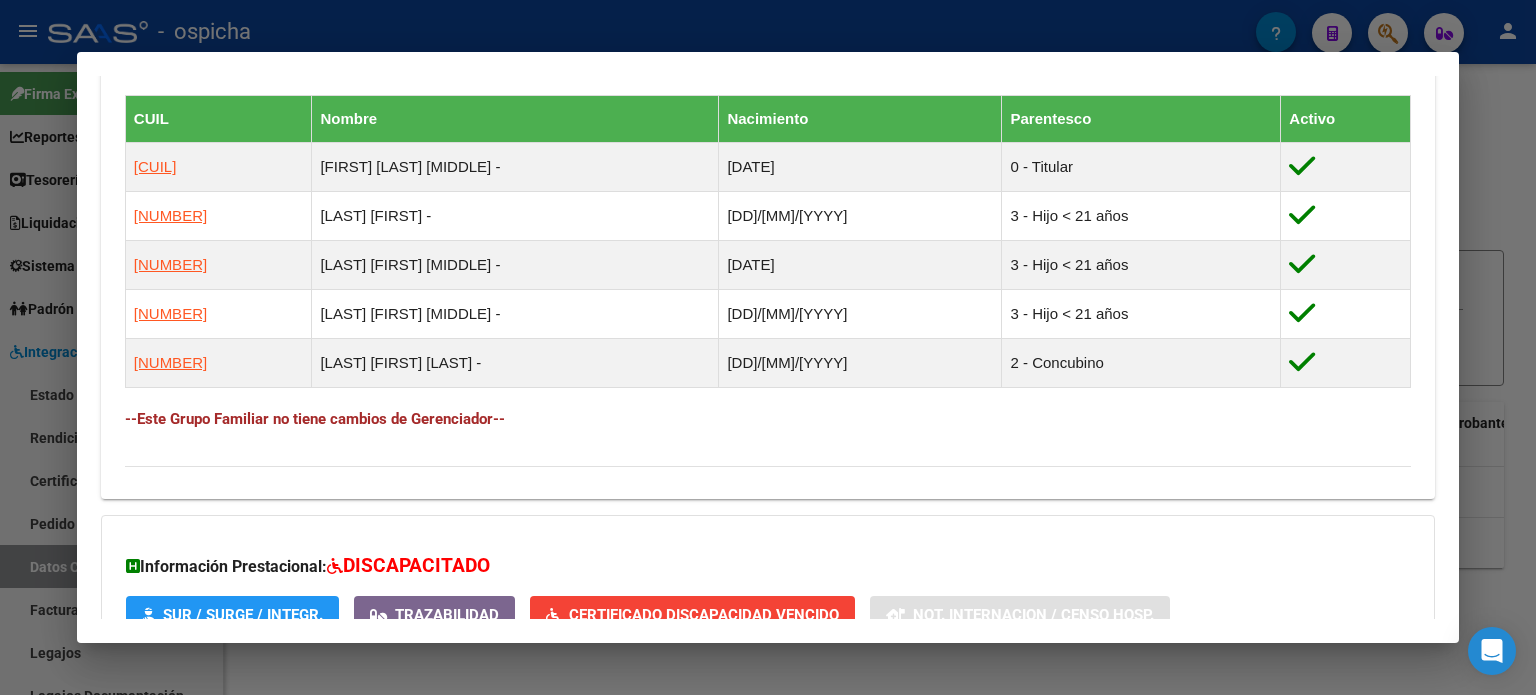 drag, startPoint x: 1344, startPoint y: 375, endPoint x: 825, endPoint y: 400, distance: 519.60175 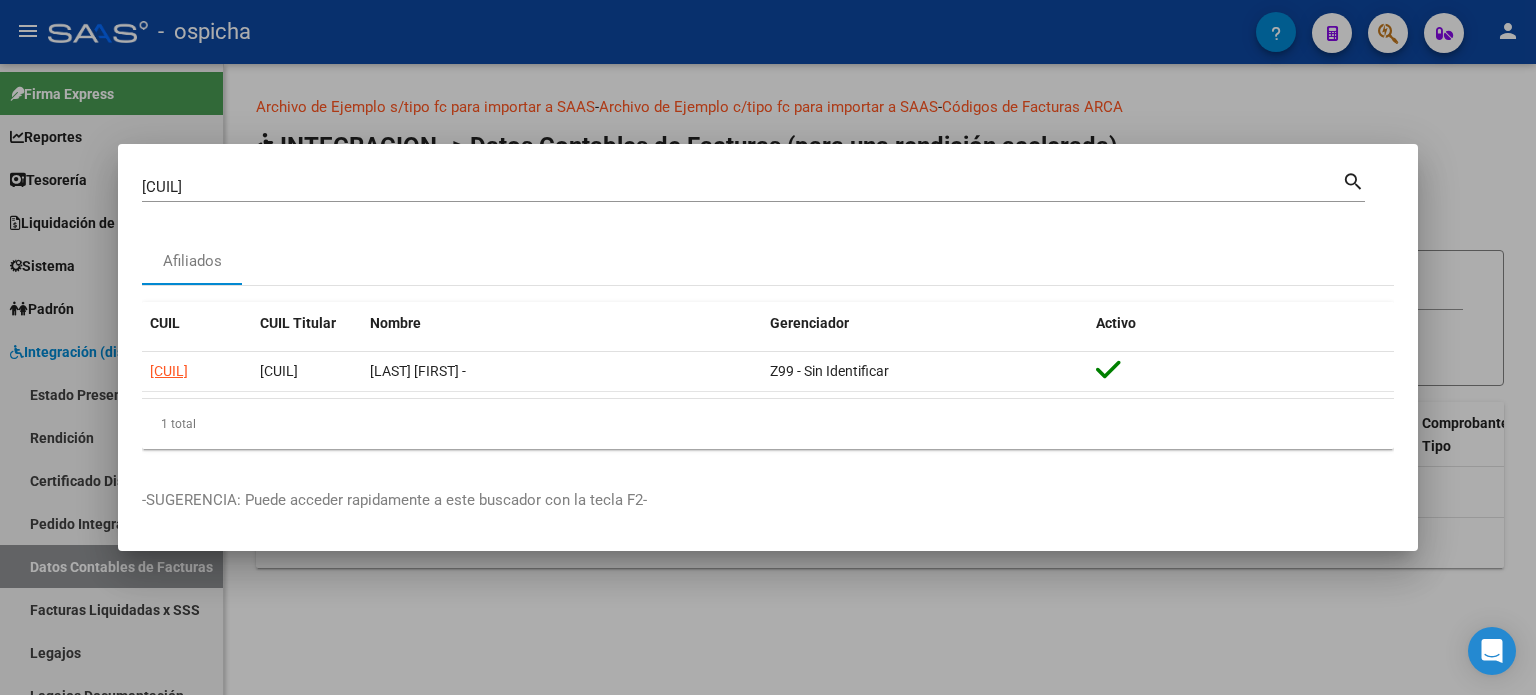 click at bounding box center (768, 347) 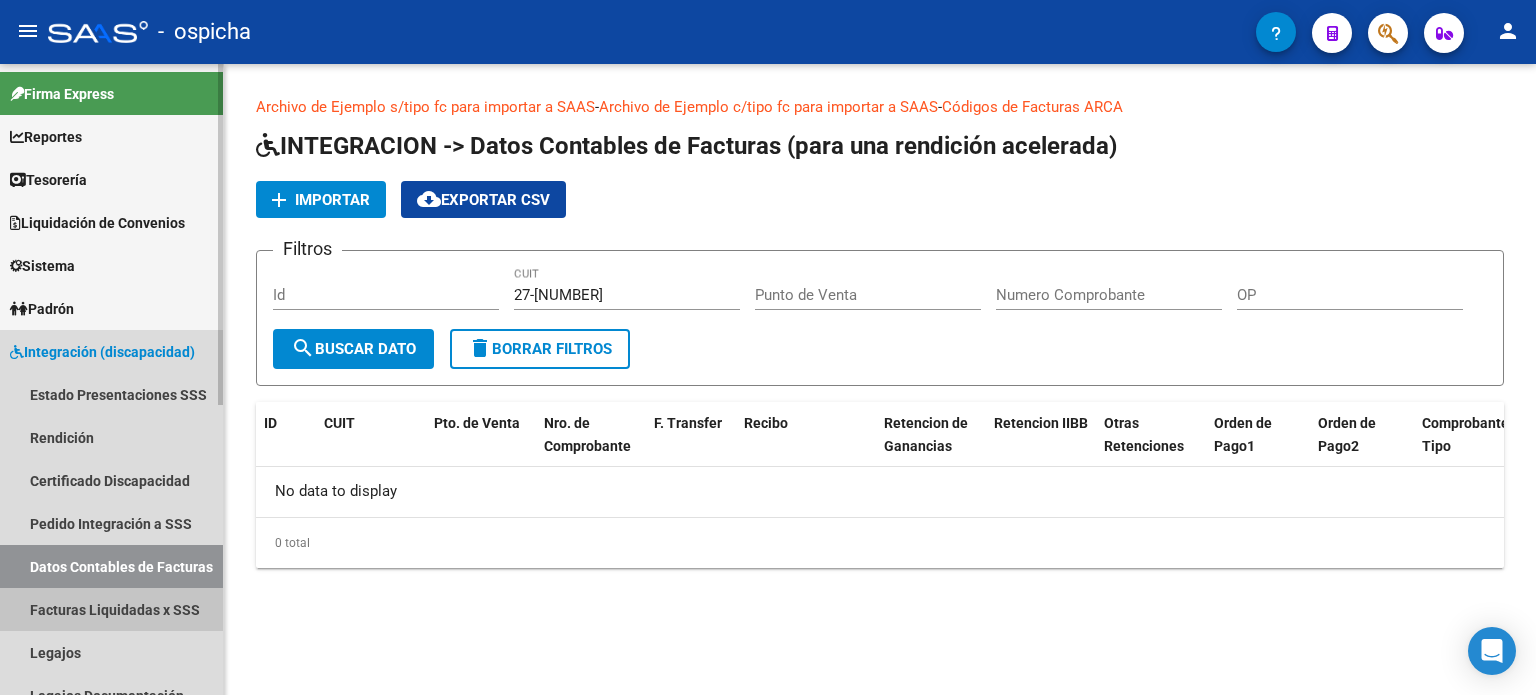 click on "Facturas Liquidadas x SSS" at bounding box center [111, 609] 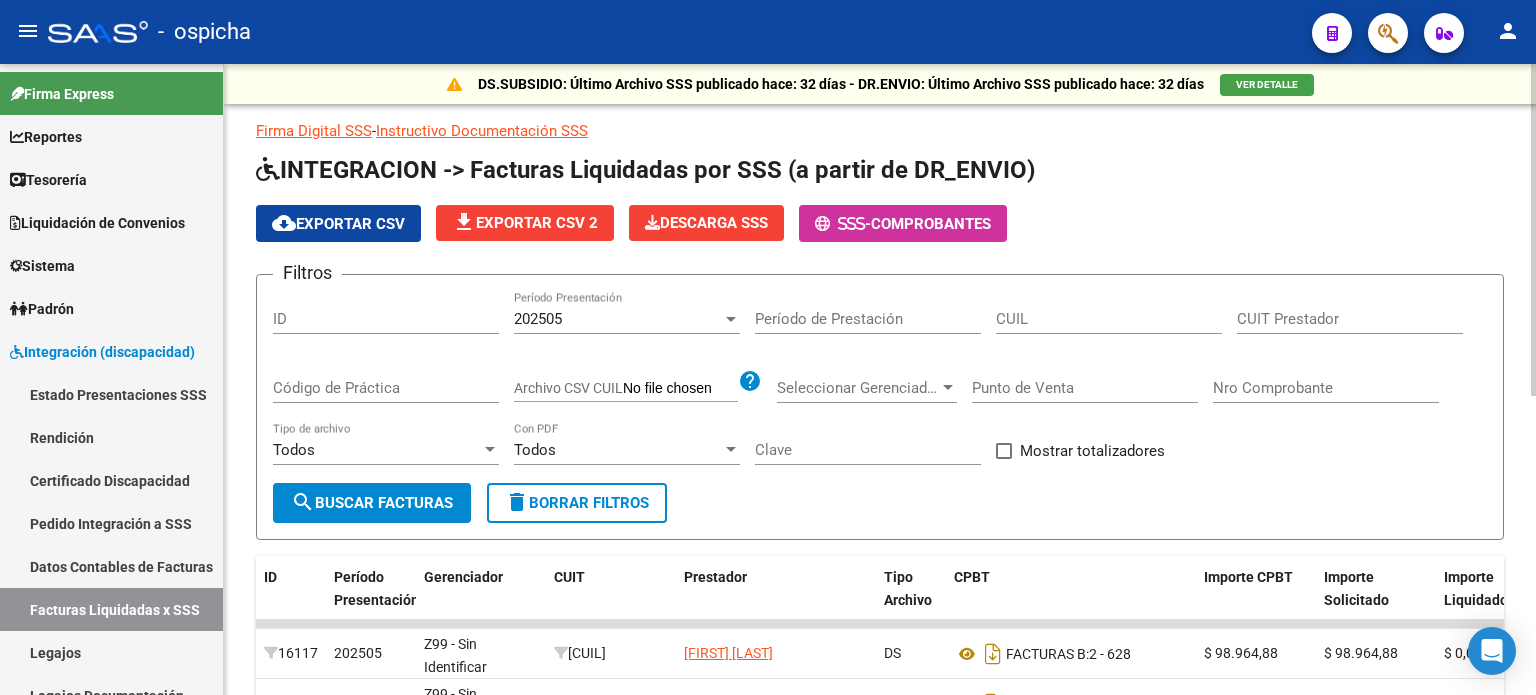 click on "CUIT Prestador" at bounding box center [1350, 319] 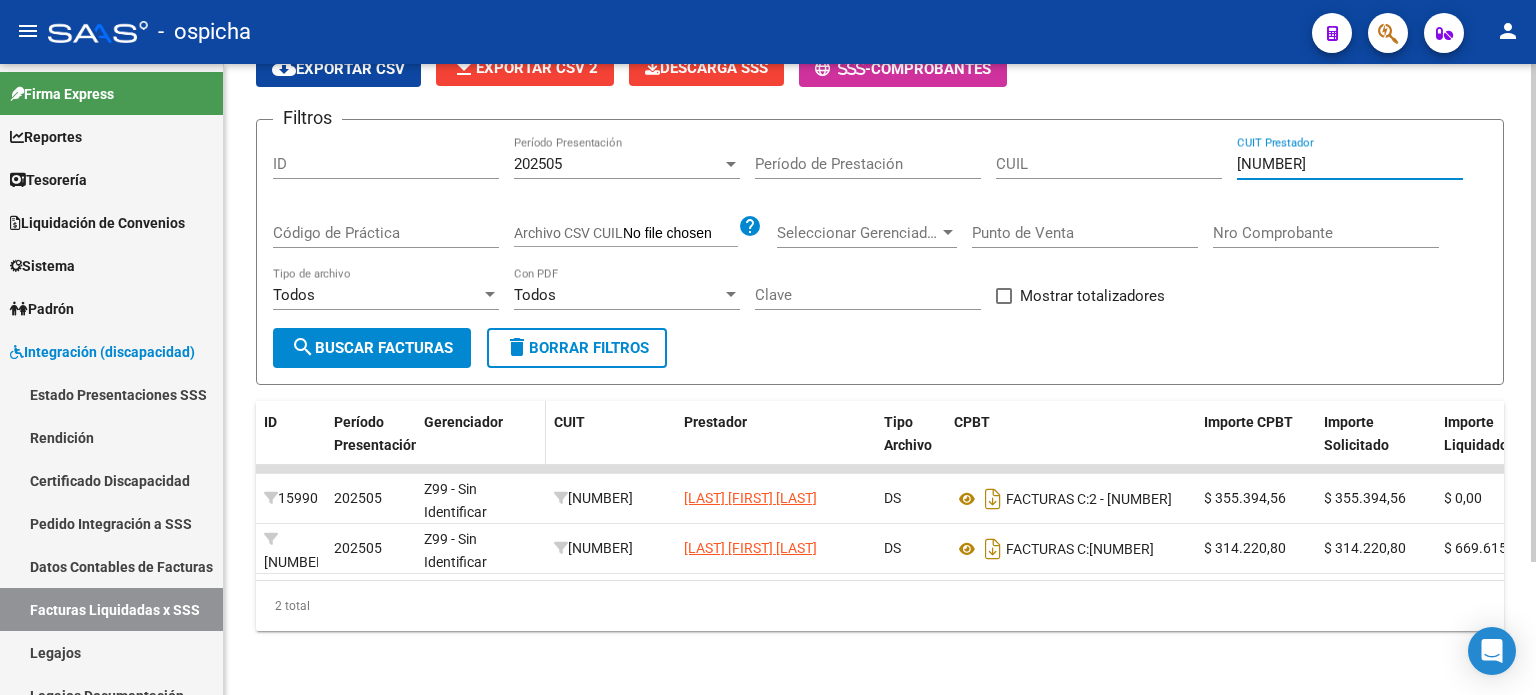 scroll, scrollTop: 168, scrollLeft: 0, axis: vertical 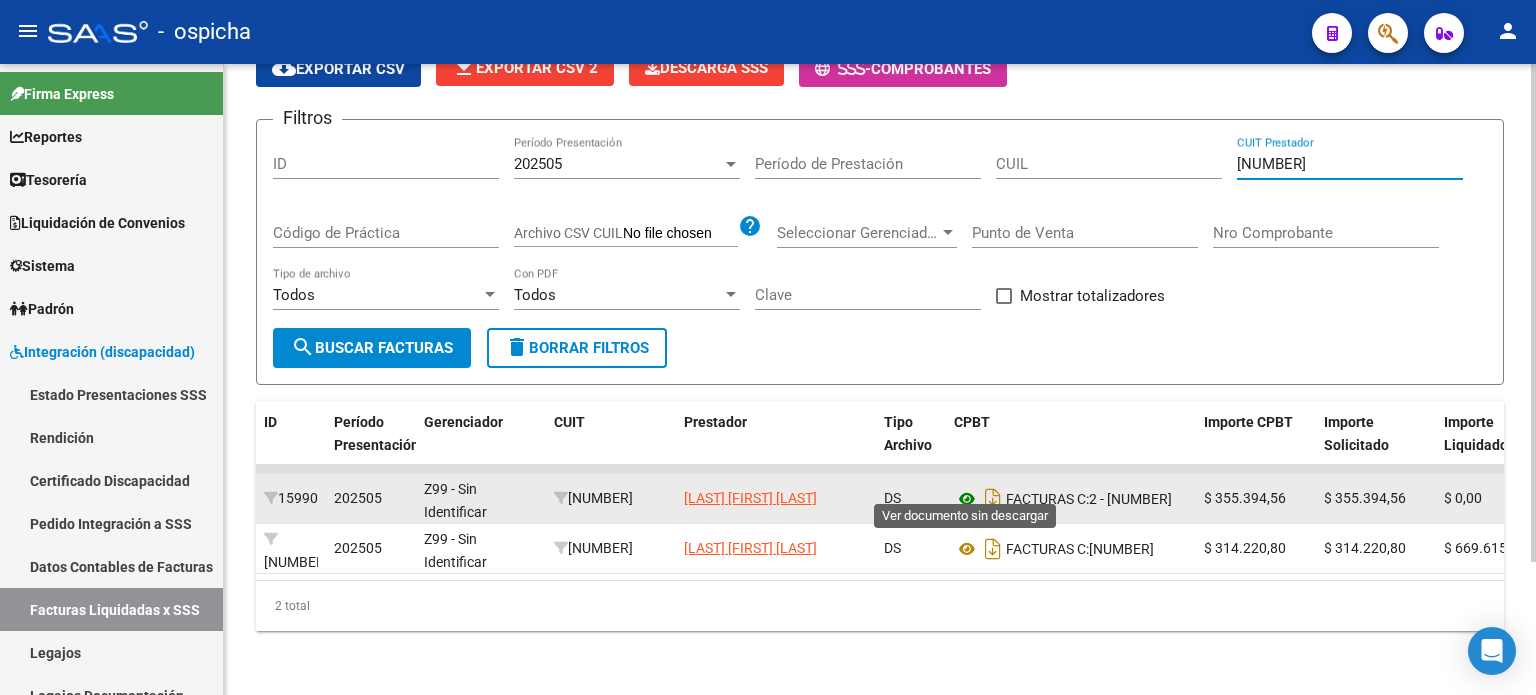 type on "[NUMBER]" 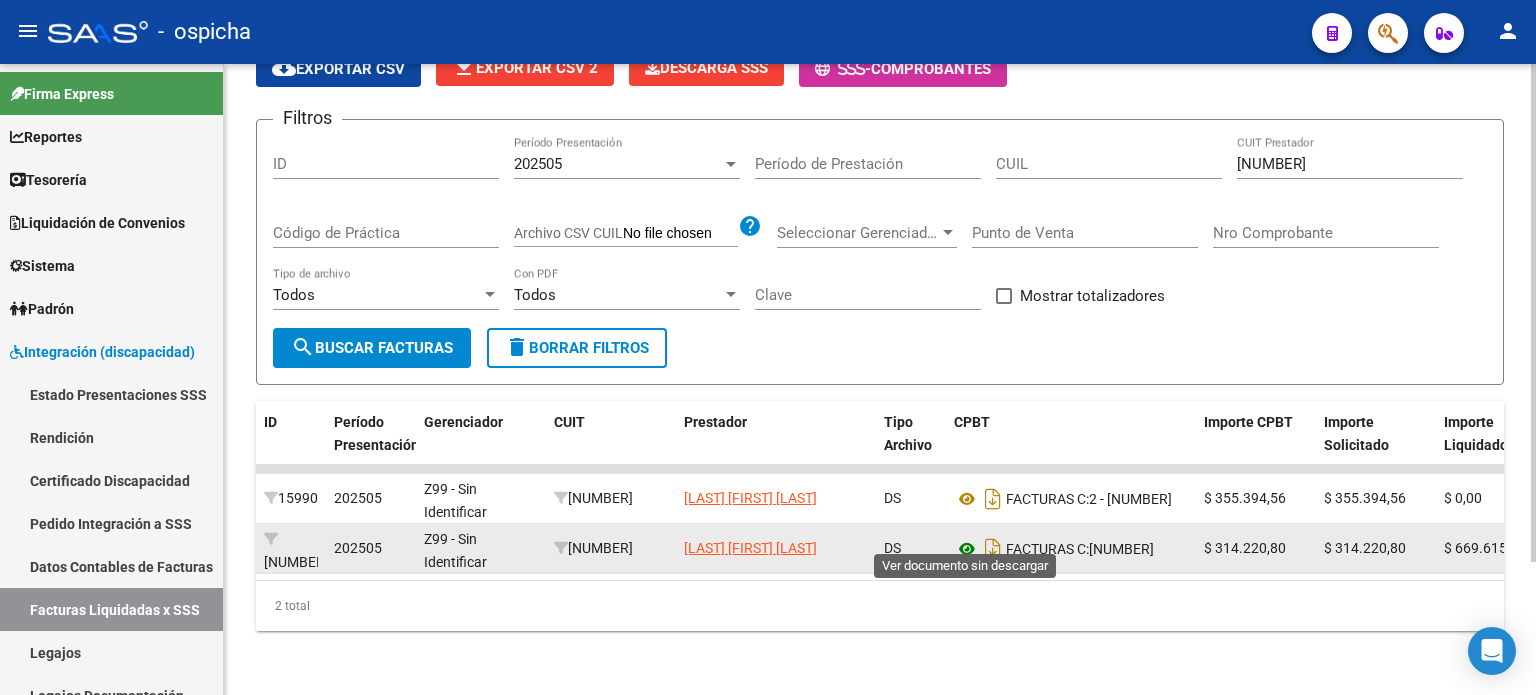 click 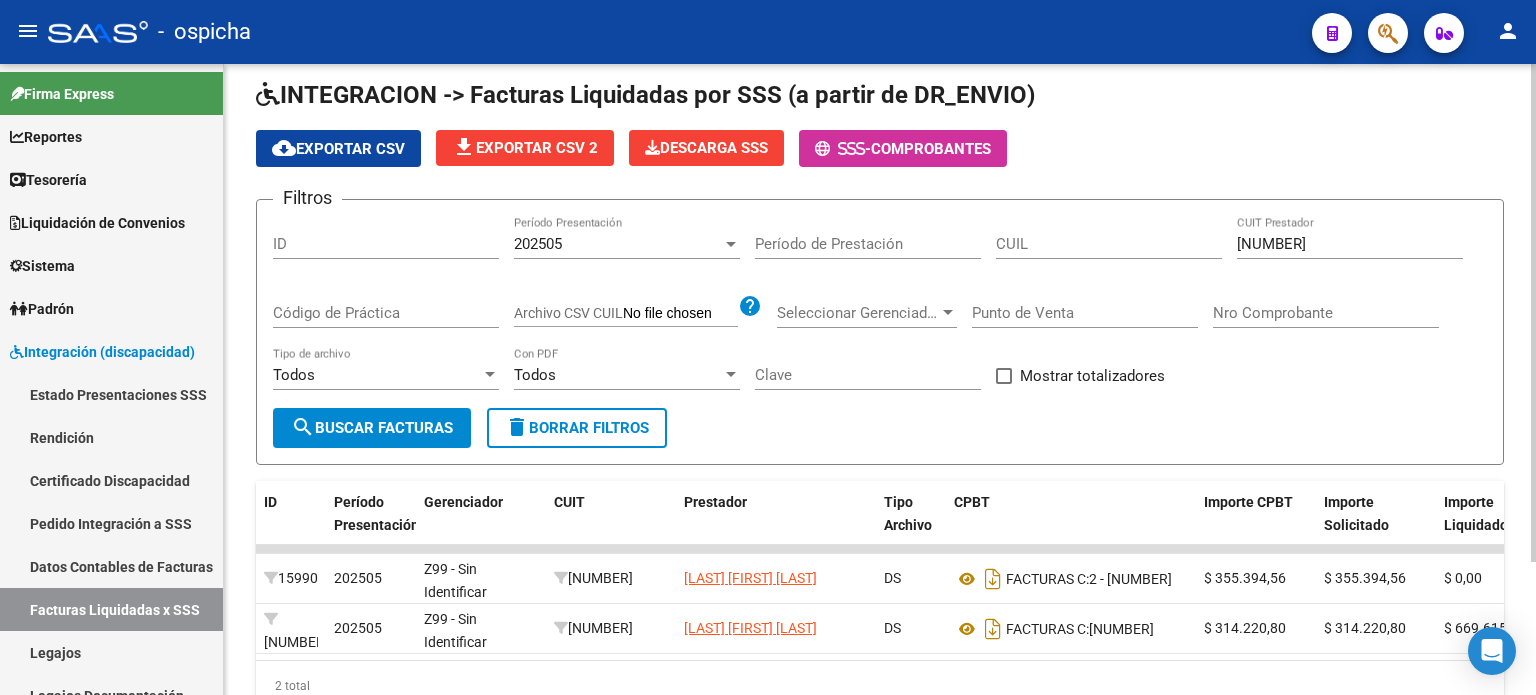 scroll, scrollTop: 0, scrollLeft: 0, axis: both 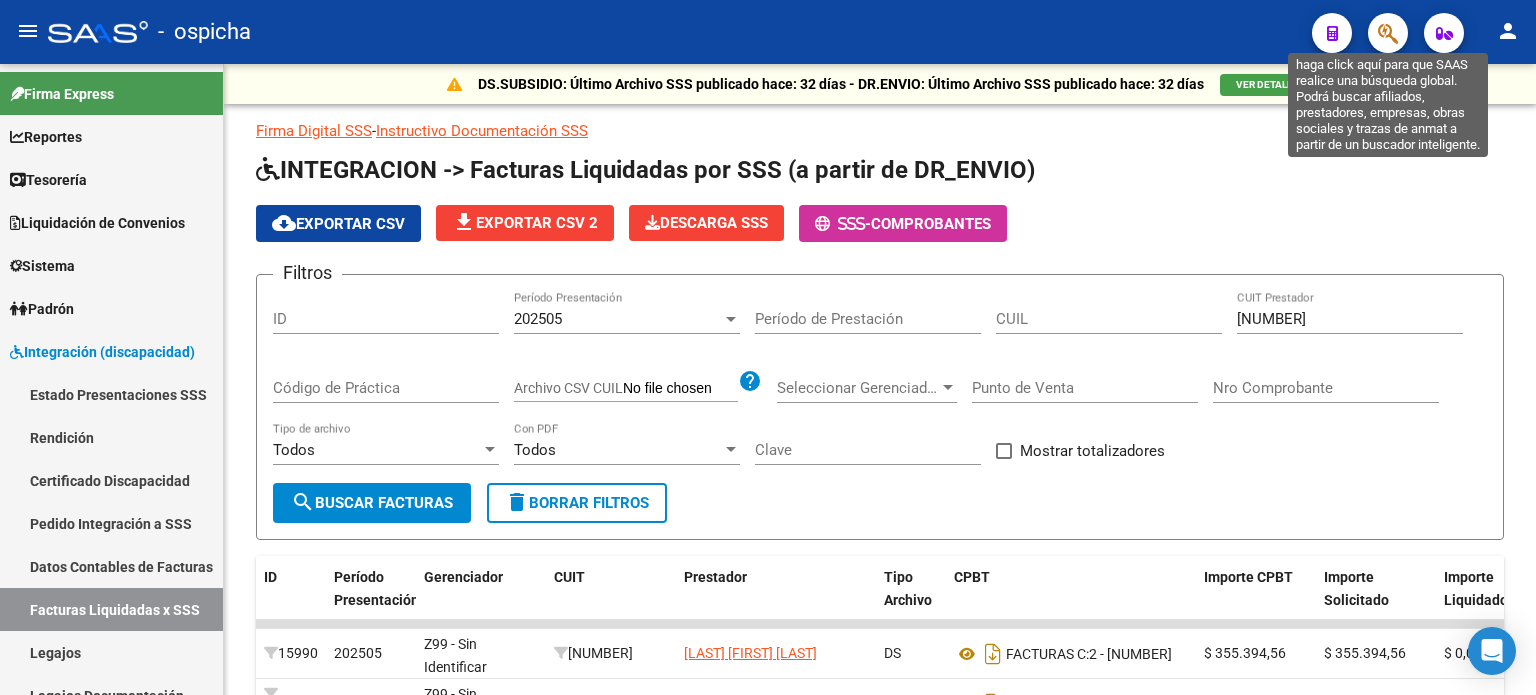 click 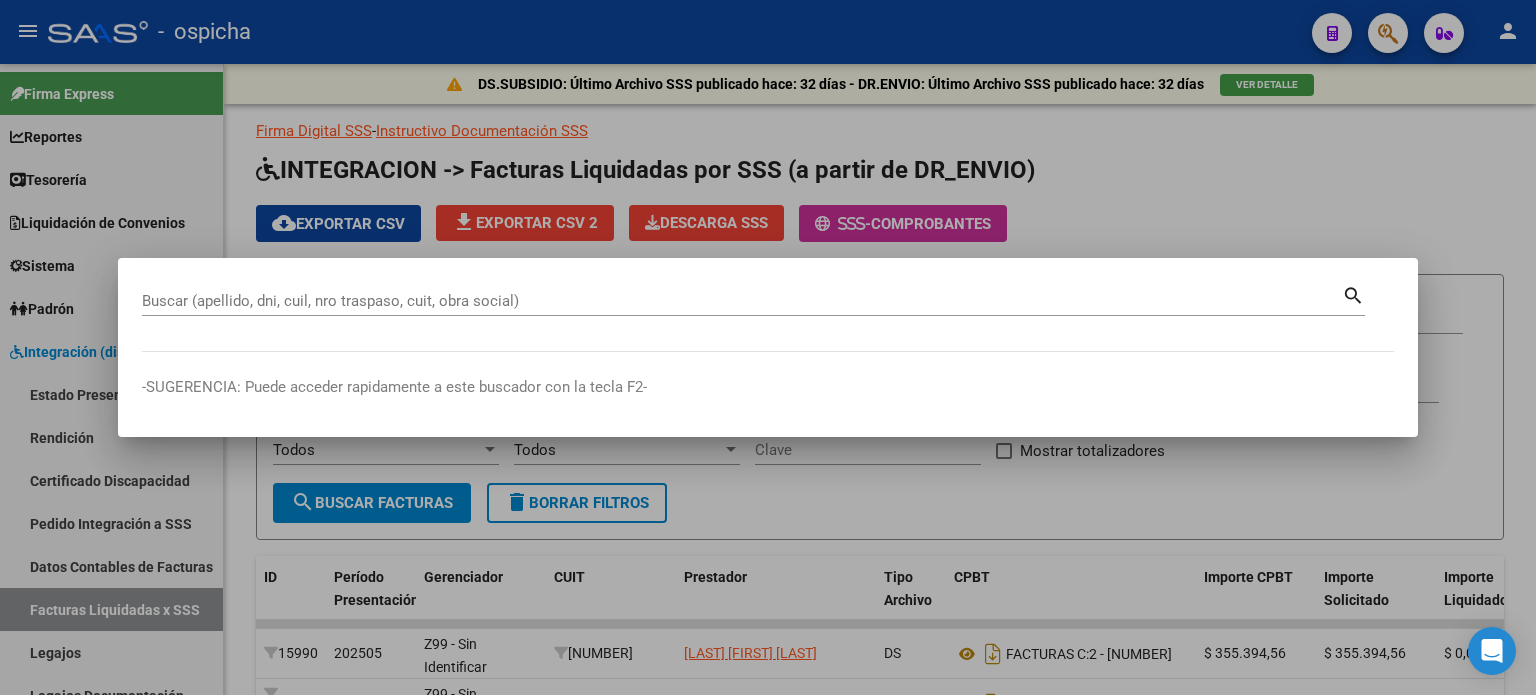click on "Buscar (apellido, dni, cuil, nro traspaso, cuit, obra social) search" at bounding box center [768, 317] 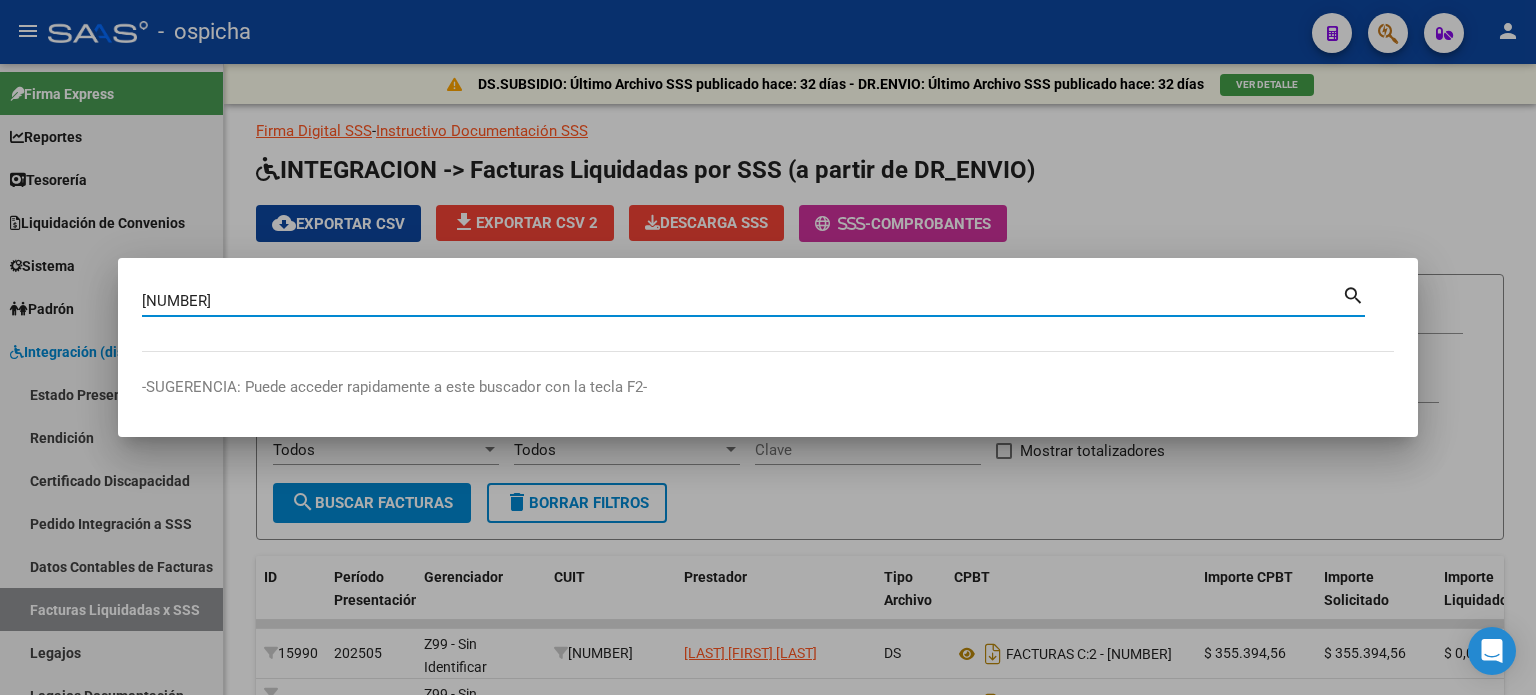 type on "[NUMBER]" 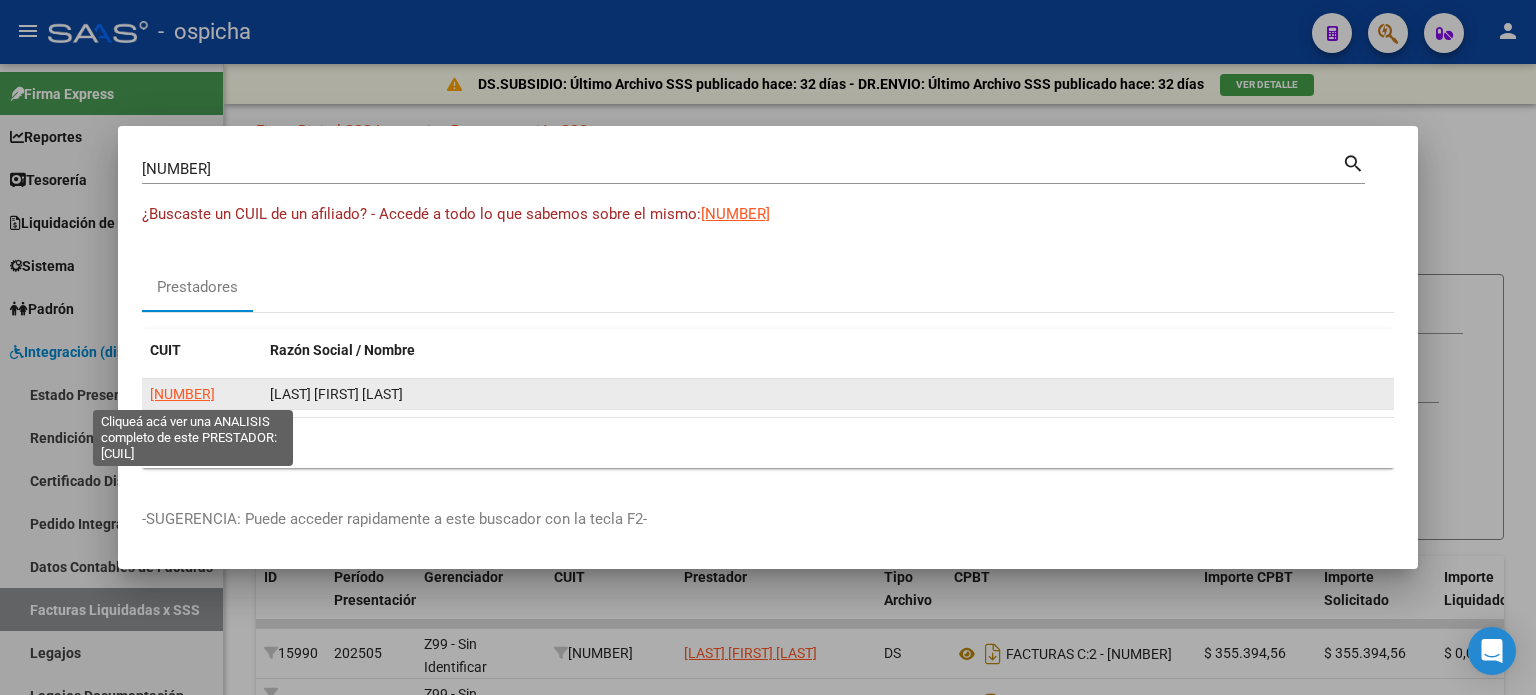 click on "[NUMBER]" 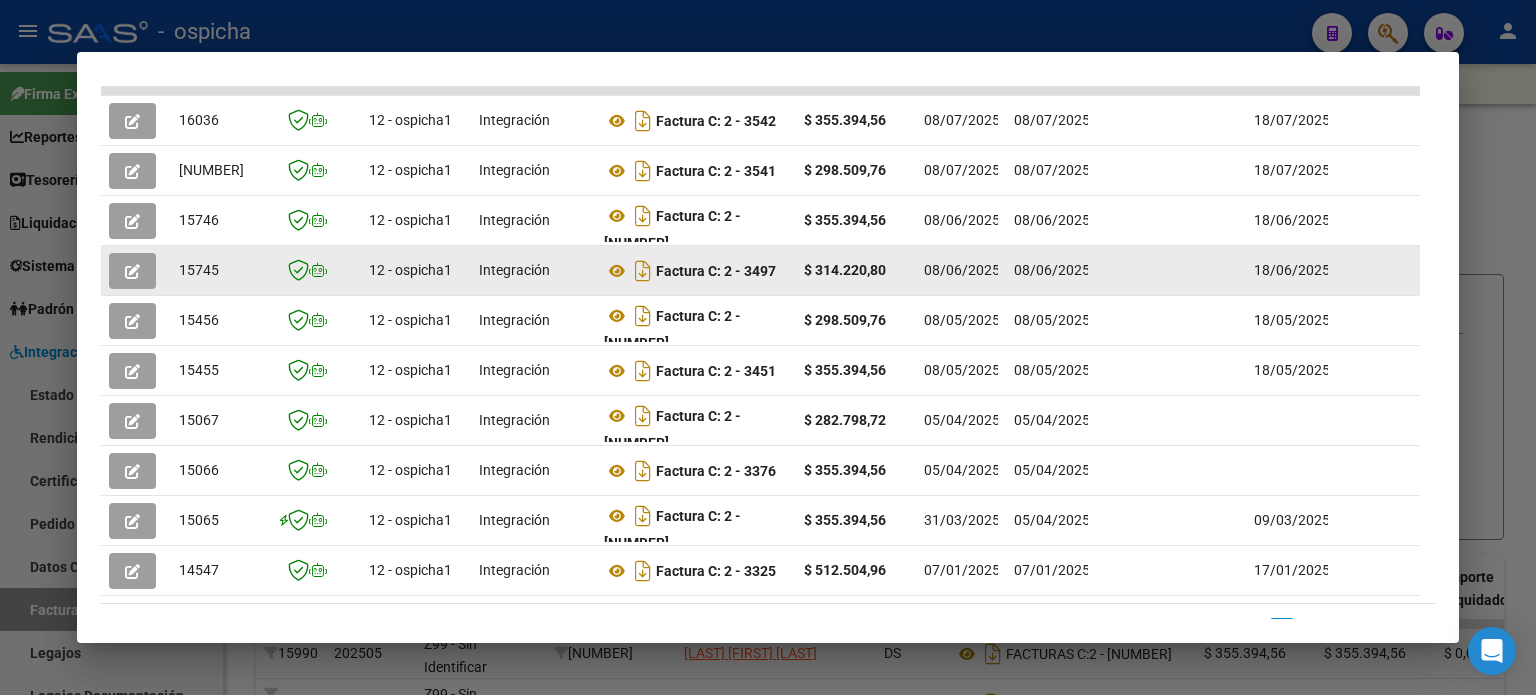 scroll, scrollTop: 515, scrollLeft: 0, axis: vertical 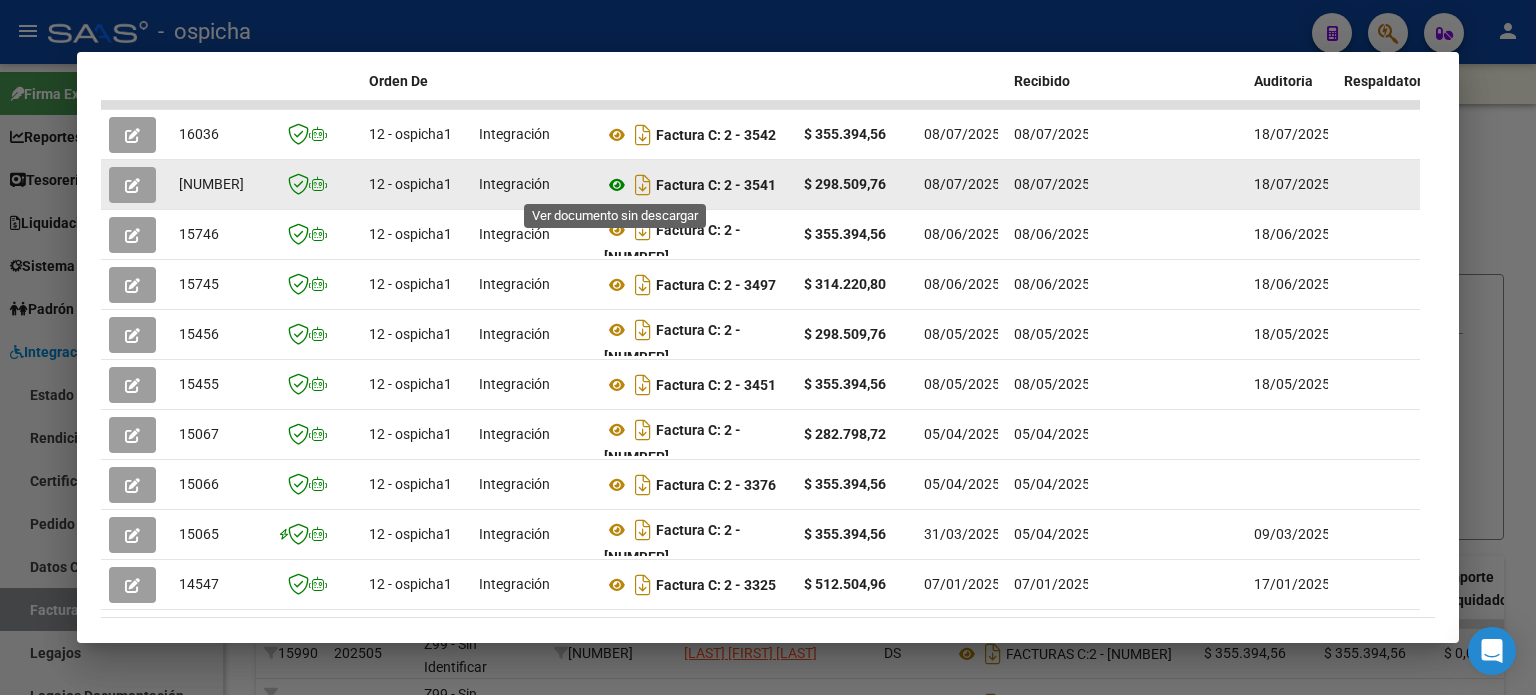 click 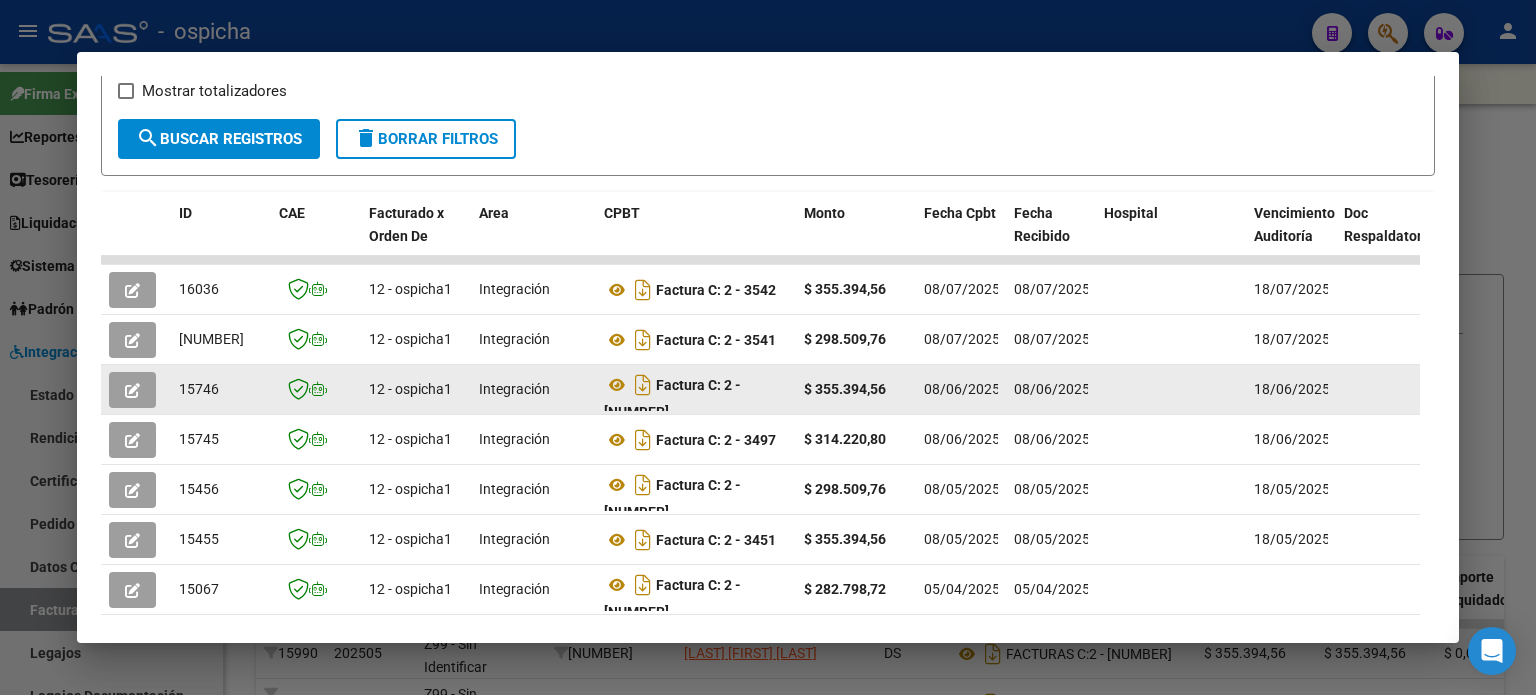 scroll, scrollTop: 415, scrollLeft: 0, axis: vertical 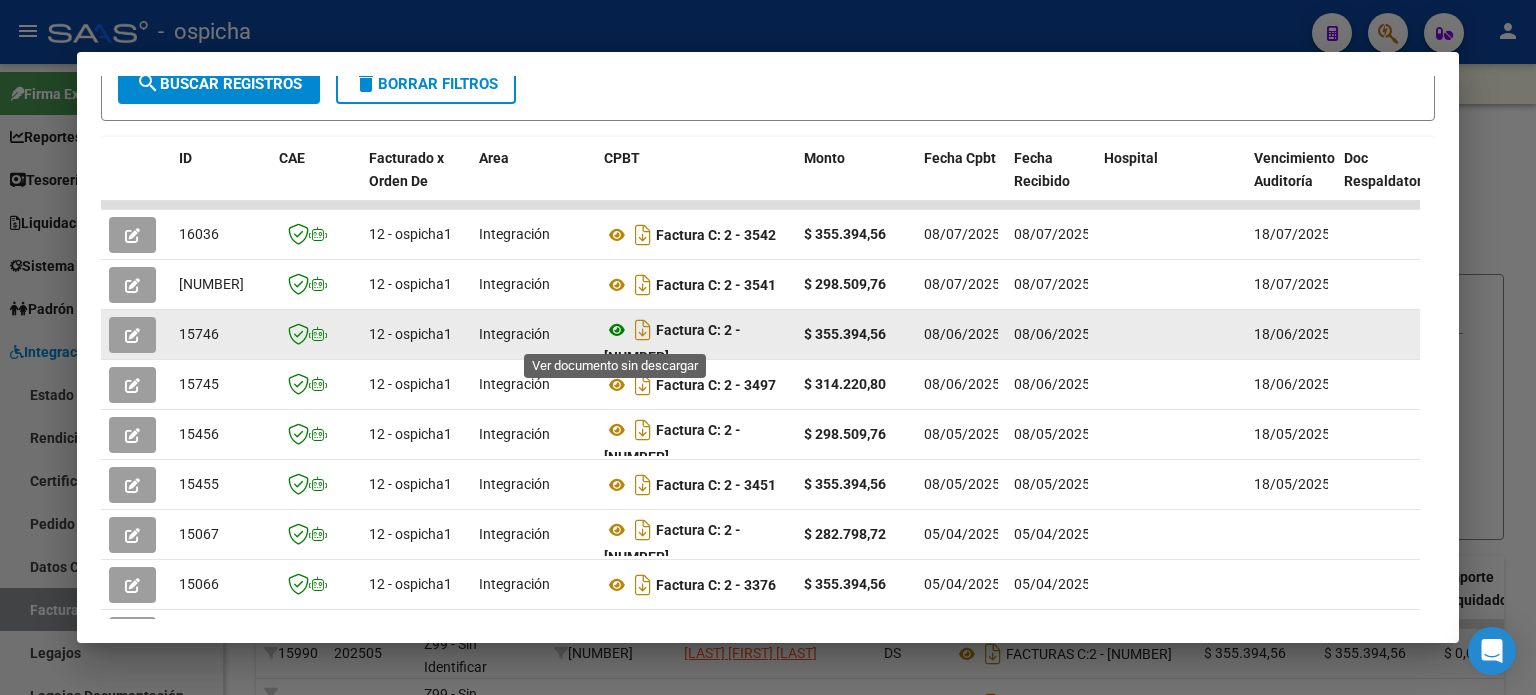 click 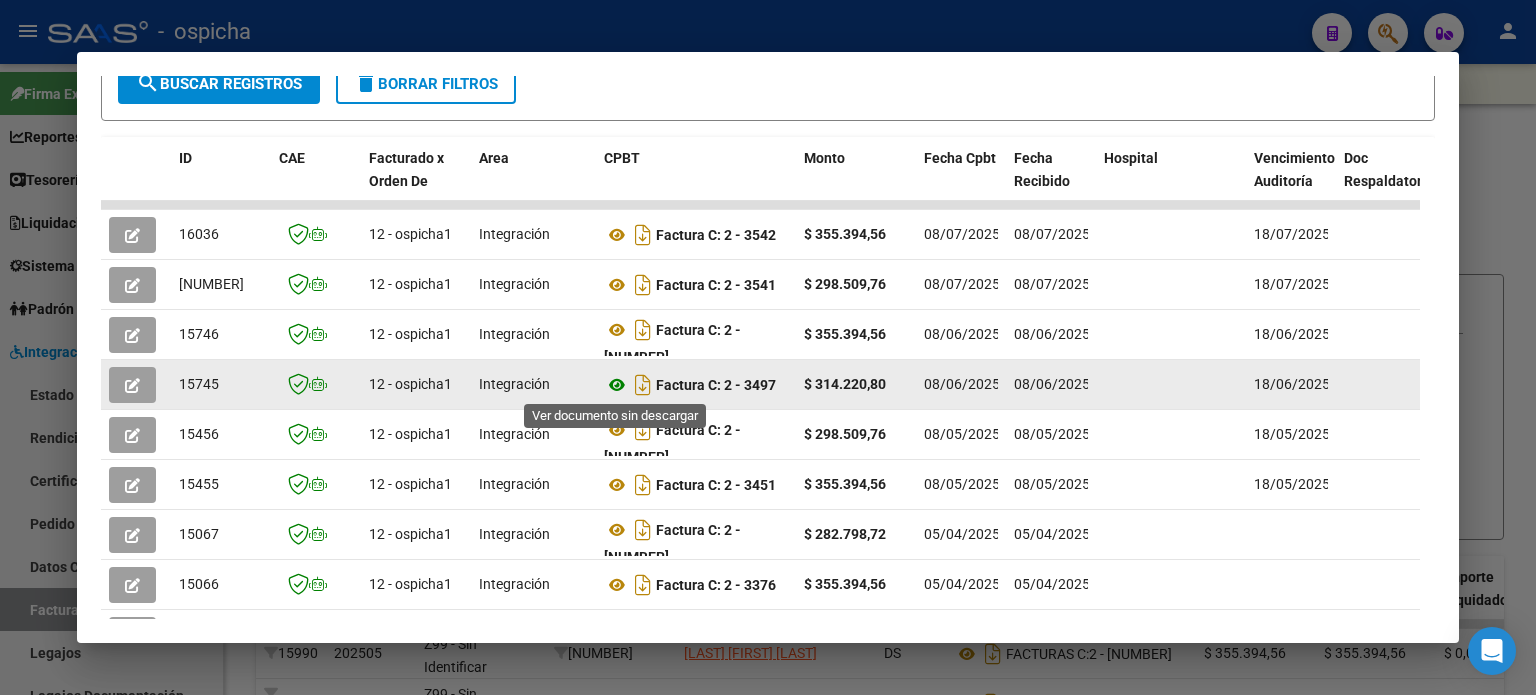 click 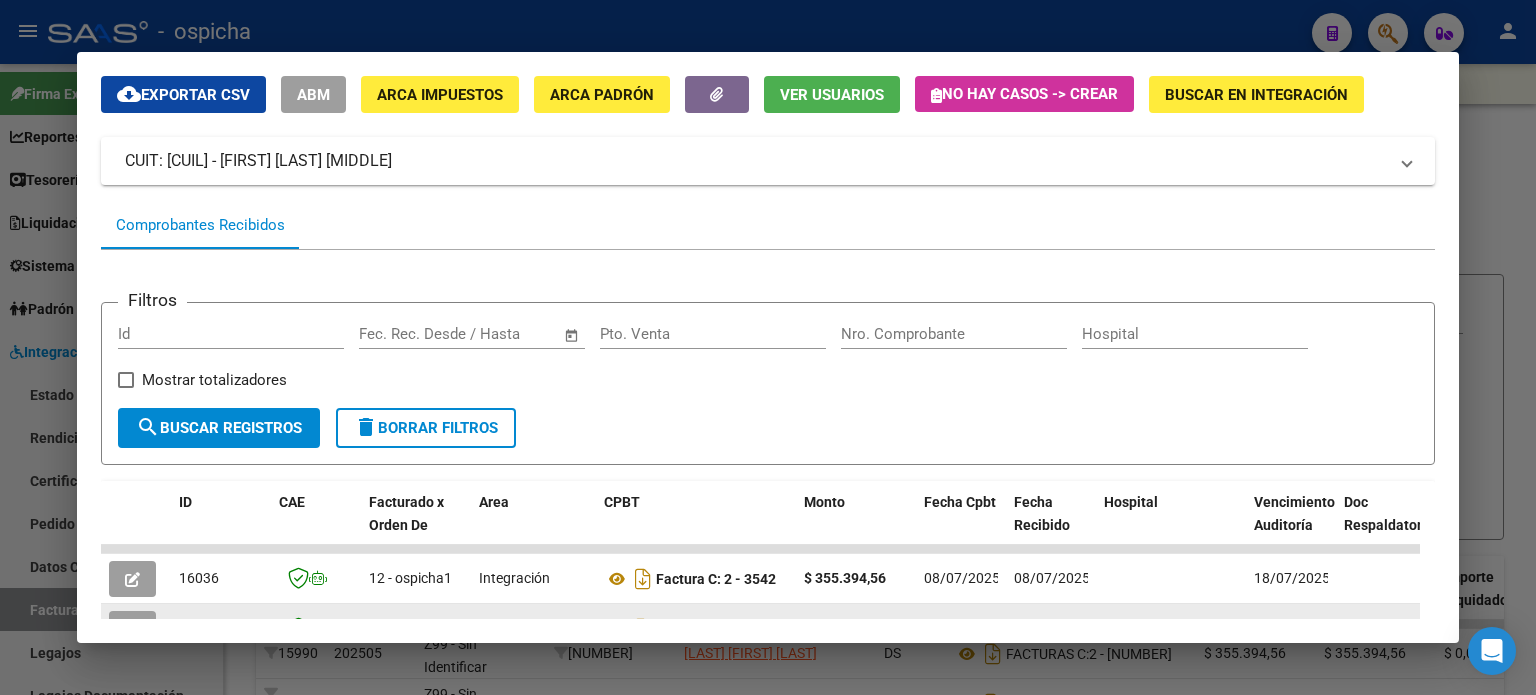 scroll, scrollTop: 0, scrollLeft: 0, axis: both 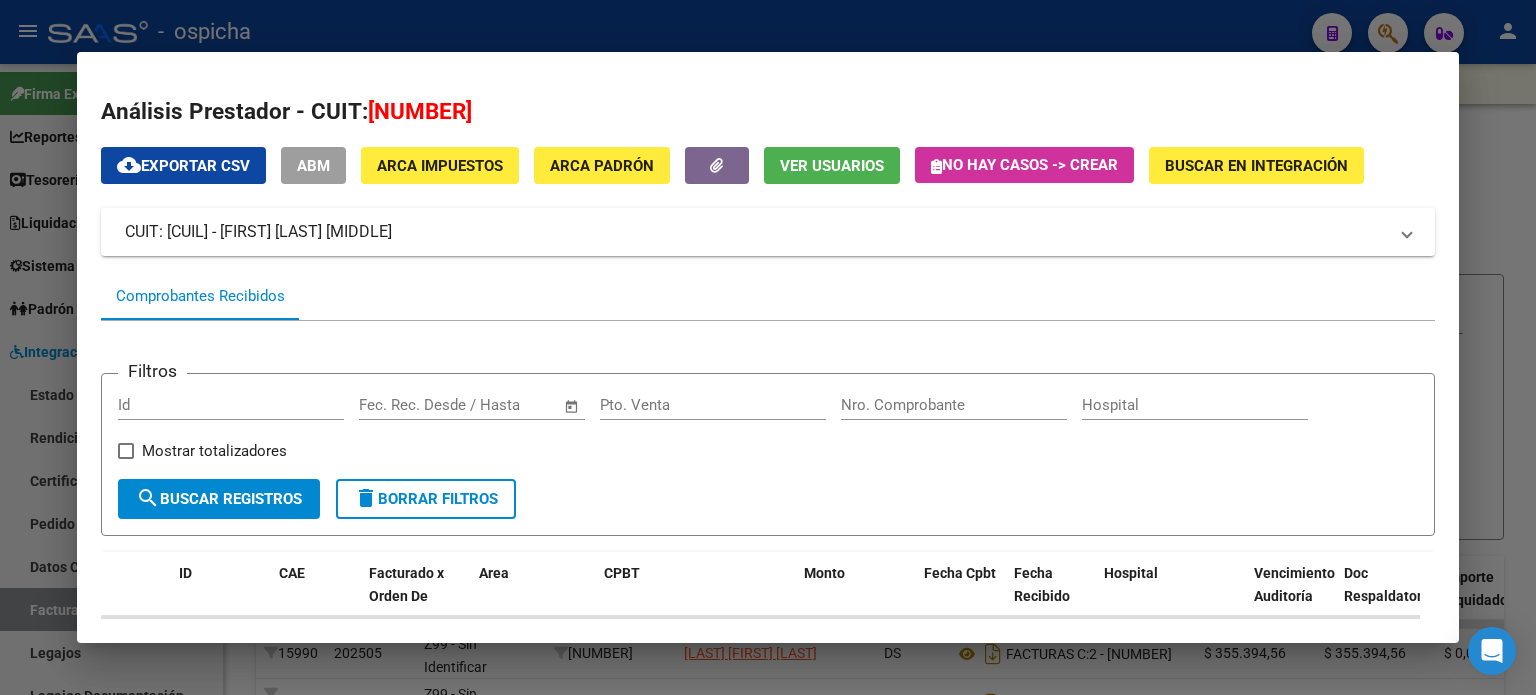 click on "delete  Borrar Filtros" at bounding box center (426, 499) 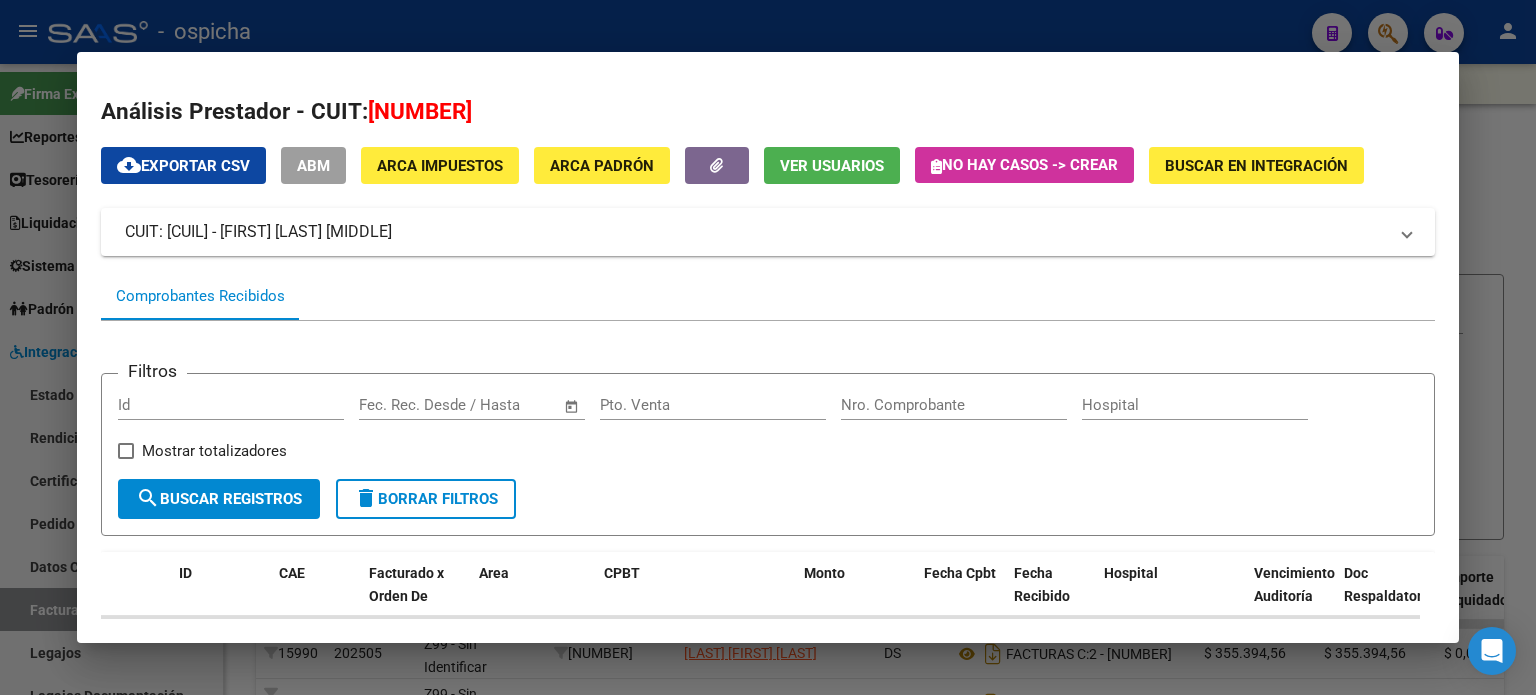 click at bounding box center [768, 347] 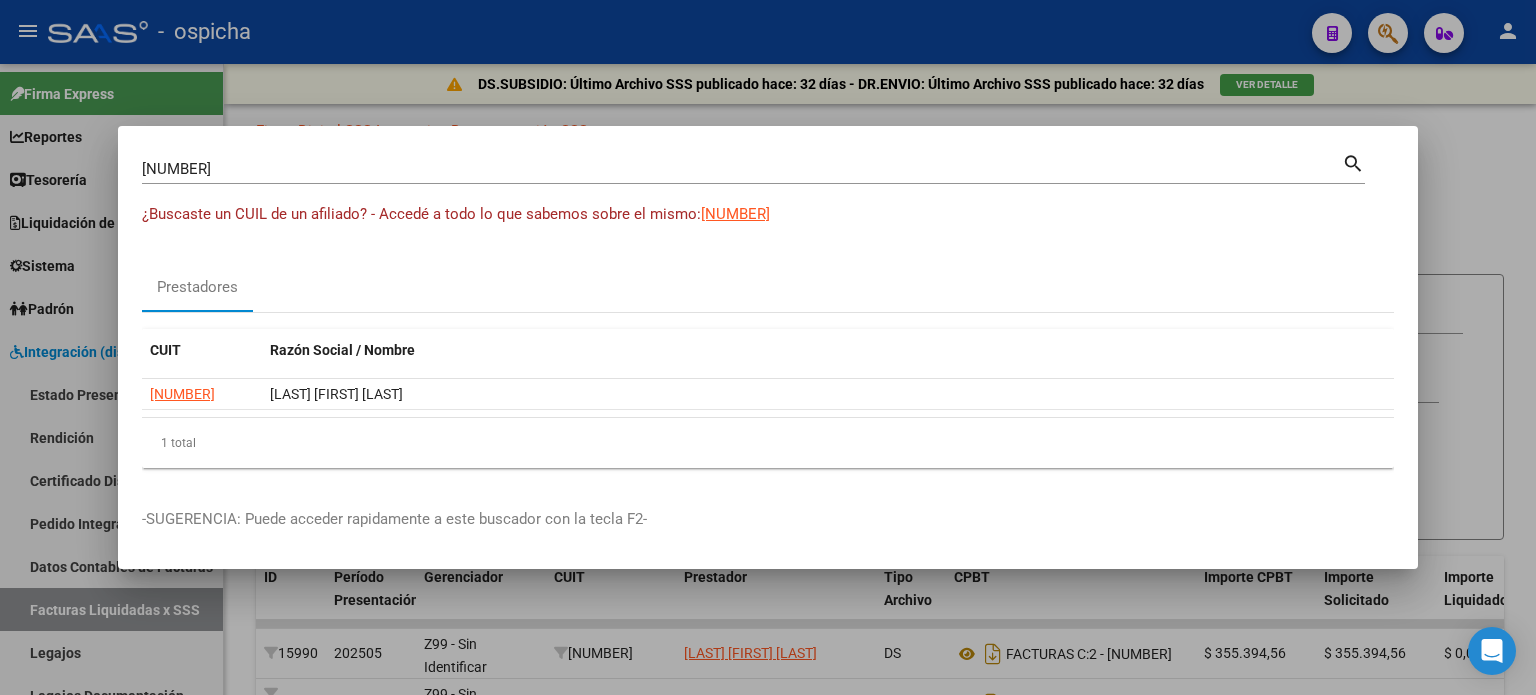 click at bounding box center (768, 347) 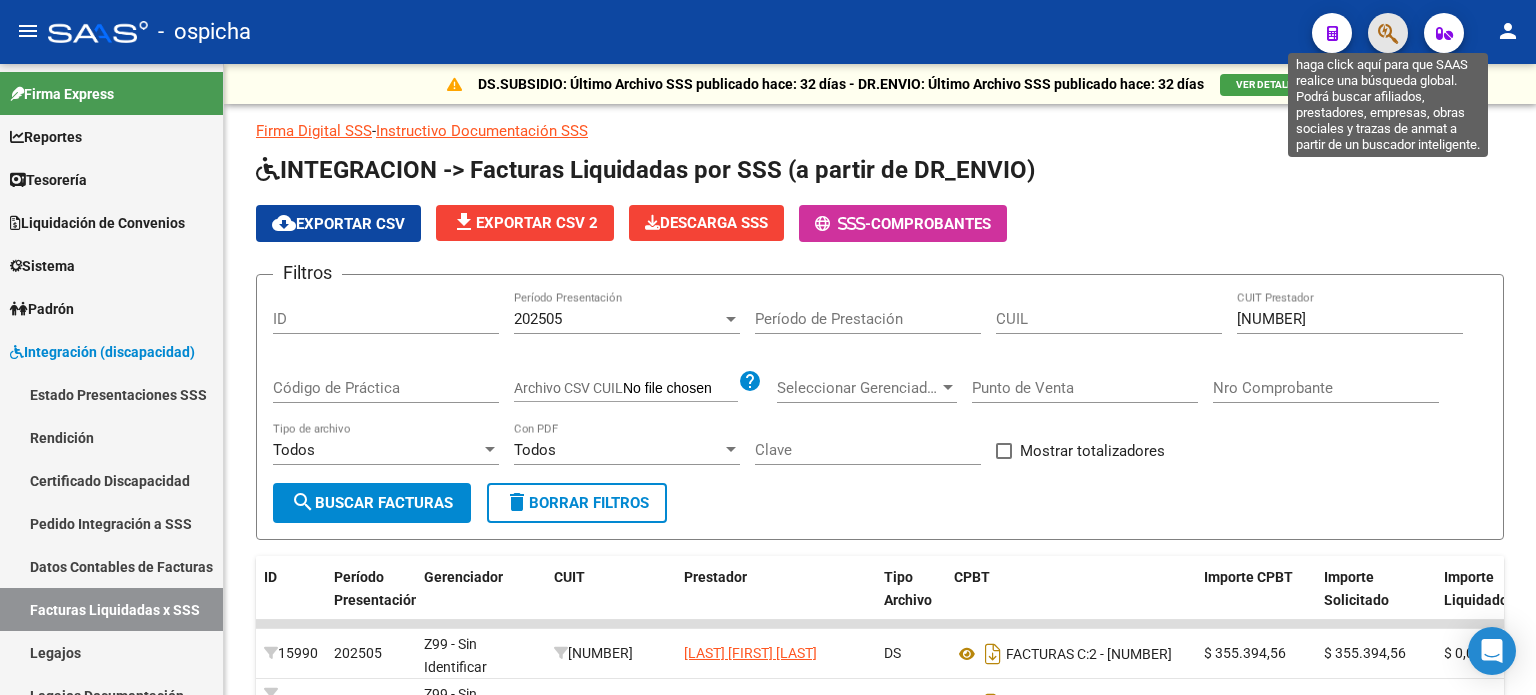 click 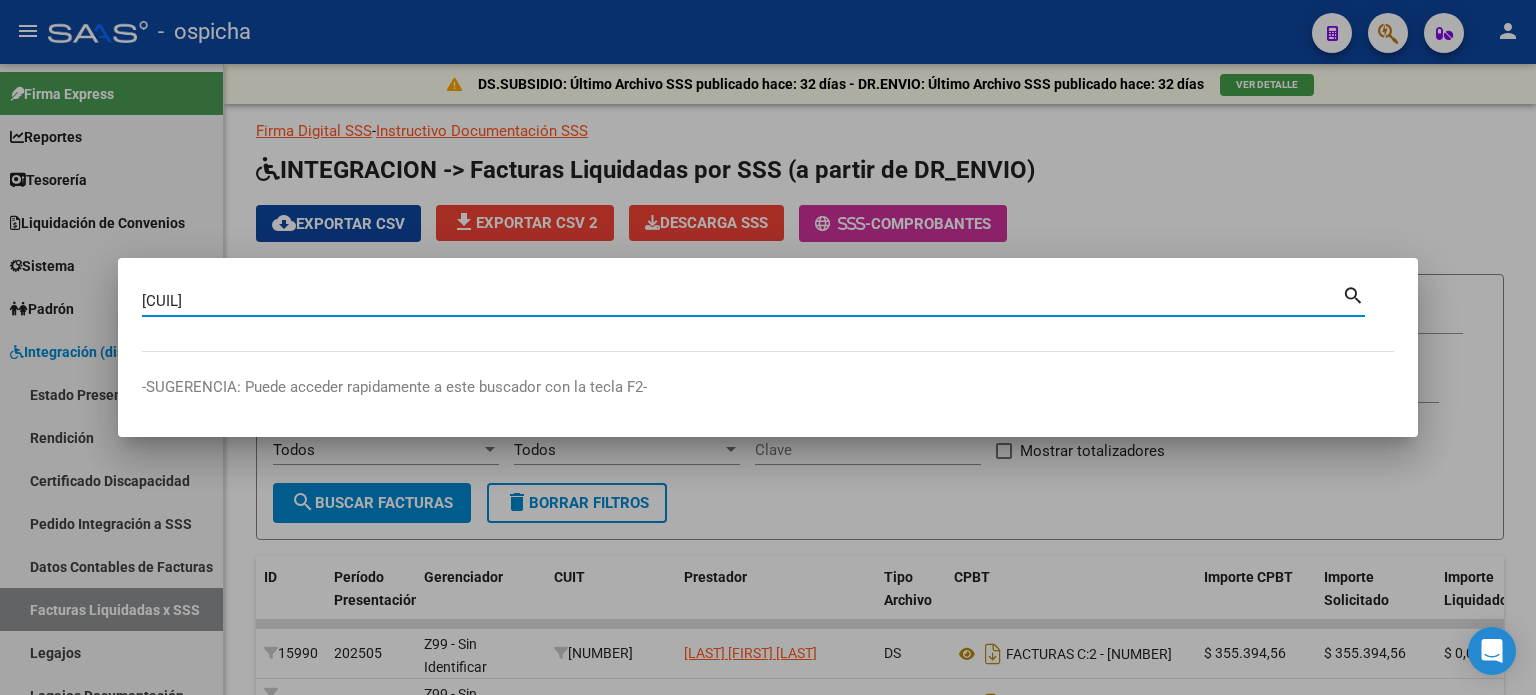 type on "[CUIL]" 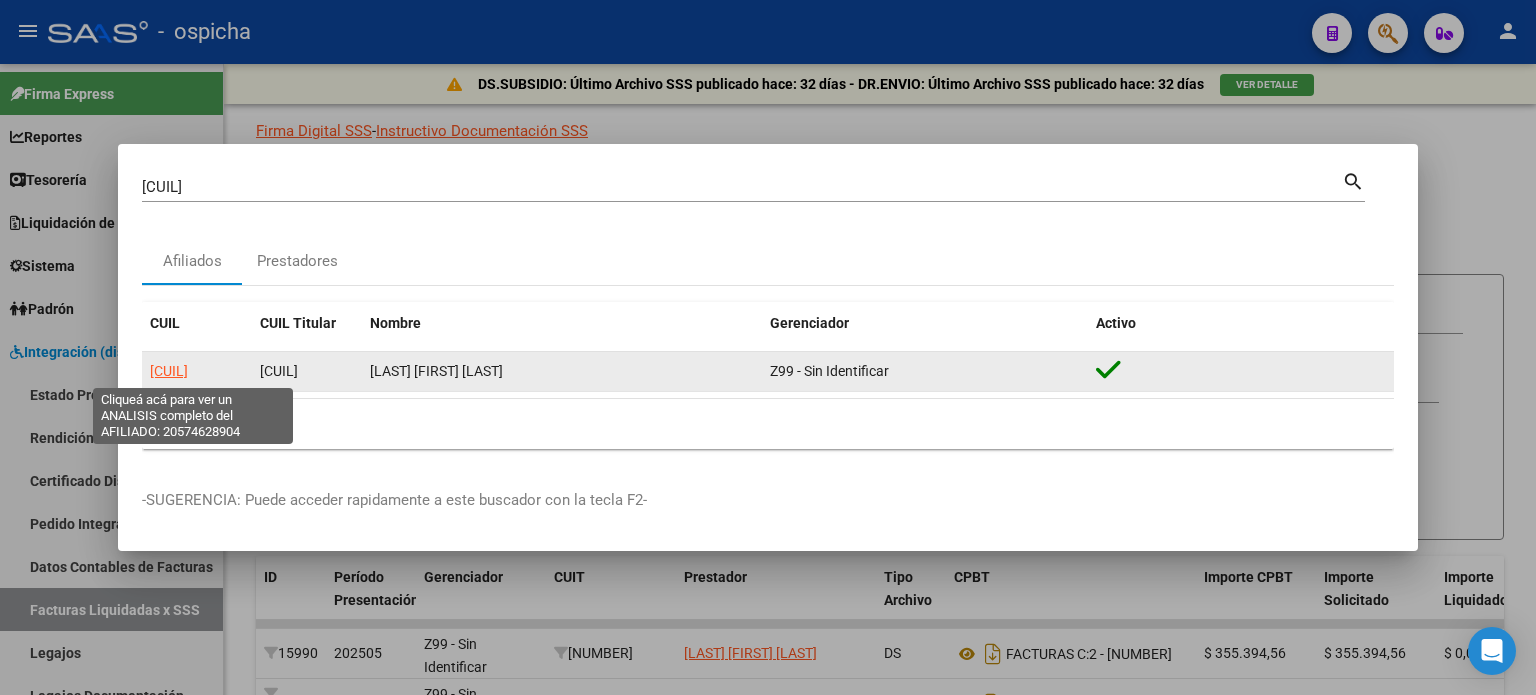 click on "[CUIL]" 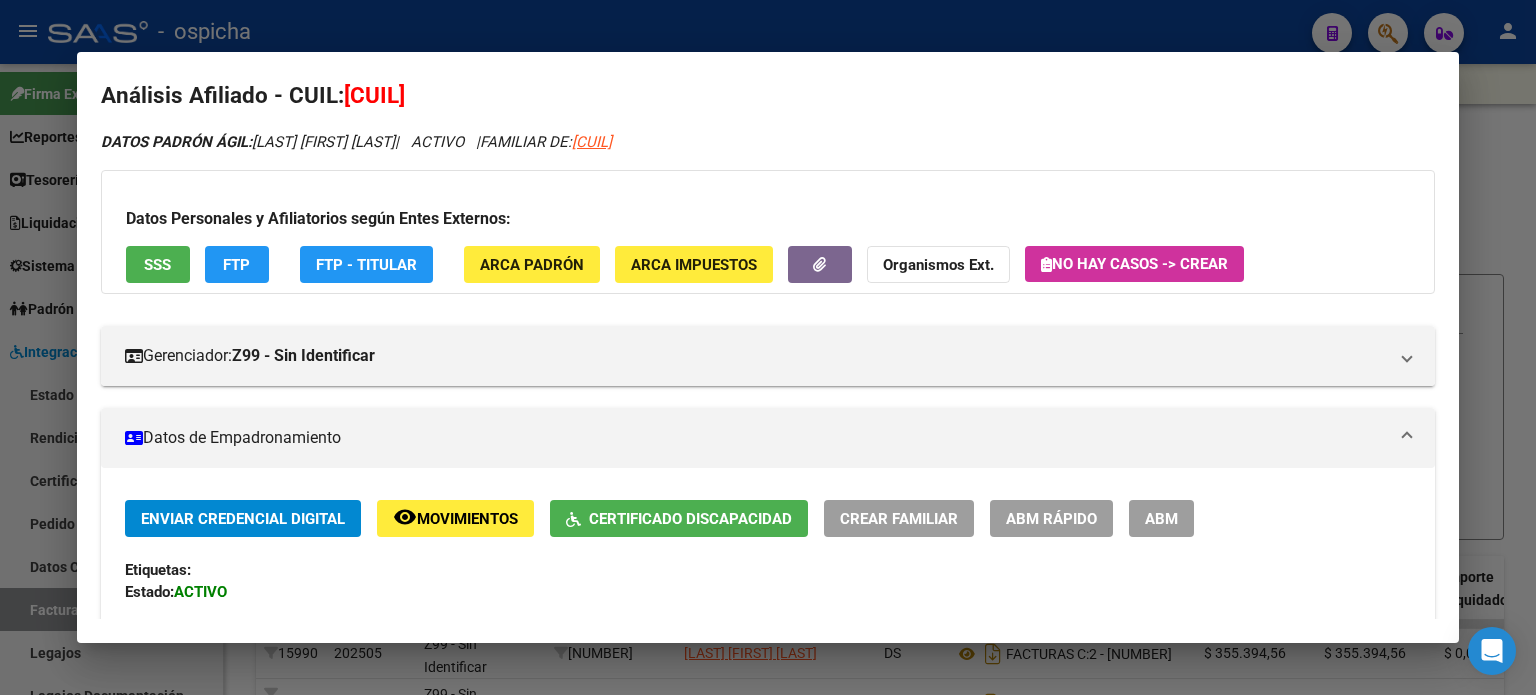 scroll, scrollTop: 0, scrollLeft: 0, axis: both 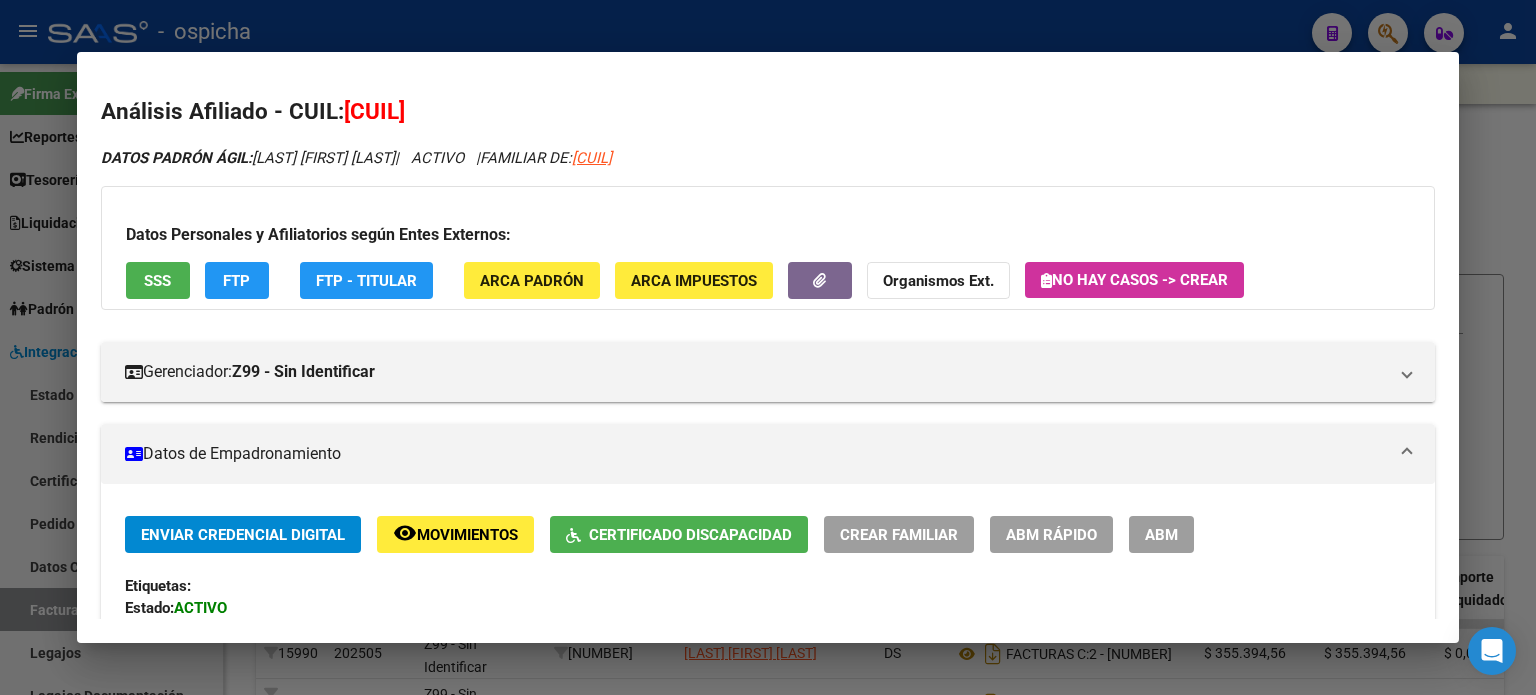click at bounding box center (768, 347) 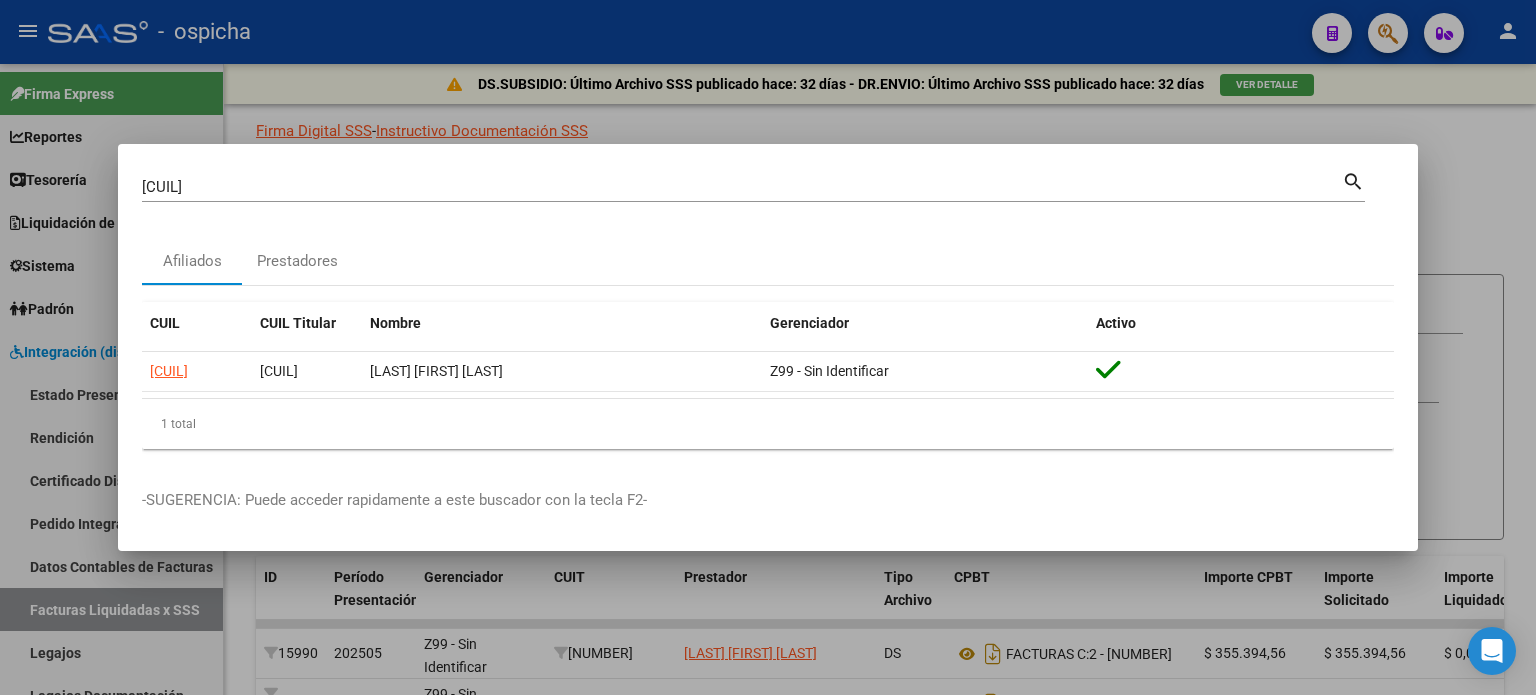 click on "[CUIL]" at bounding box center (742, 187) 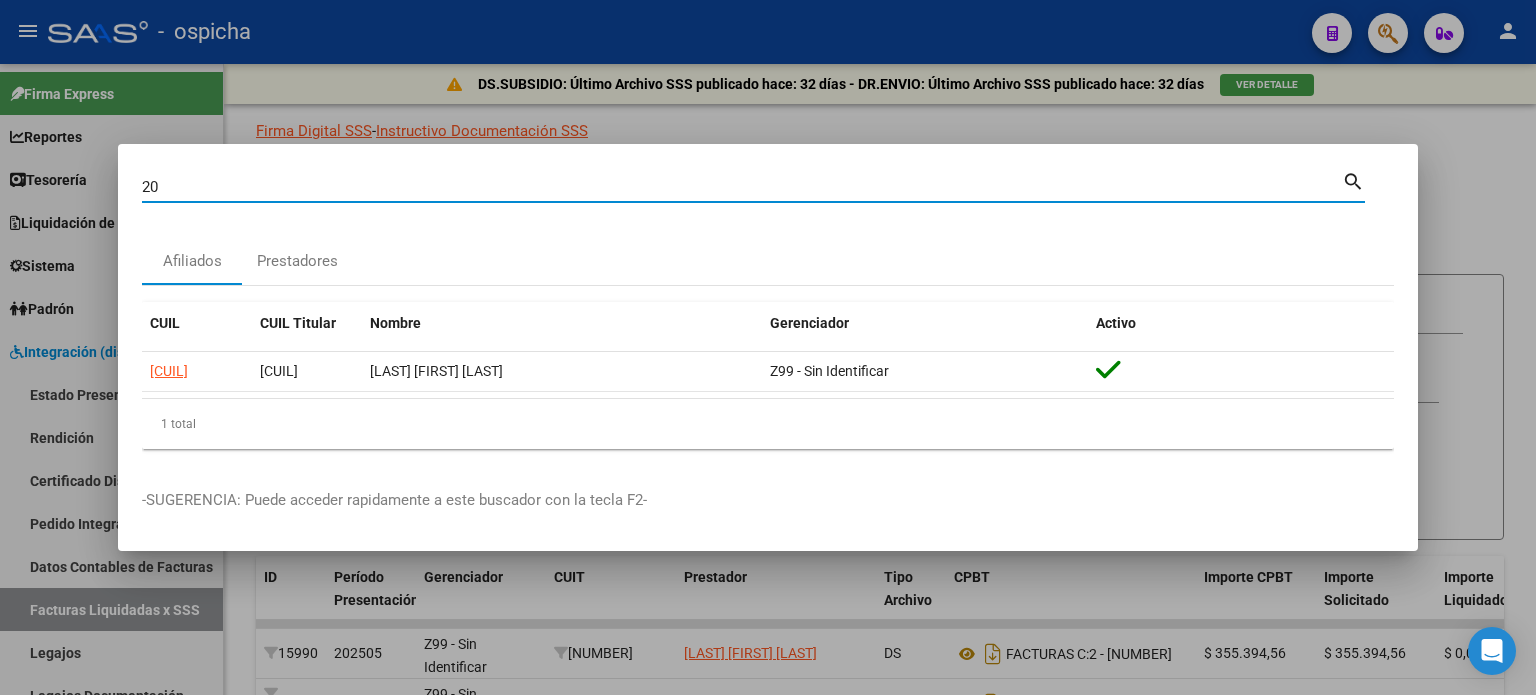 type on "2" 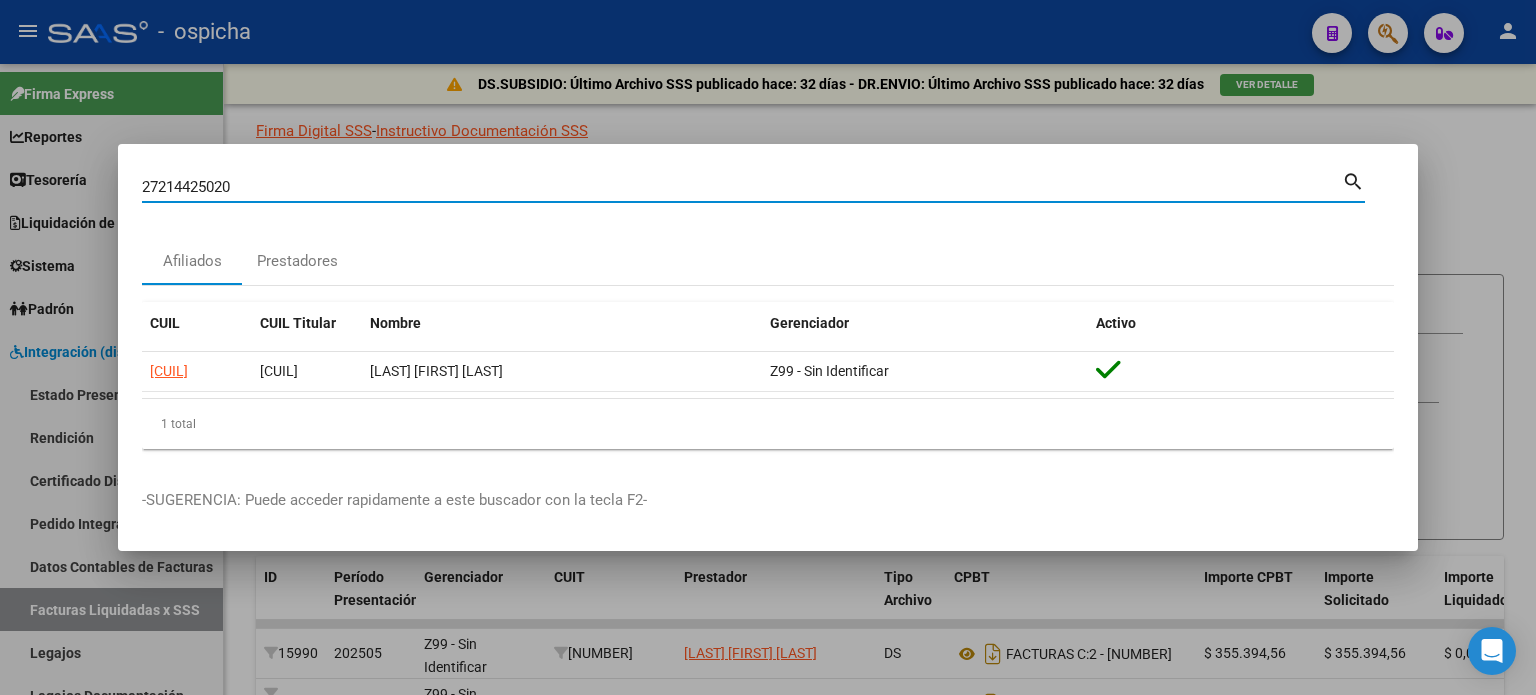 type on "27214425020" 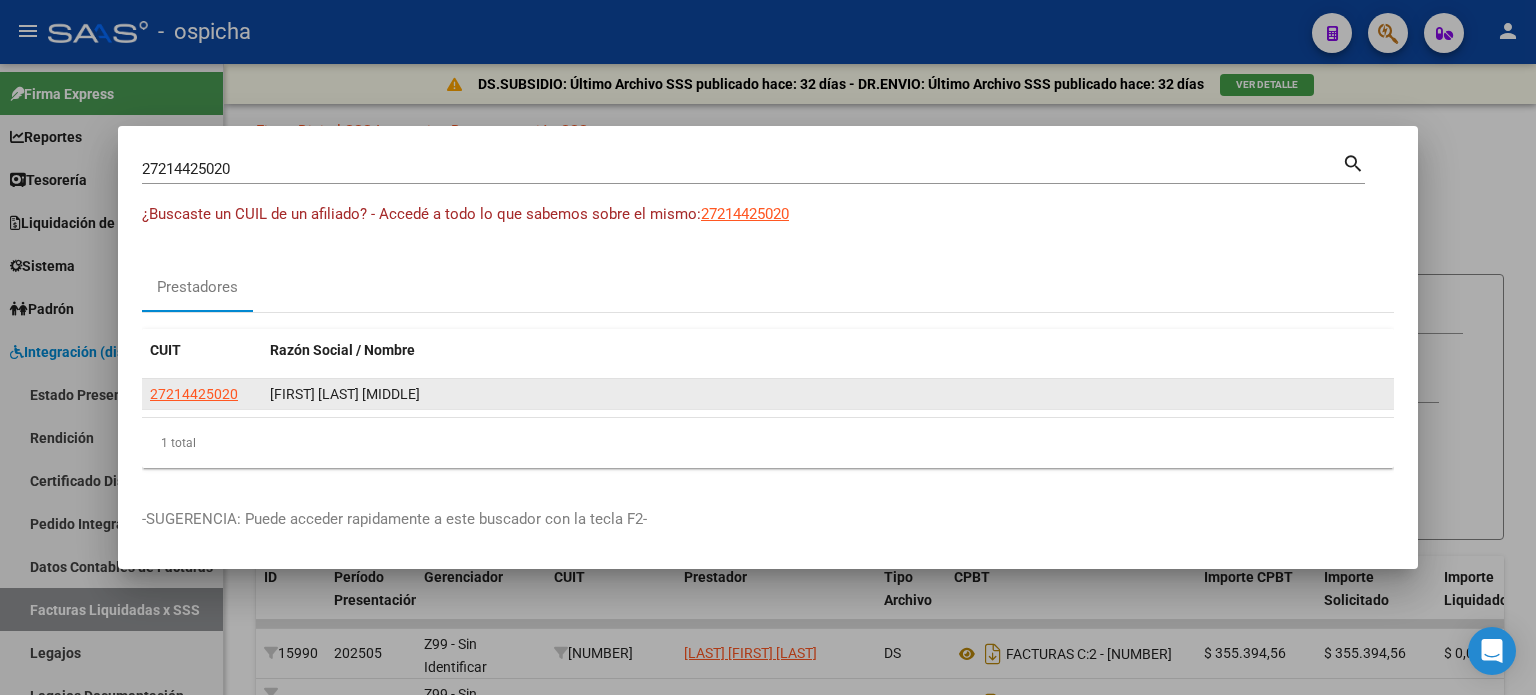 click on "[FIRST] [LAST] [MIDDLE]" 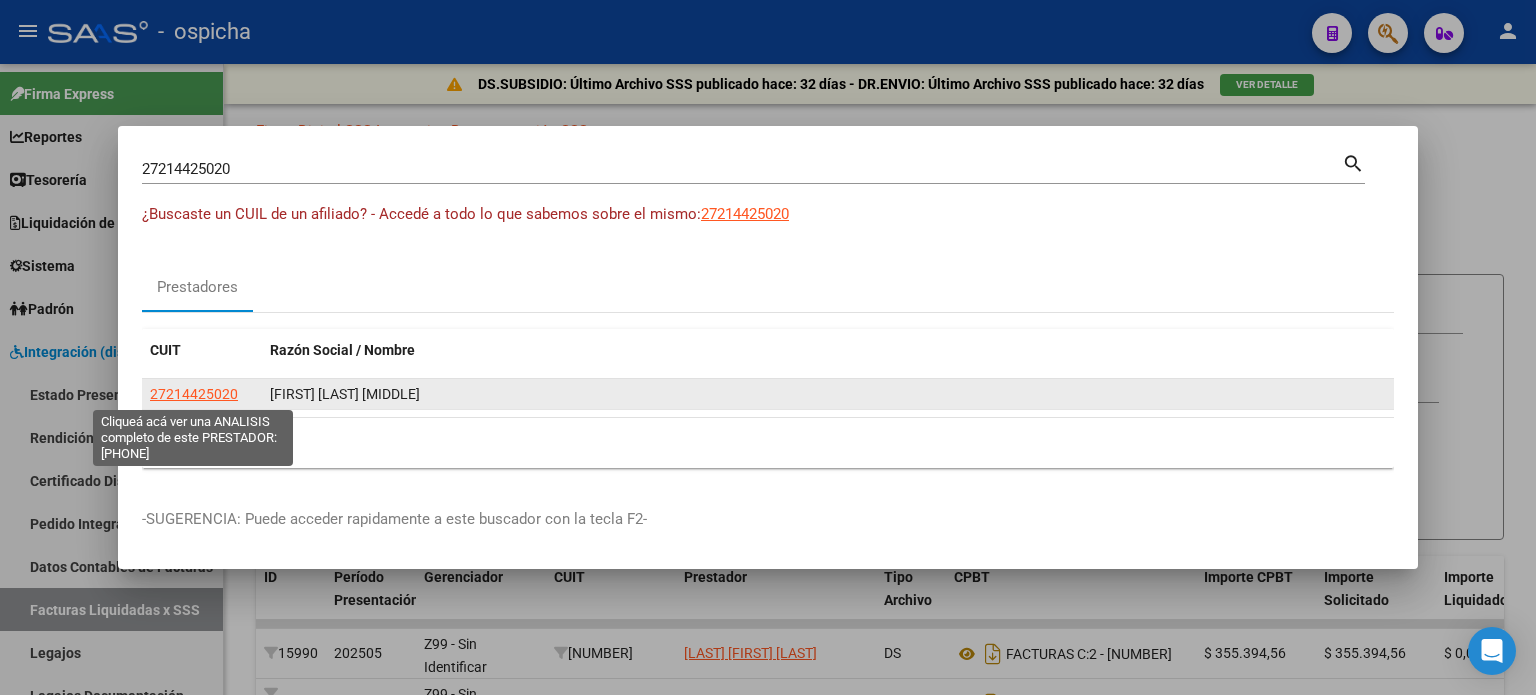 click on "27214425020" 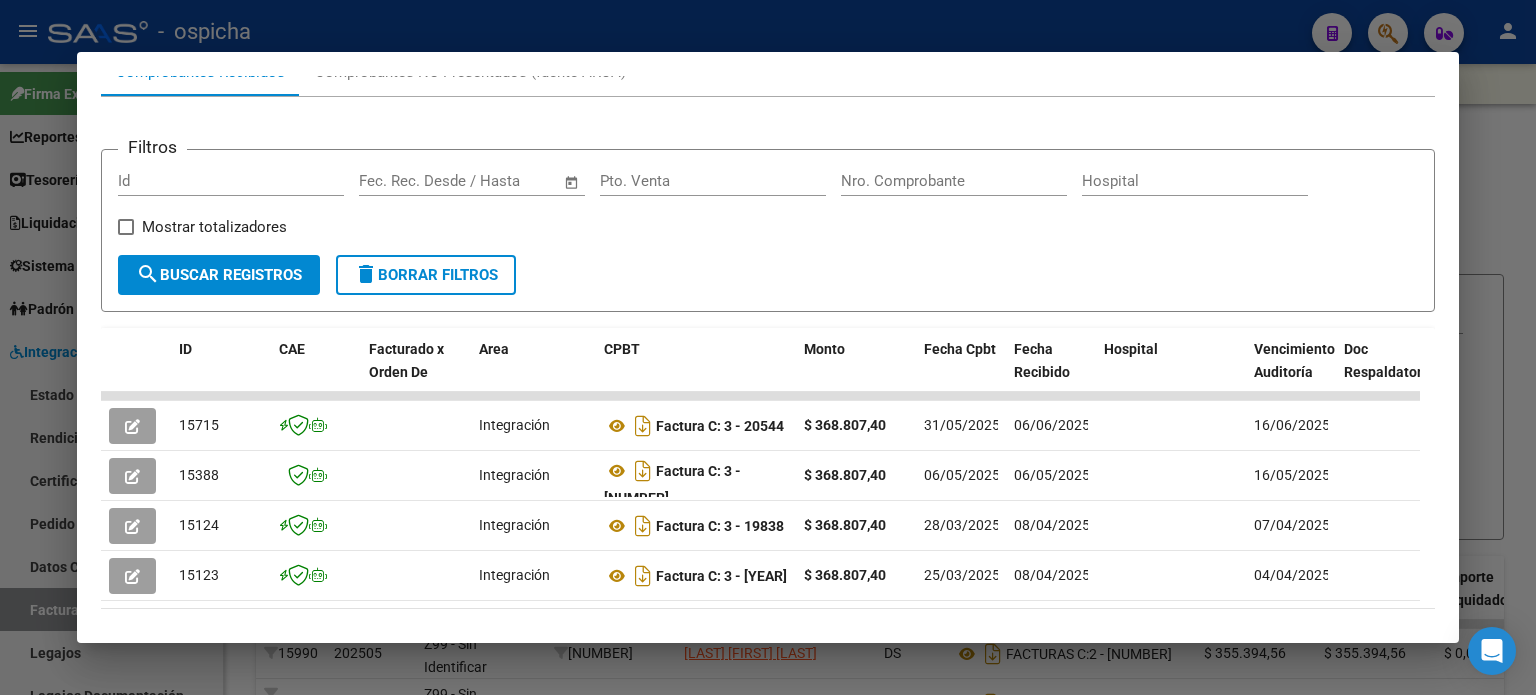 scroll, scrollTop: 315, scrollLeft: 0, axis: vertical 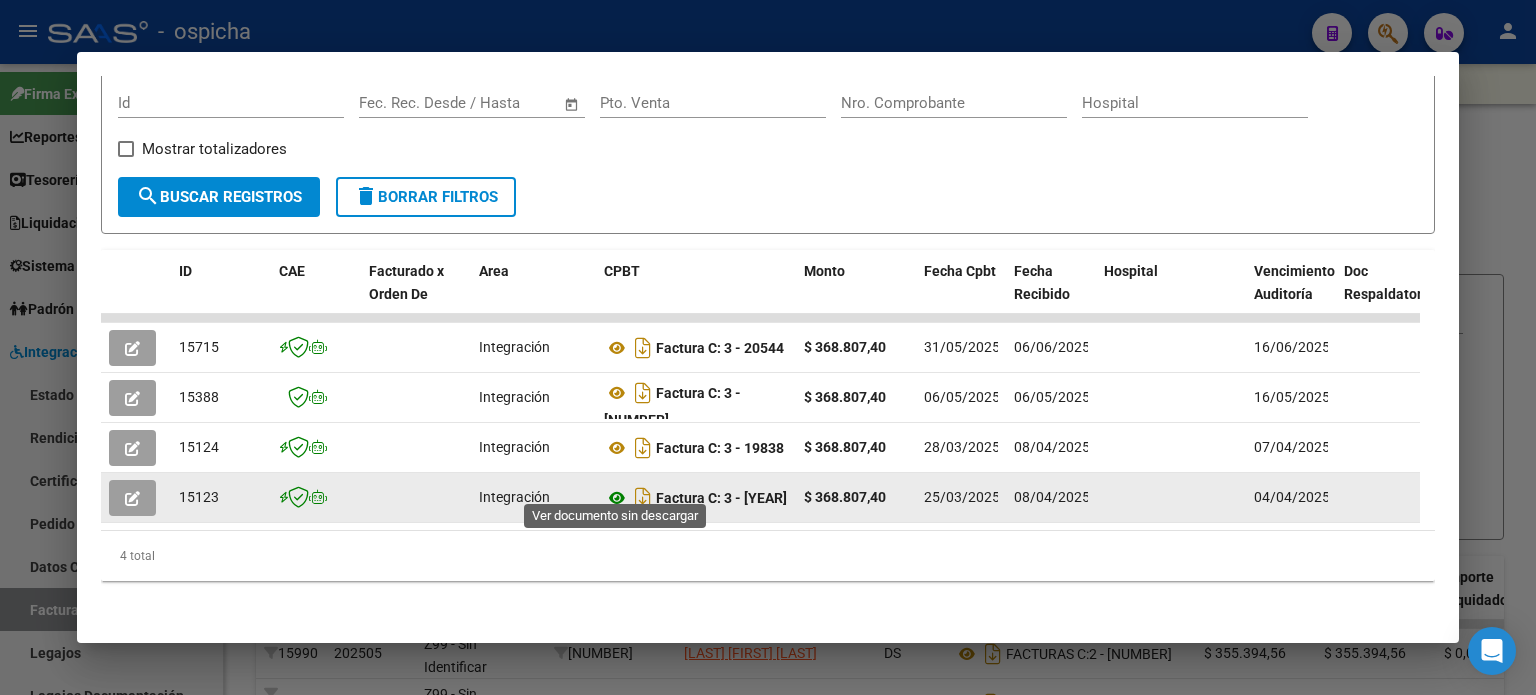click 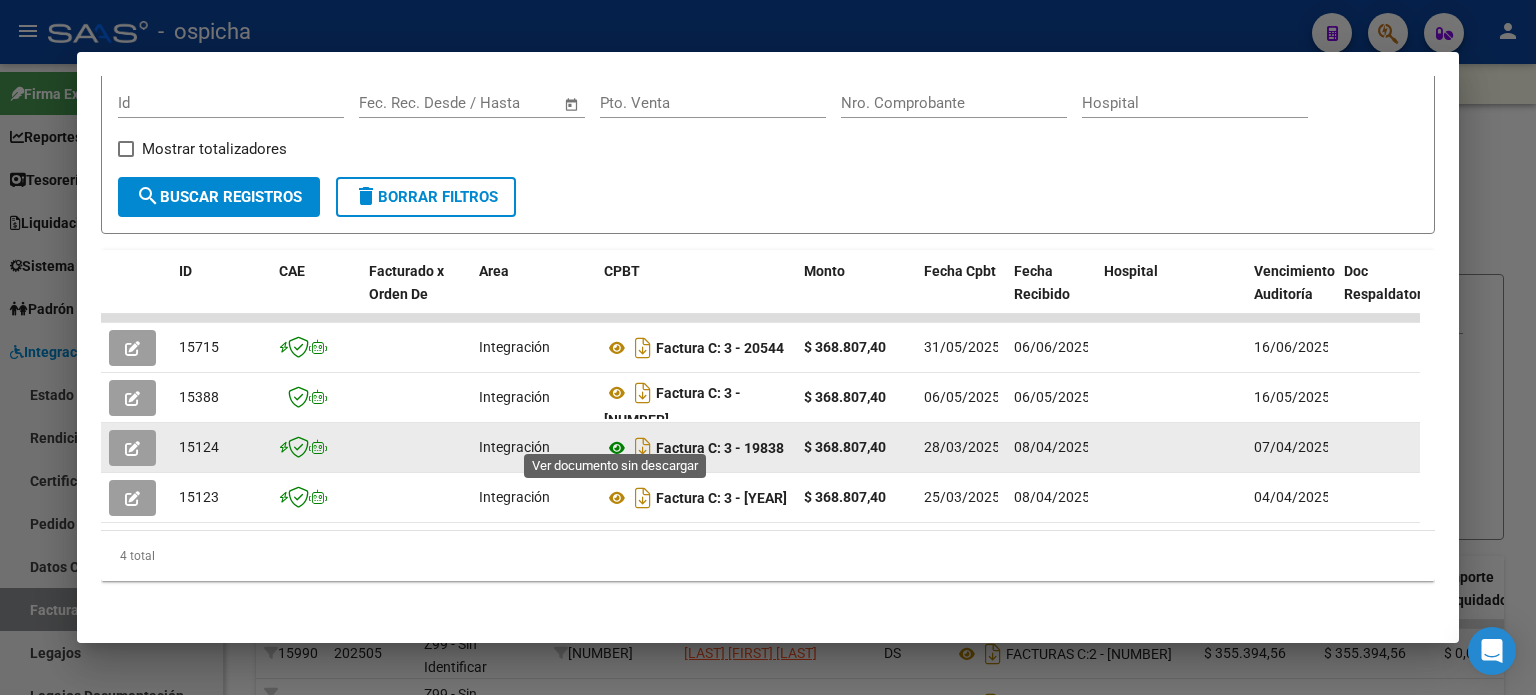 click 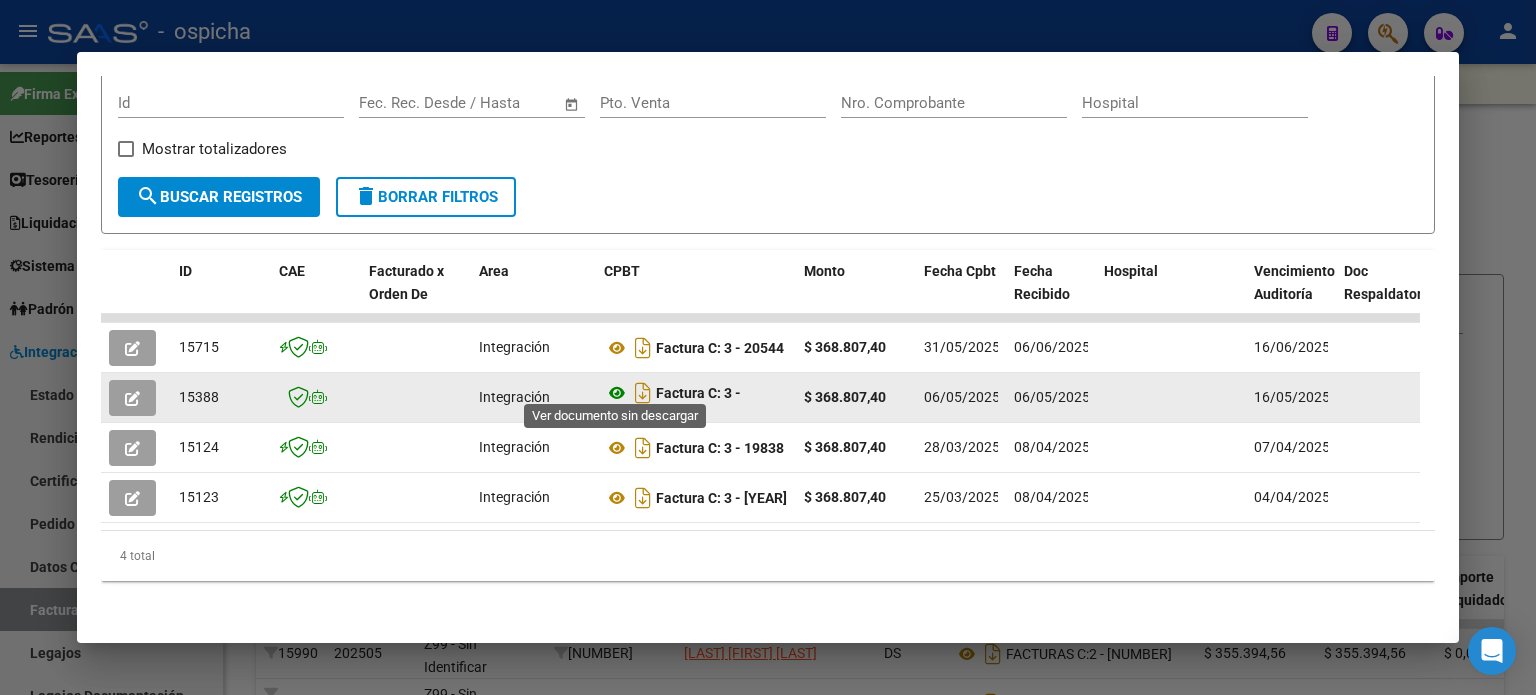 click 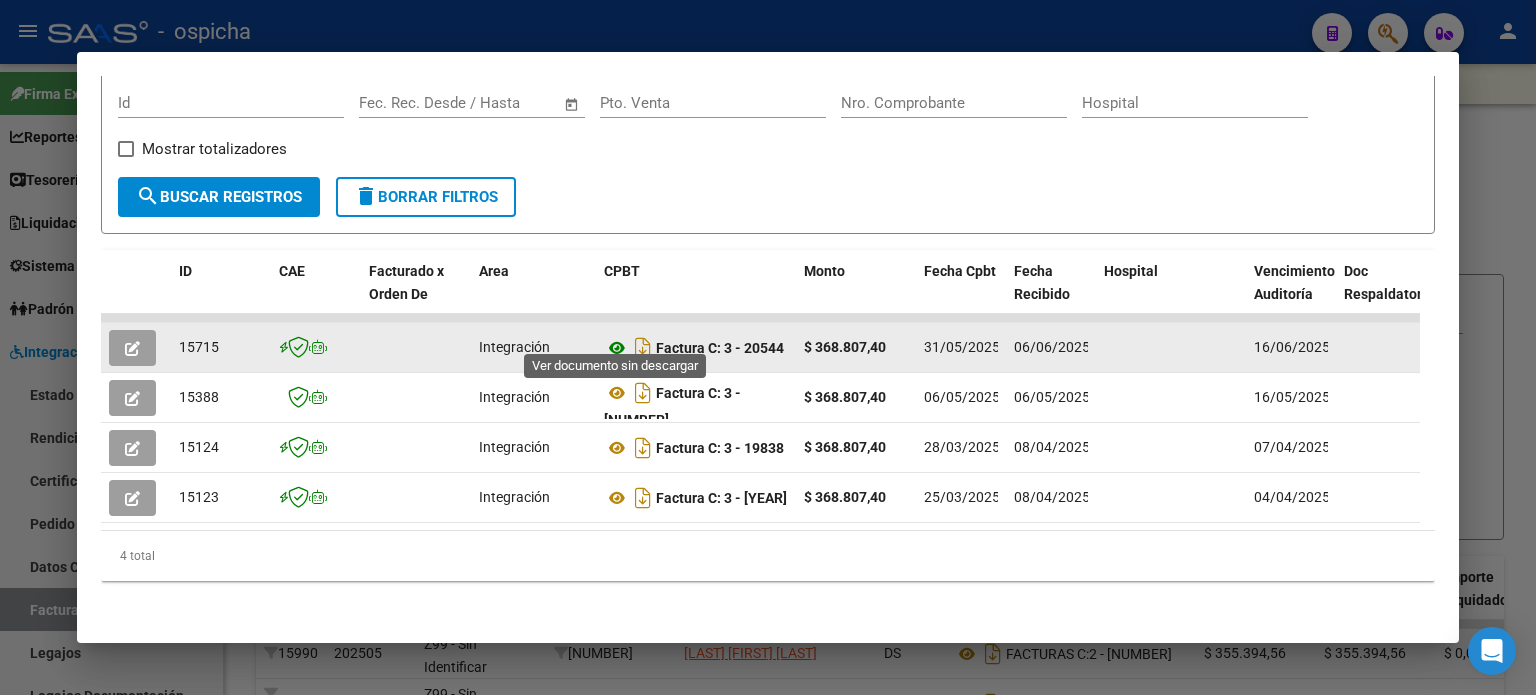 click 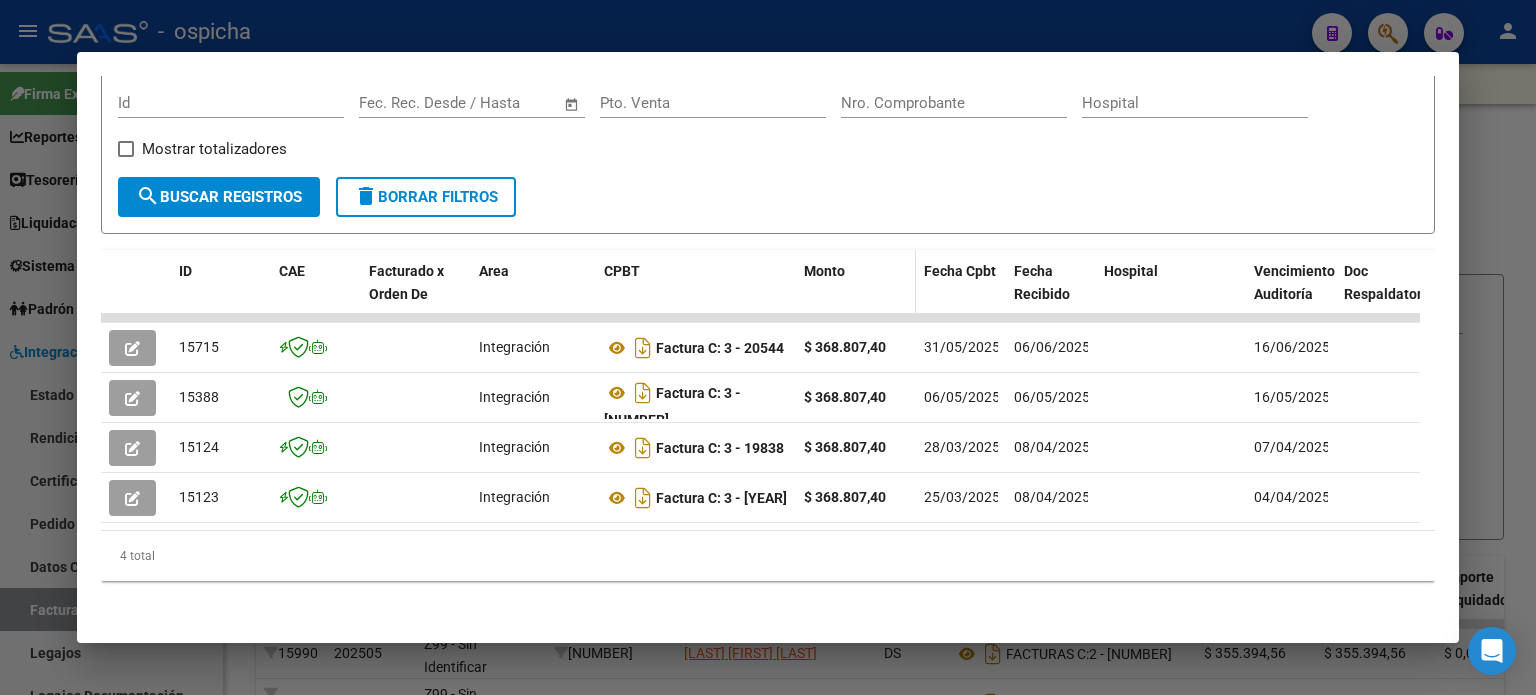 click on "Monto" 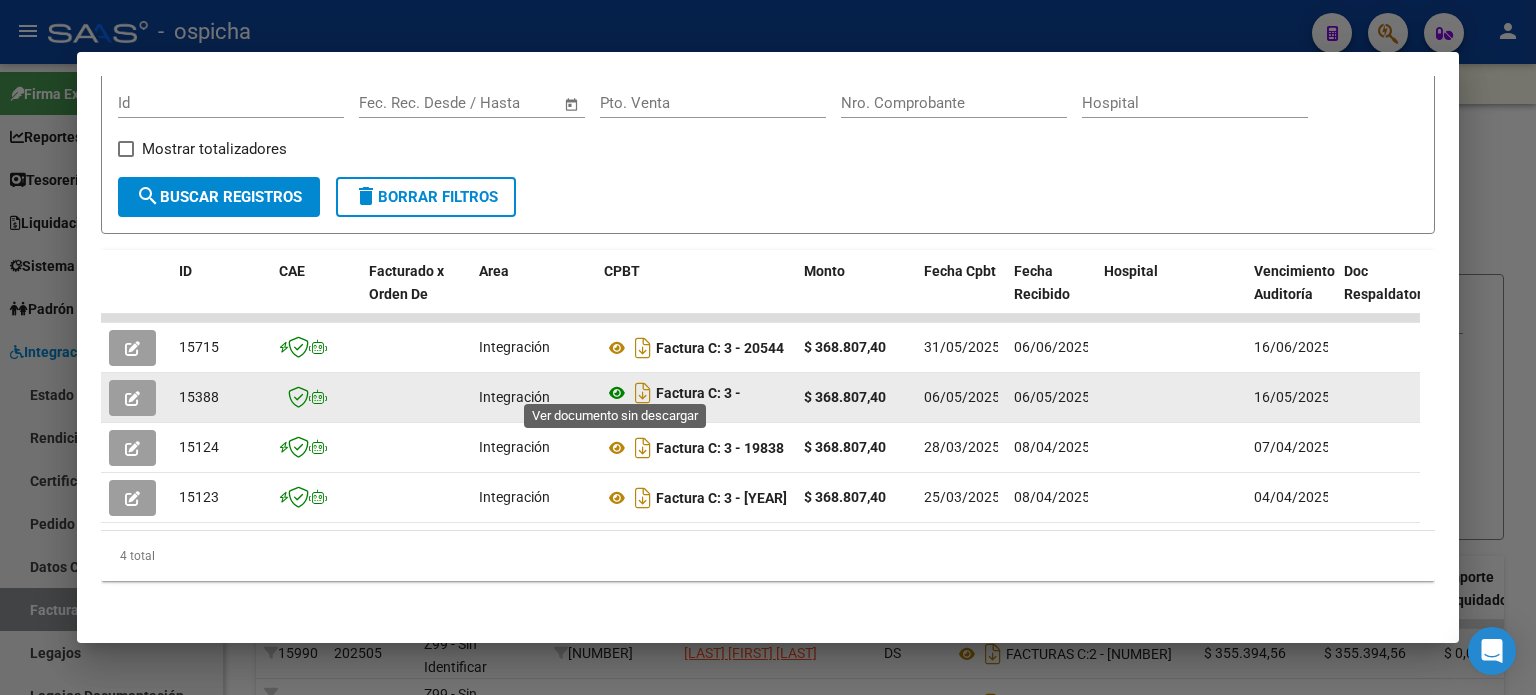 click 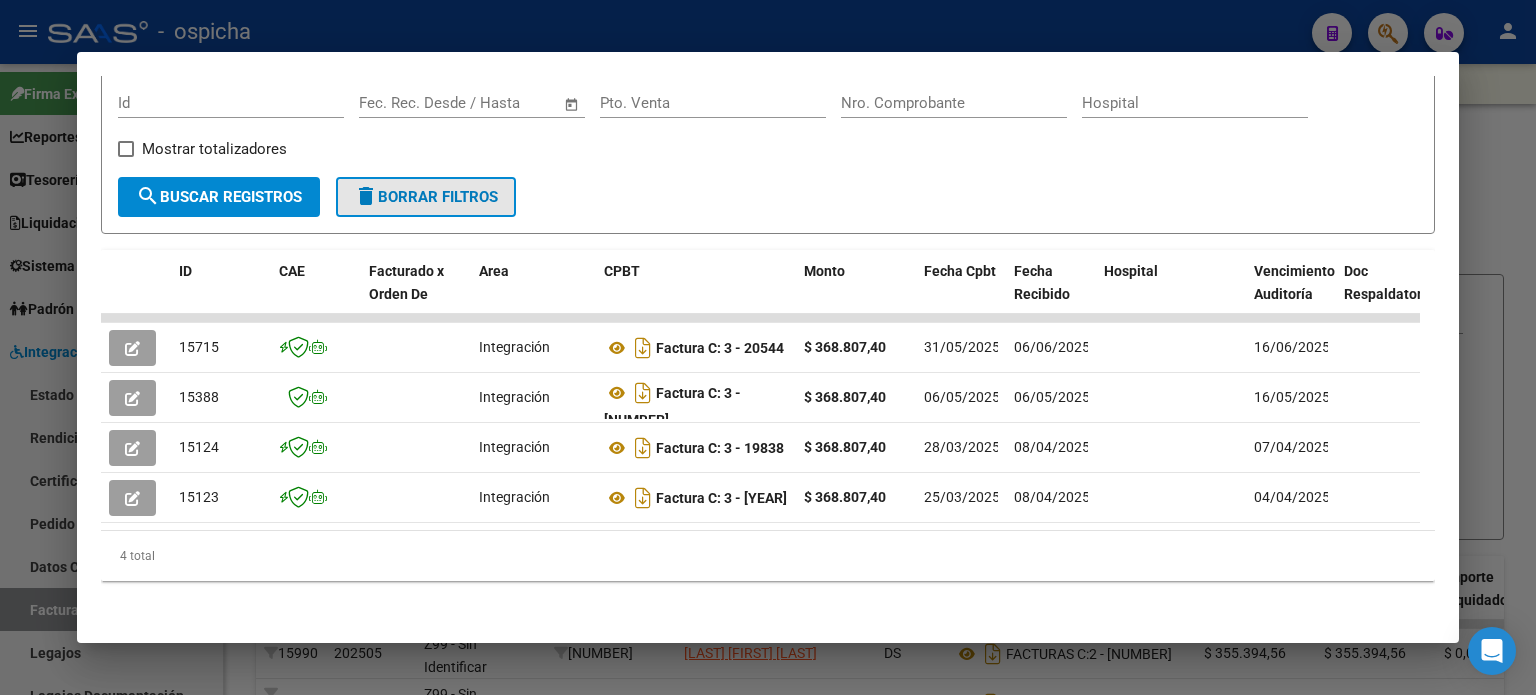 click on "delete  Borrar Filtros" at bounding box center [426, 197] 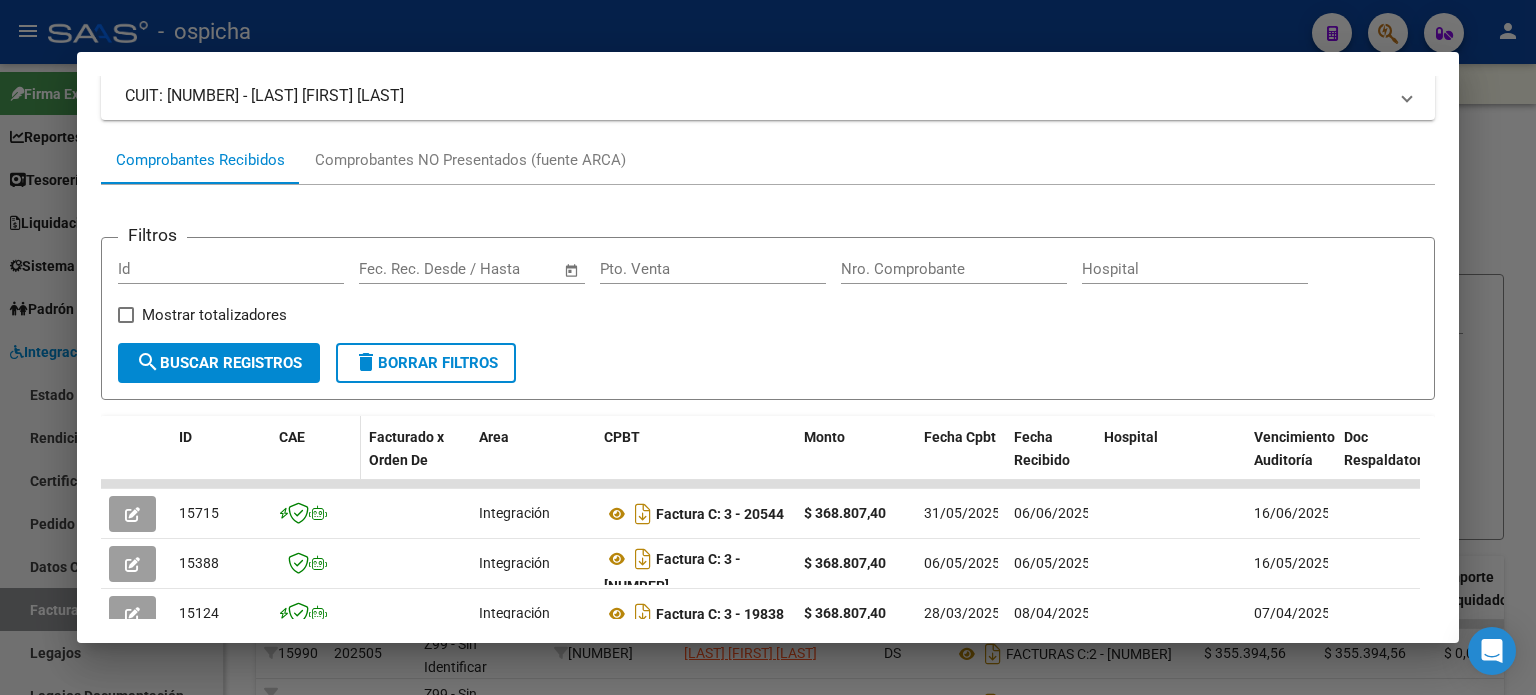 scroll, scrollTop: 0, scrollLeft: 0, axis: both 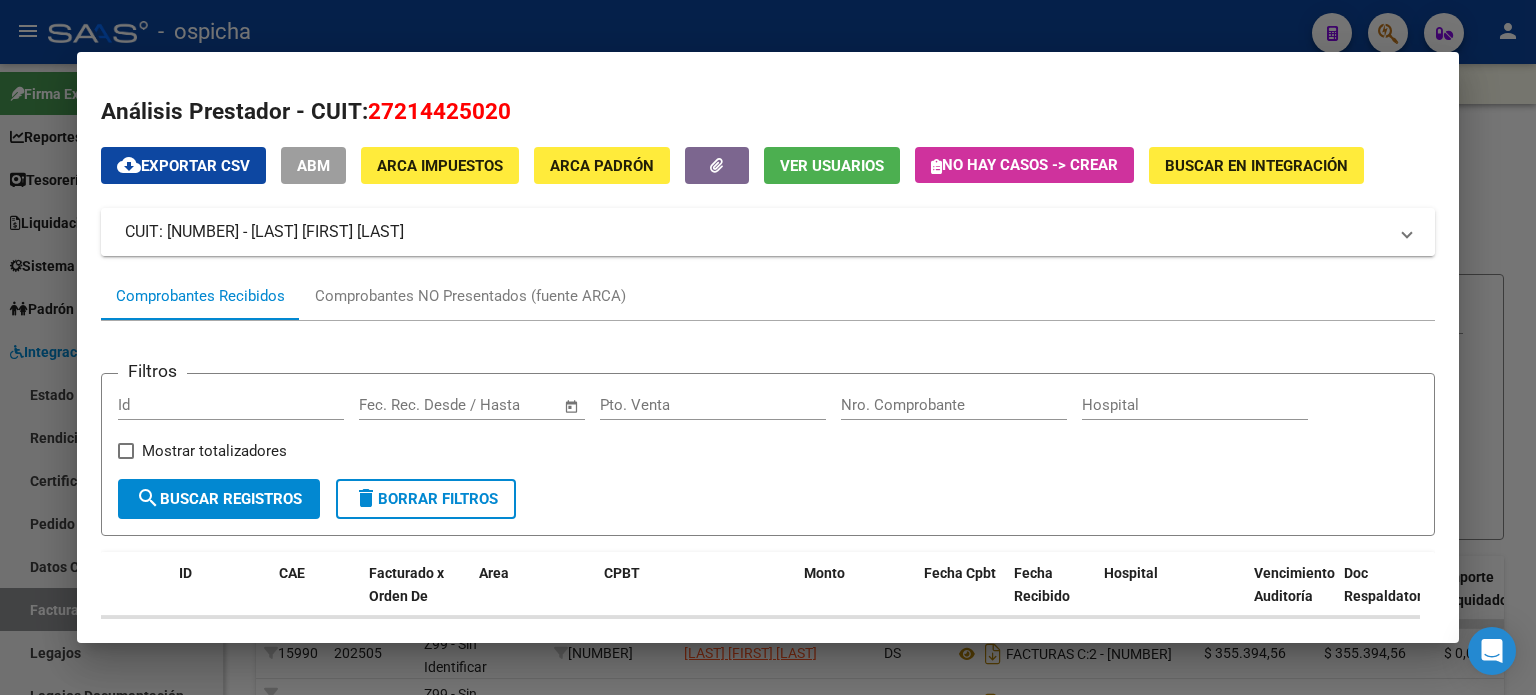 click on "CUIT: [NUMBER] - [LAST] [FIRST] [LAST]" at bounding box center [756, 232] 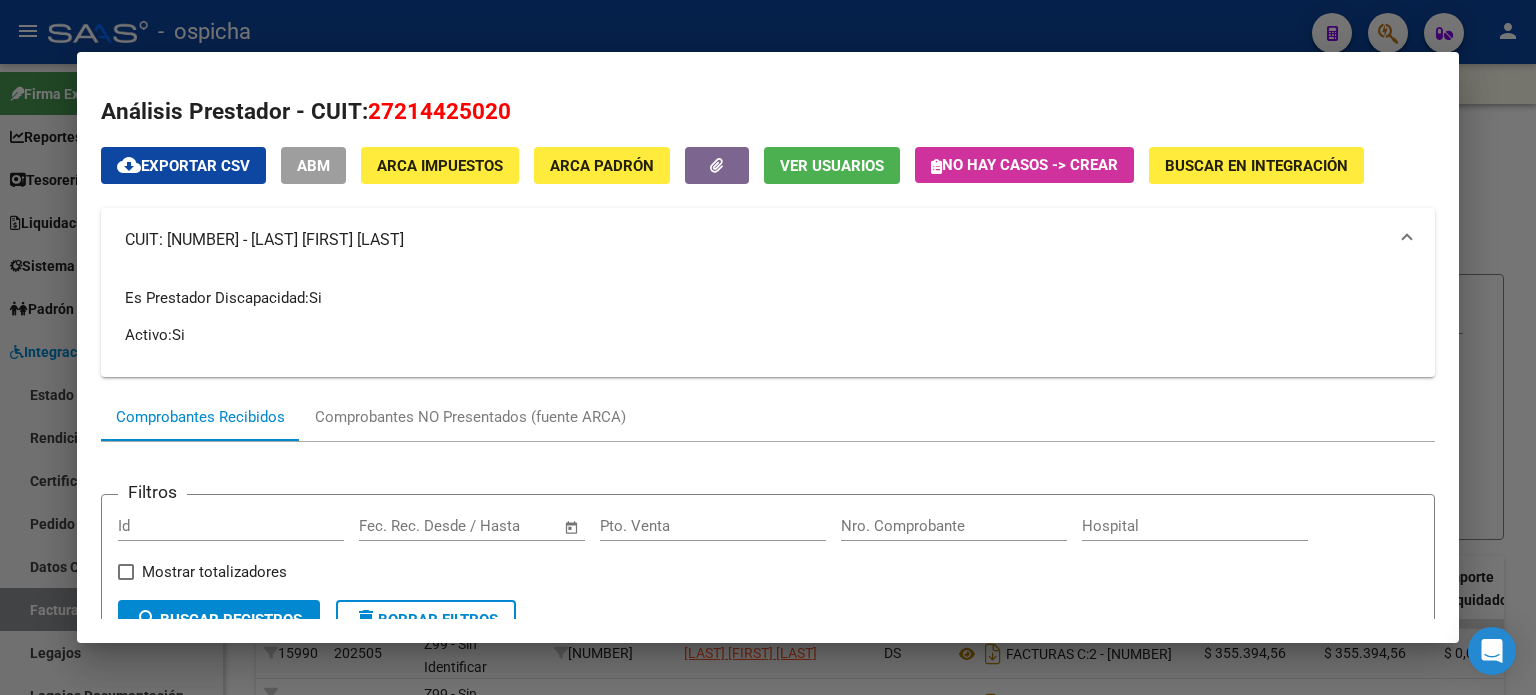 click at bounding box center (768, 347) 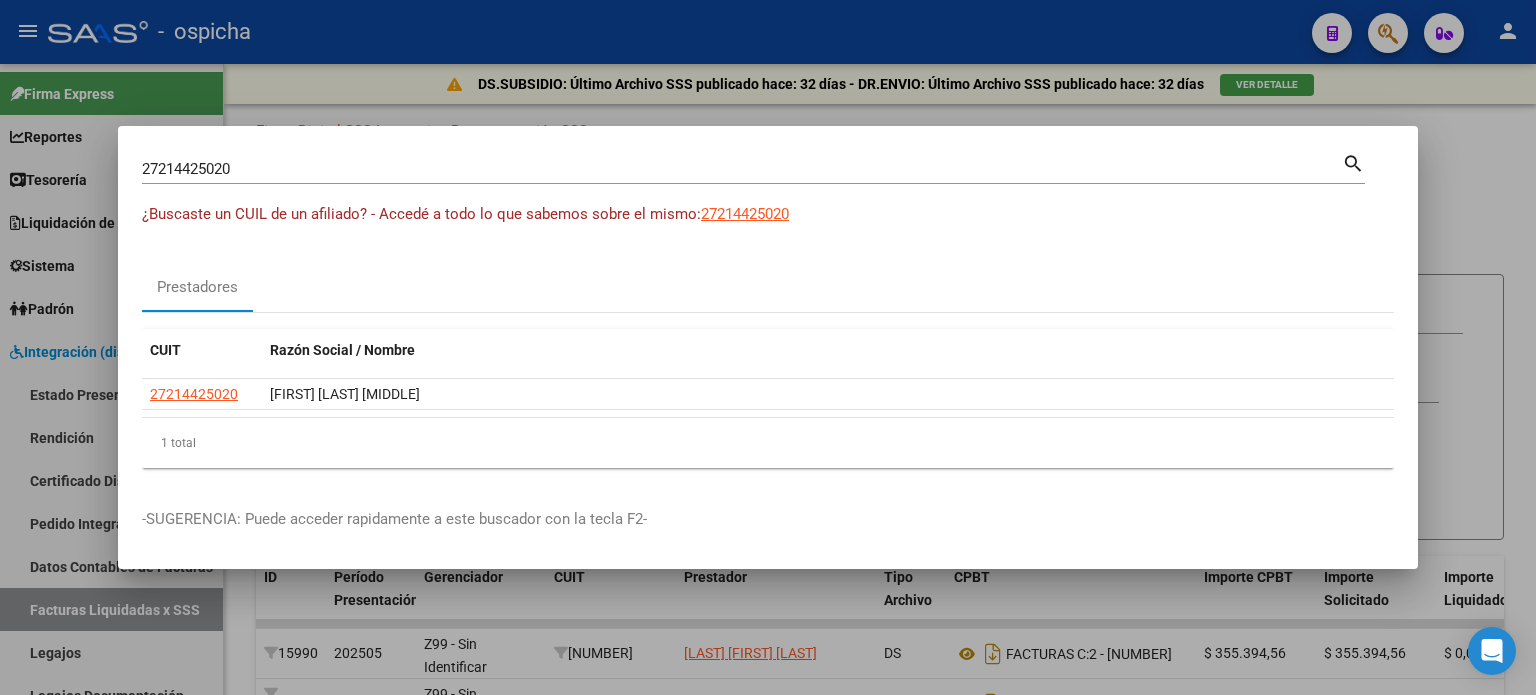 click on "27214425020" at bounding box center [742, 169] 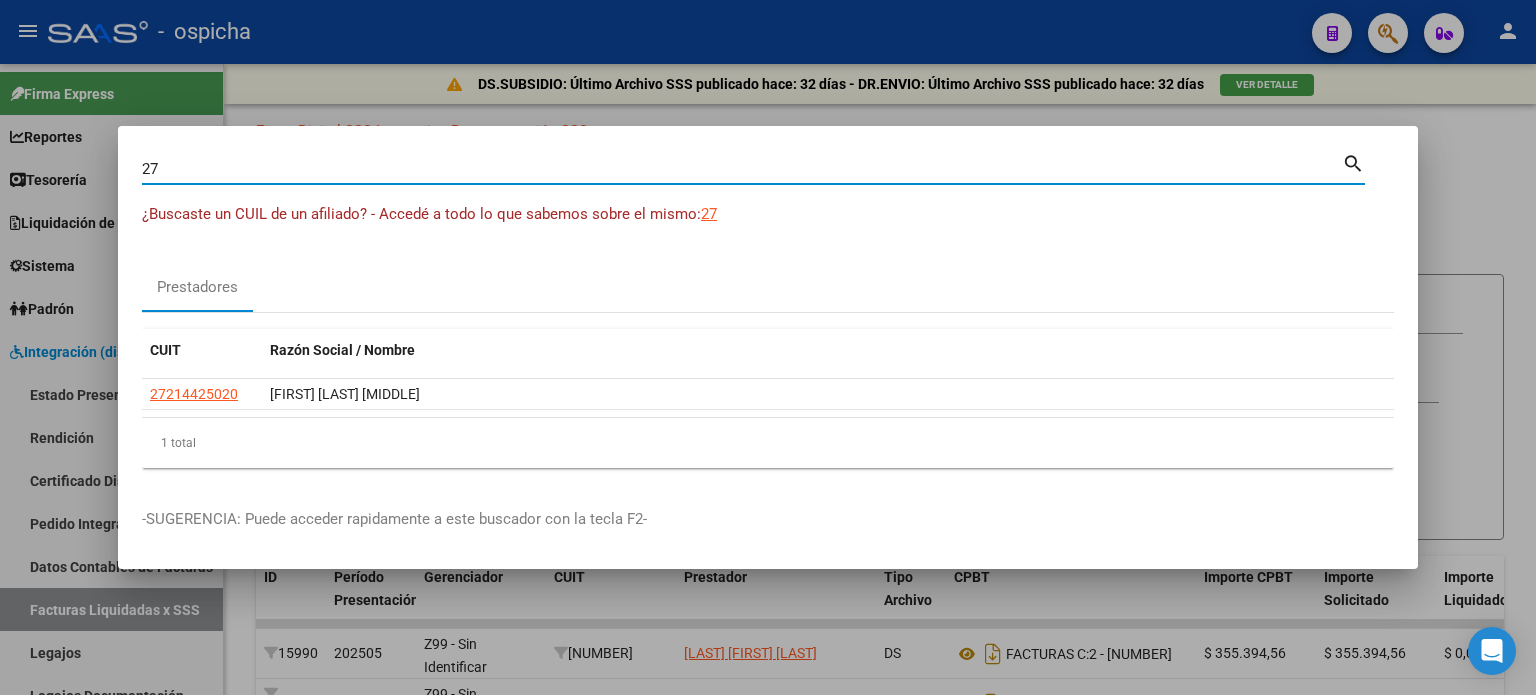type on "2" 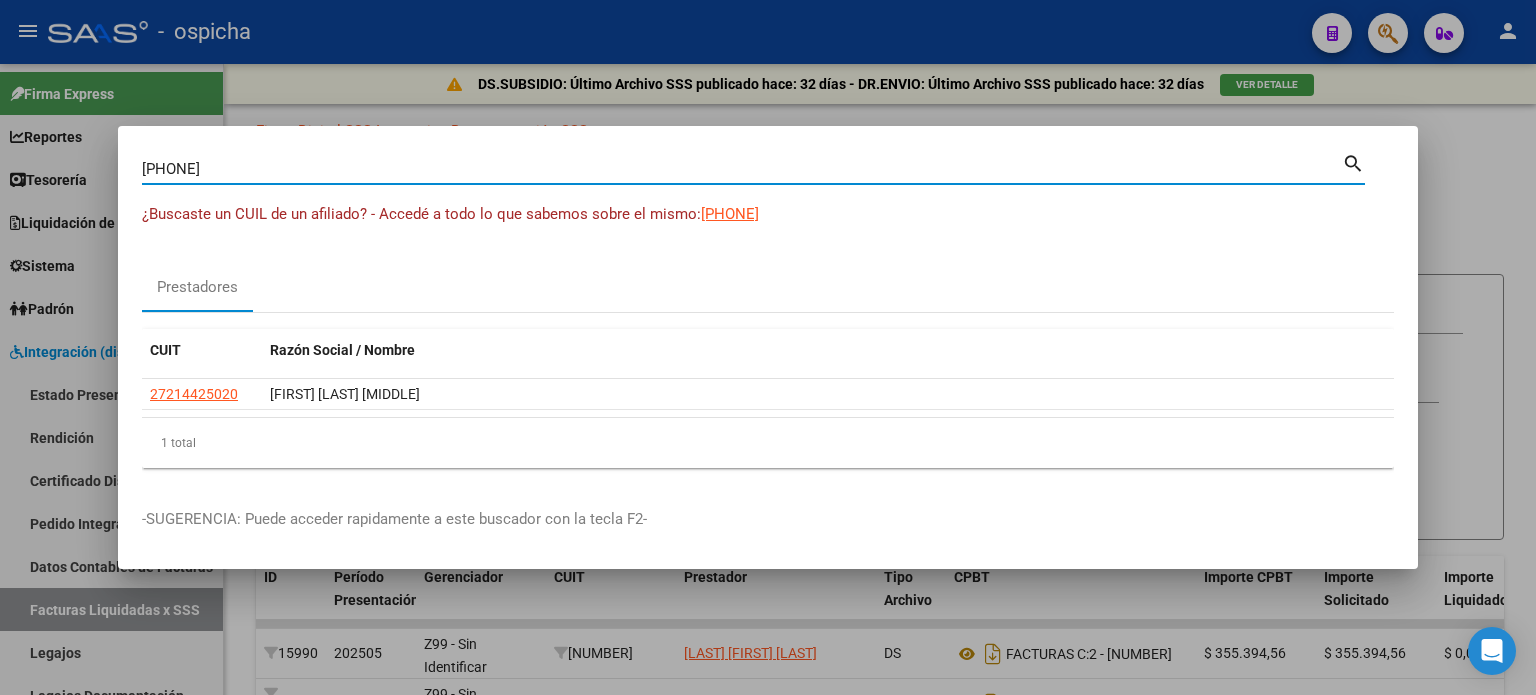 type on "[PHONE]" 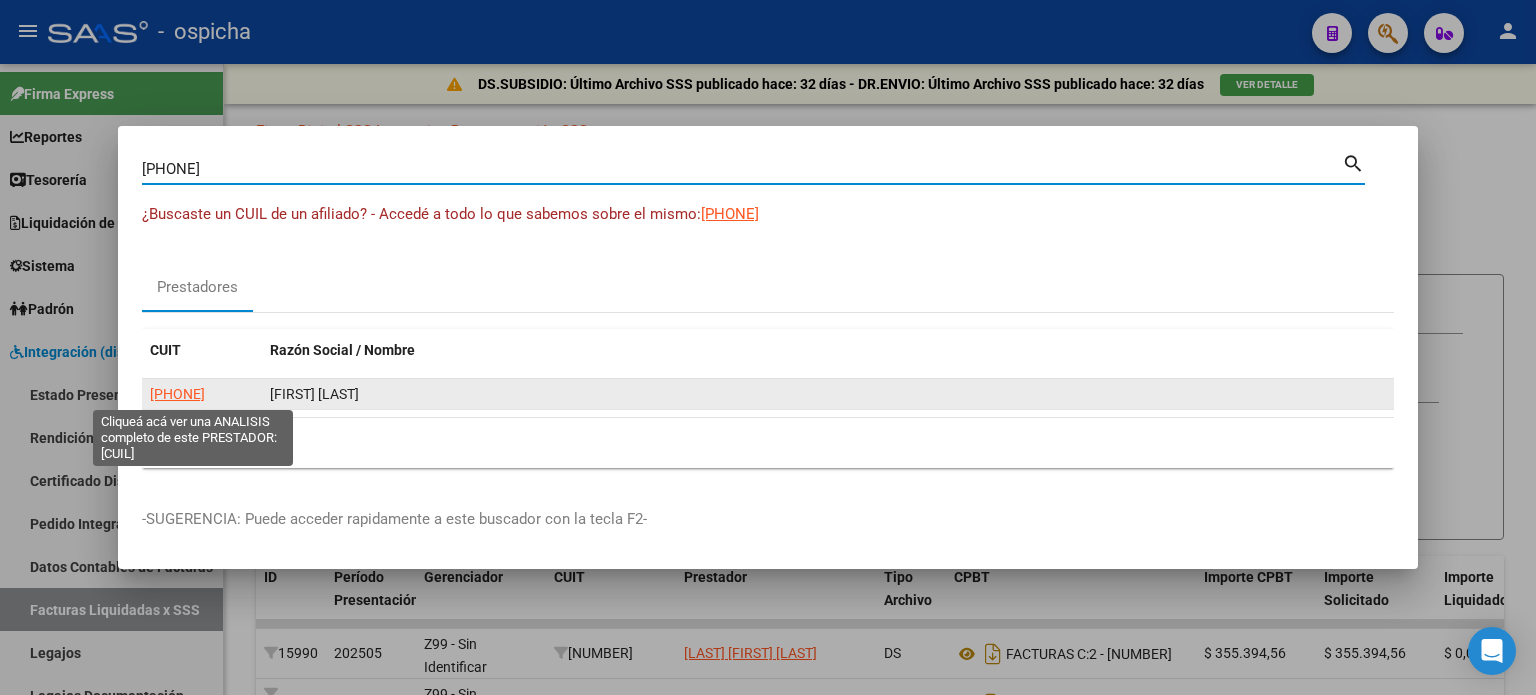 click on "[PHONE]" 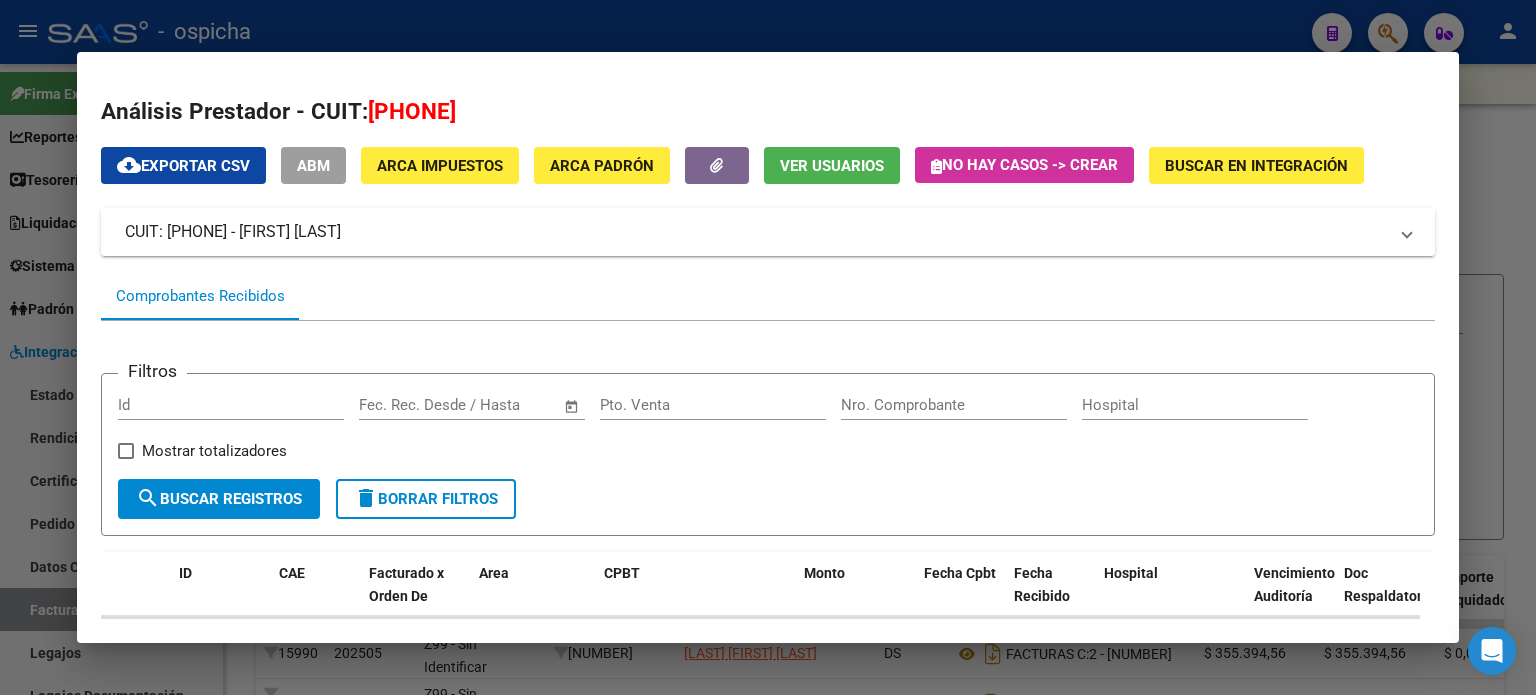 scroll, scrollTop: 490, scrollLeft: 0, axis: vertical 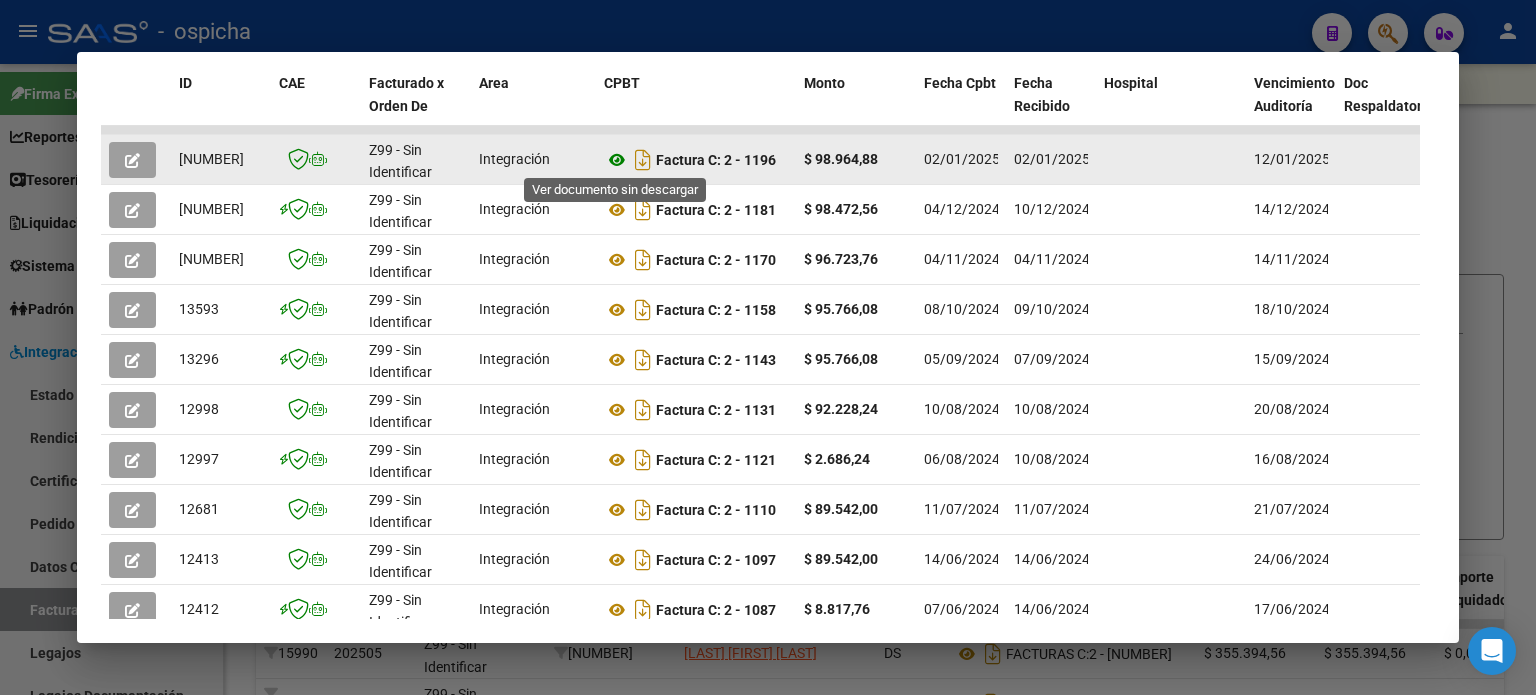 click 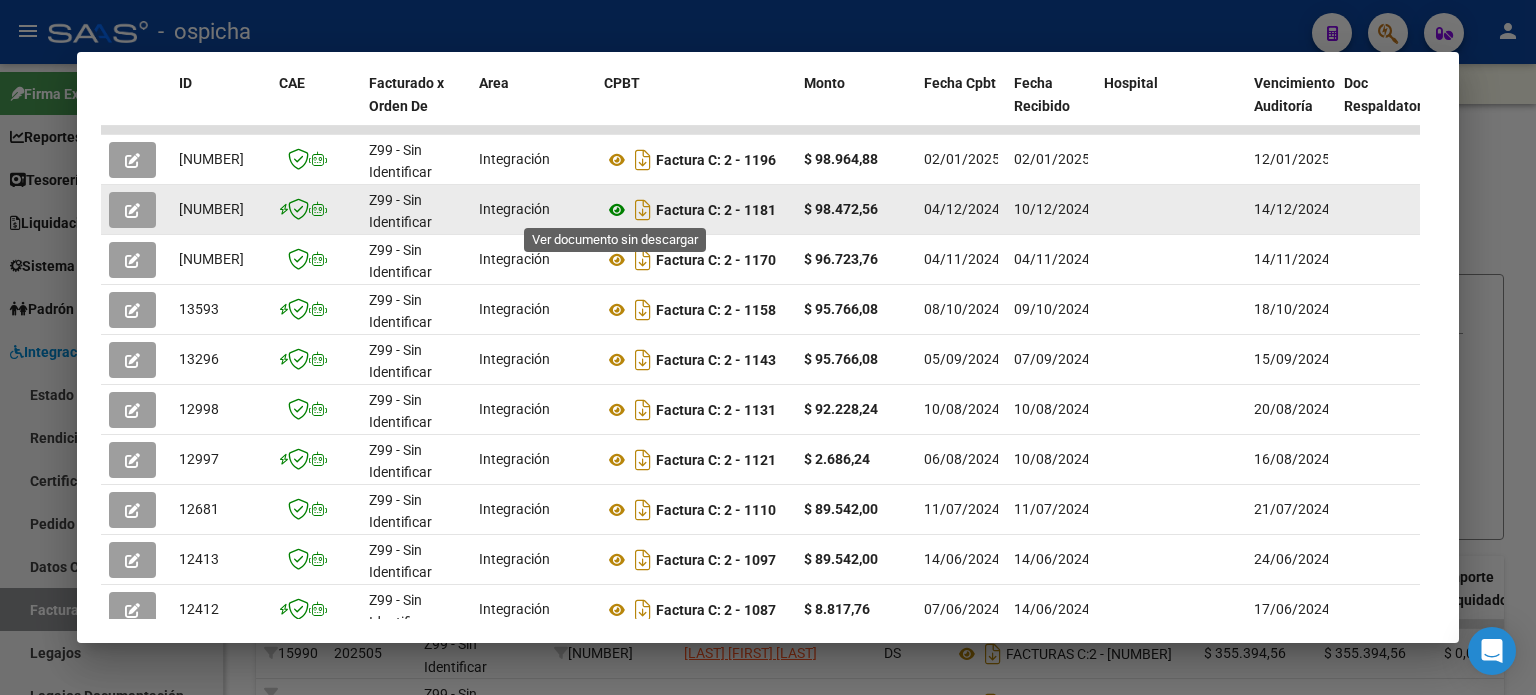 click 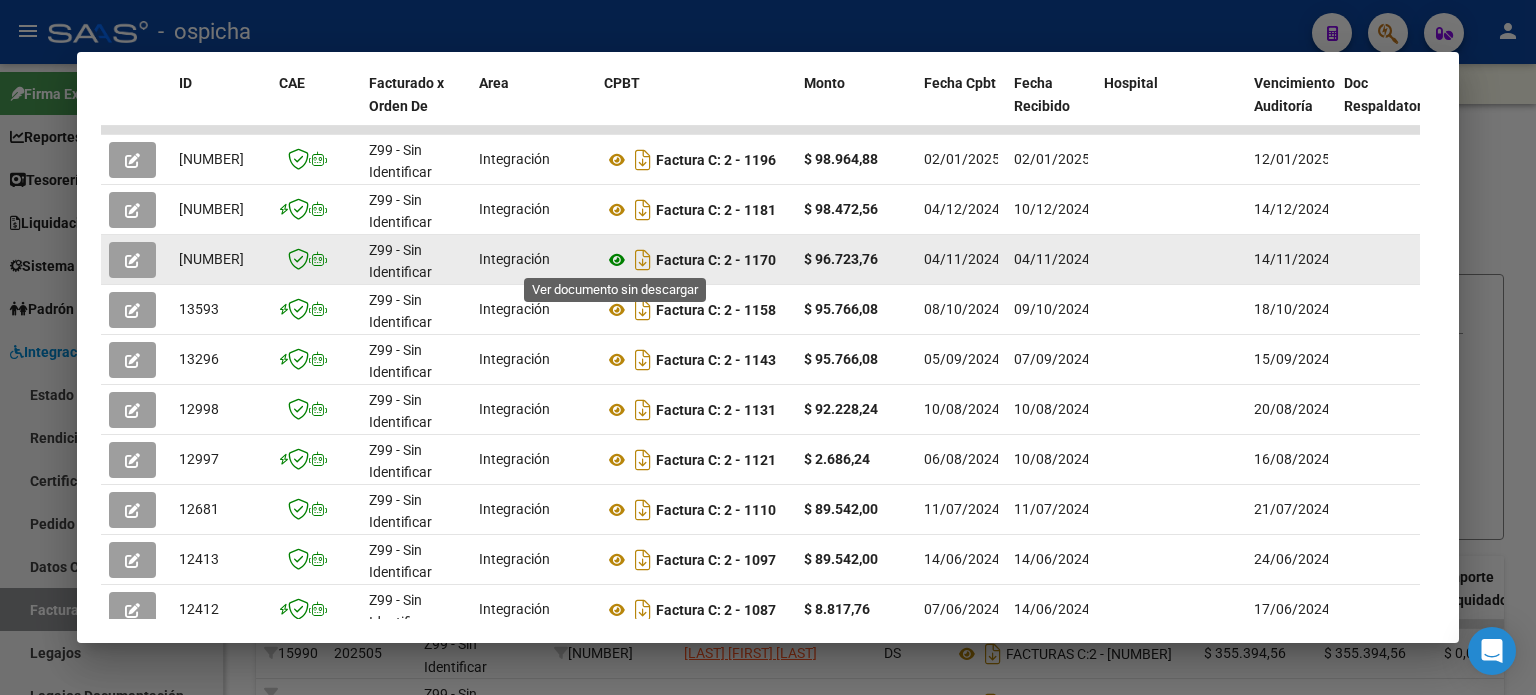 click 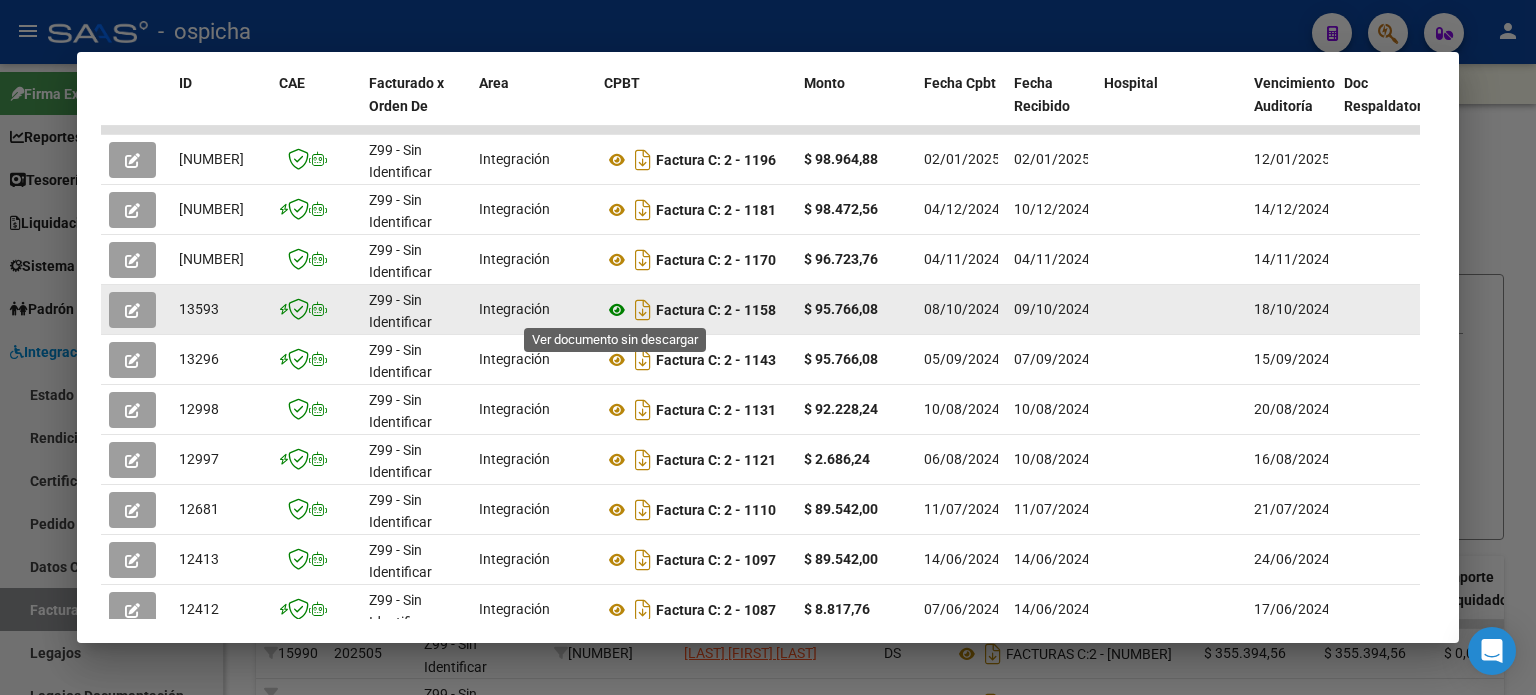 click 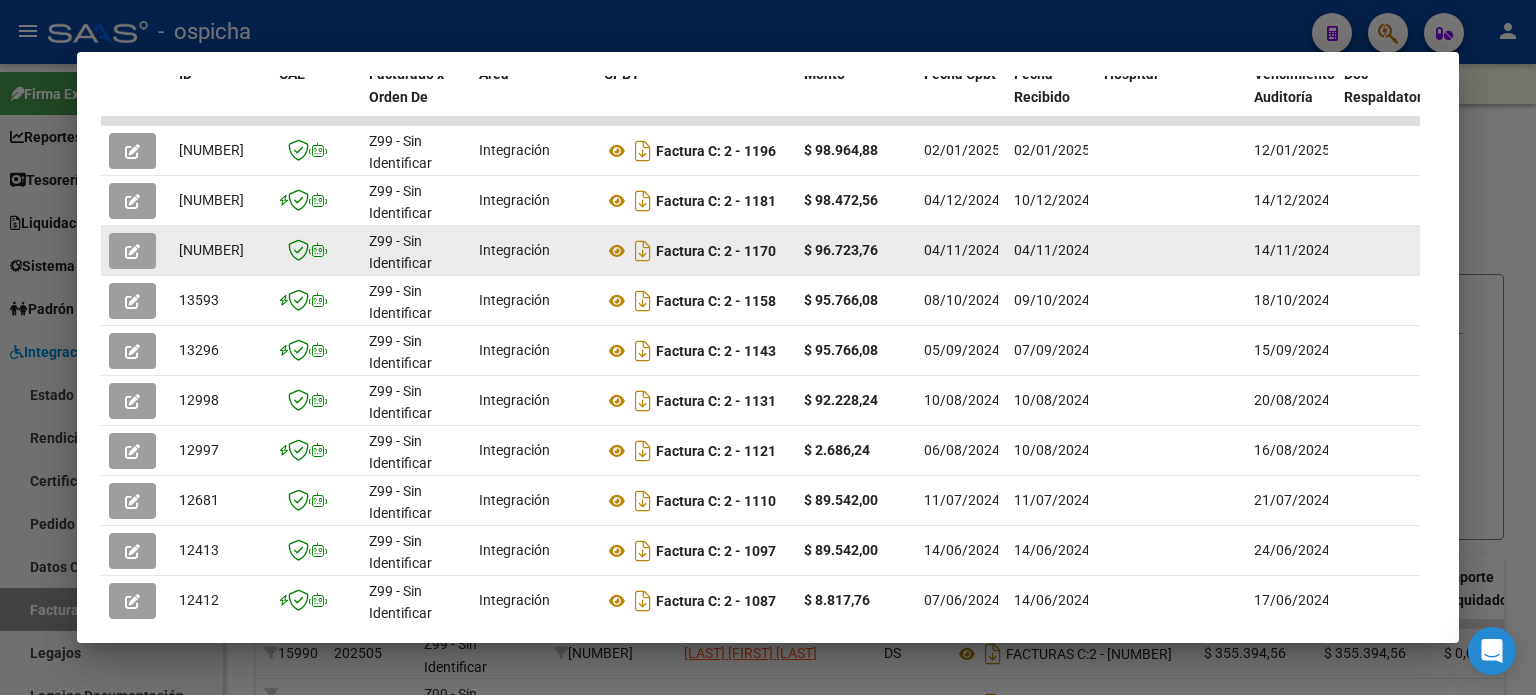 scroll, scrollTop: 500, scrollLeft: 0, axis: vertical 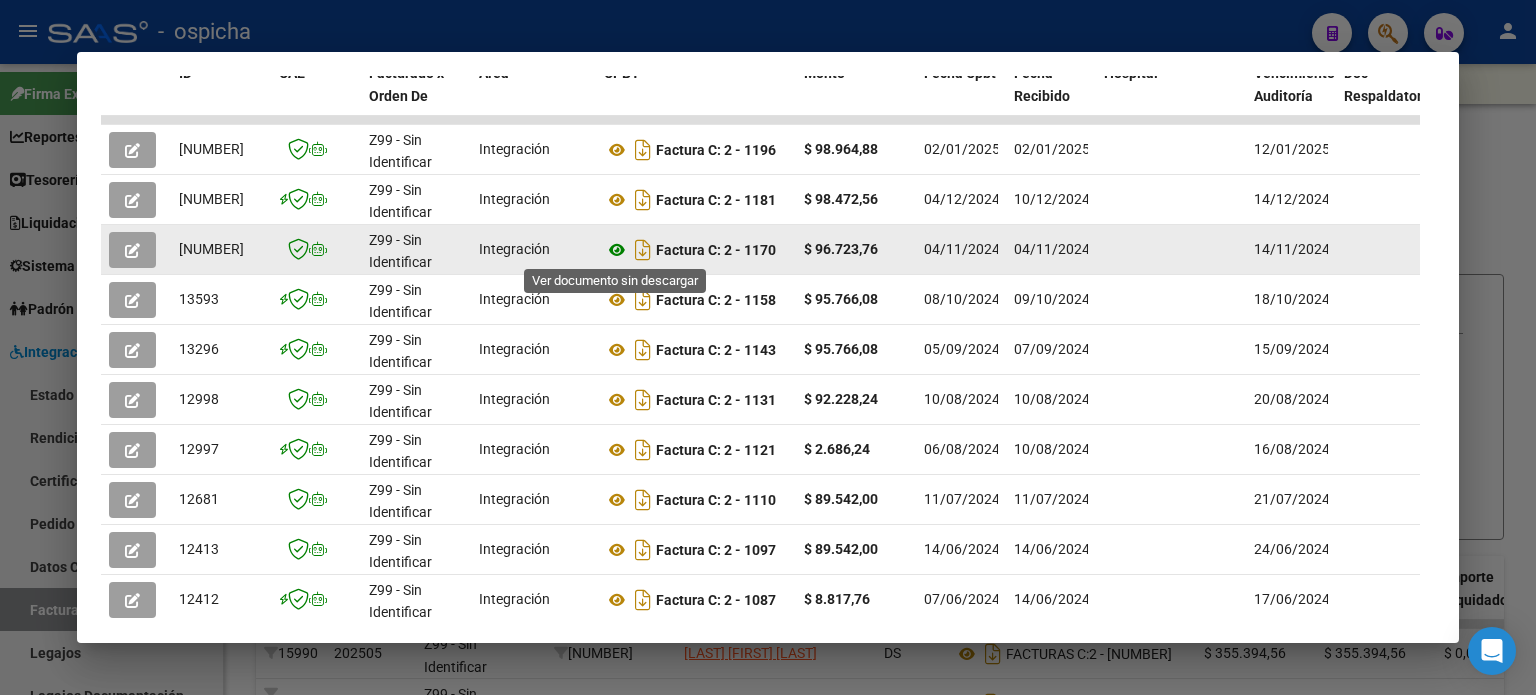 click 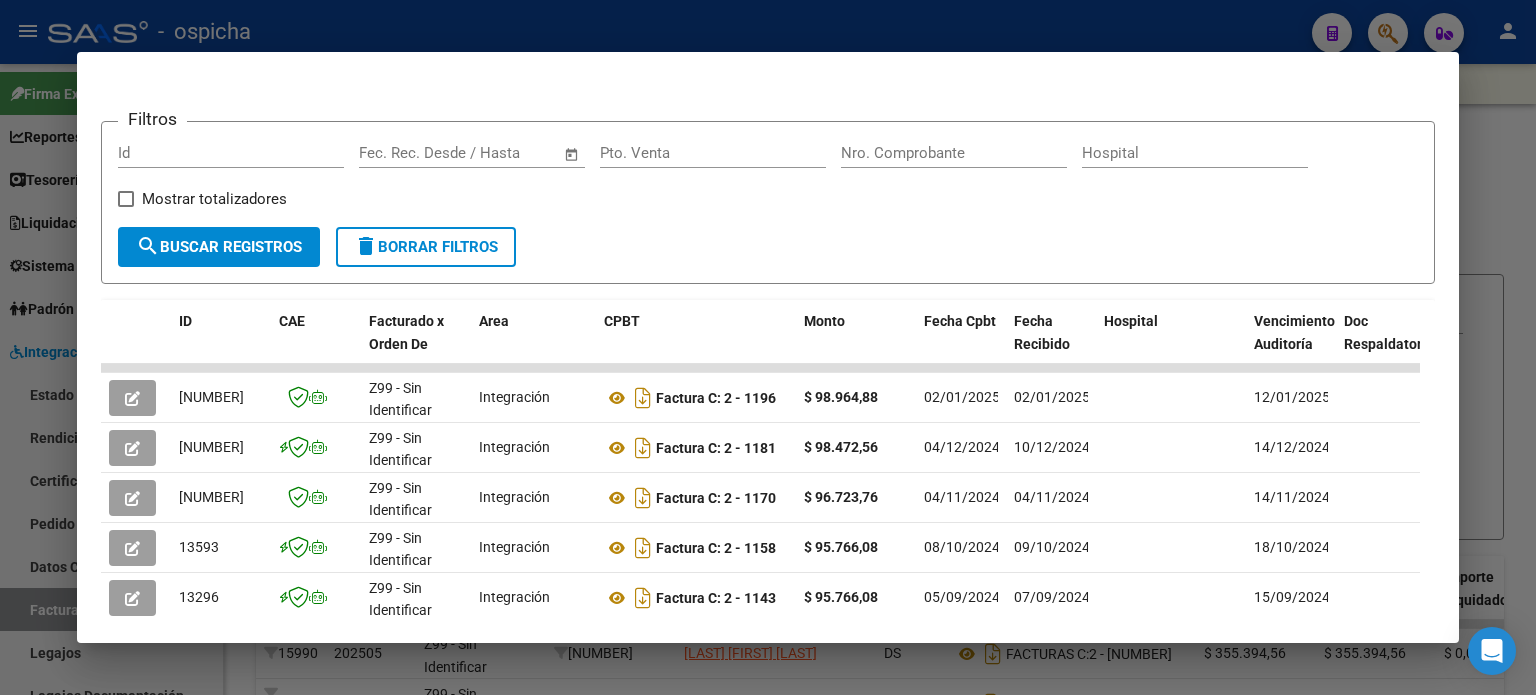 scroll, scrollTop: 0, scrollLeft: 0, axis: both 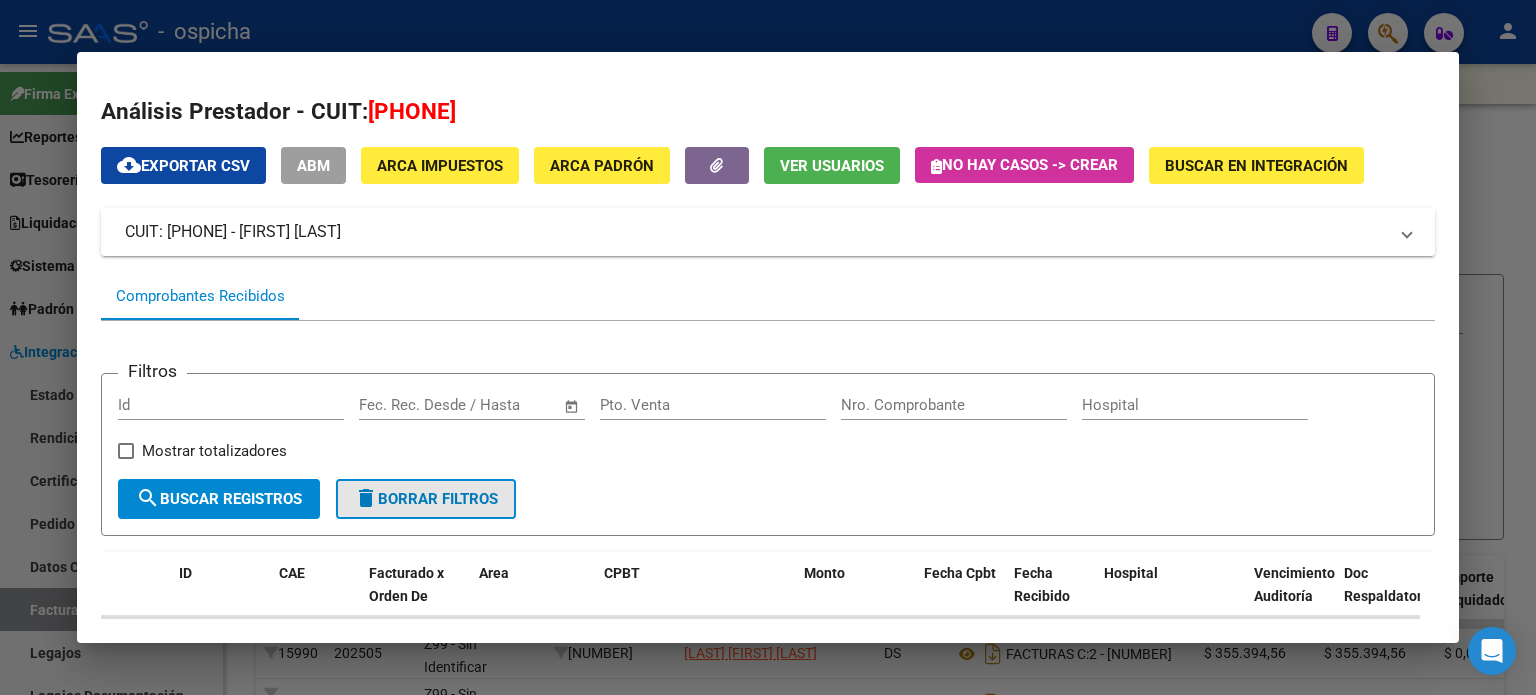 click on "delete  Borrar Filtros" at bounding box center (426, 499) 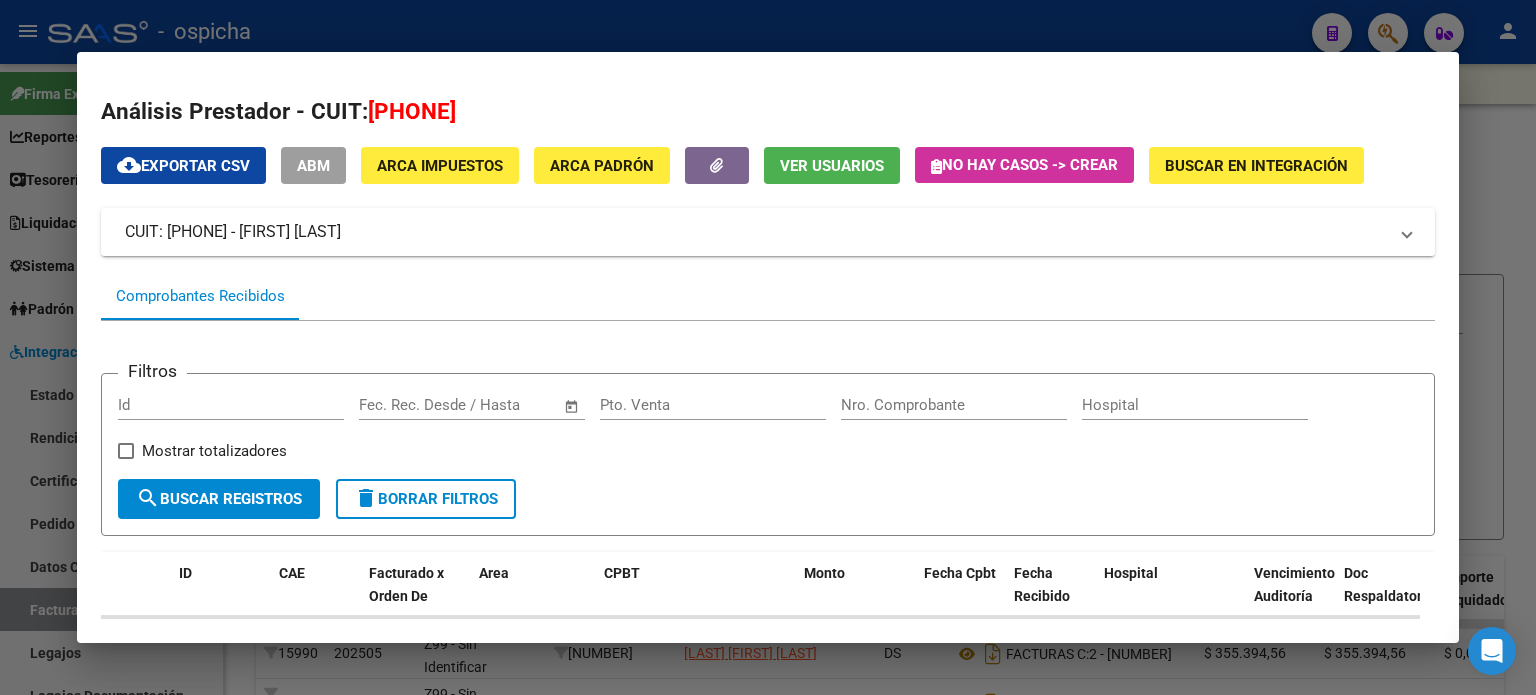 click on "CUIT: [PHONE] - [FIRST] [LAST]" at bounding box center (756, 232) 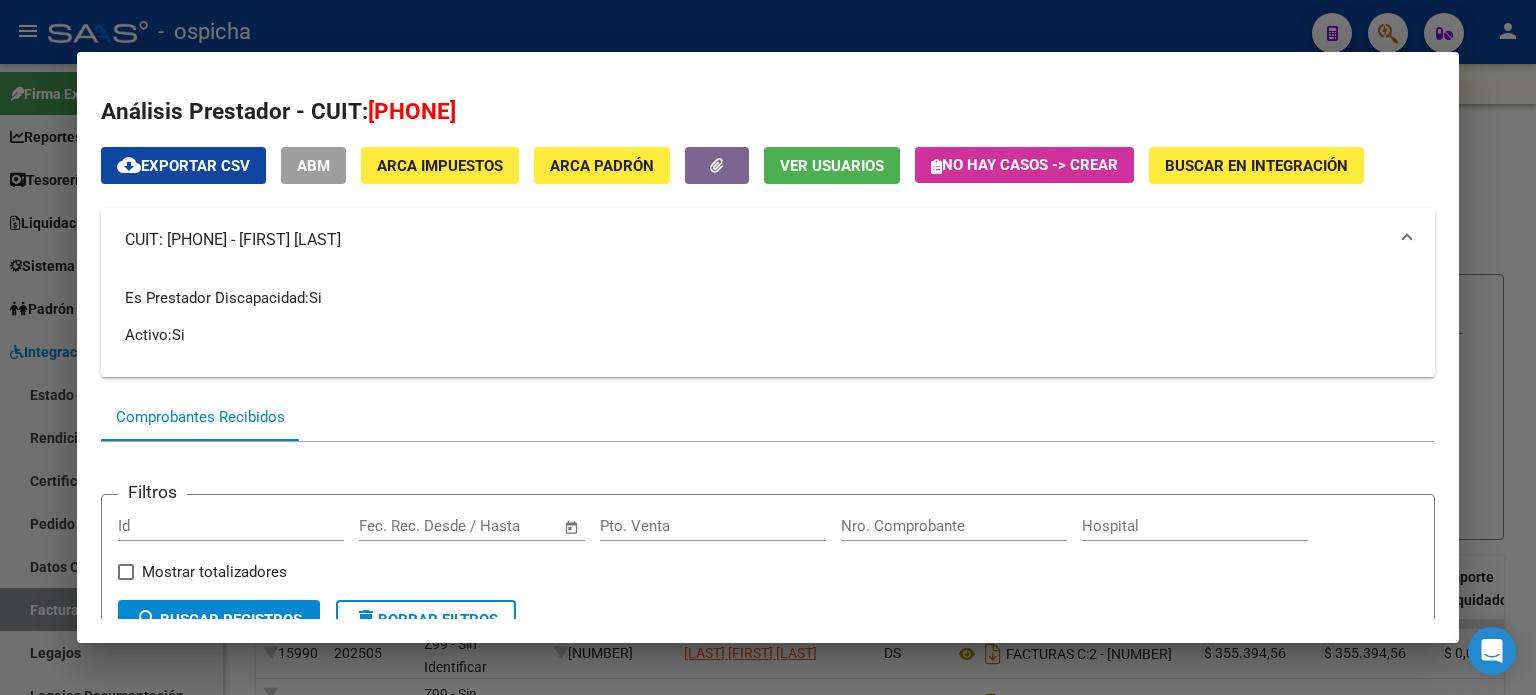 click on "CUIT: [PHONE] - [FIRST] [LAST]" at bounding box center [756, 240] 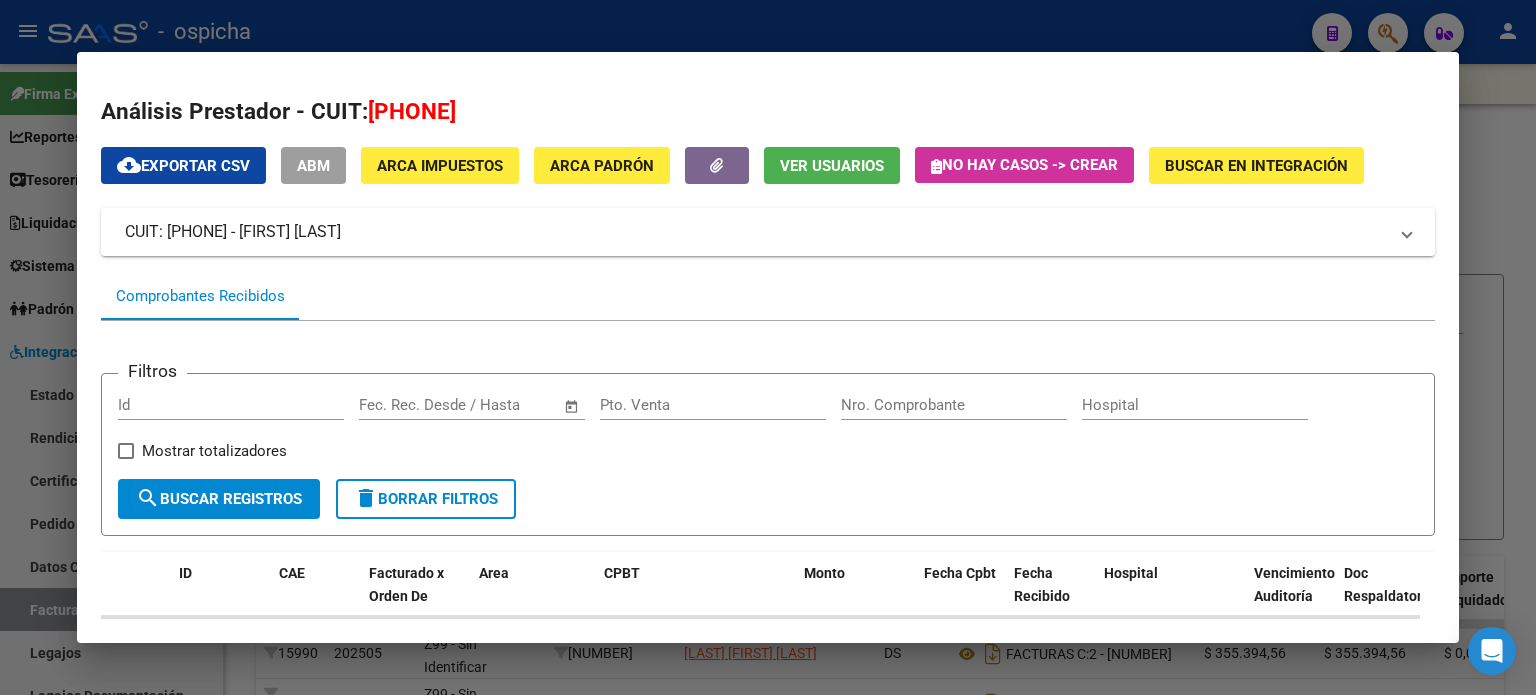 click on "delete  Borrar Filtros" at bounding box center [426, 499] 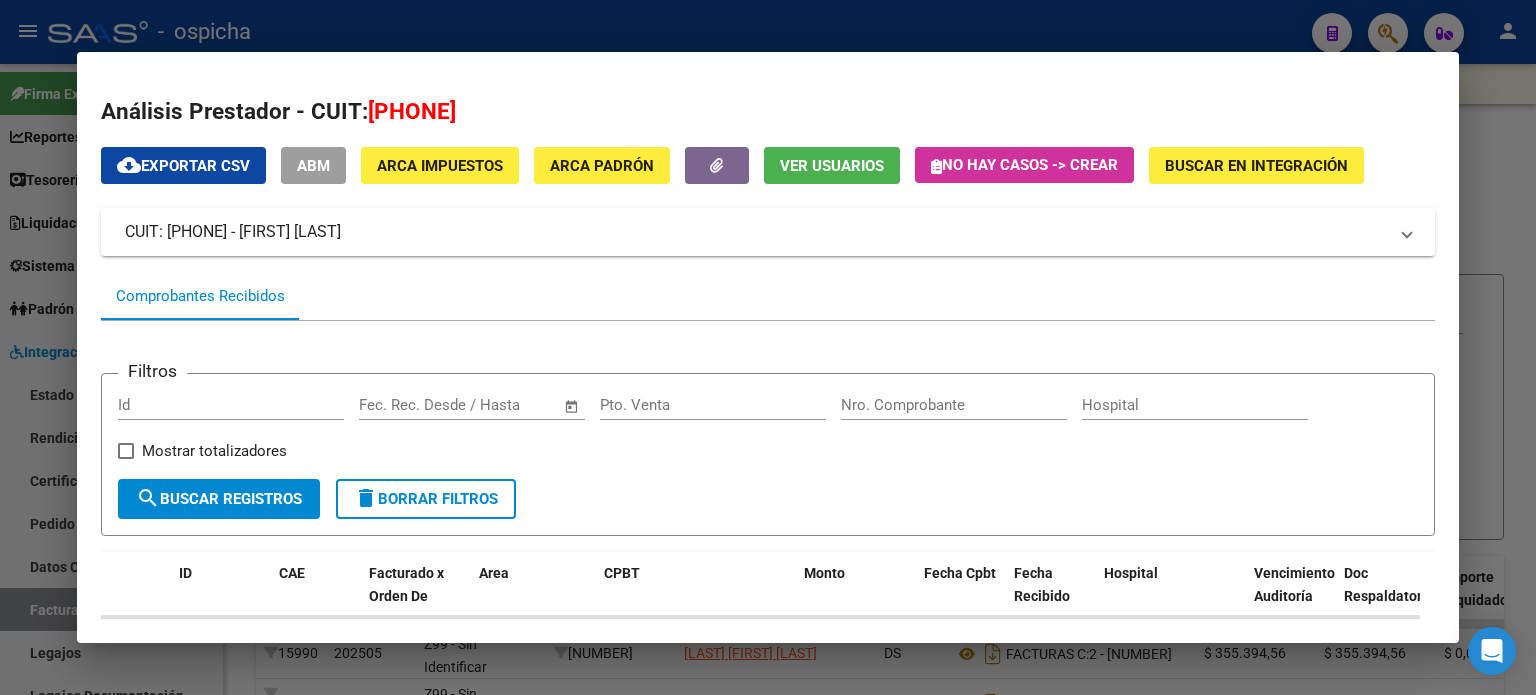 click at bounding box center [768, 347] 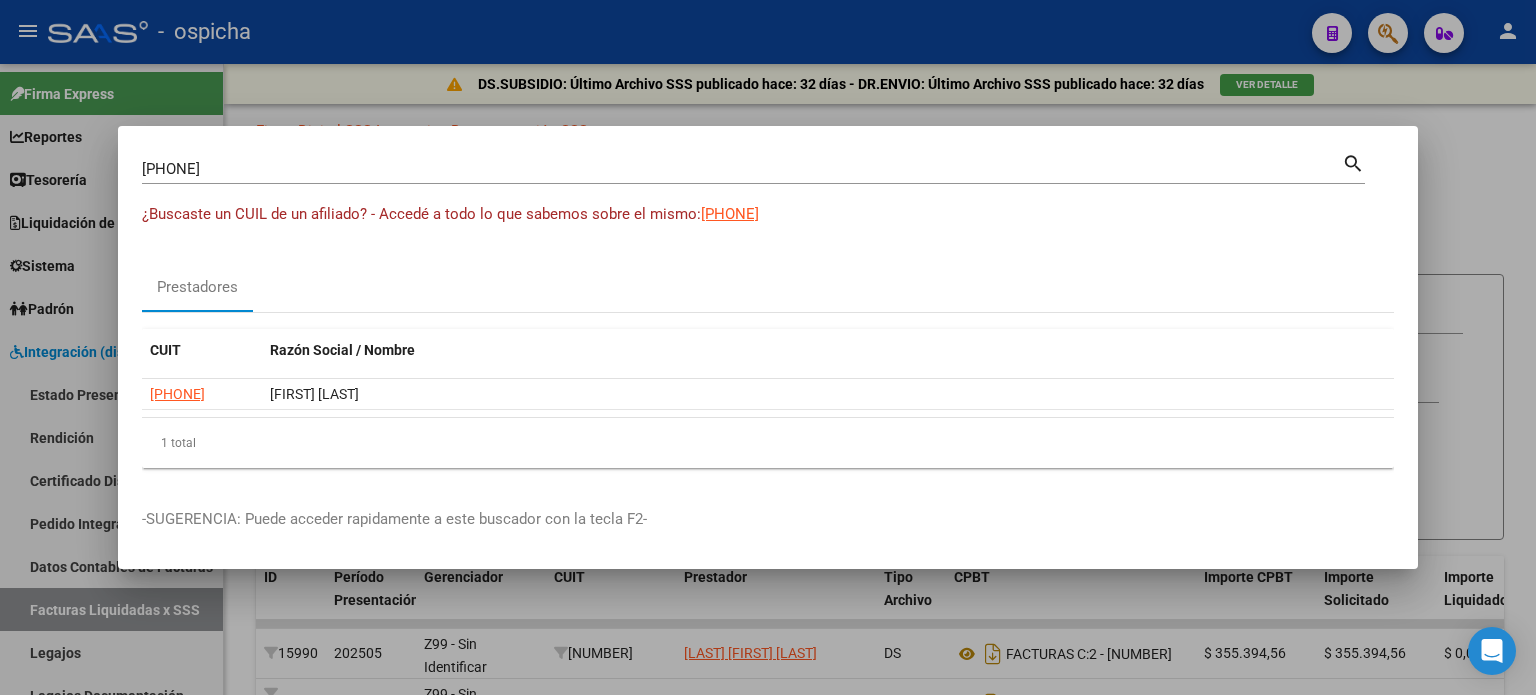 click on "[PHONE]" at bounding box center (742, 169) 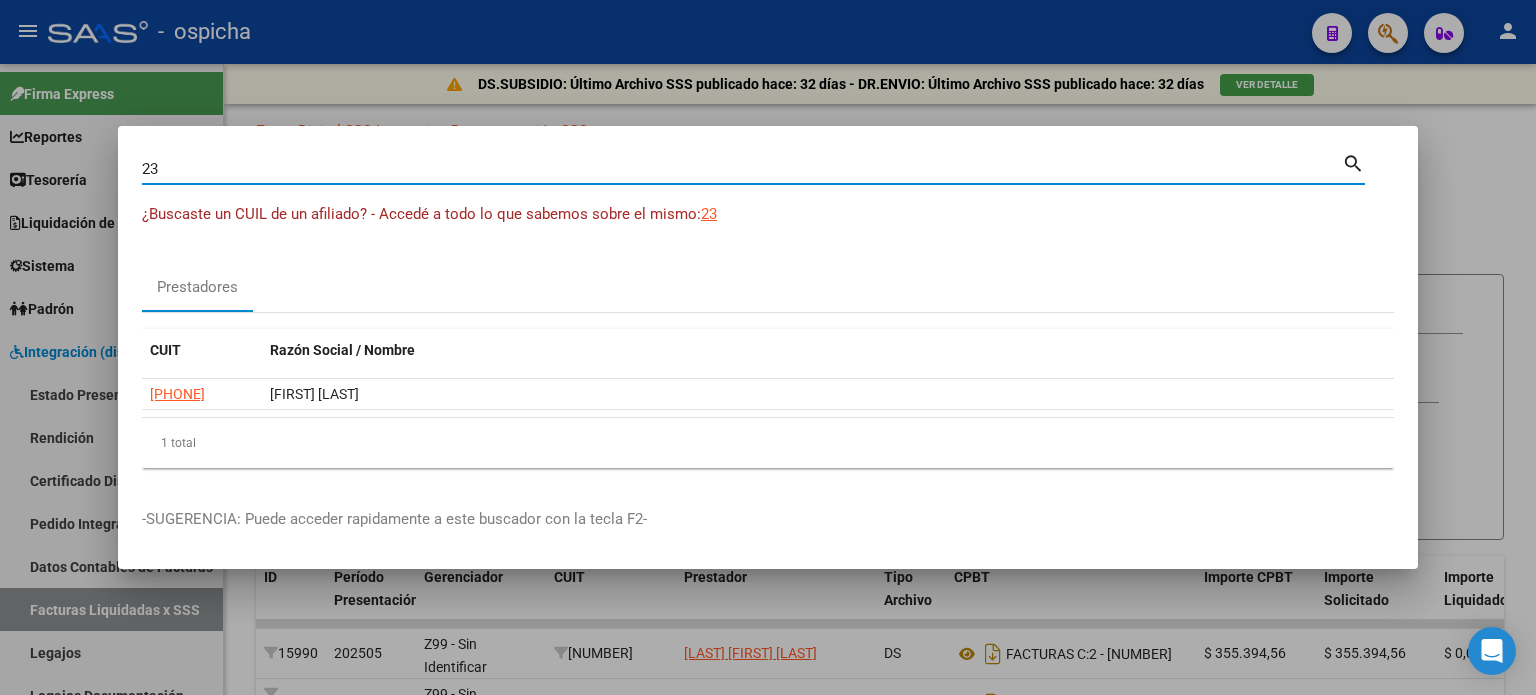 type on "2" 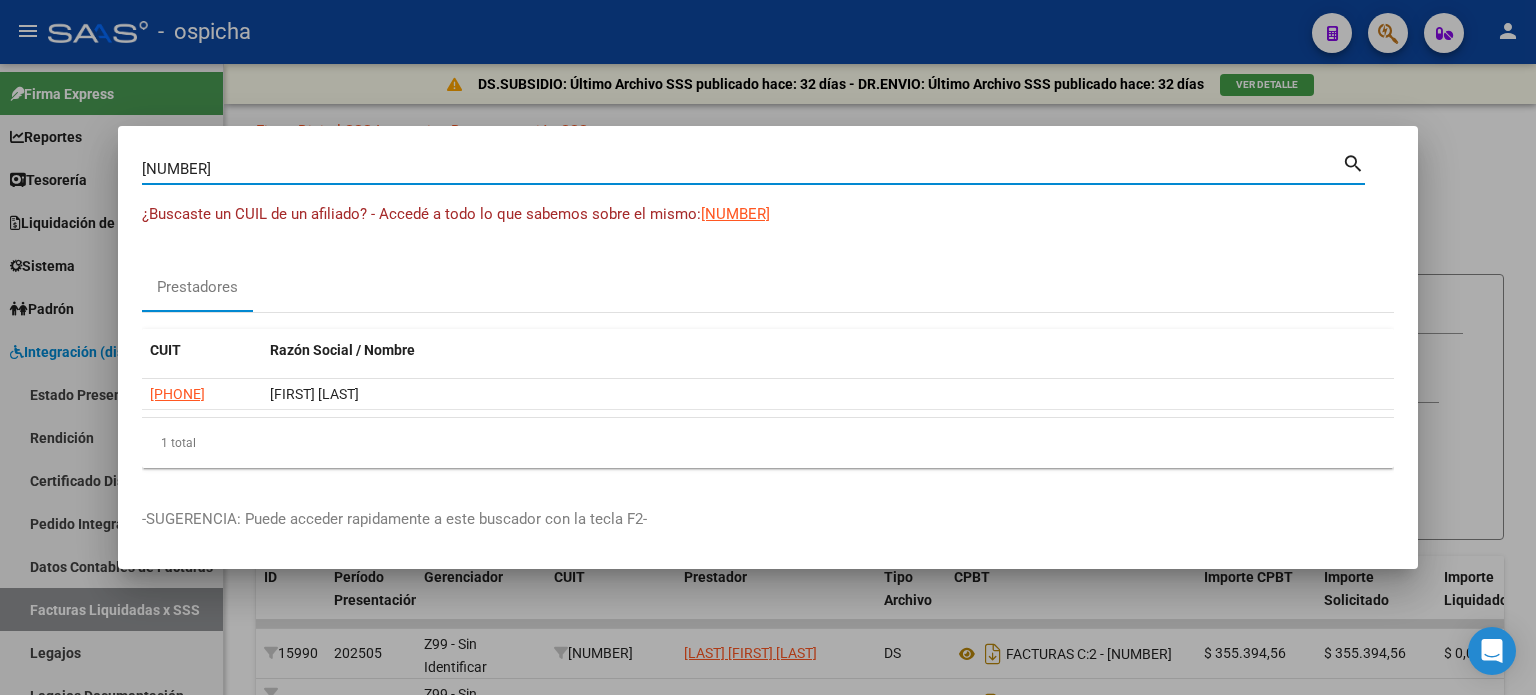 type on "[NUMBER]" 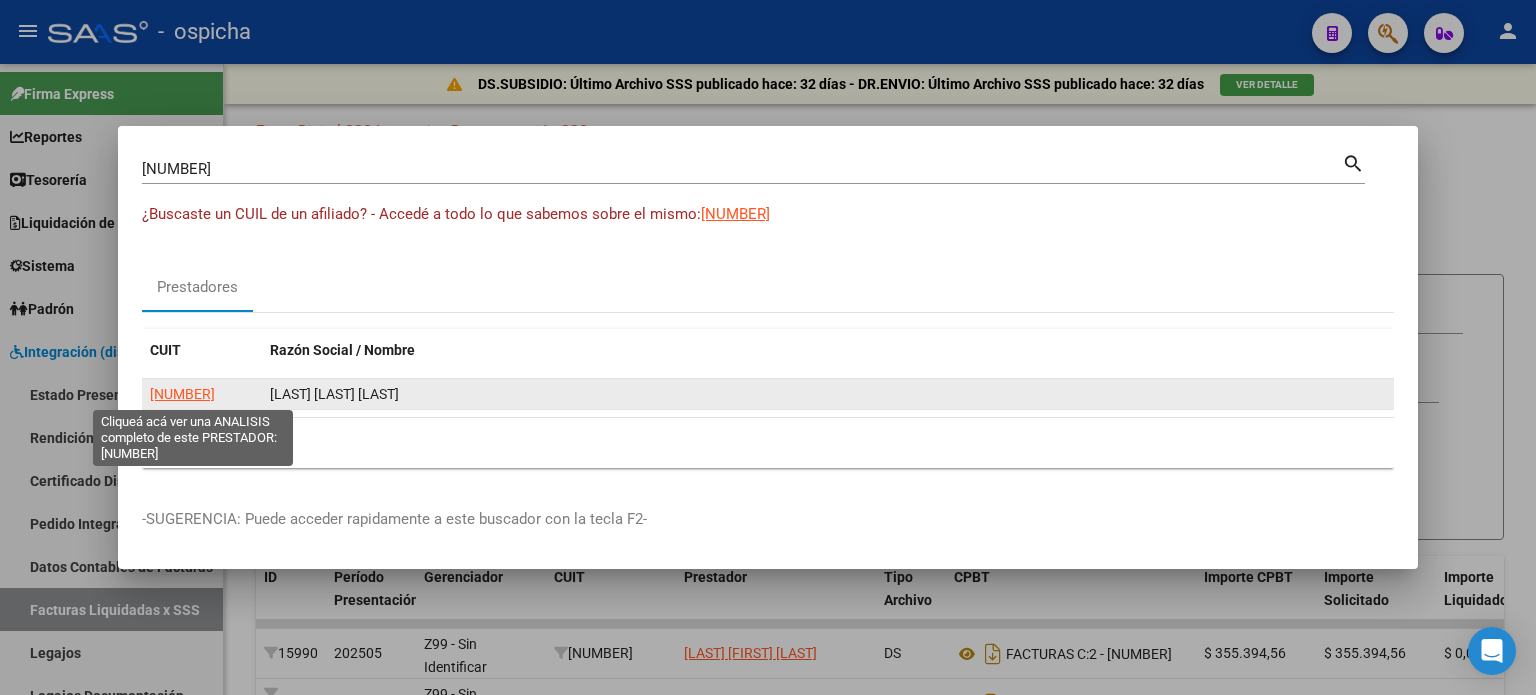 click on "[NUMBER]" 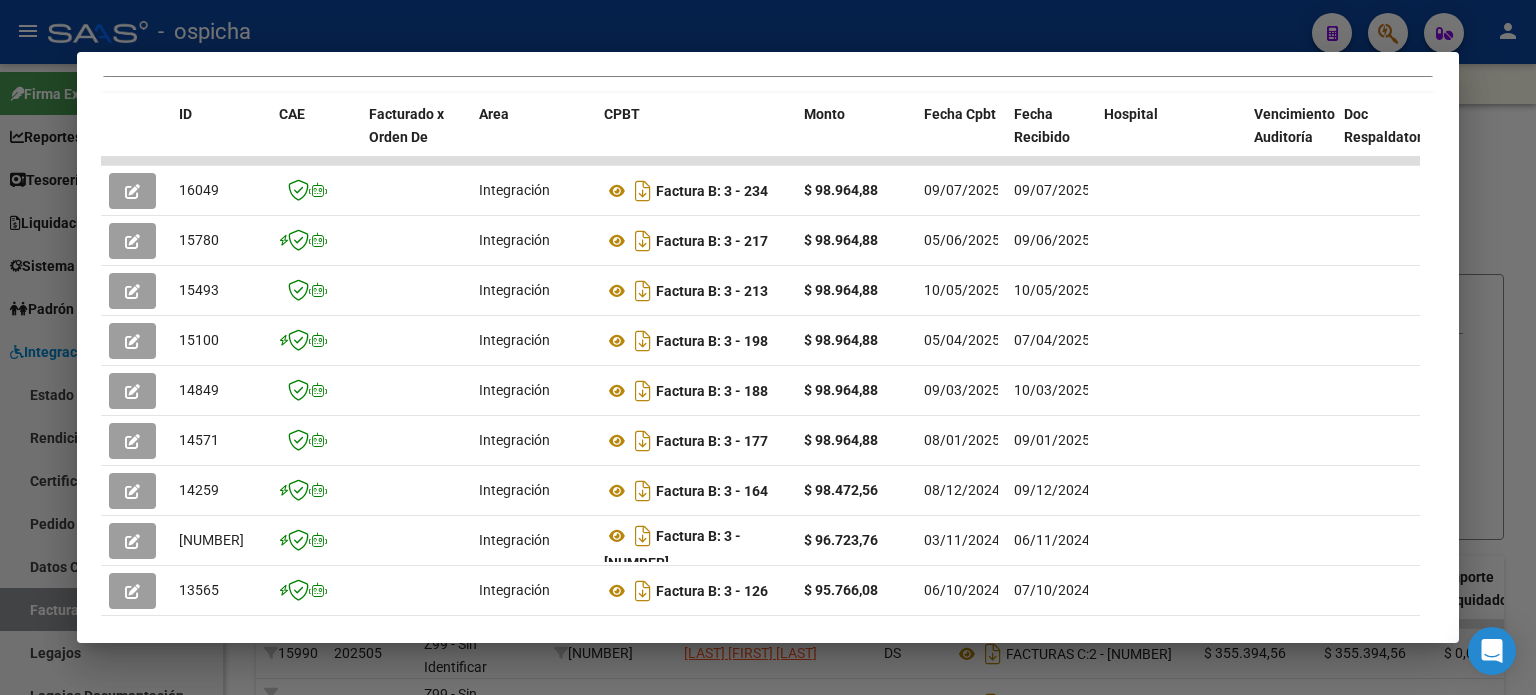 scroll, scrollTop: 489, scrollLeft: 0, axis: vertical 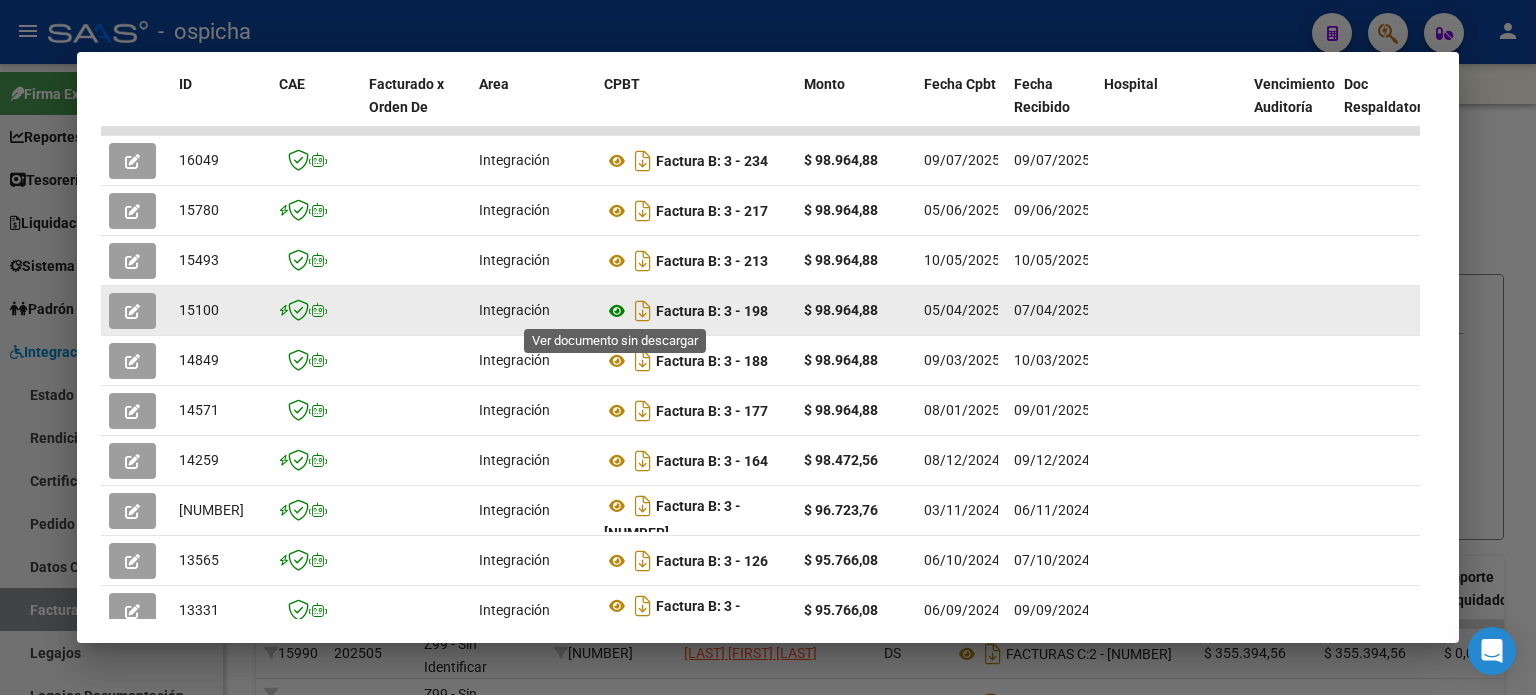 click 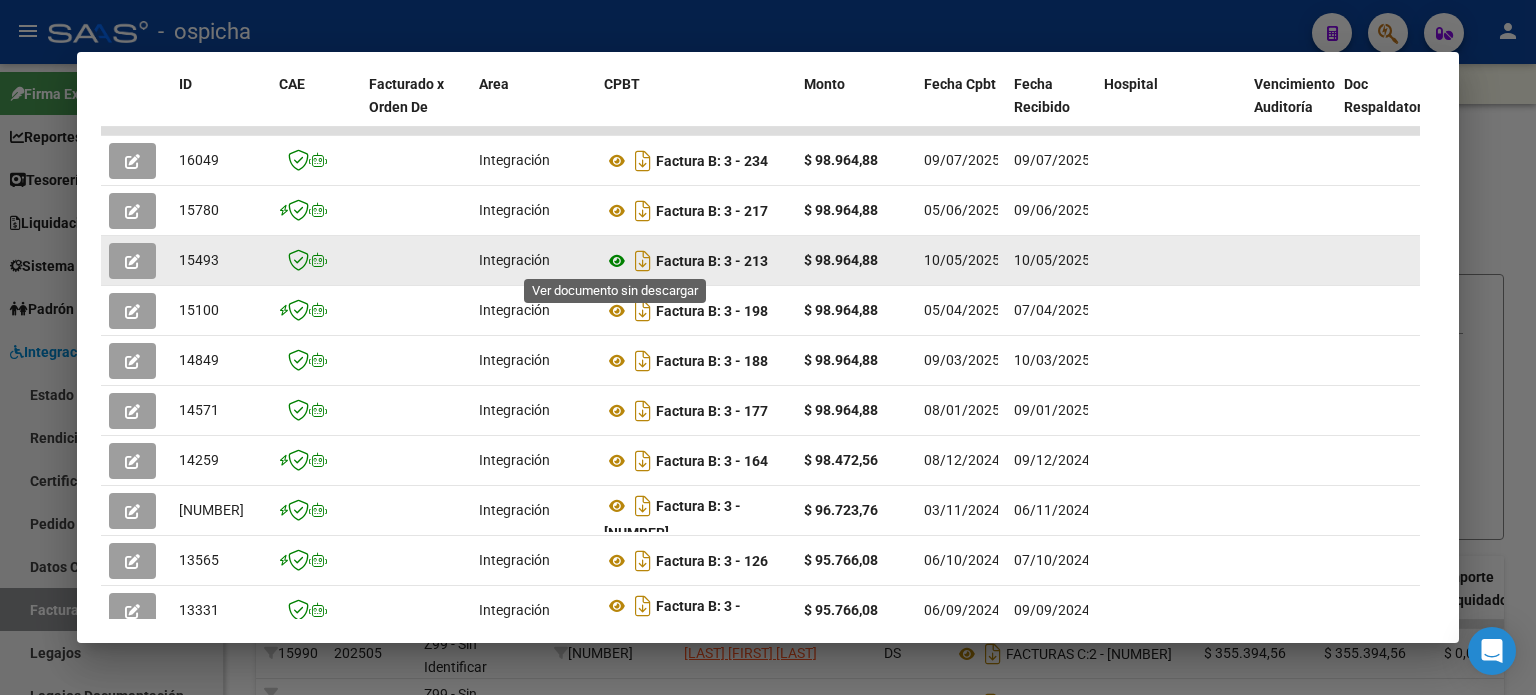 click 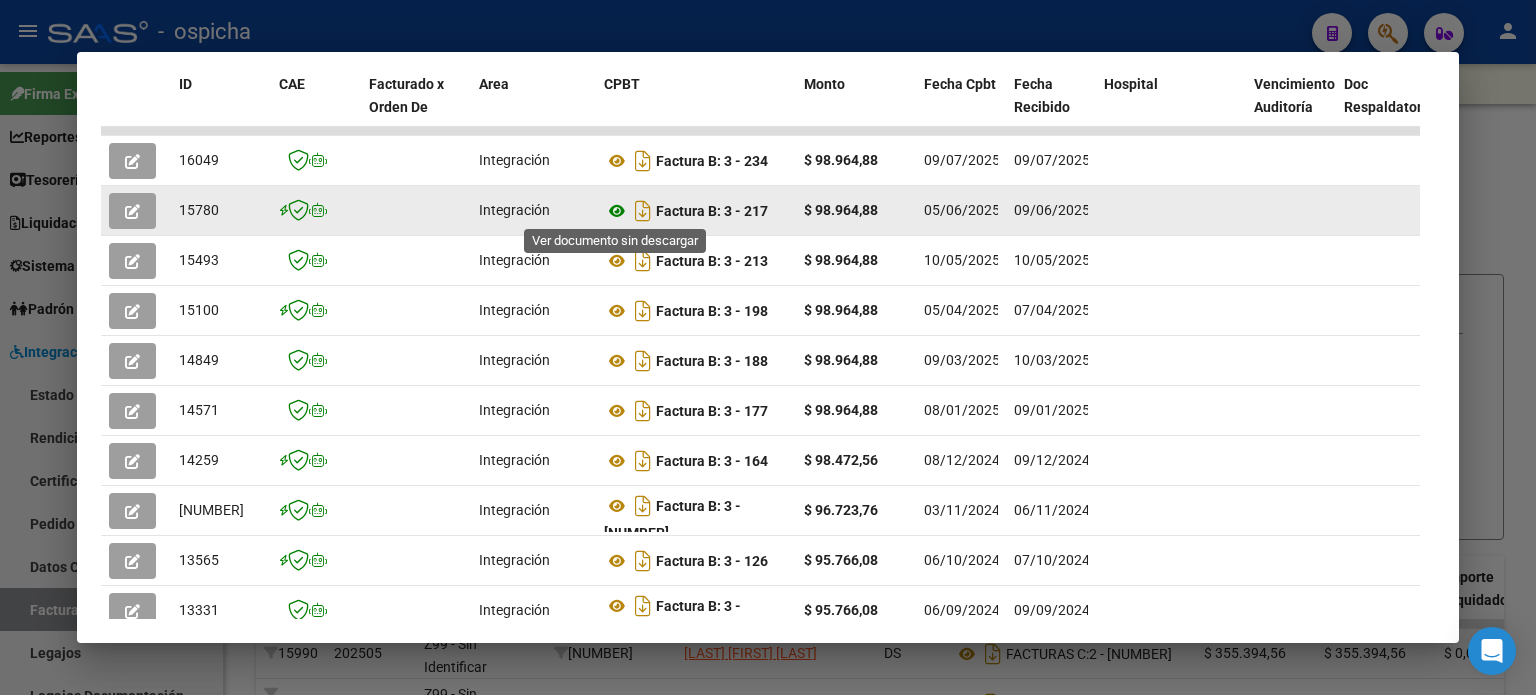 click 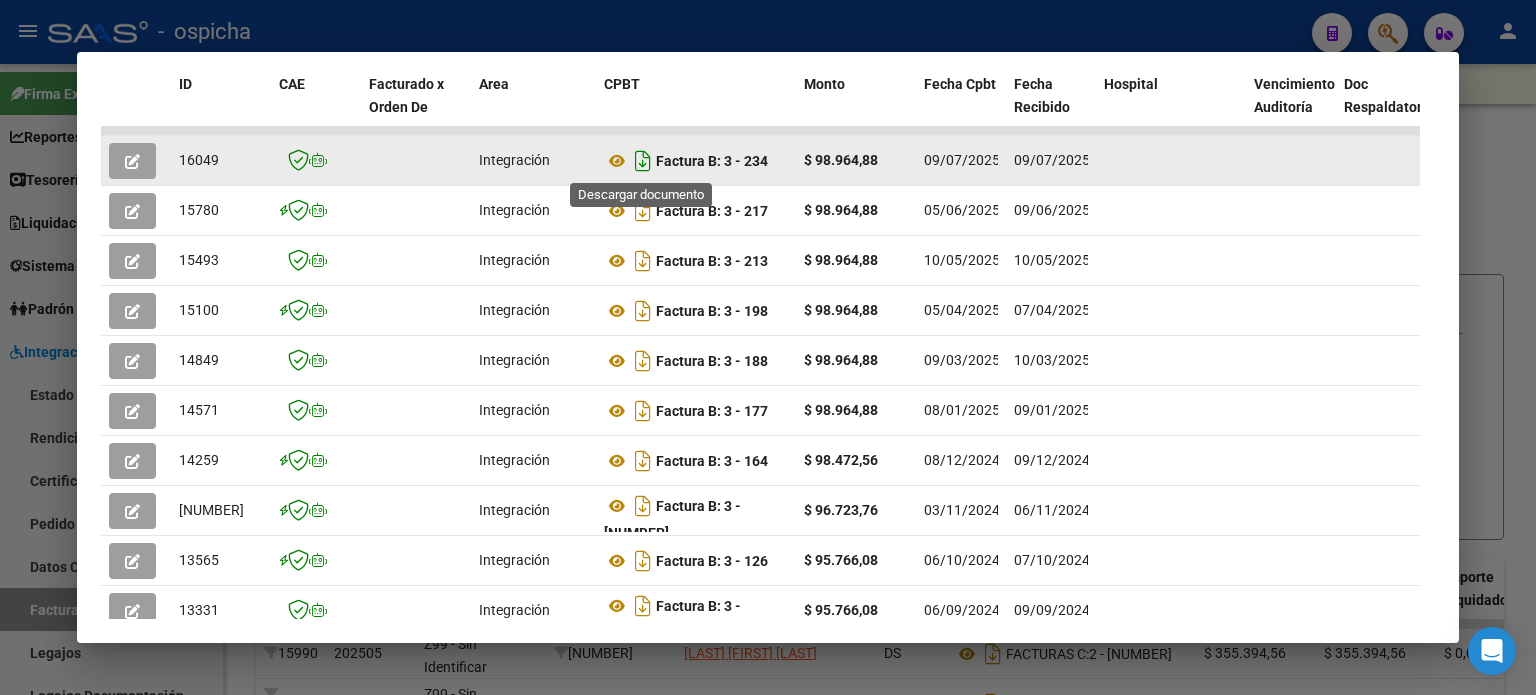 click 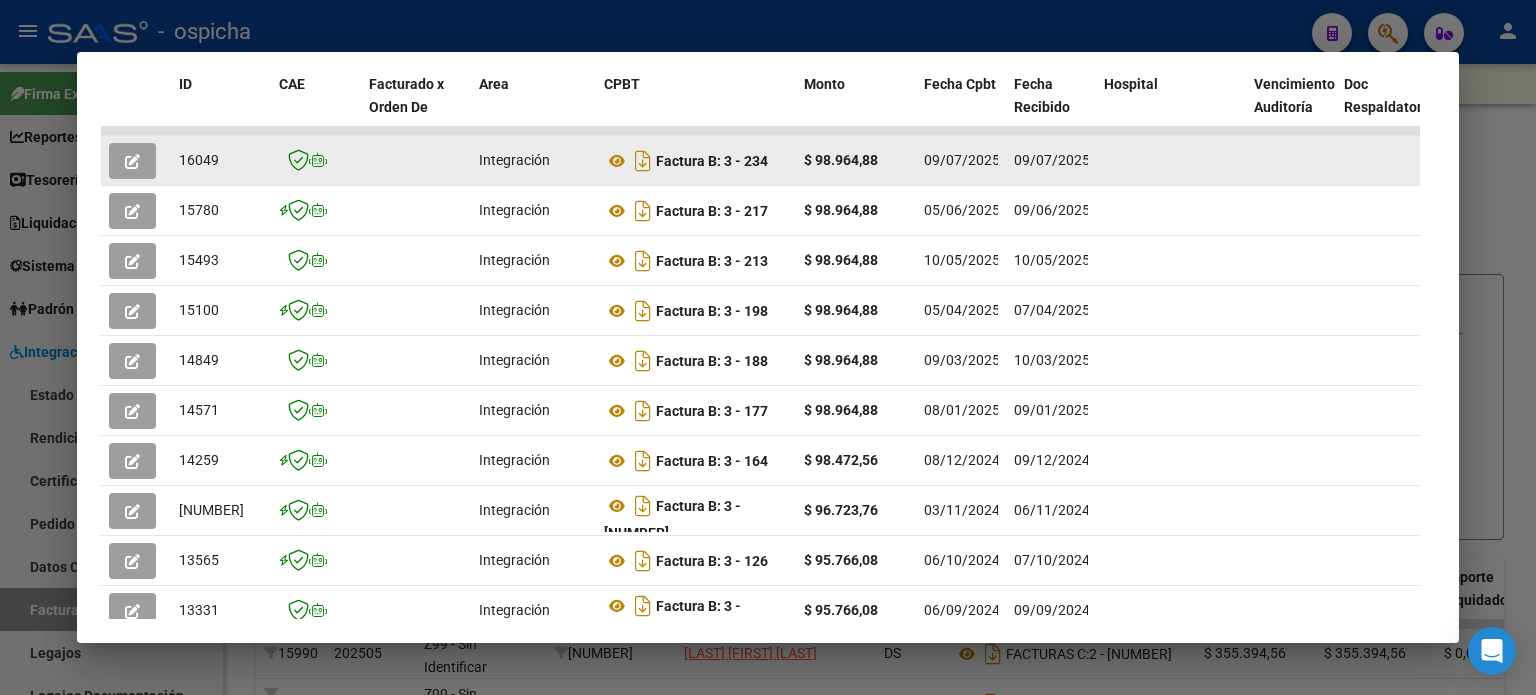 click at bounding box center [768, 347] 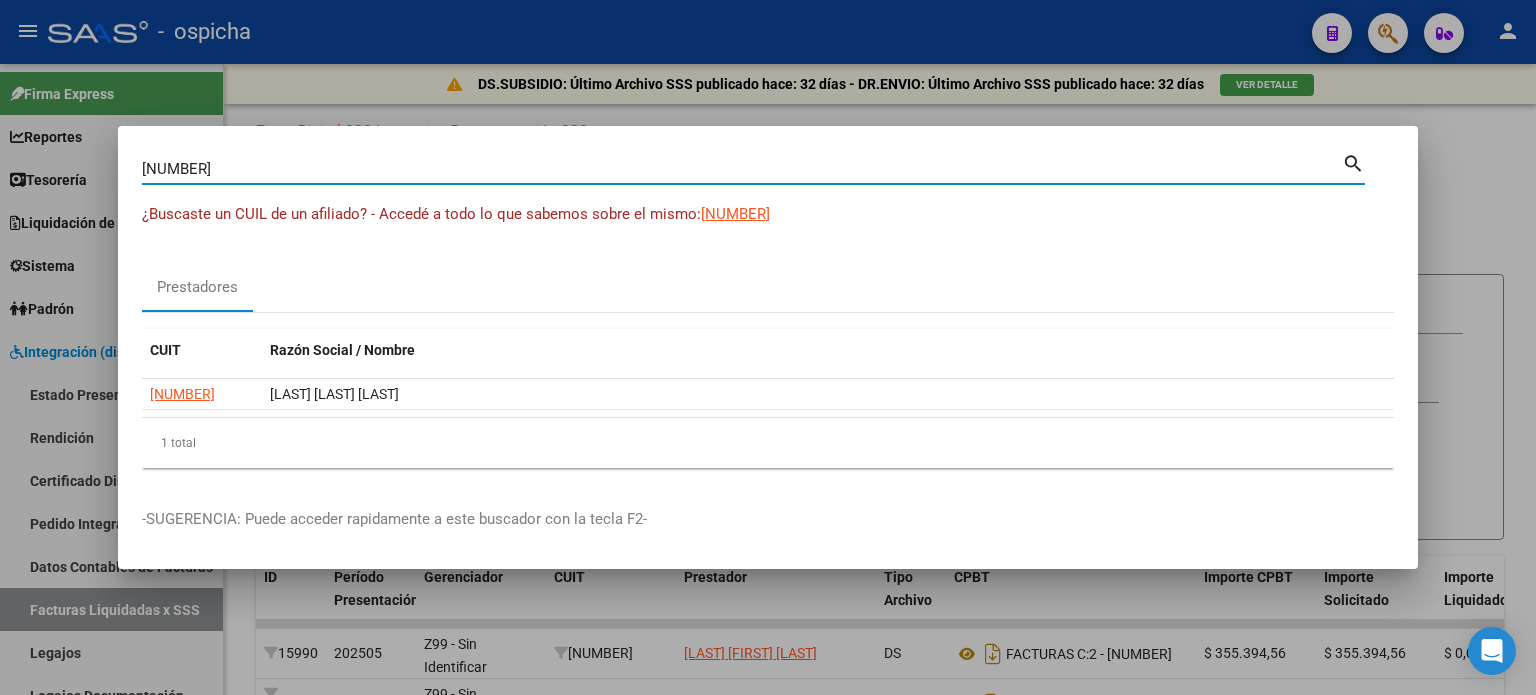 click on "[NUMBER]" at bounding box center (742, 169) 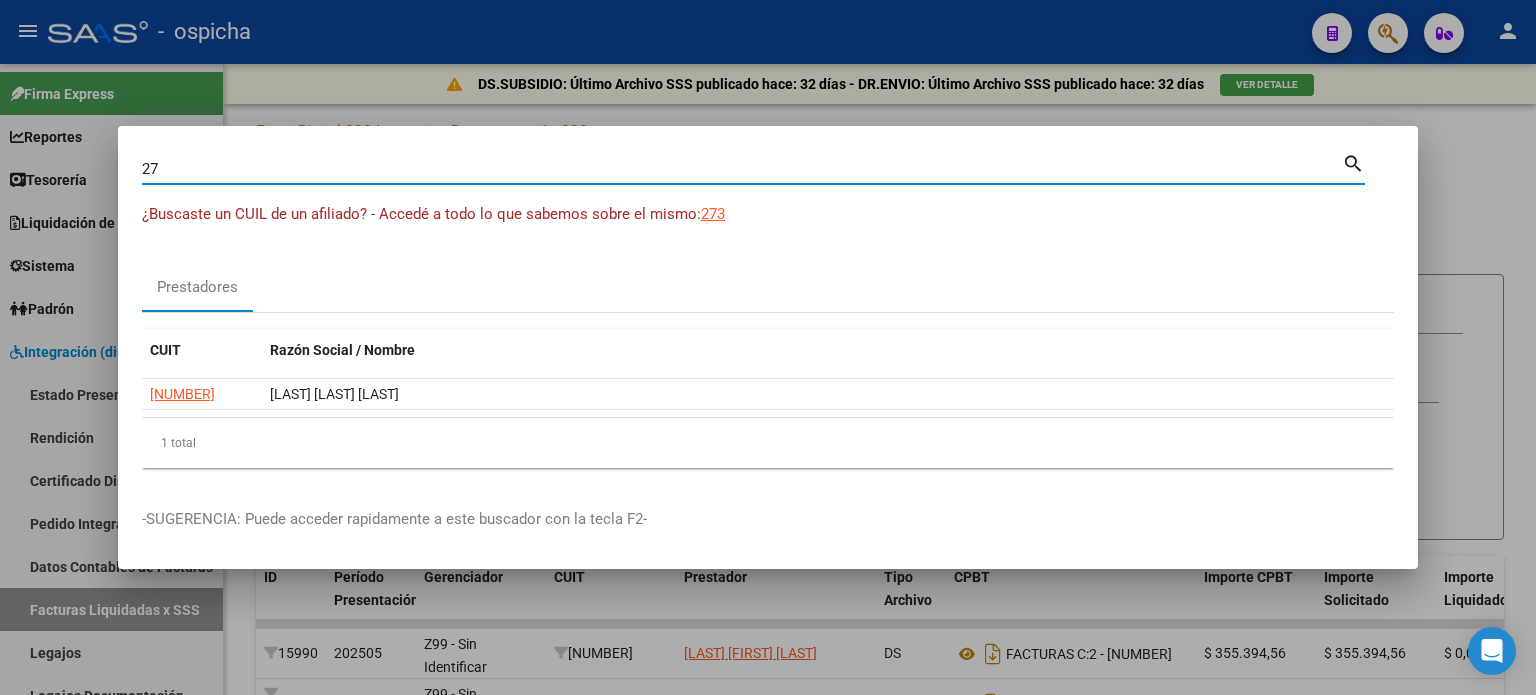 type on "2" 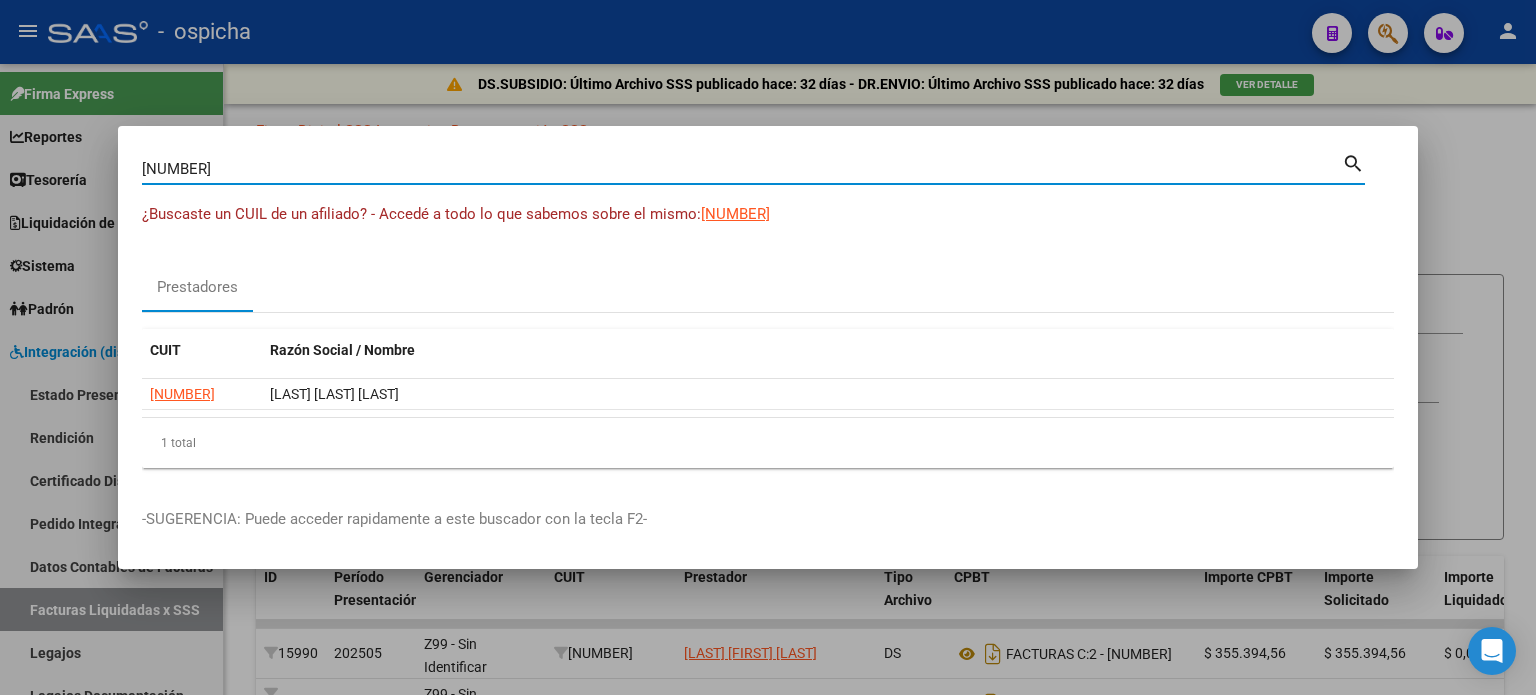 type on "[NUMBER]" 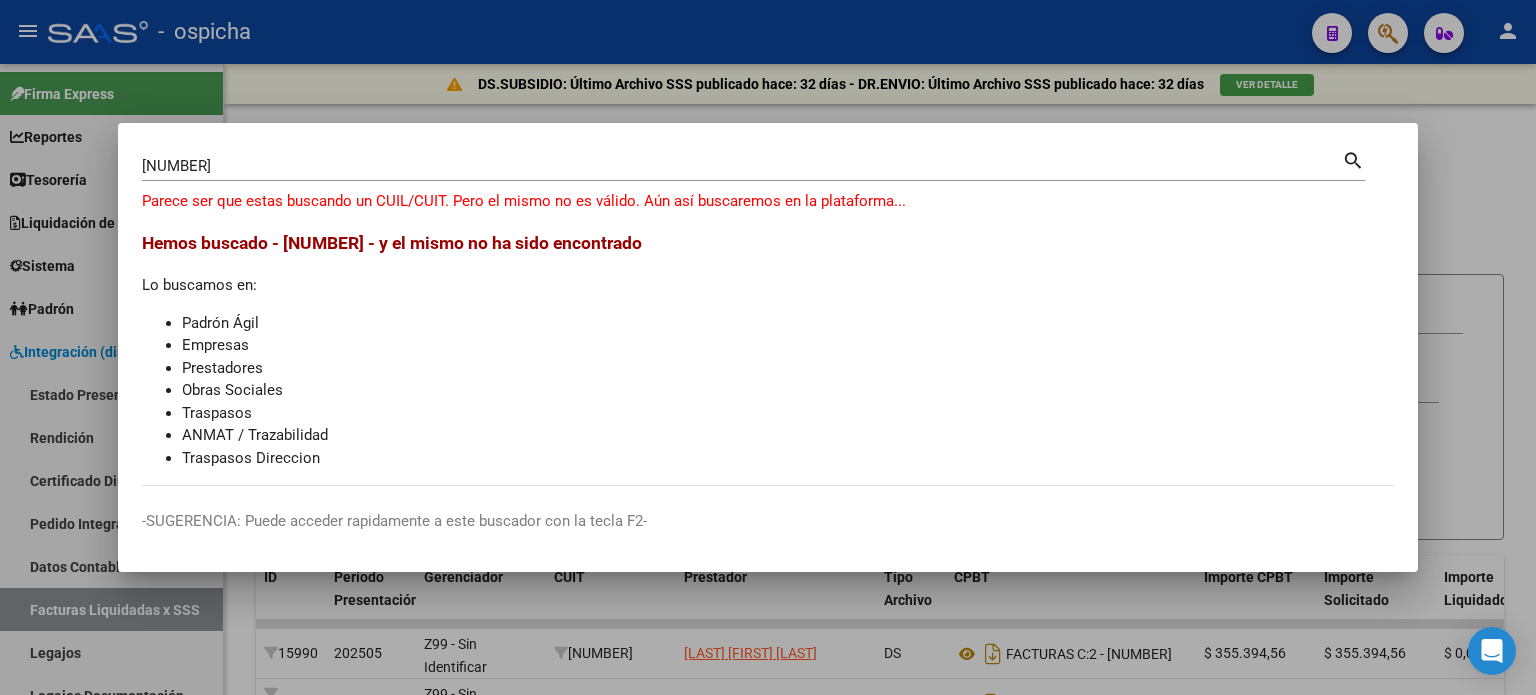 click on "search" at bounding box center (1353, 159) 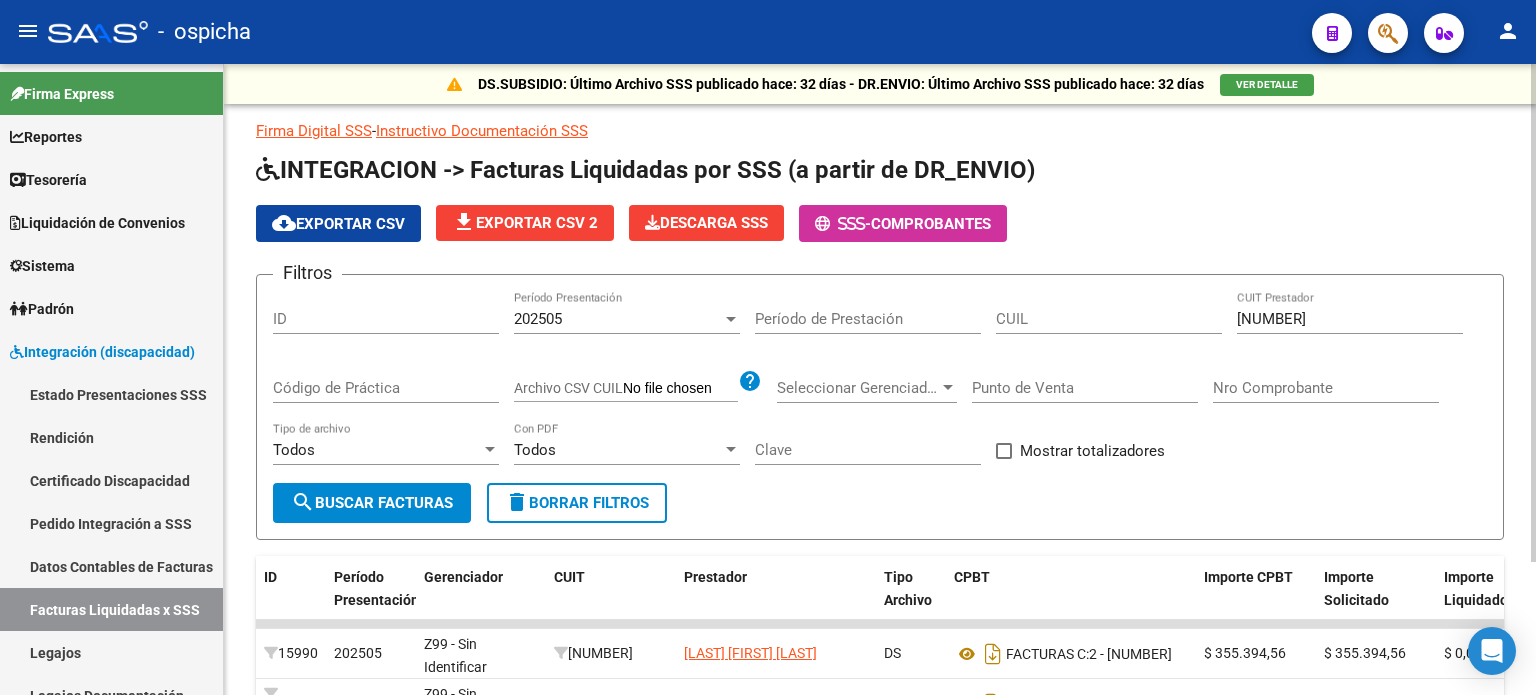 click on "delete  Borrar Filtros" 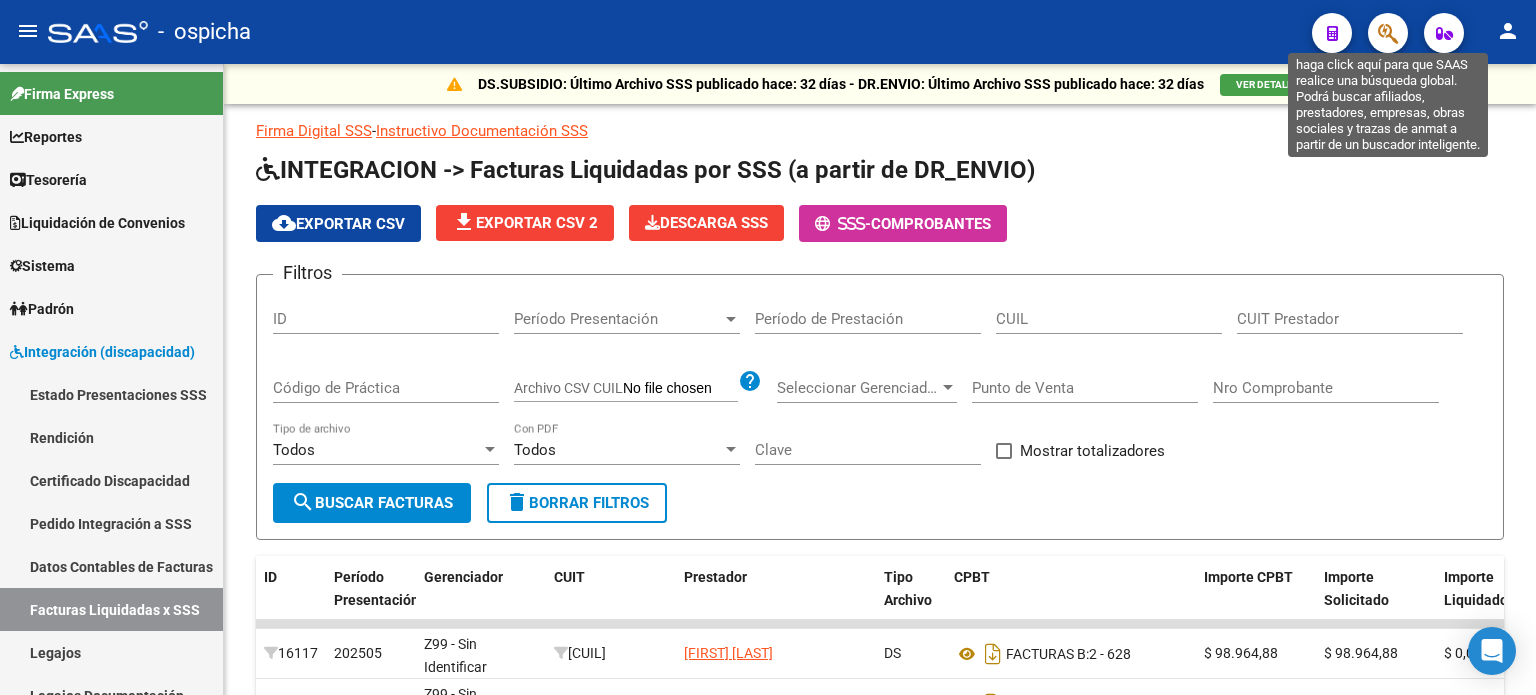 click 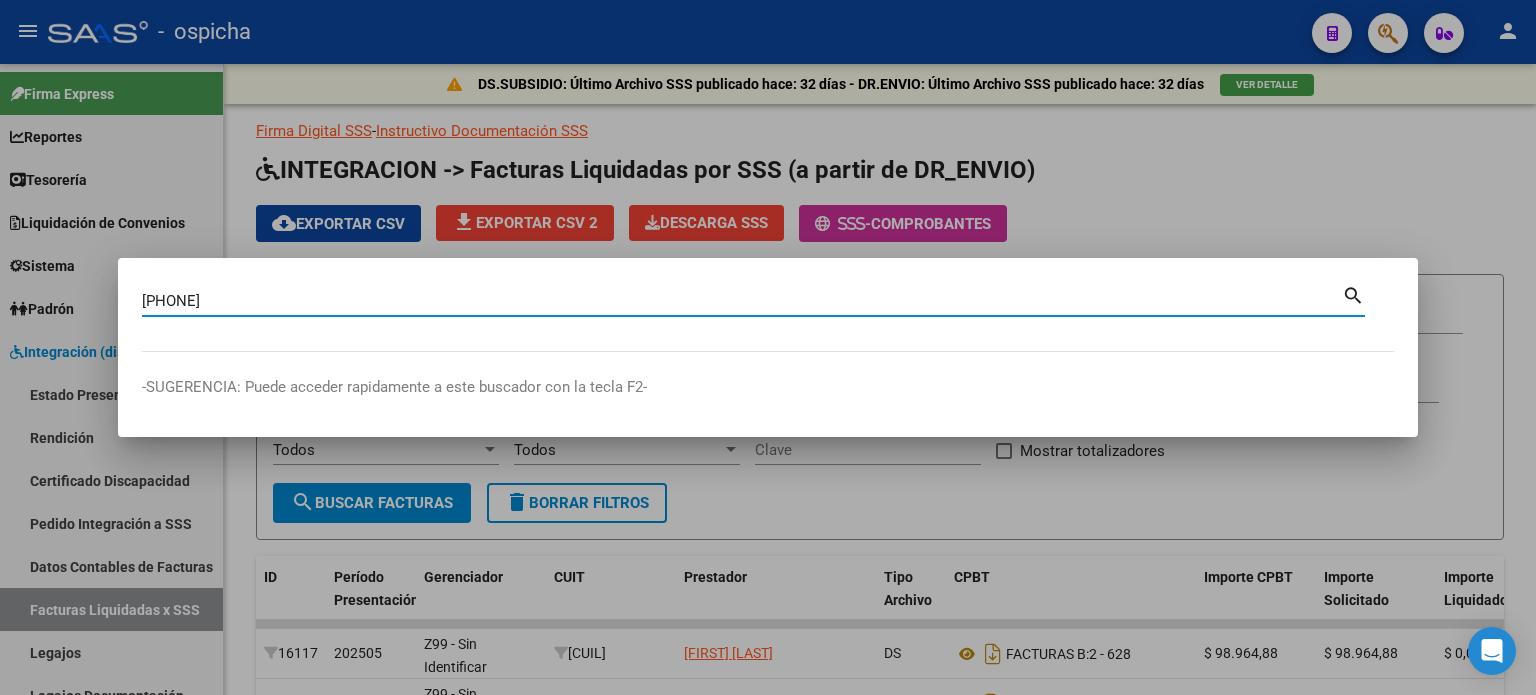 type on "[PHONE]" 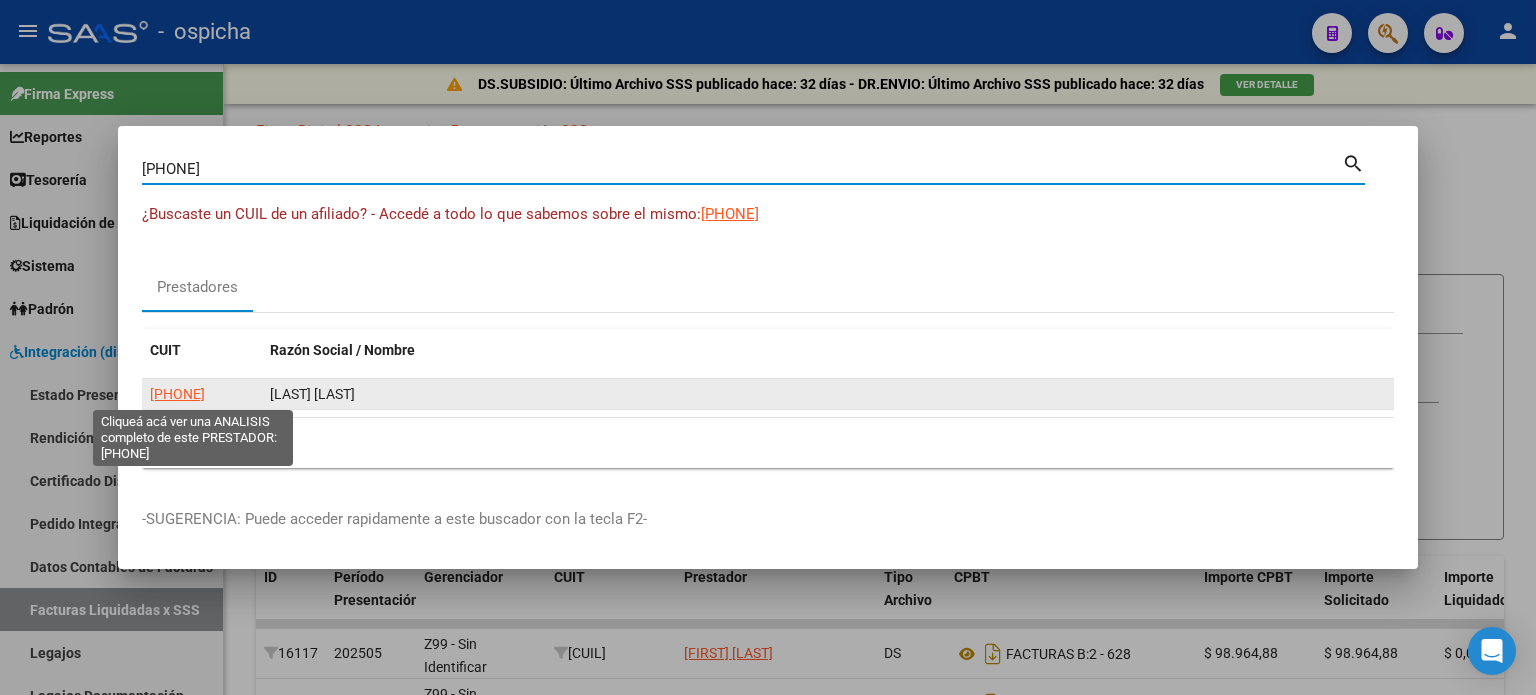 click on "[PHONE]" 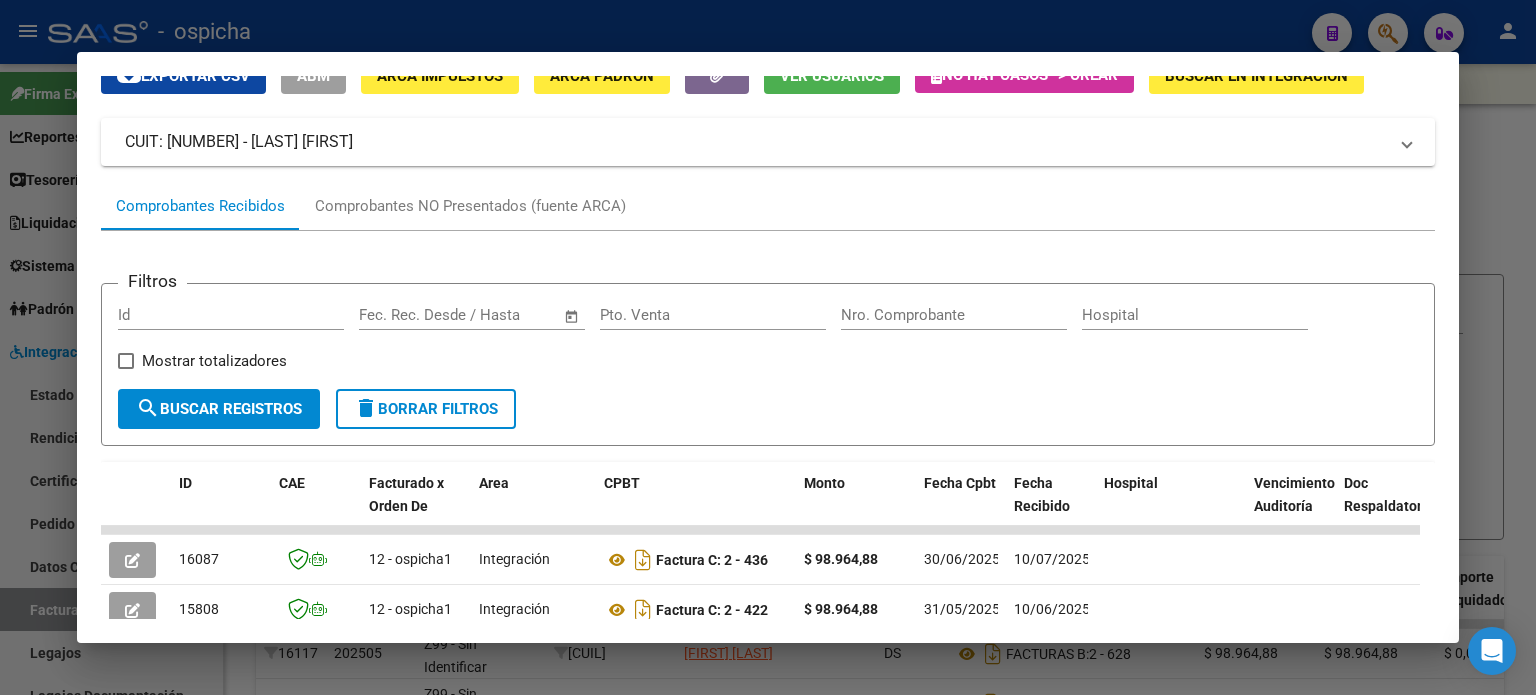 scroll, scrollTop: 290, scrollLeft: 0, axis: vertical 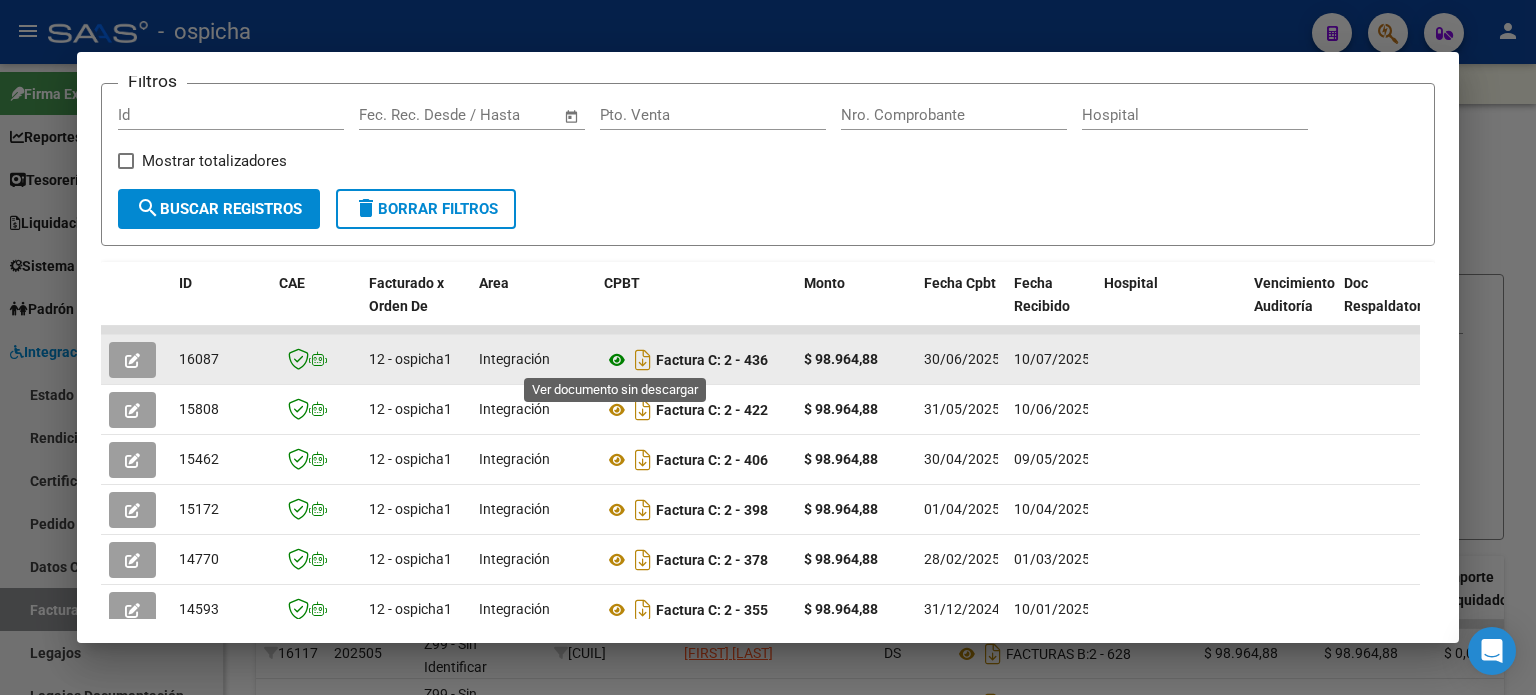 click 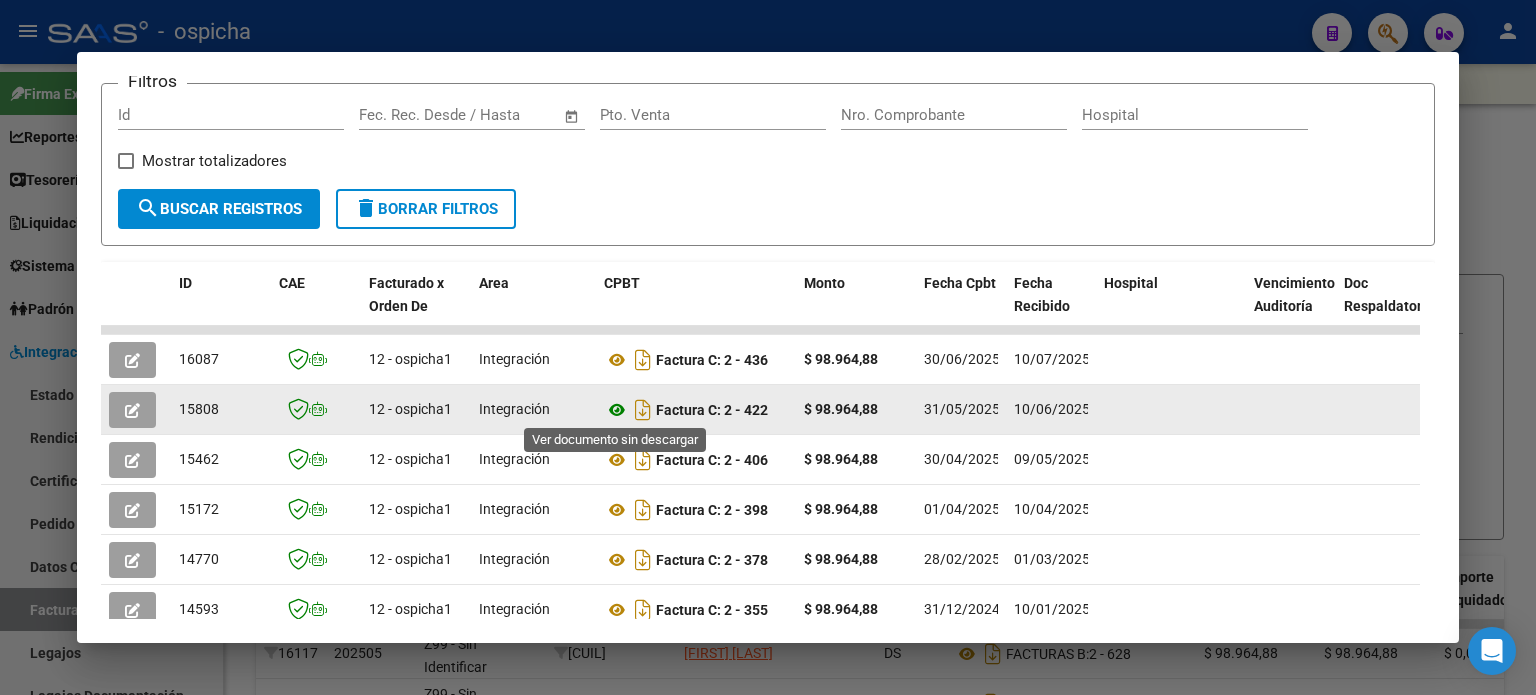 click 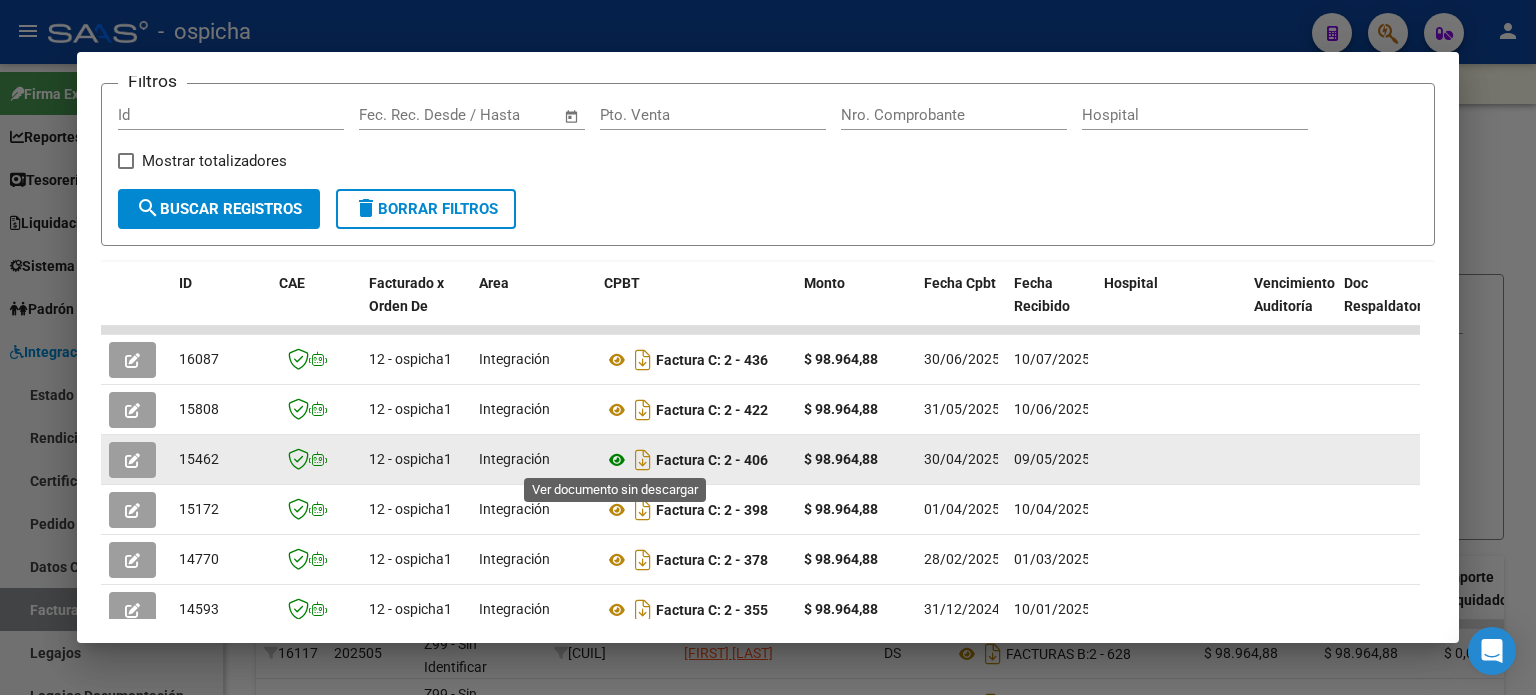click 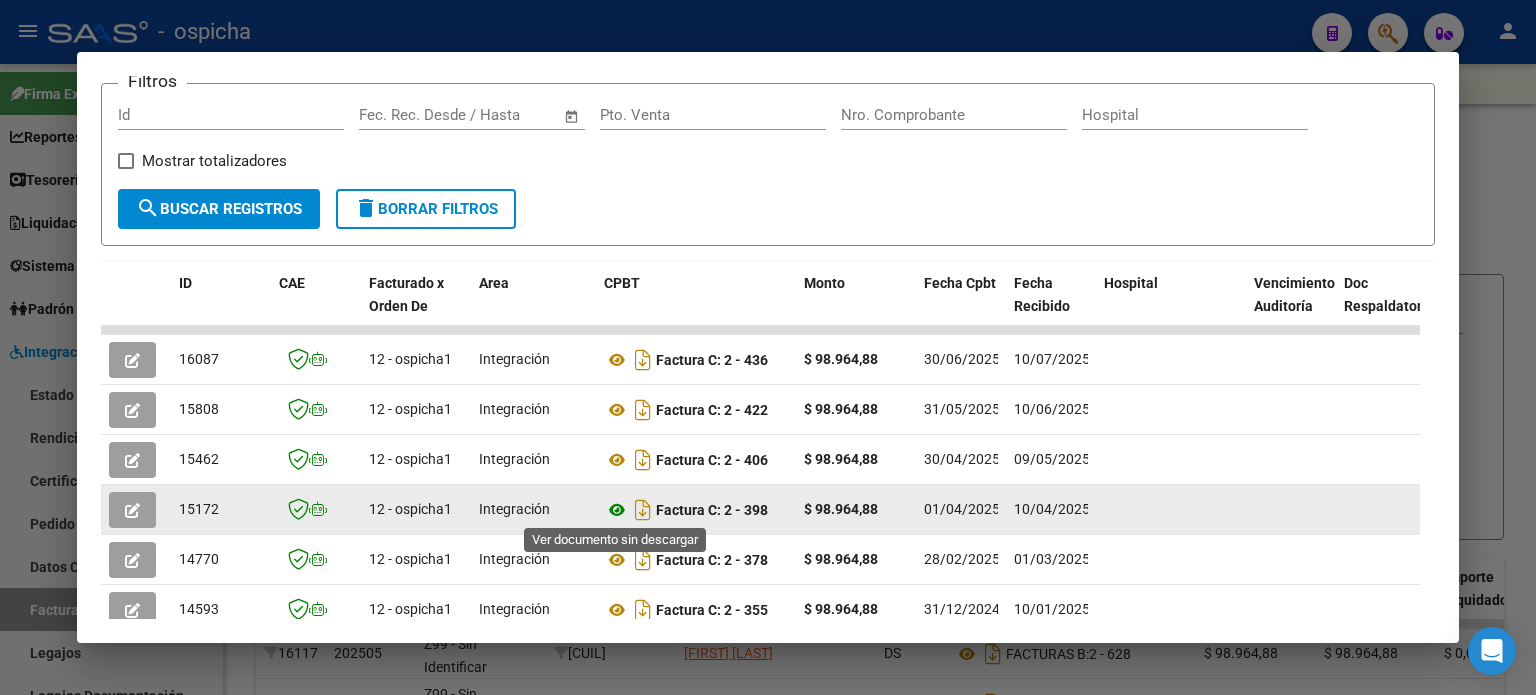click 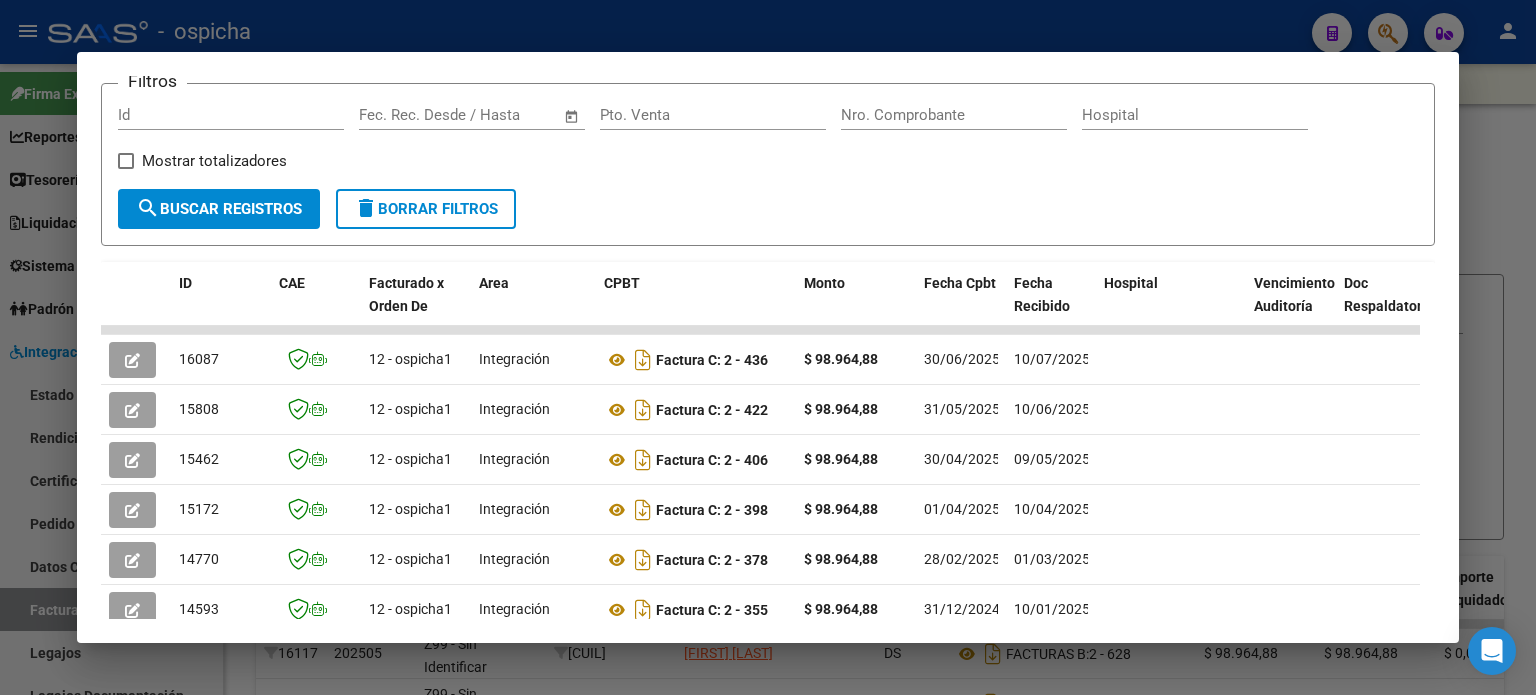 click at bounding box center [768, 347] 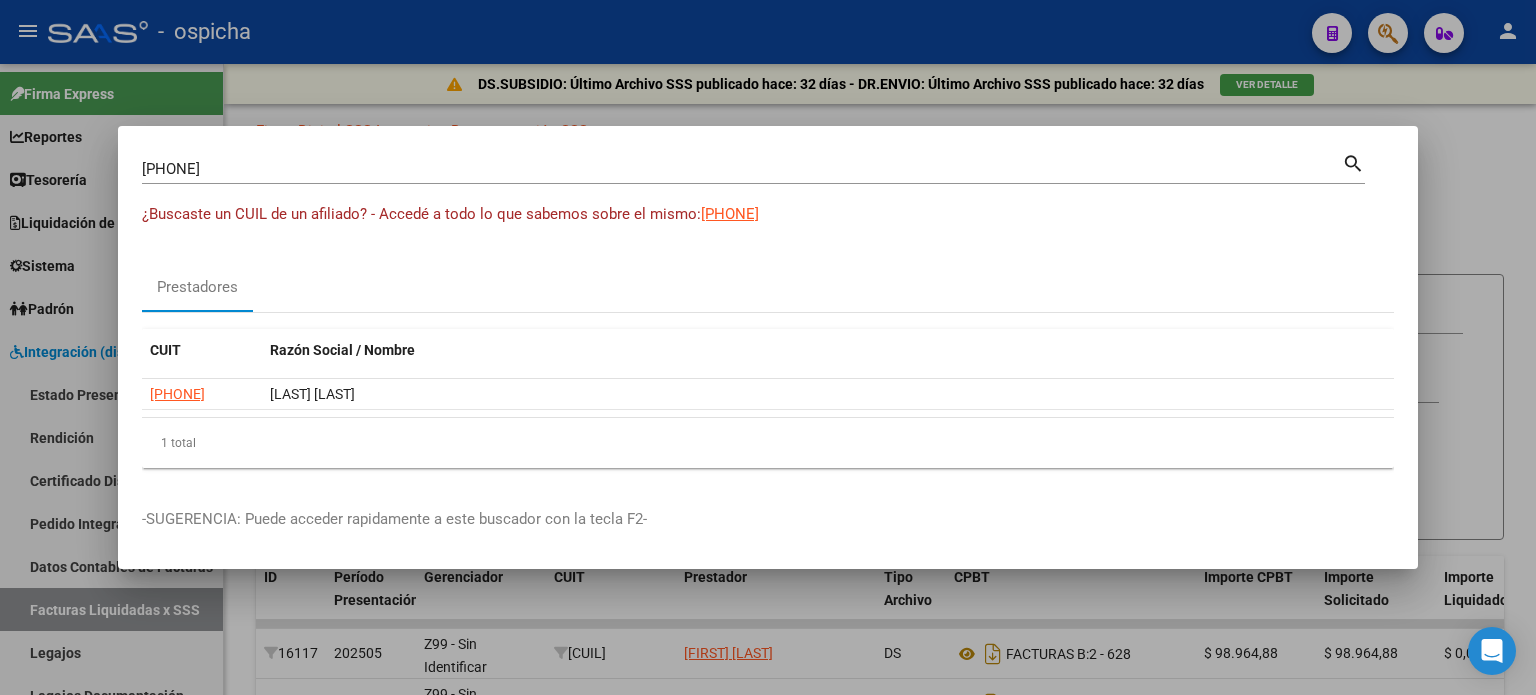 click at bounding box center (768, 347) 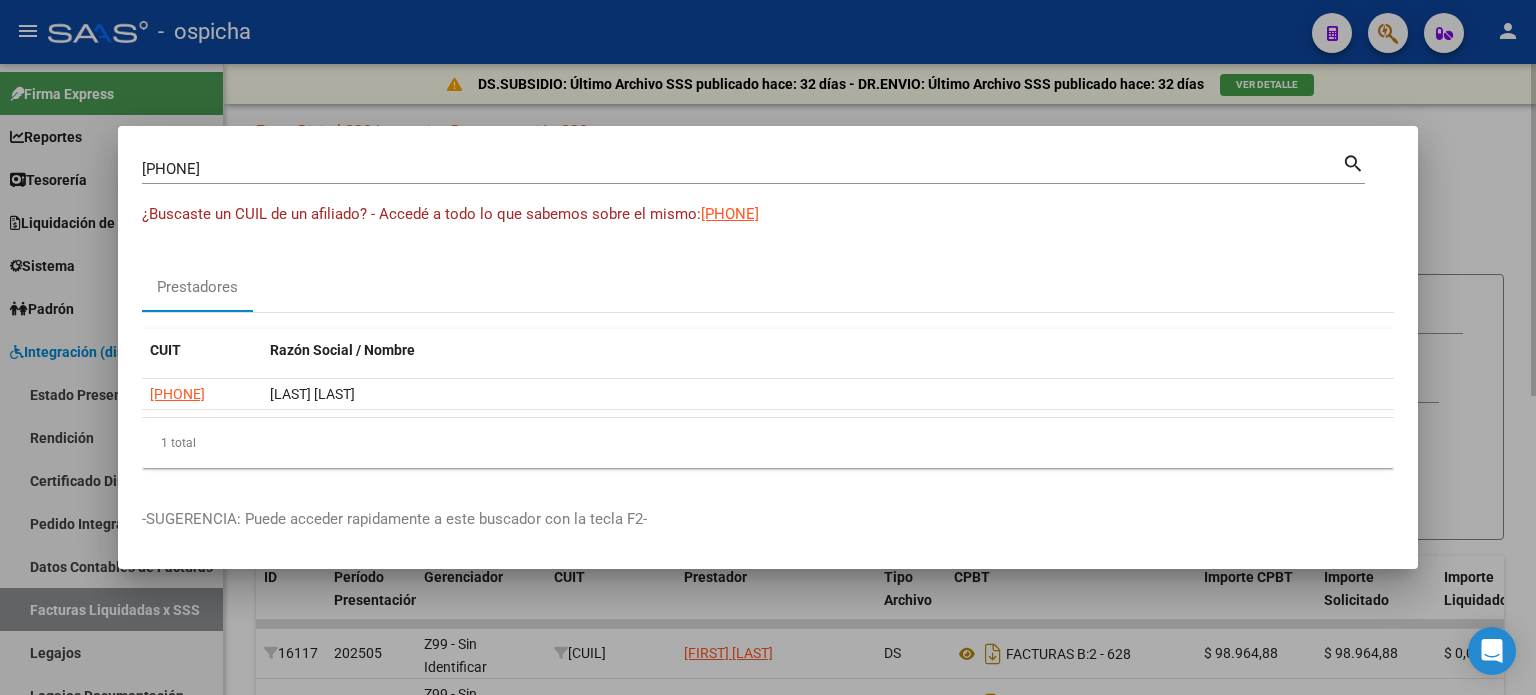 type 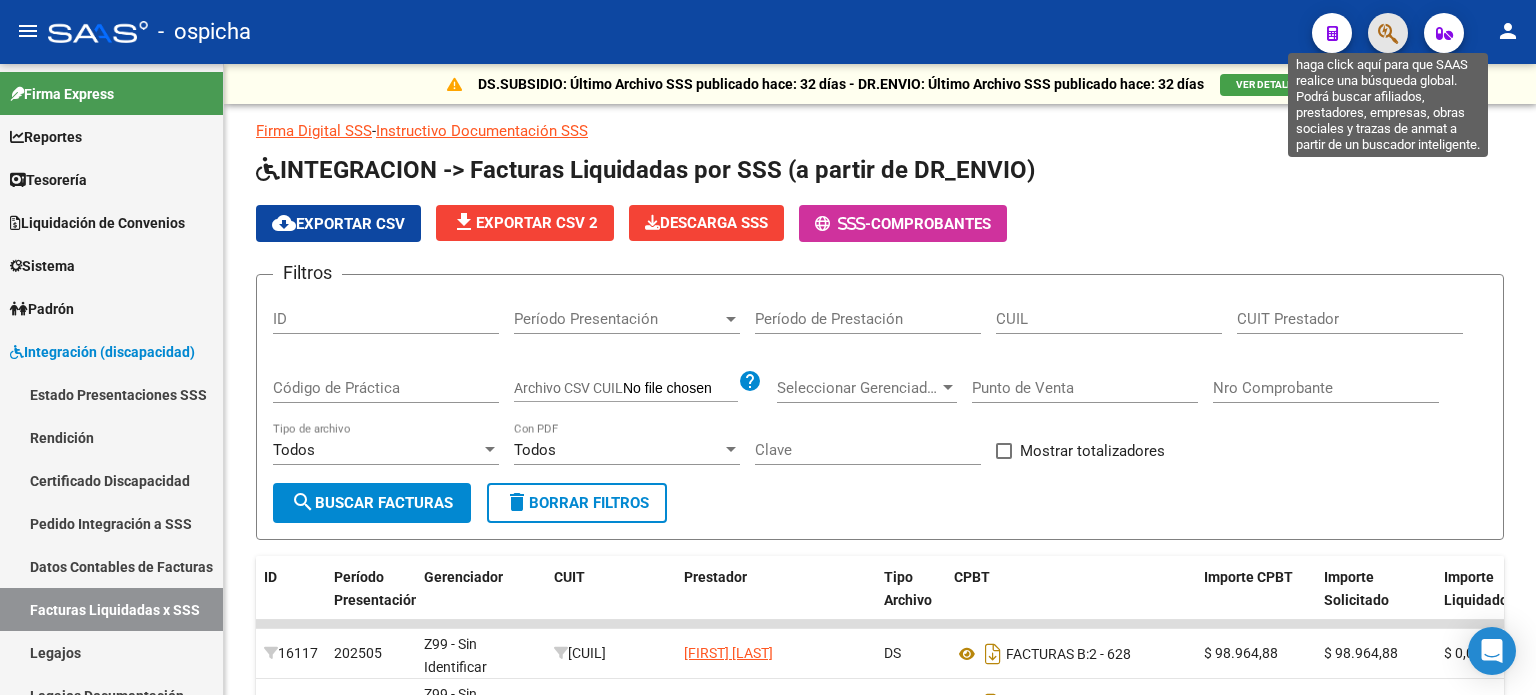 click 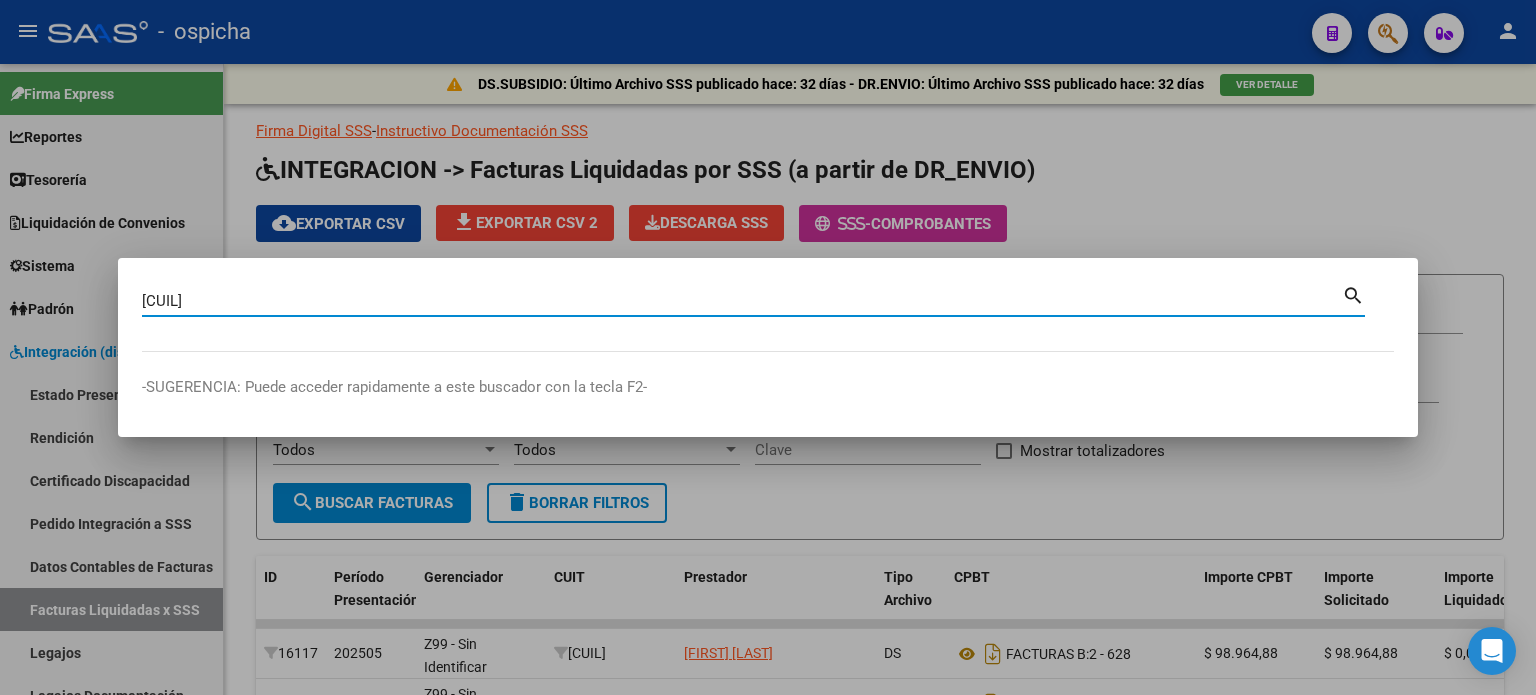 type on "[CUIL]" 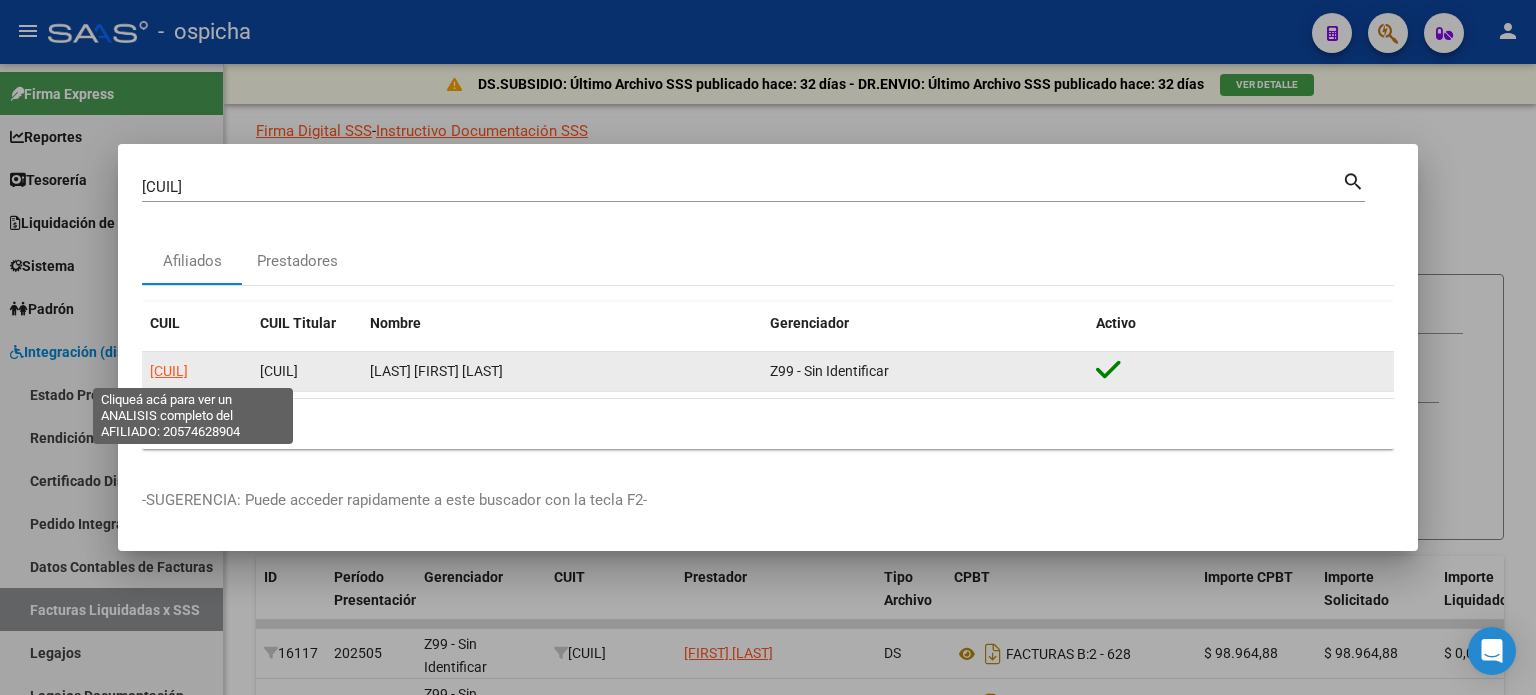 click on "[CUIL]" 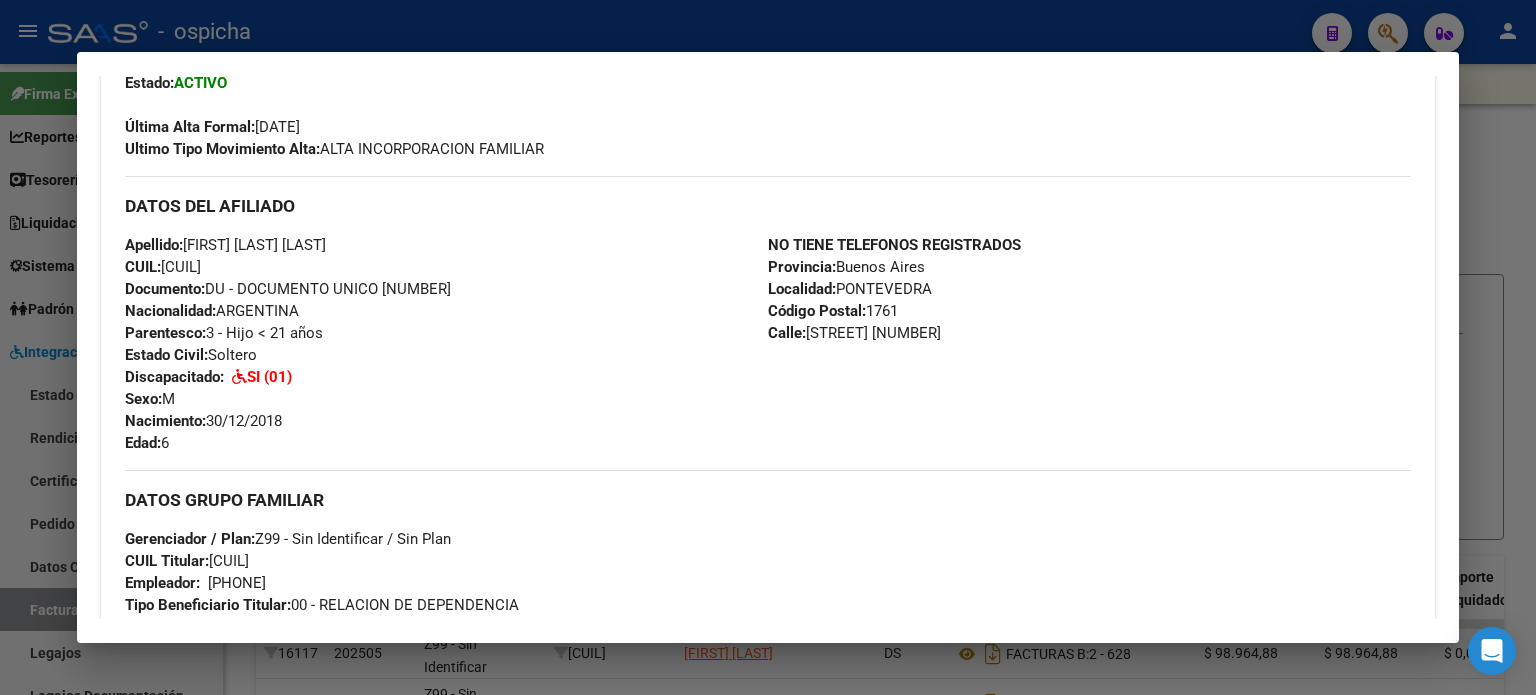 scroll, scrollTop: 400, scrollLeft: 0, axis: vertical 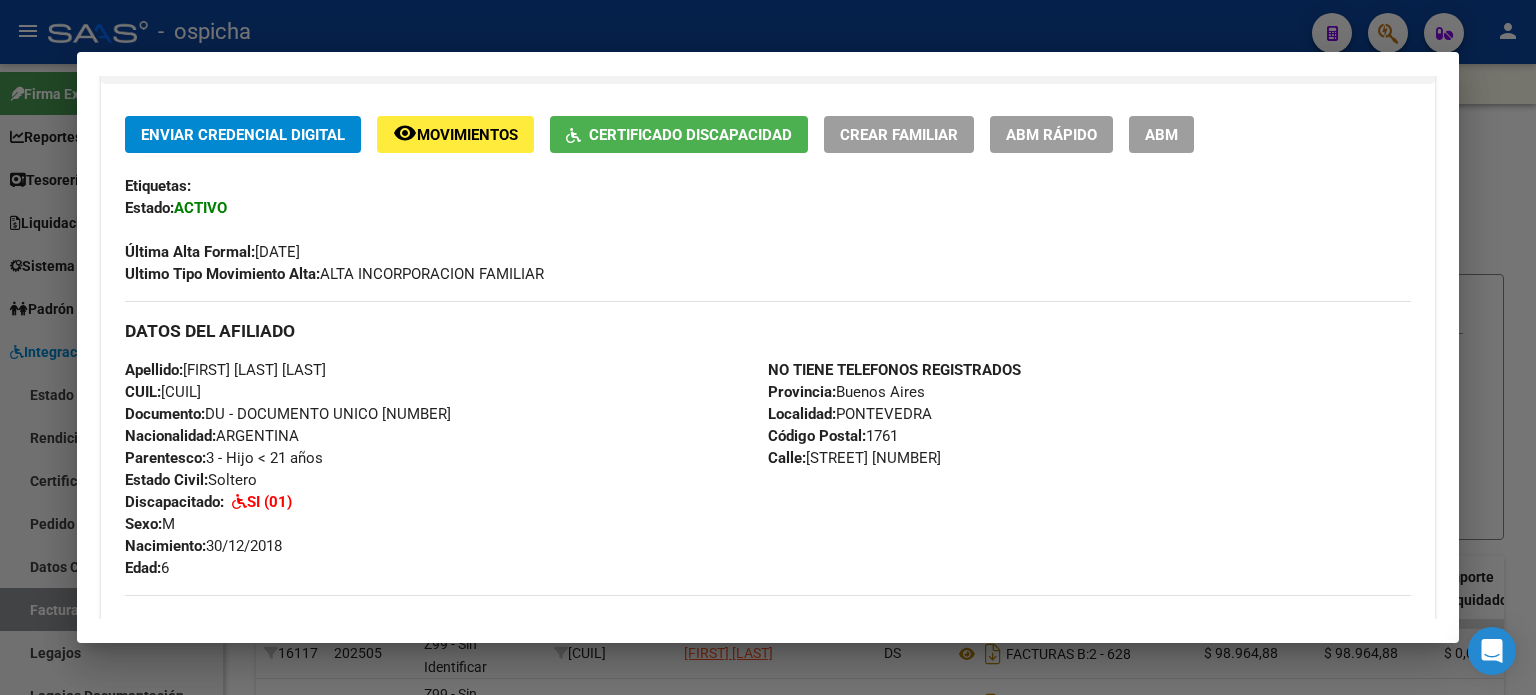 click at bounding box center (768, 347) 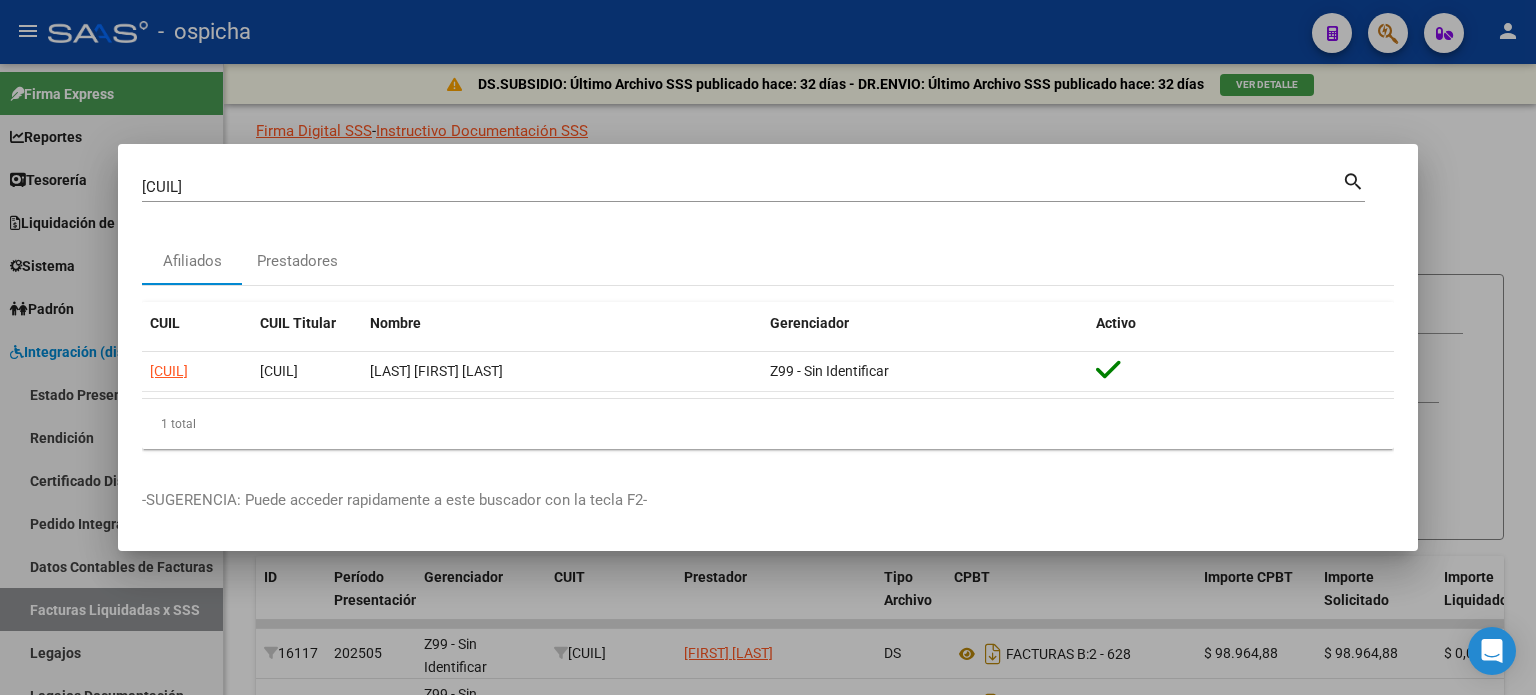 click at bounding box center (768, 347) 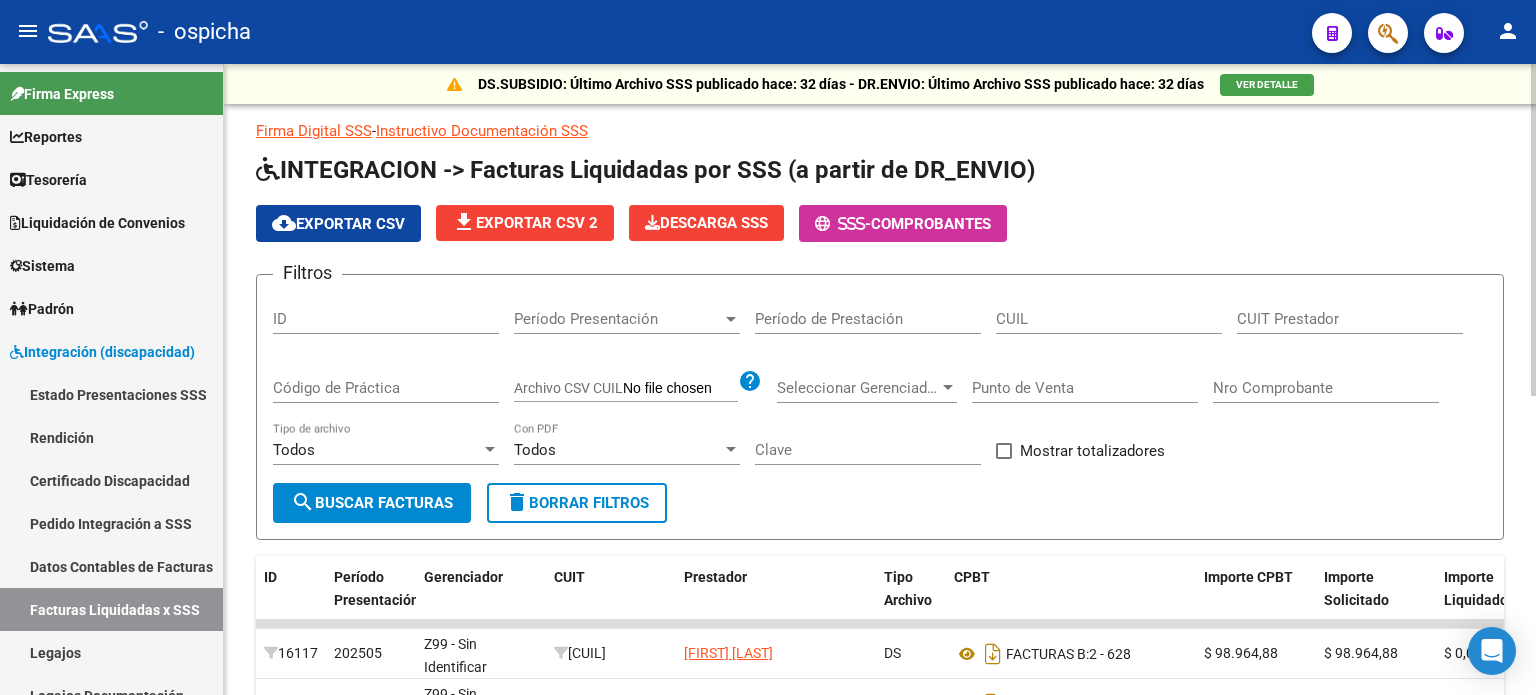 click on "delete  Borrar Filtros" 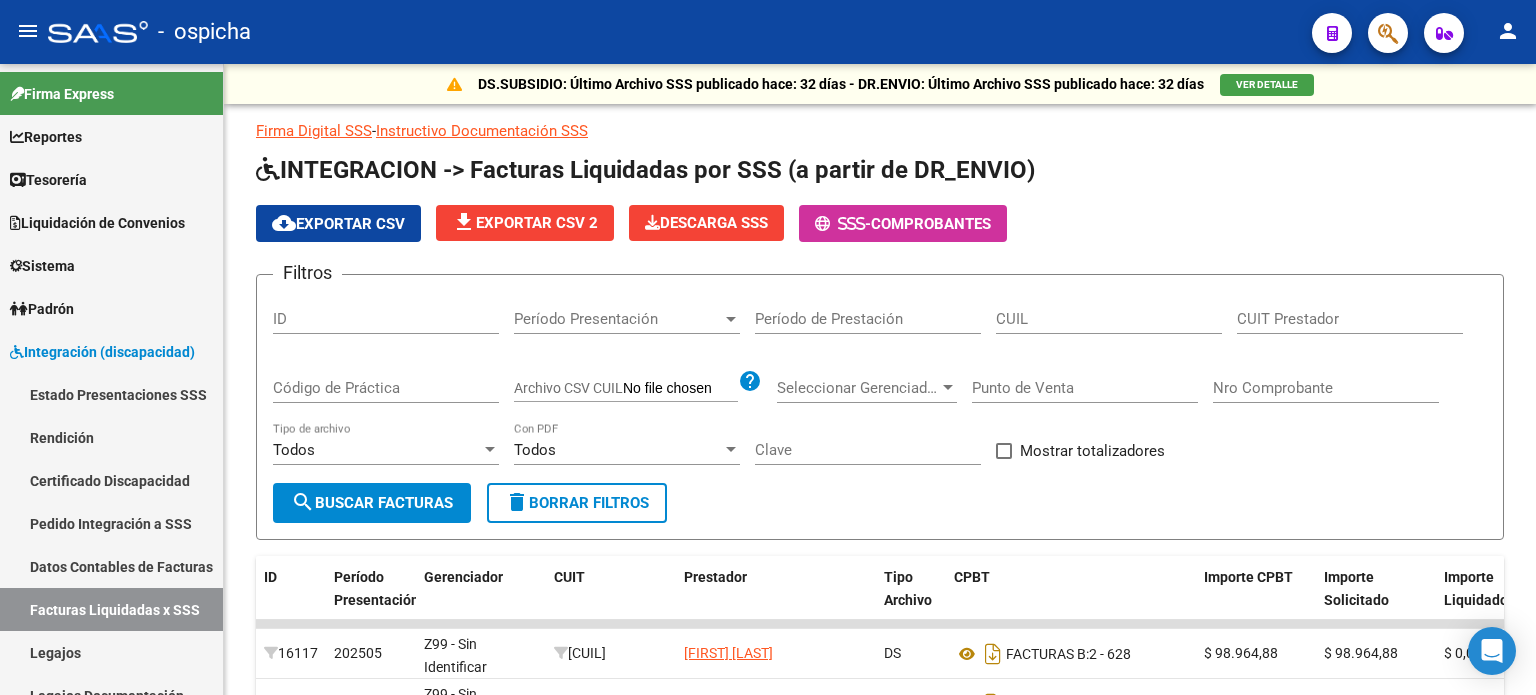 click 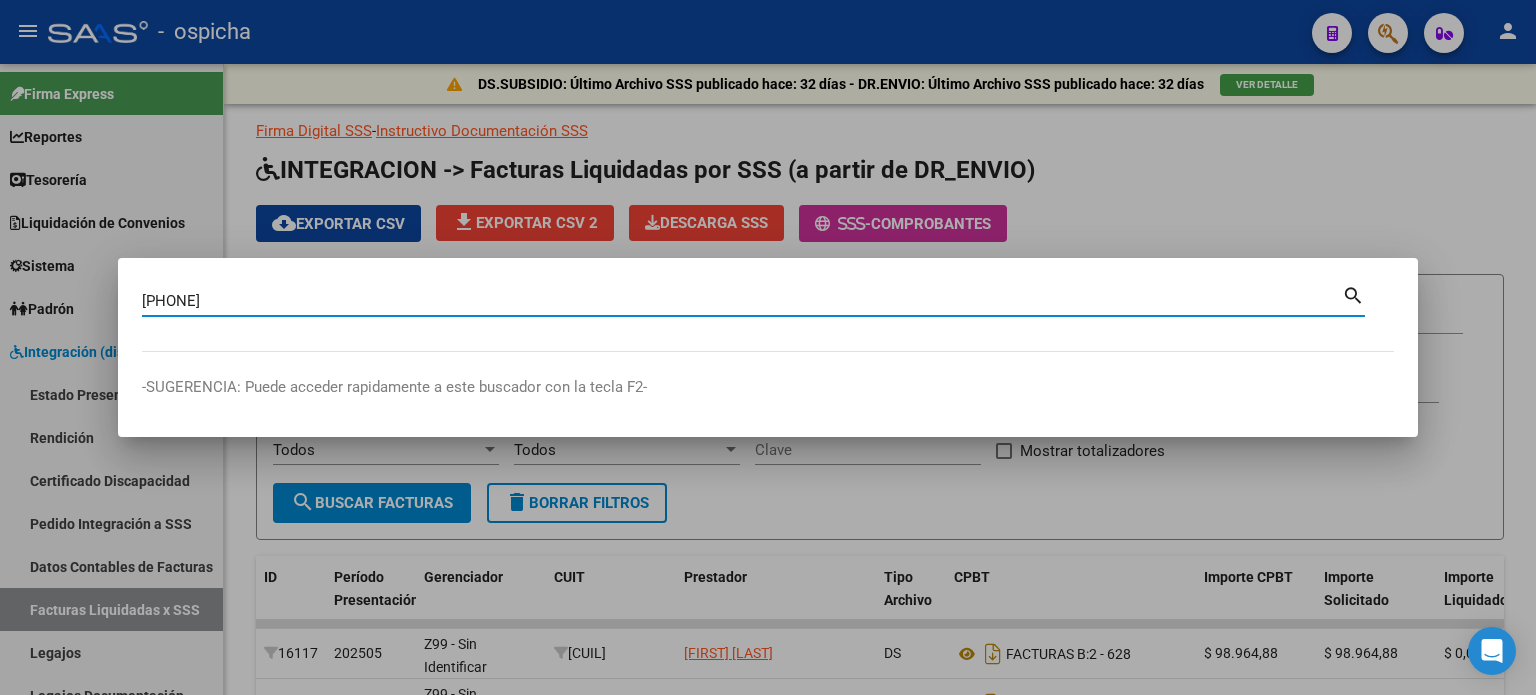 type on "[PHONE]" 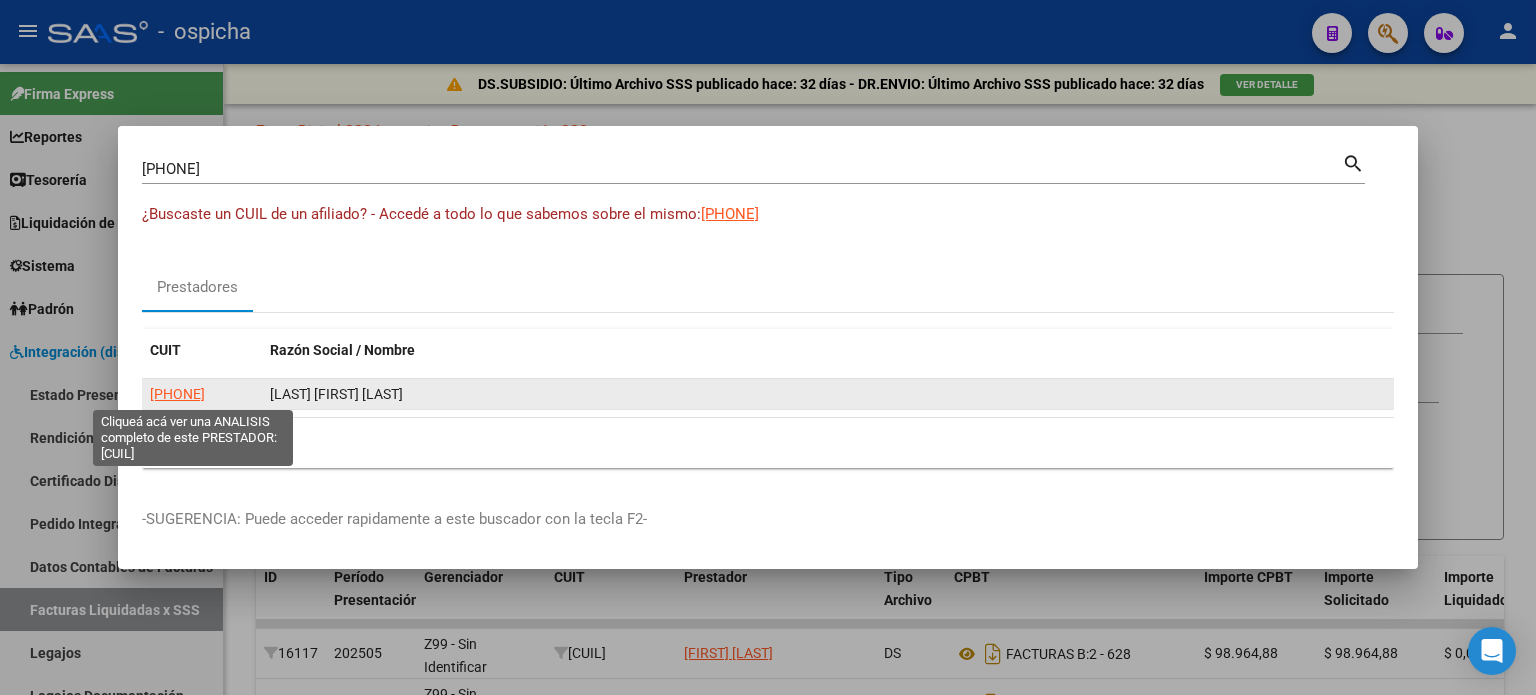 click on "[PHONE]" 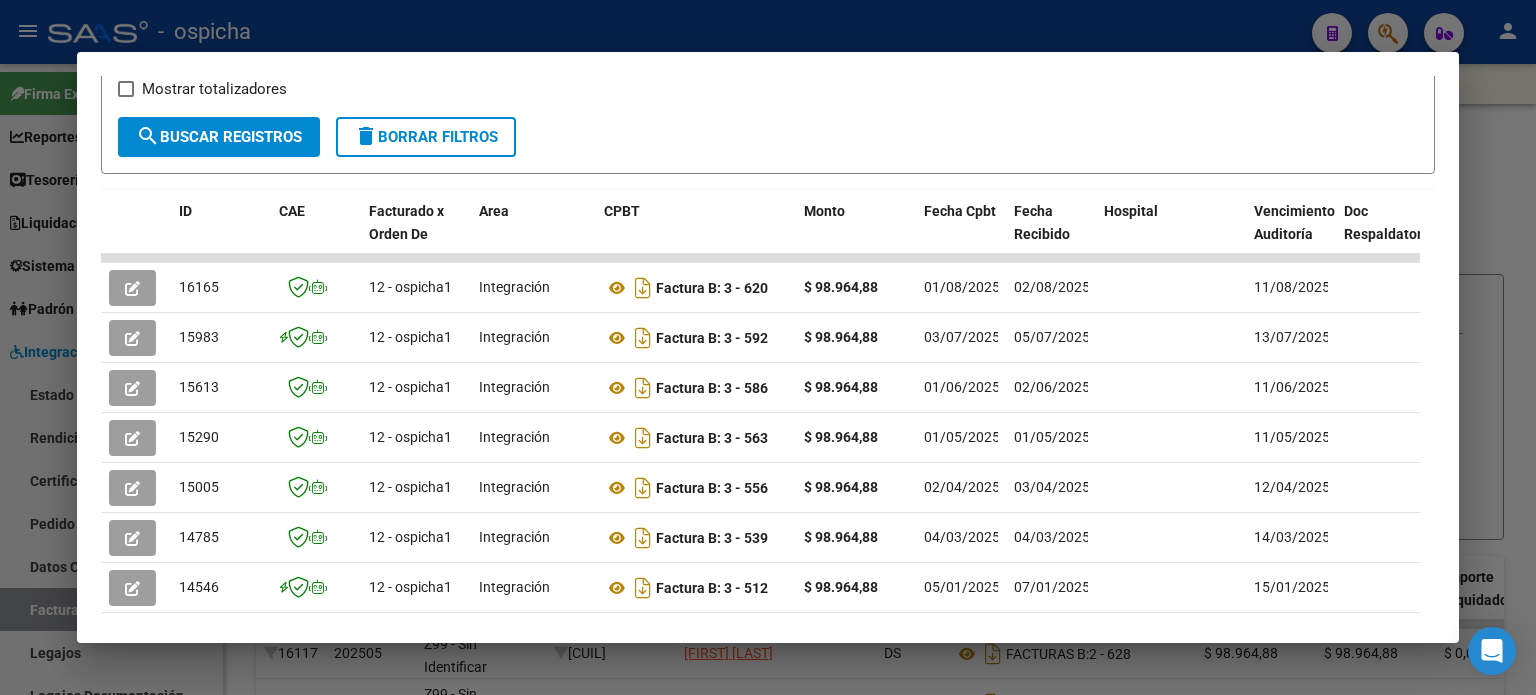 scroll, scrollTop: 390, scrollLeft: 0, axis: vertical 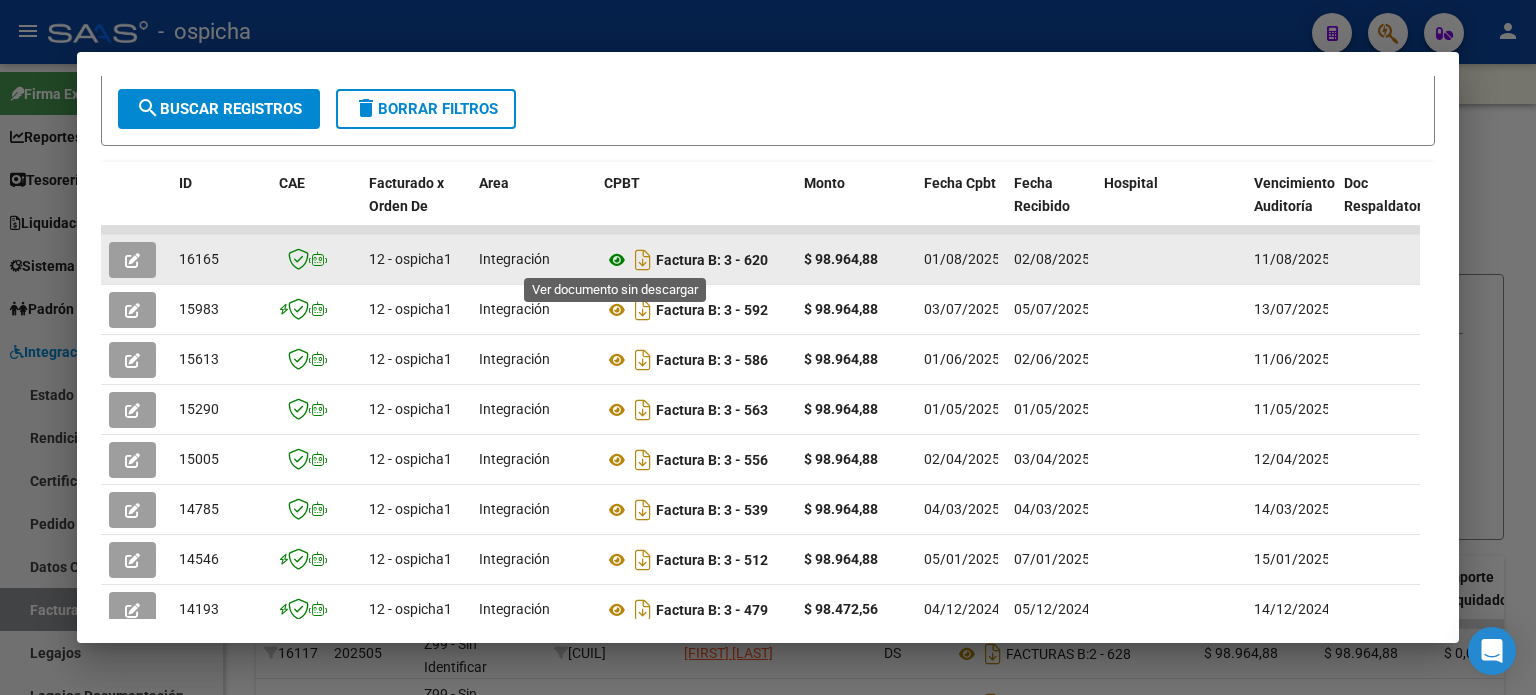 click 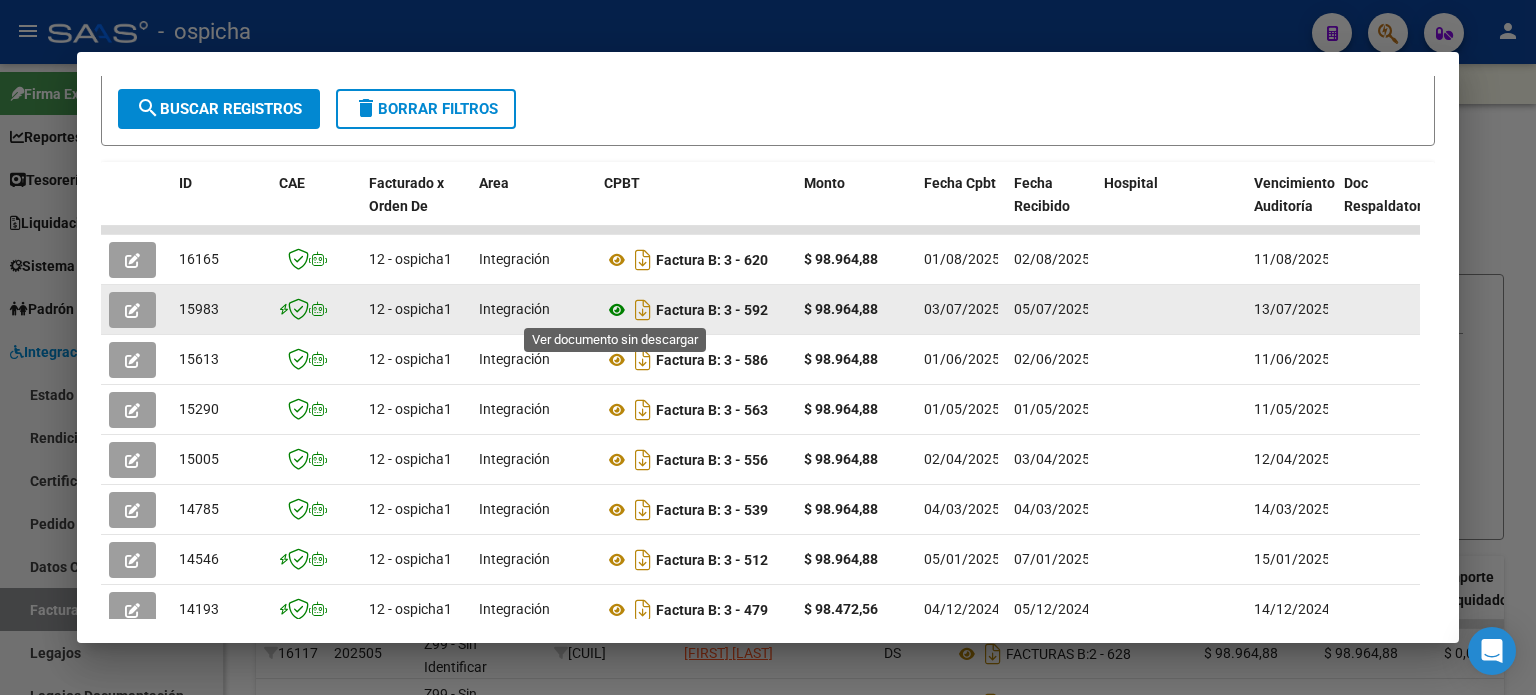click 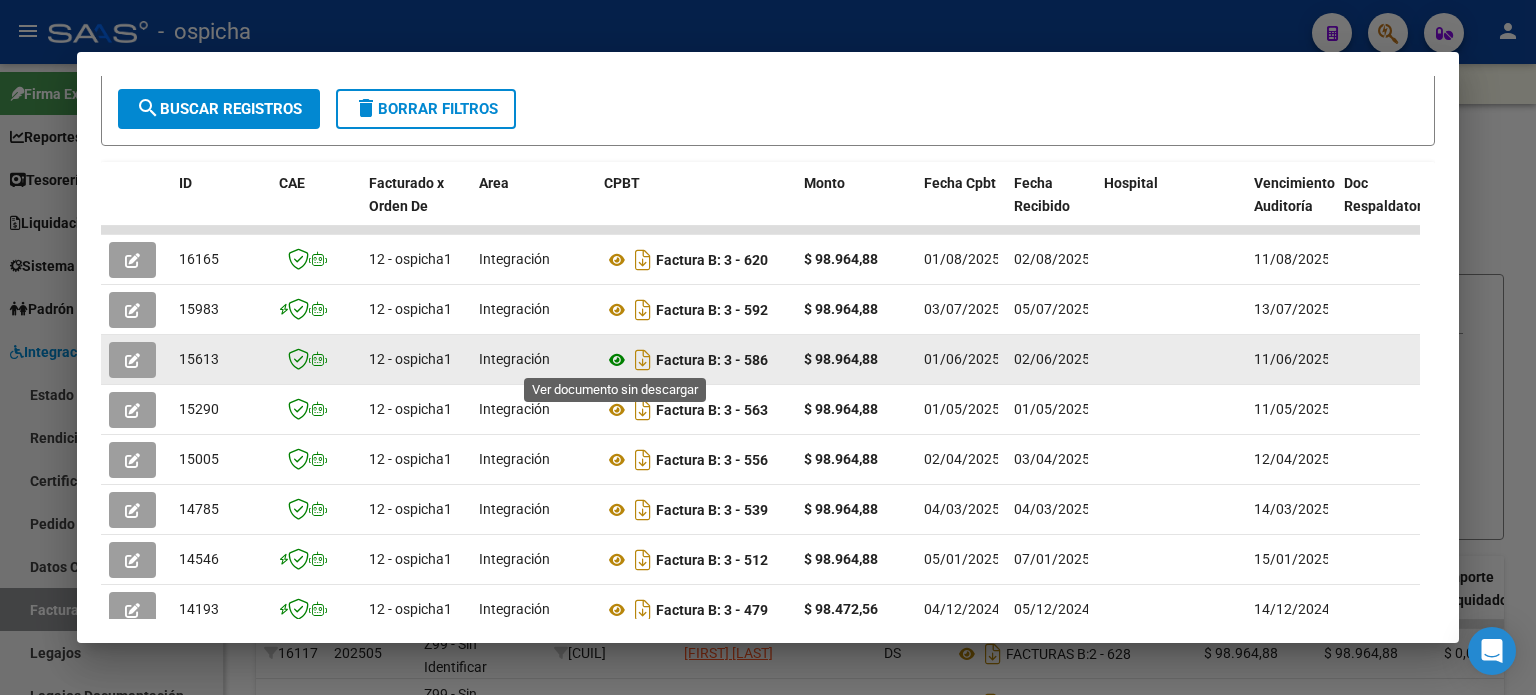 click 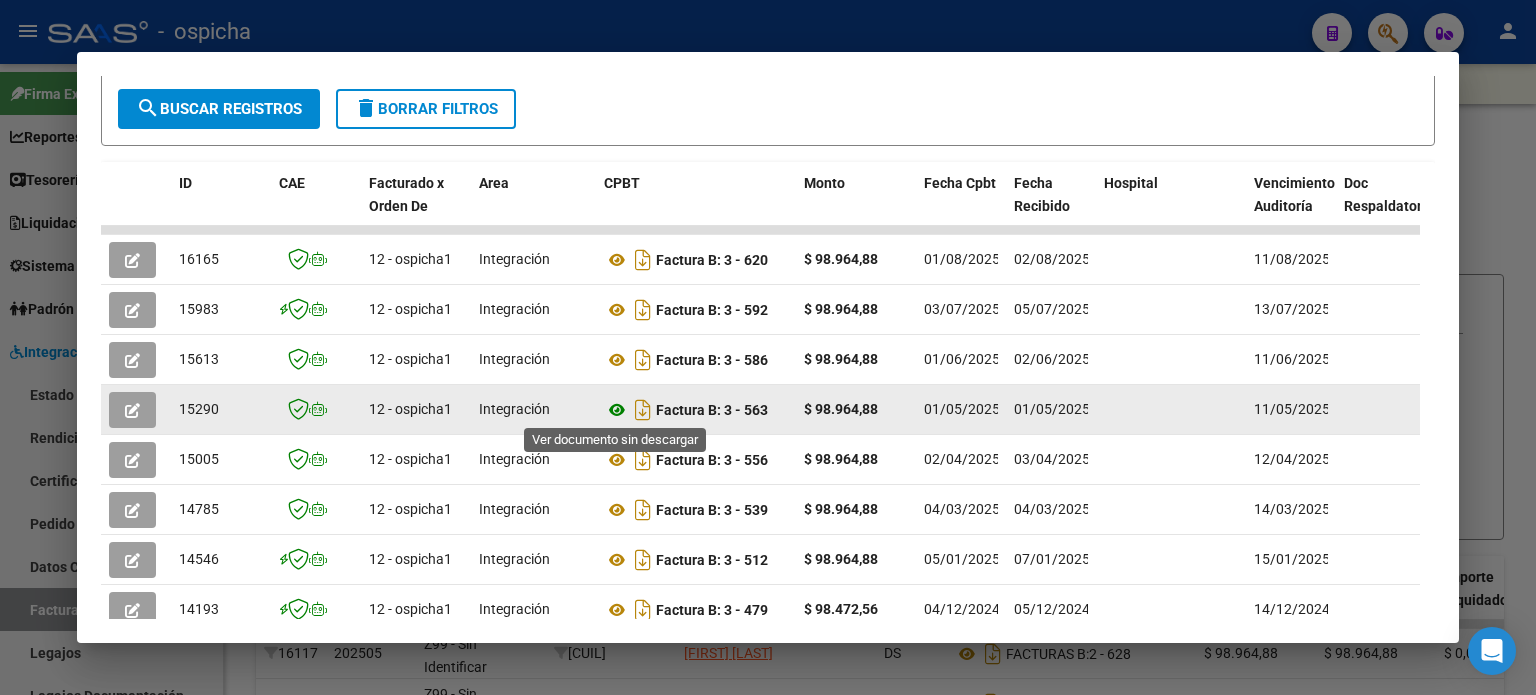 click 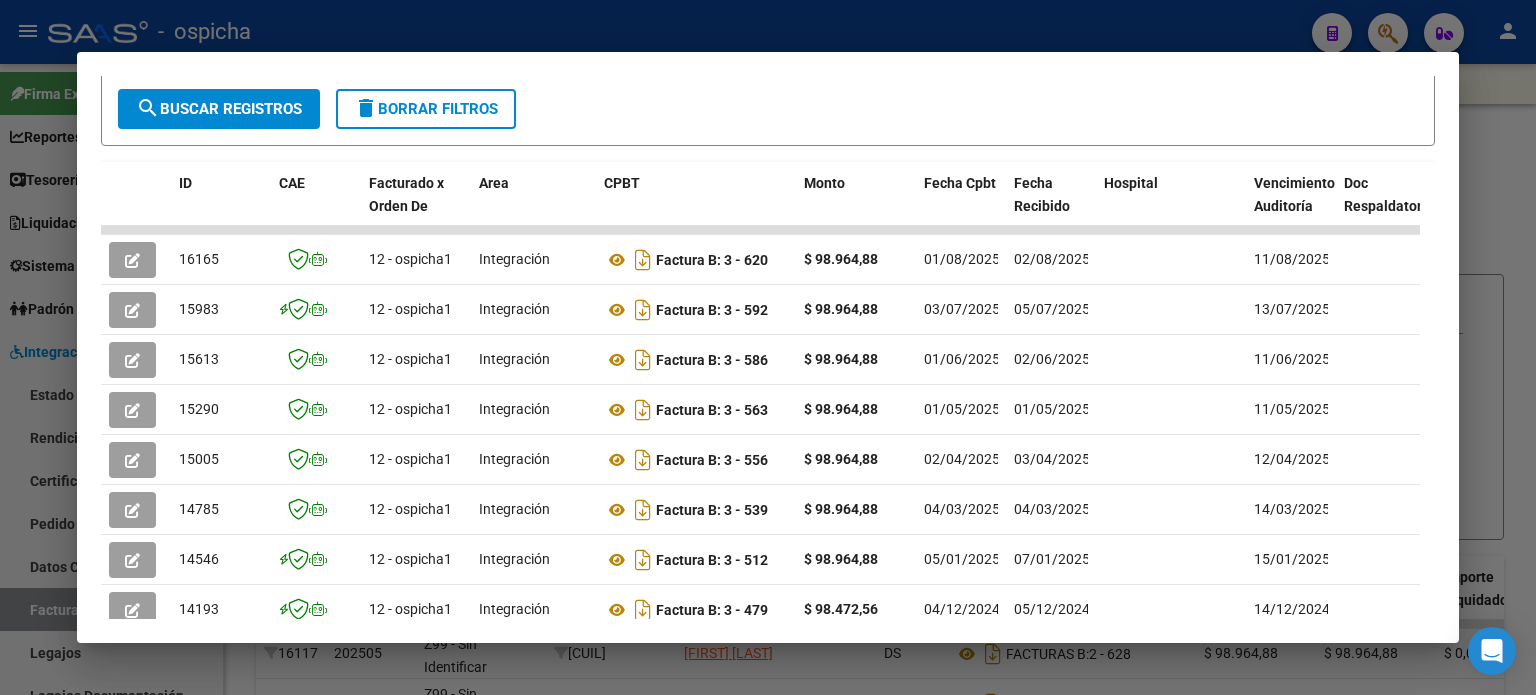 scroll, scrollTop: 190, scrollLeft: 0, axis: vertical 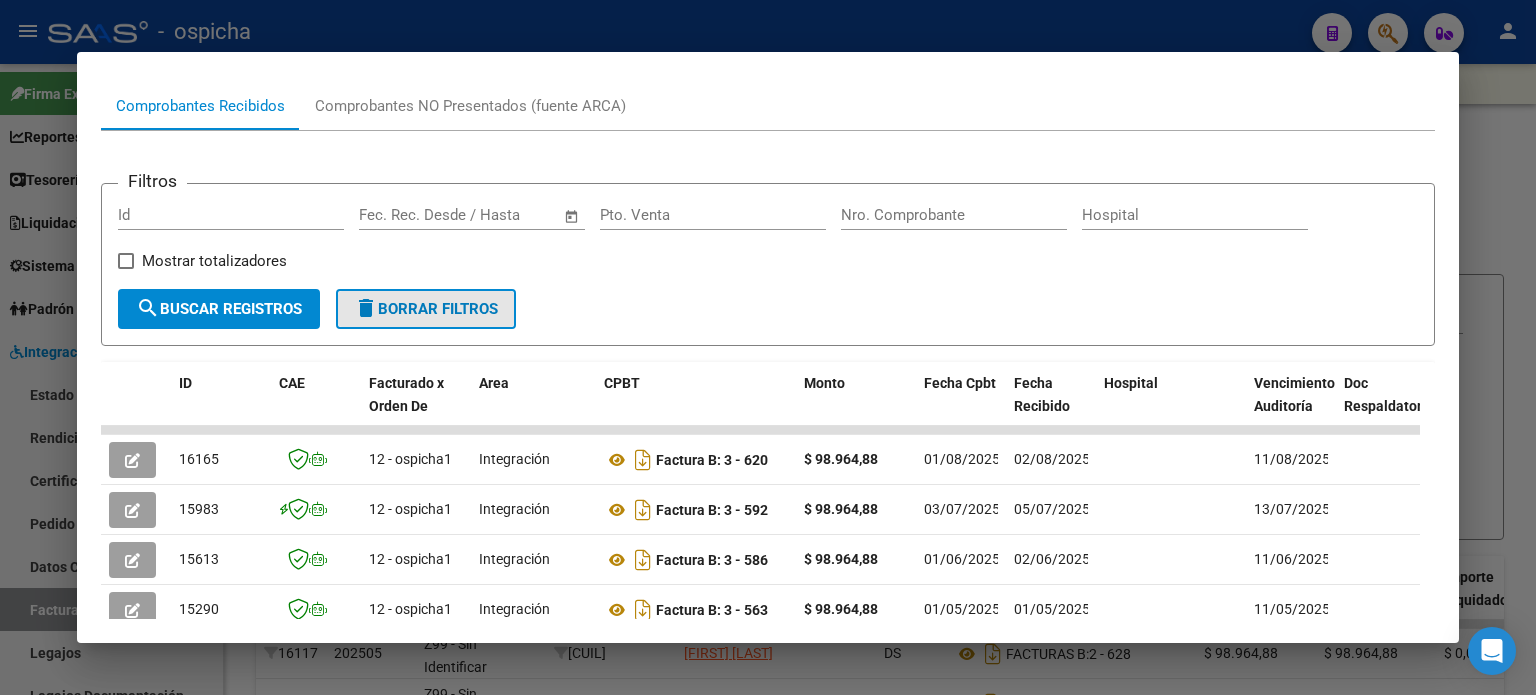click on "delete  Borrar Filtros" at bounding box center (426, 309) 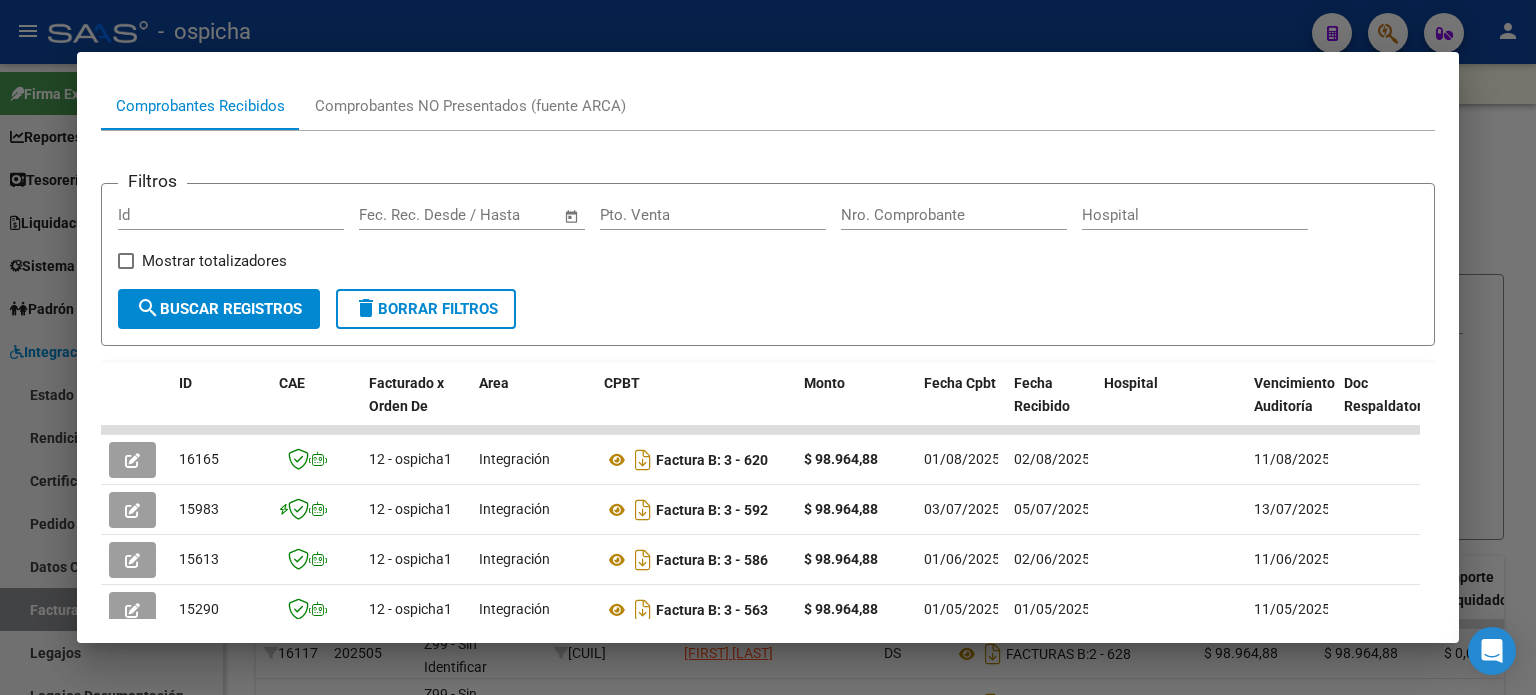 click at bounding box center [768, 347] 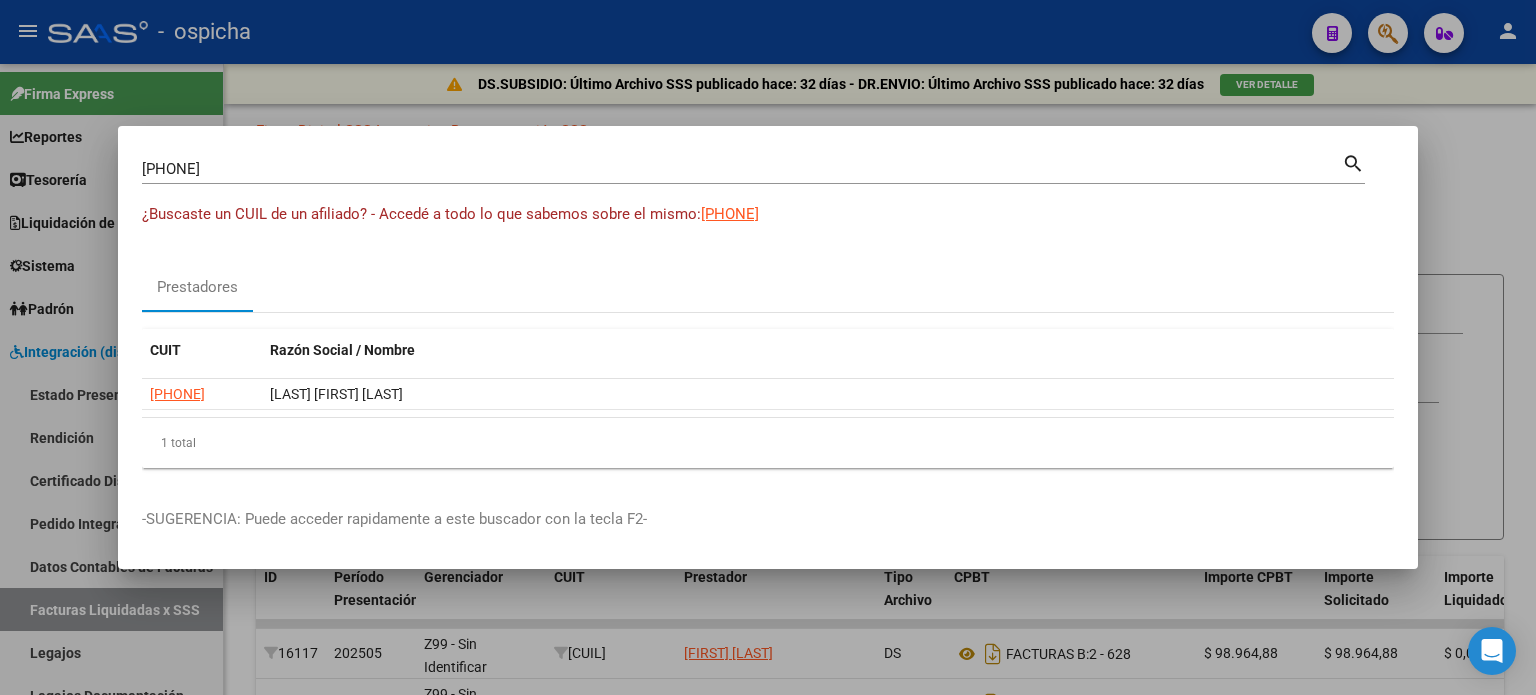 click at bounding box center (768, 347) 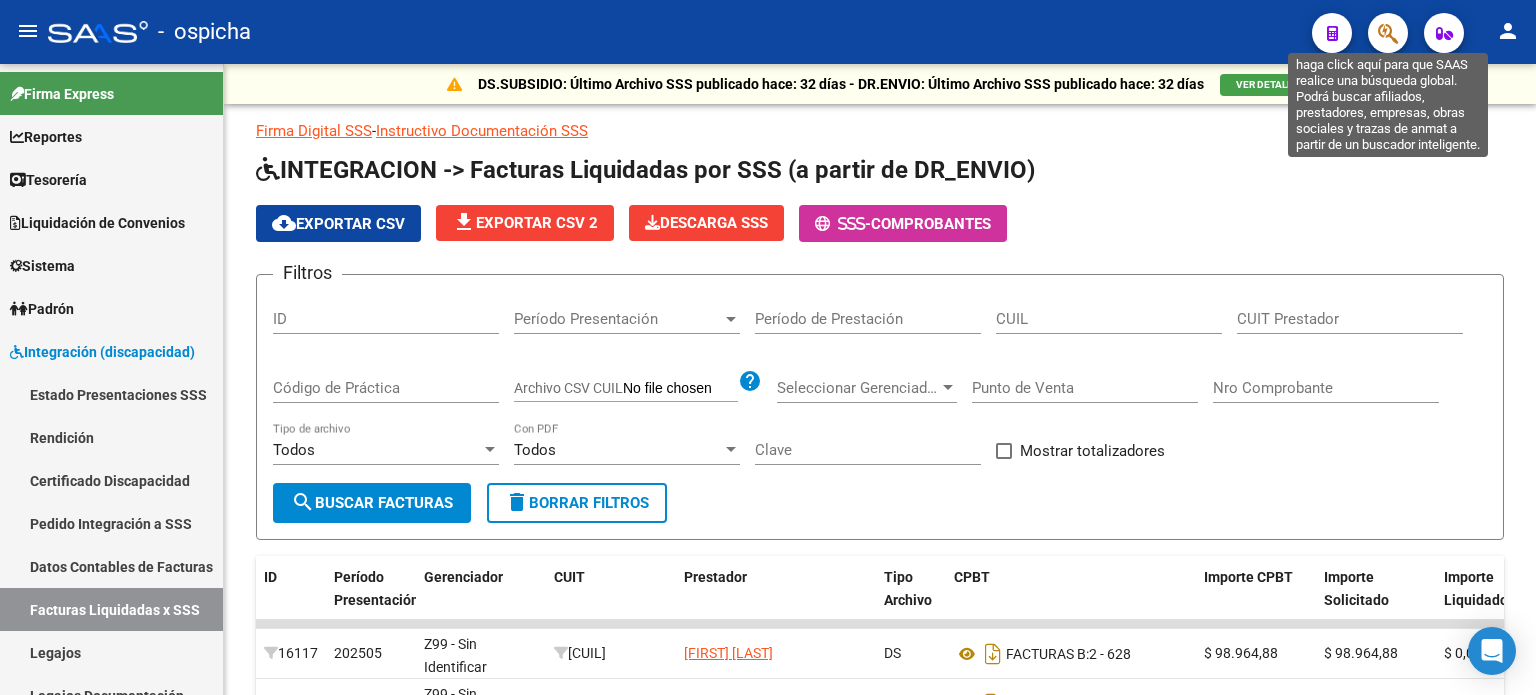 click 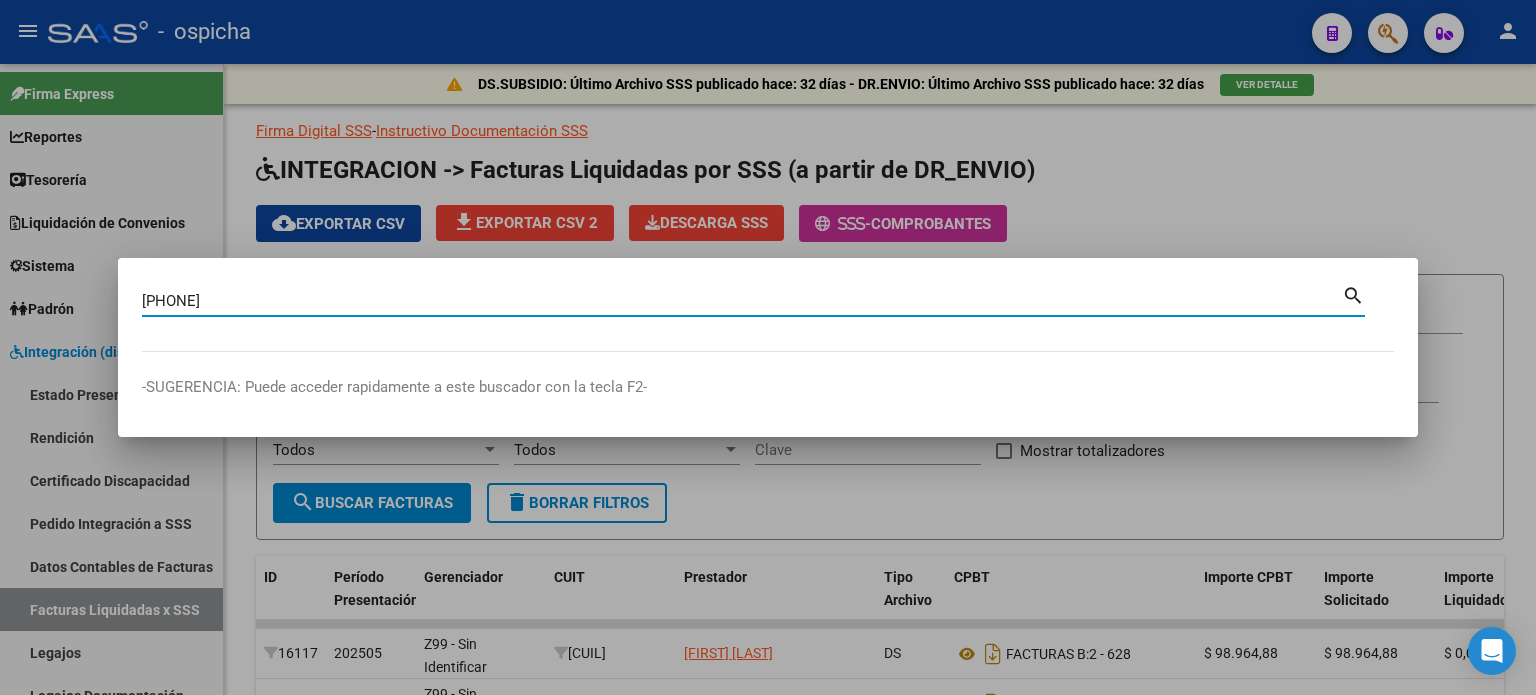 type on "[PHONE]" 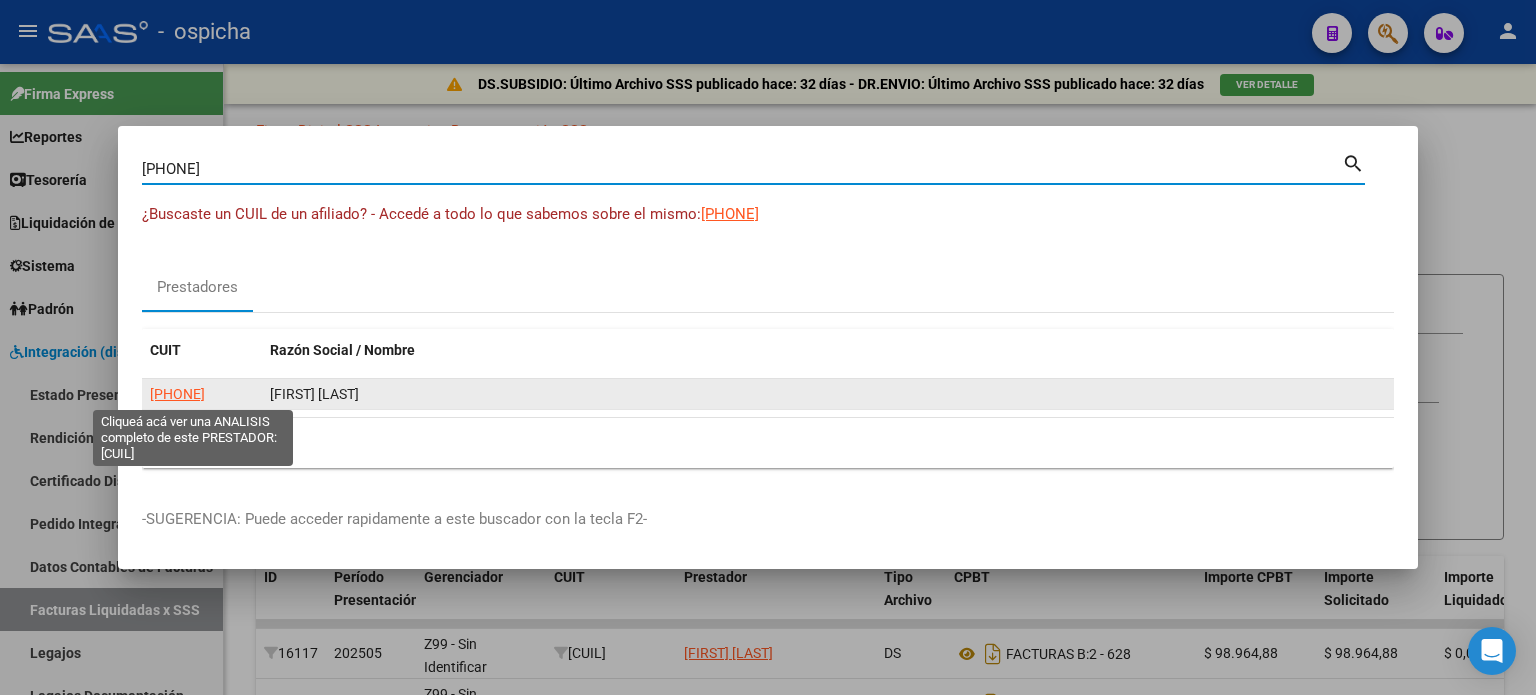 click on "[PHONE]" 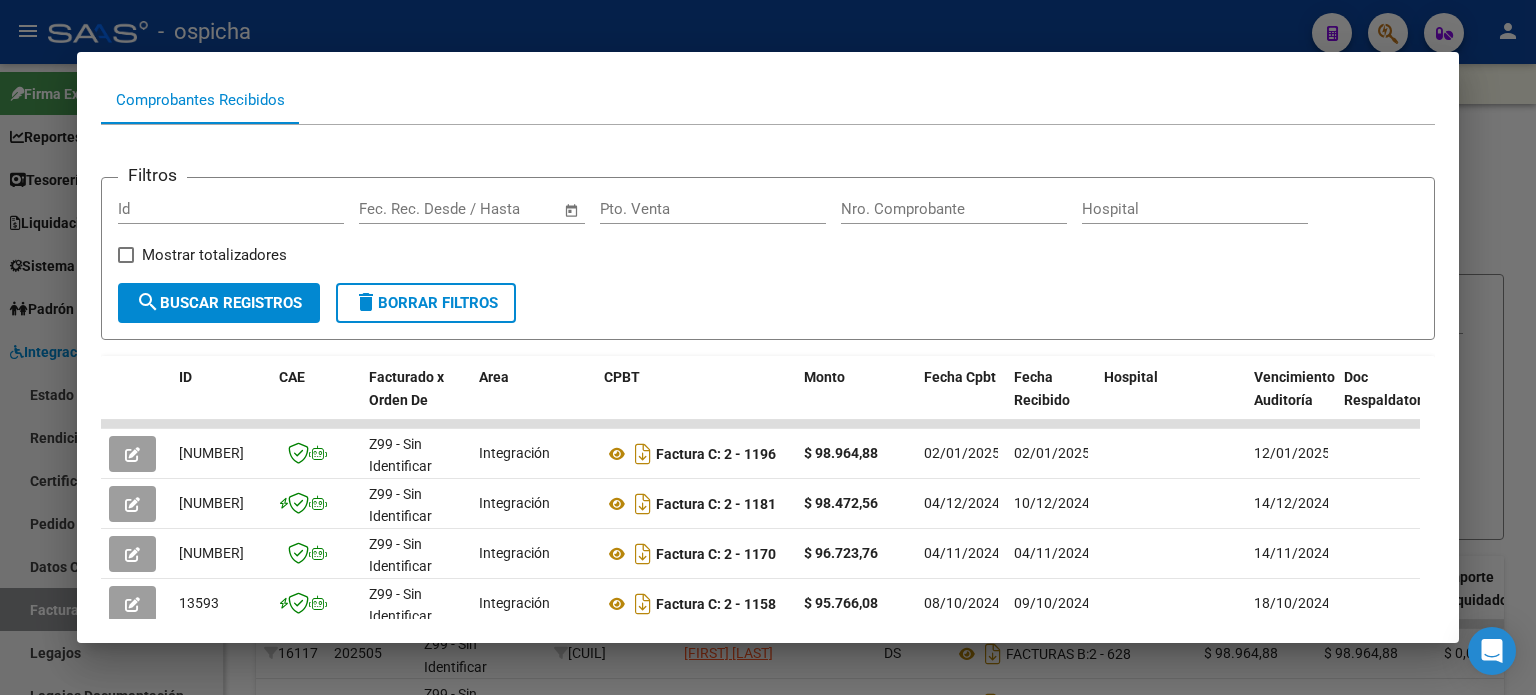 scroll, scrollTop: 390, scrollLeft: 0, axis: vertical 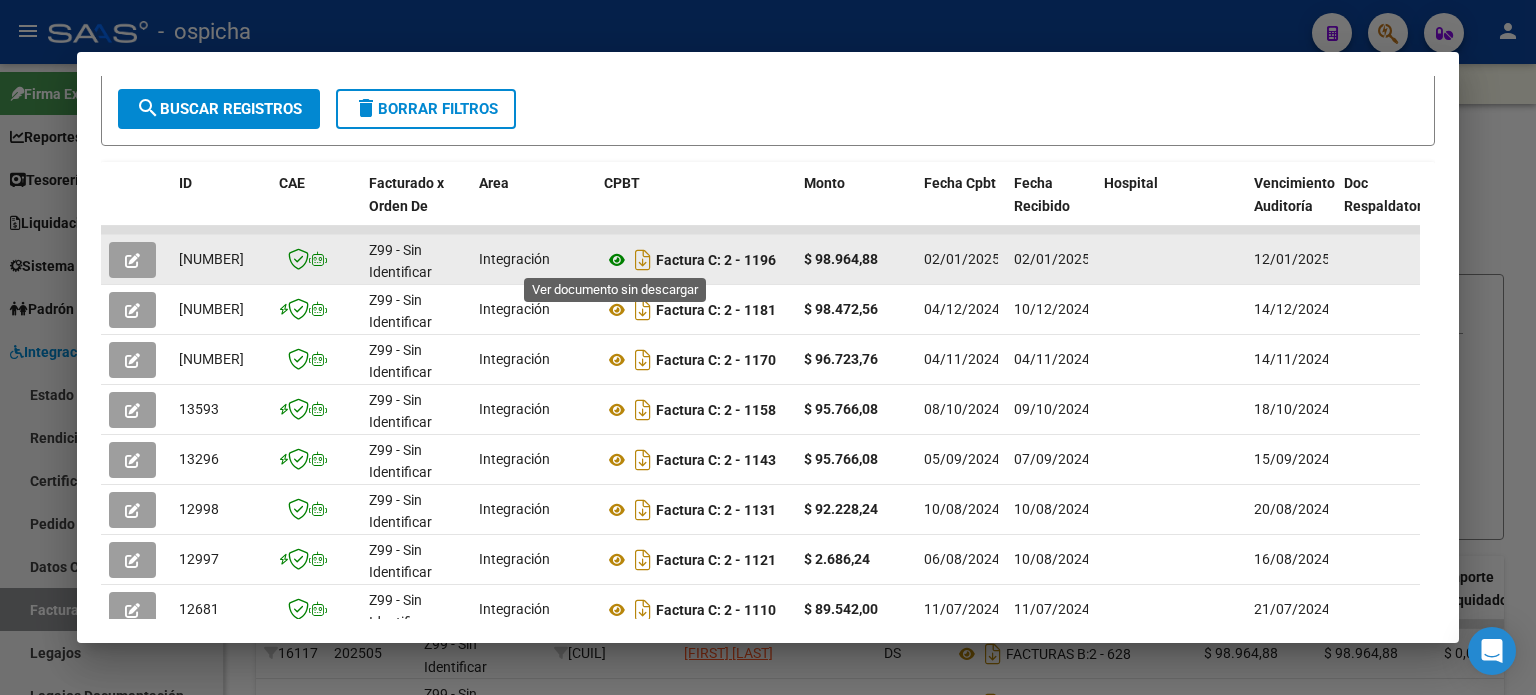 click 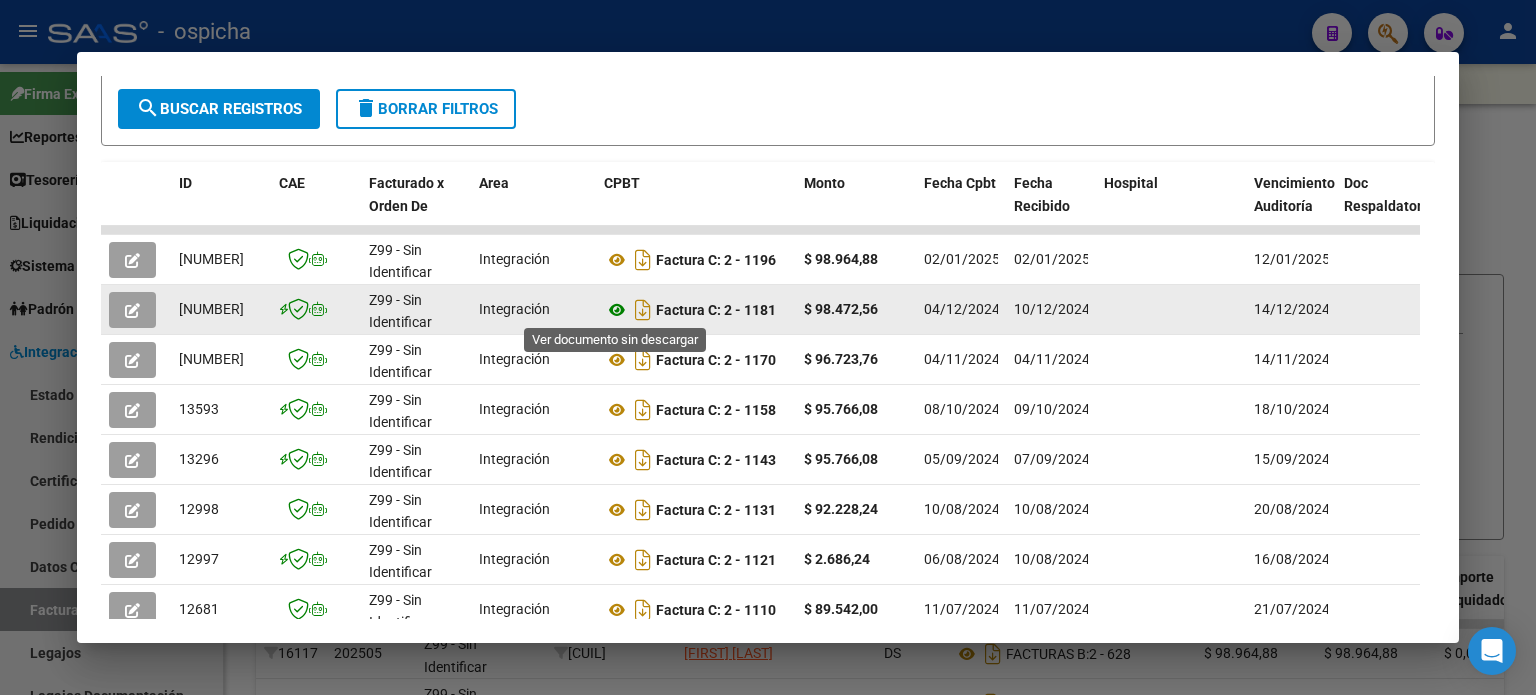 click 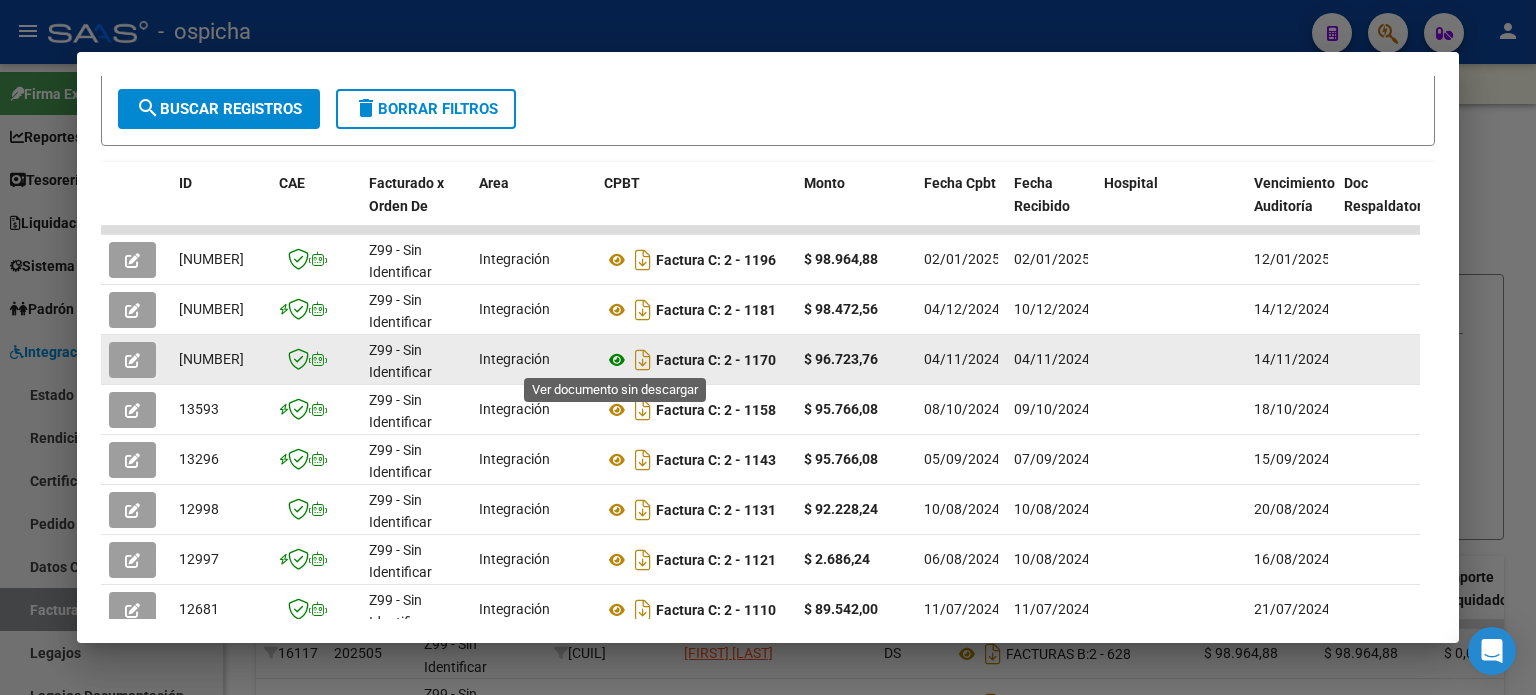 click 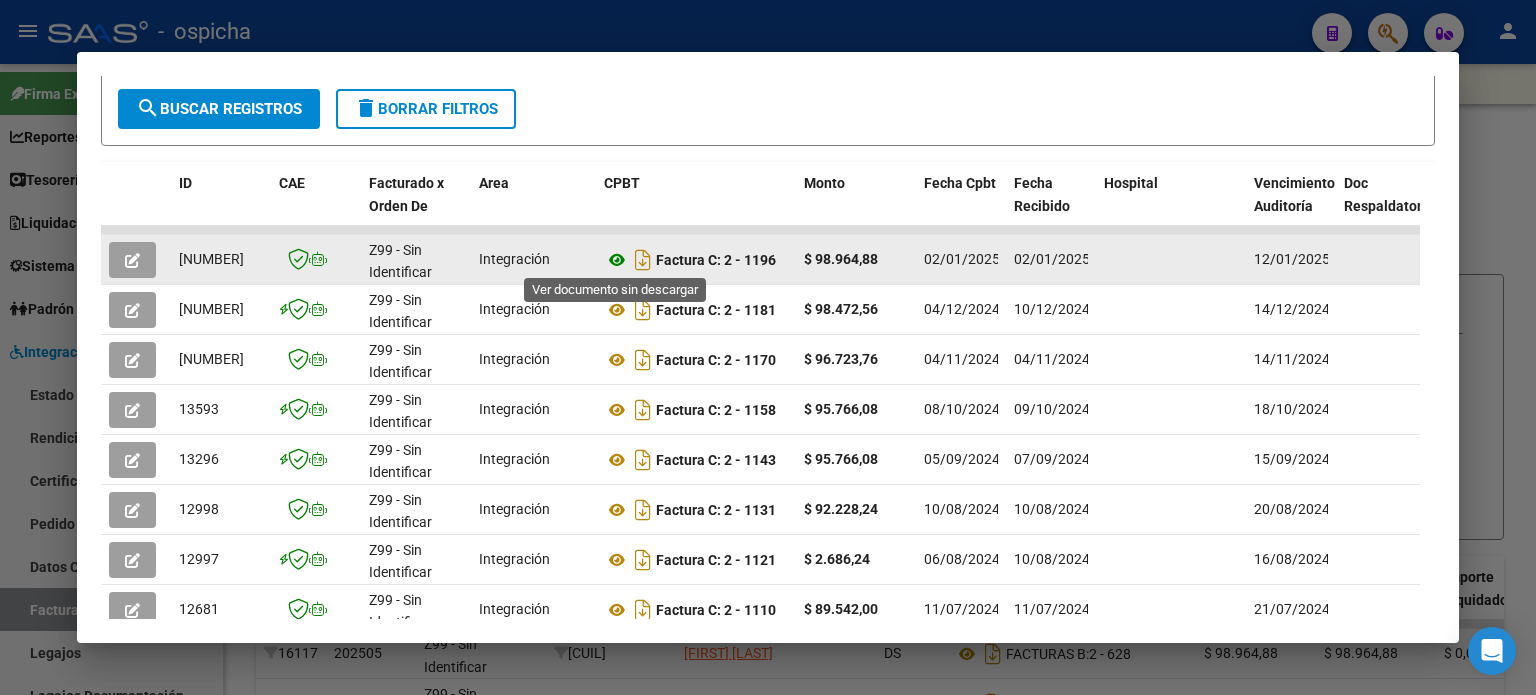 click 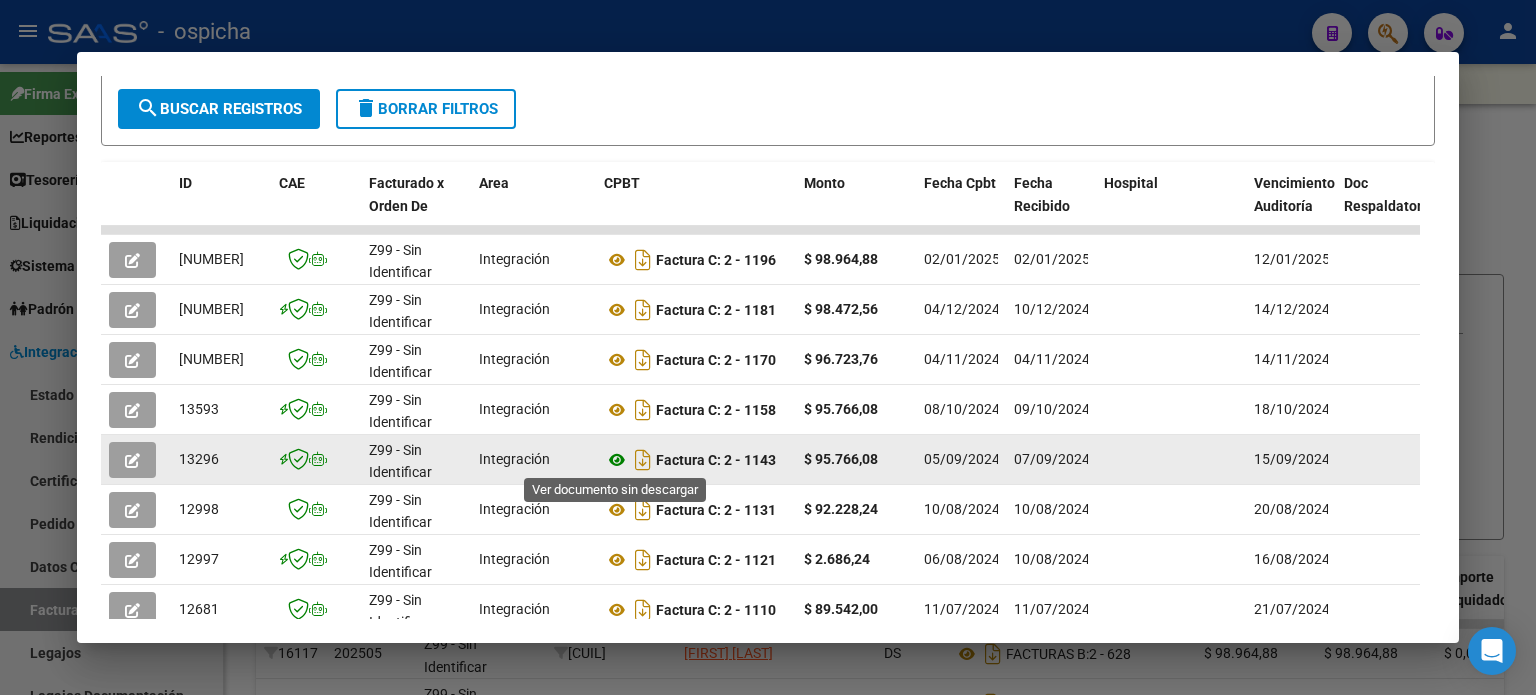 click 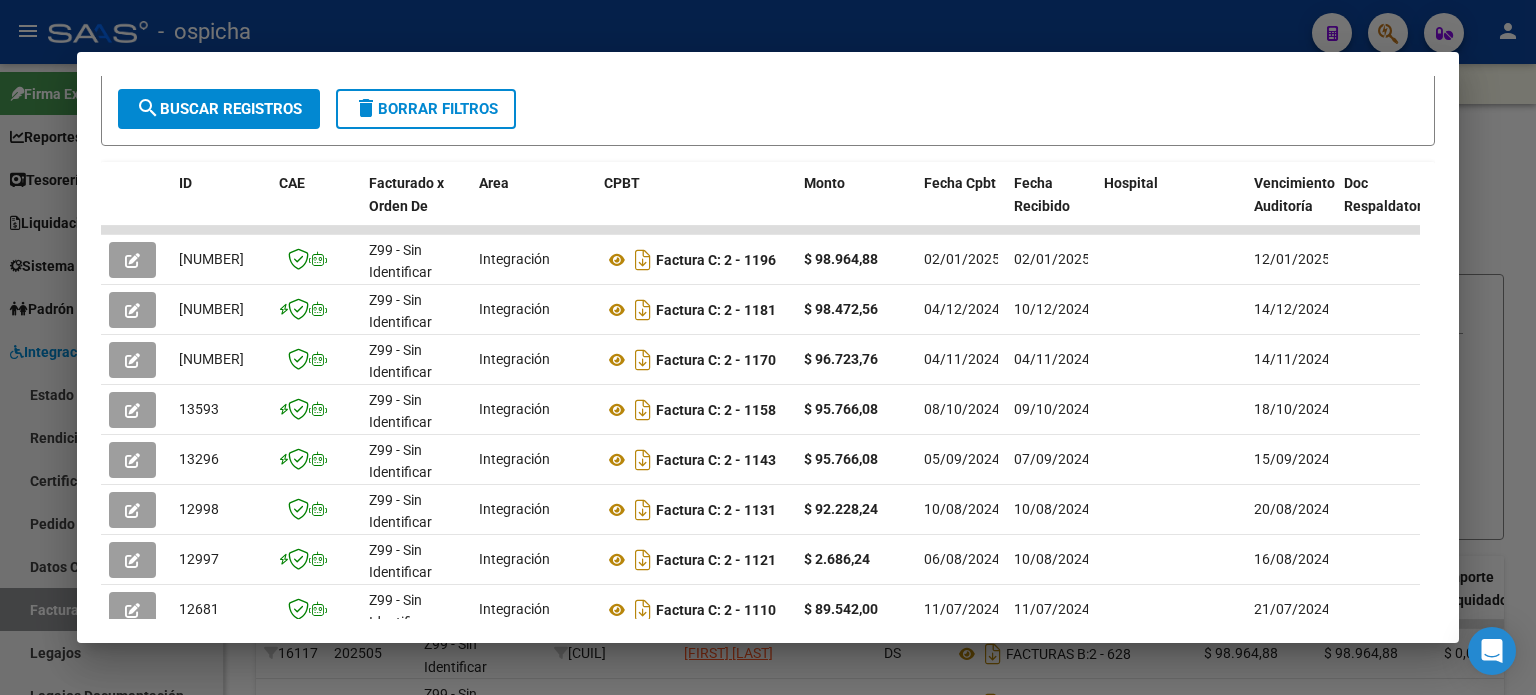 click at bounding box center [768, 347] 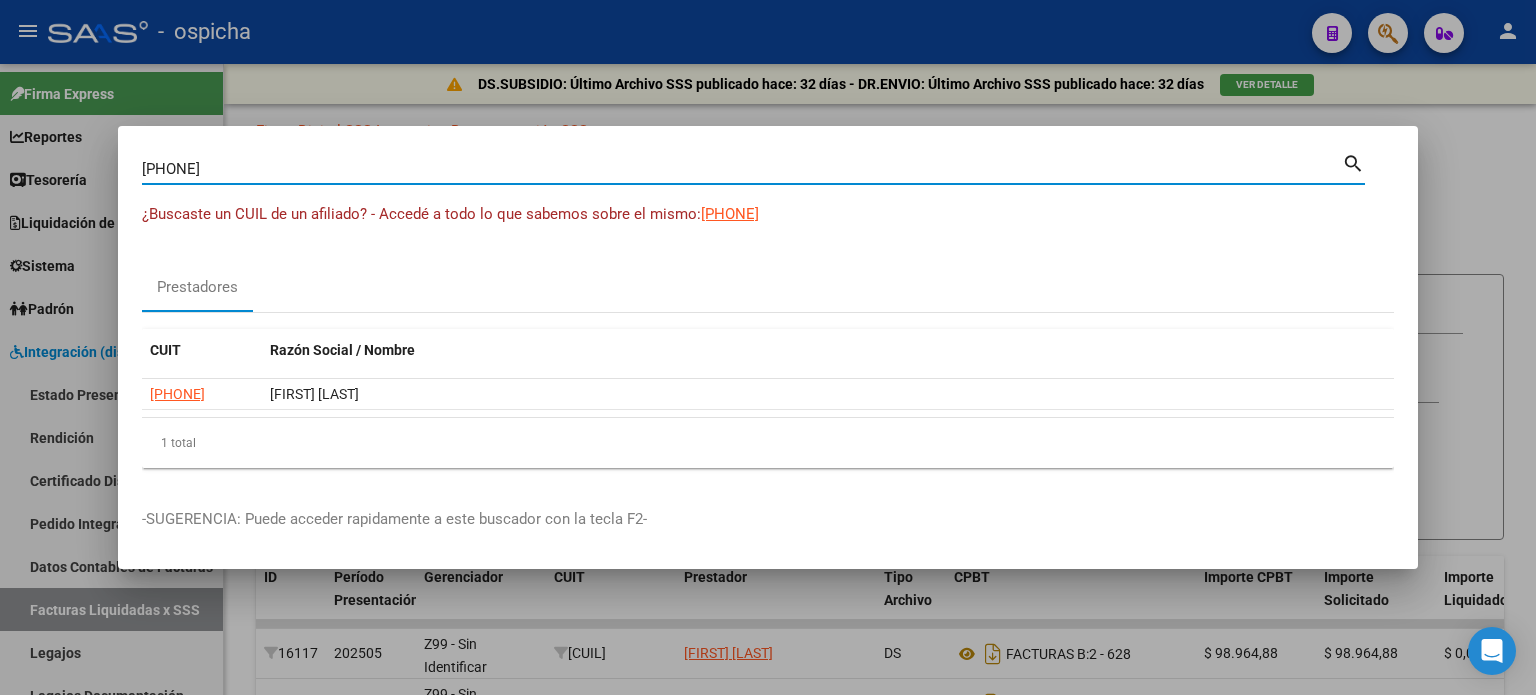 click on "[PHONE]" at bounding box center (742, 169) 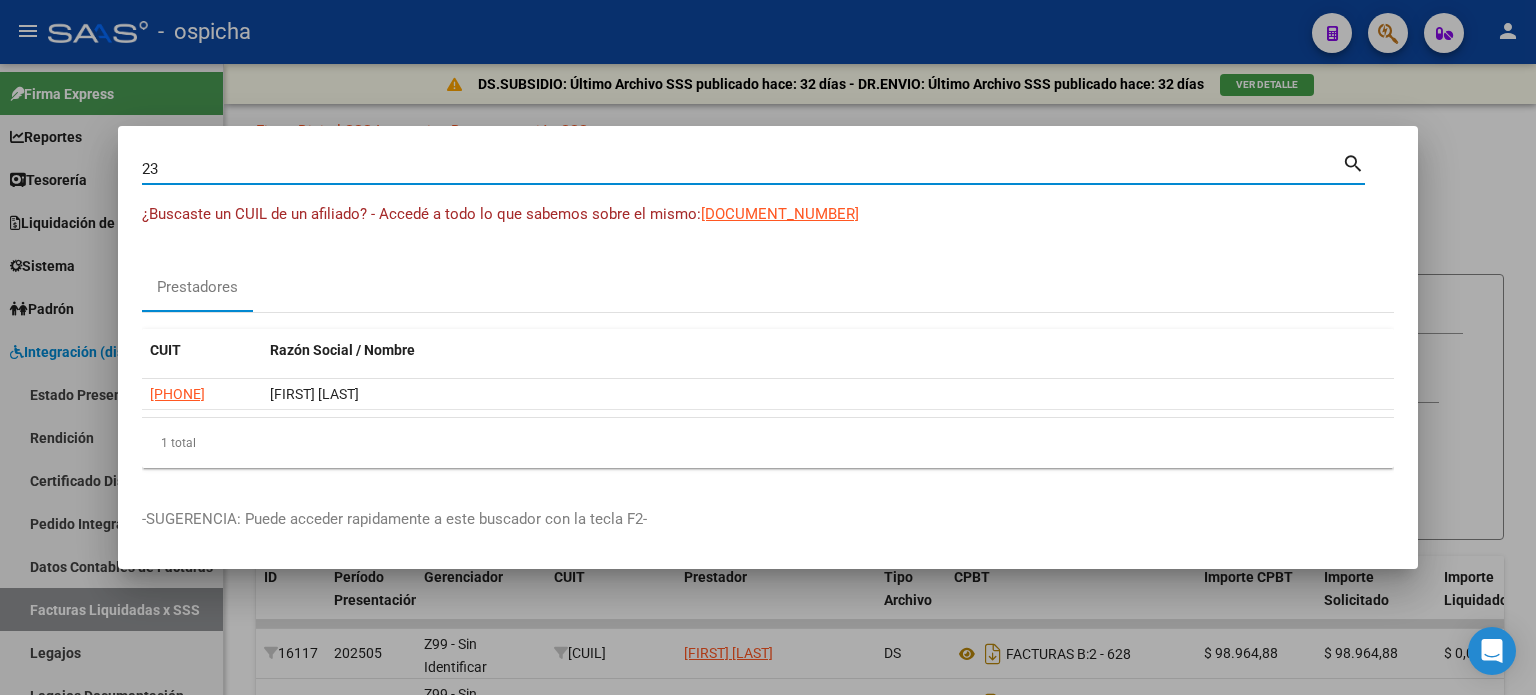 type on "2" 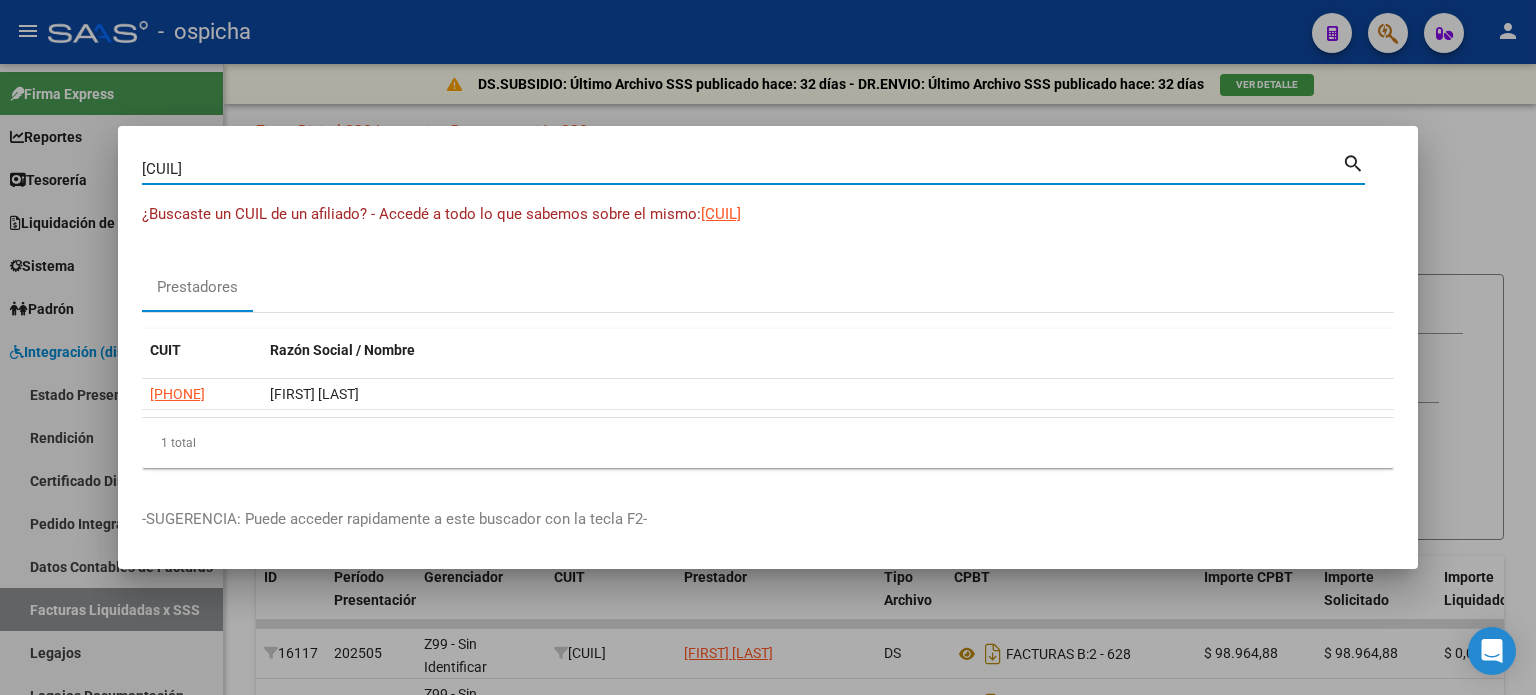 type on "[CUIL]" 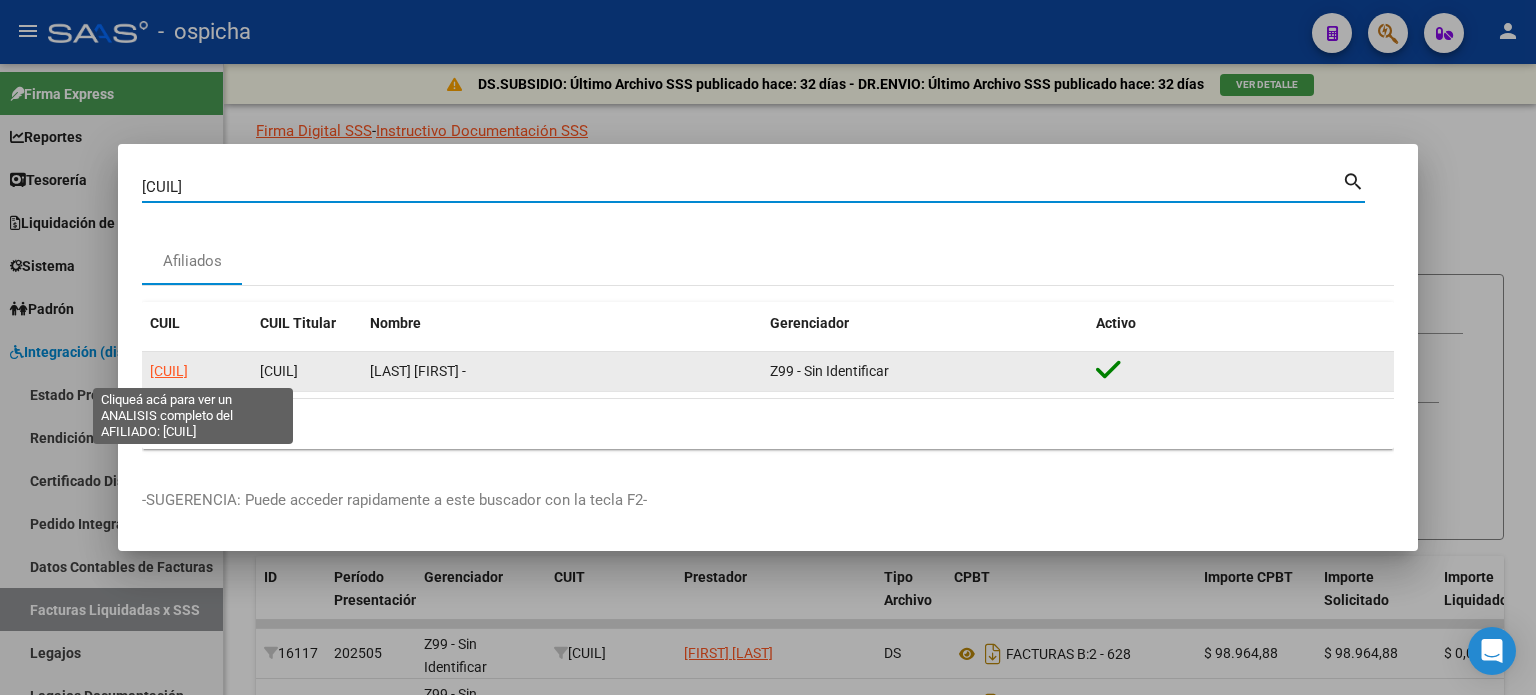 click on "[CUIL]" 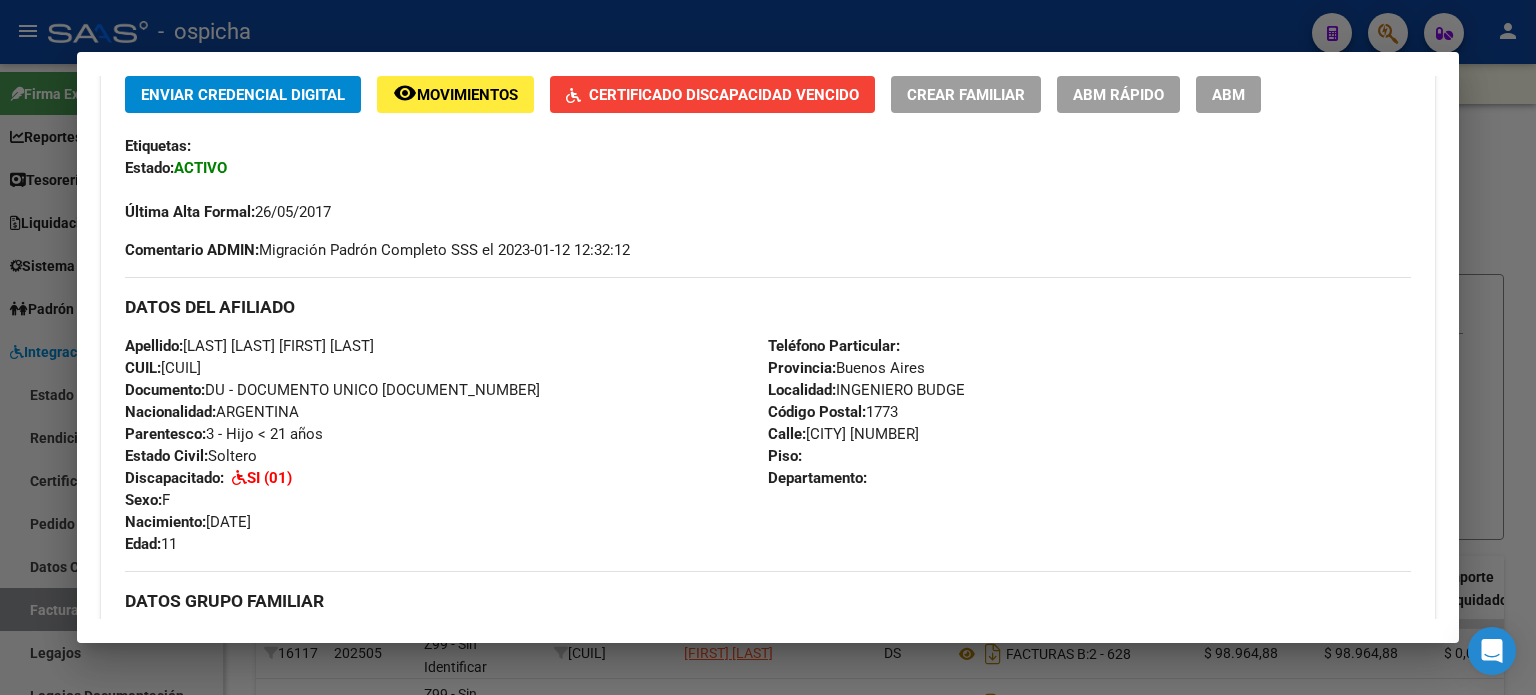scroll, scrollTop: 548, scrollLeft: 0, axis: vertical 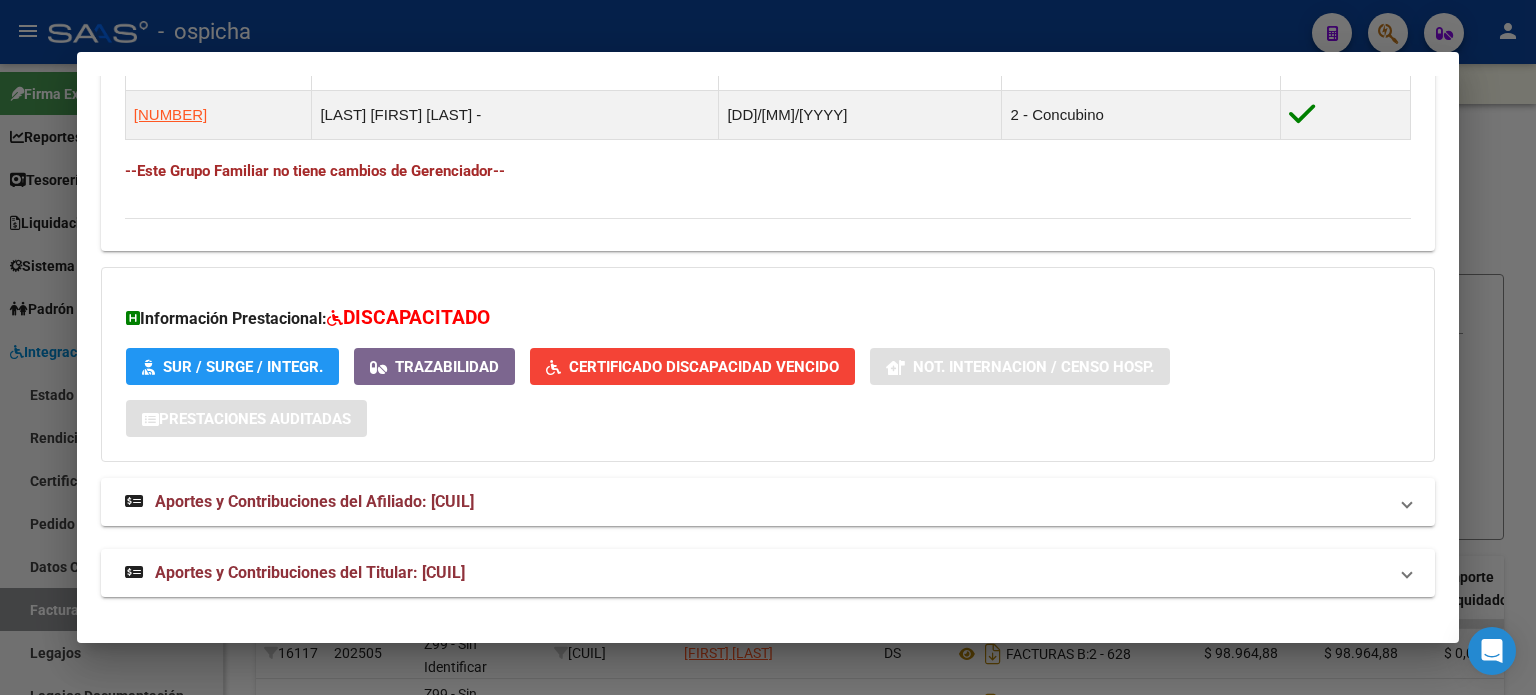 drag, startPoint x: 126, startPoint y: 196, endPoint x: 1204, endPoint y: 222, distance: 1078.3135 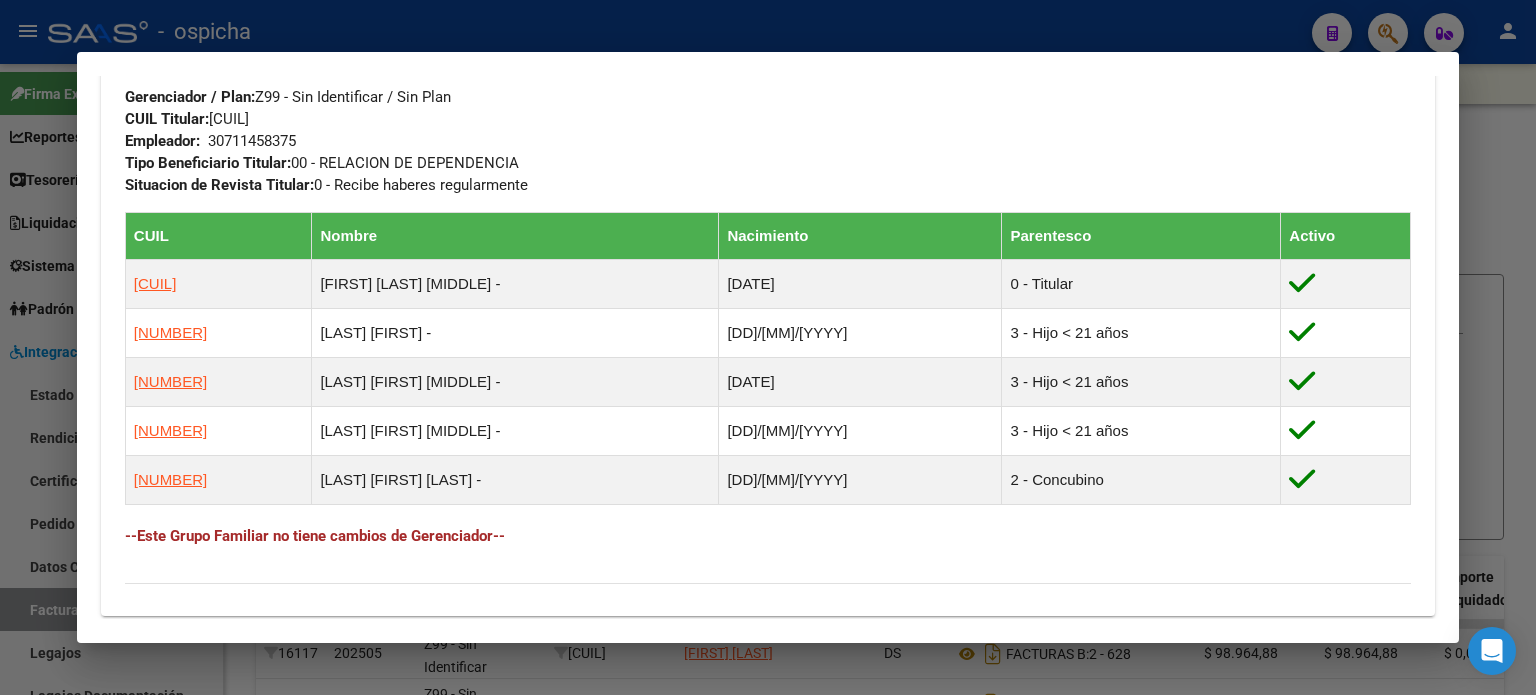 scroll, scrollTop: 648, scrollLeft: 0, axis: vertical 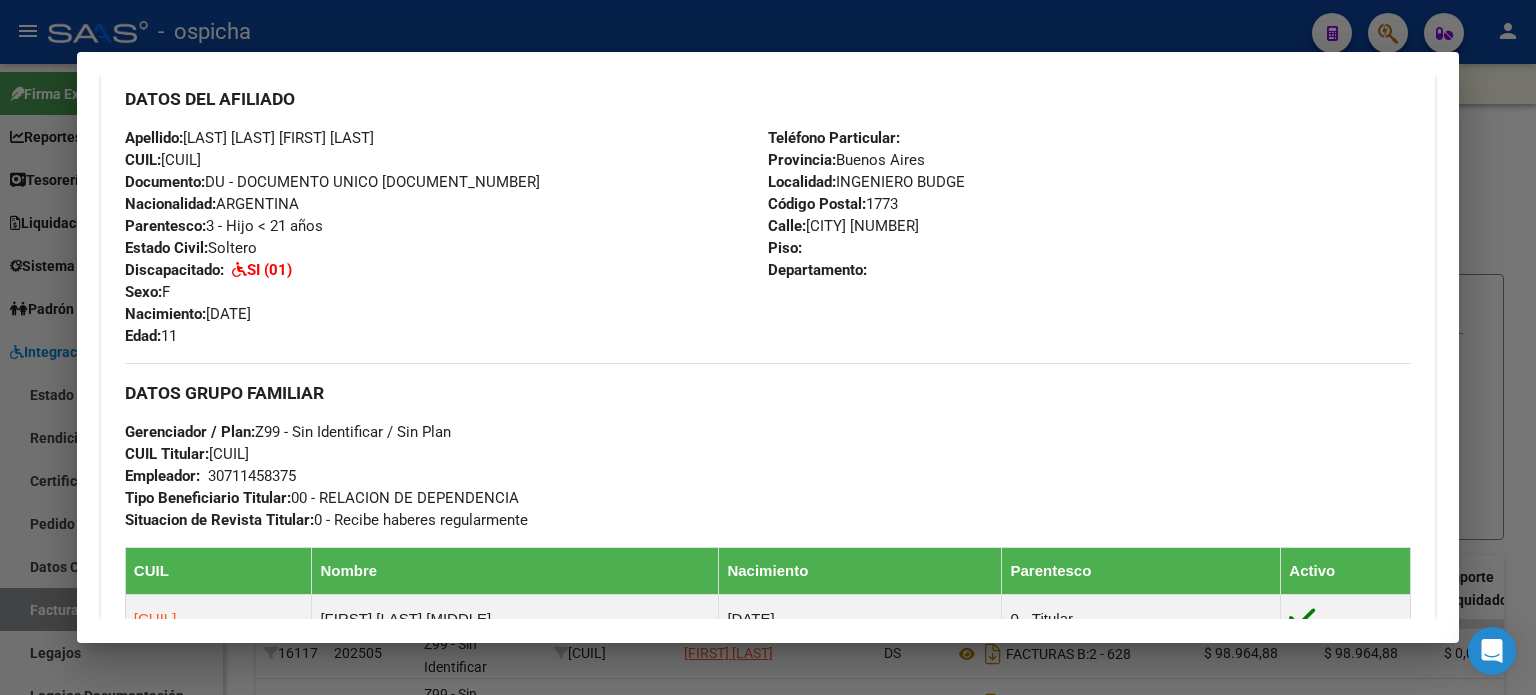 click on "DATOS GRUPO FAMILIAR" at bounding box center (768, 393) 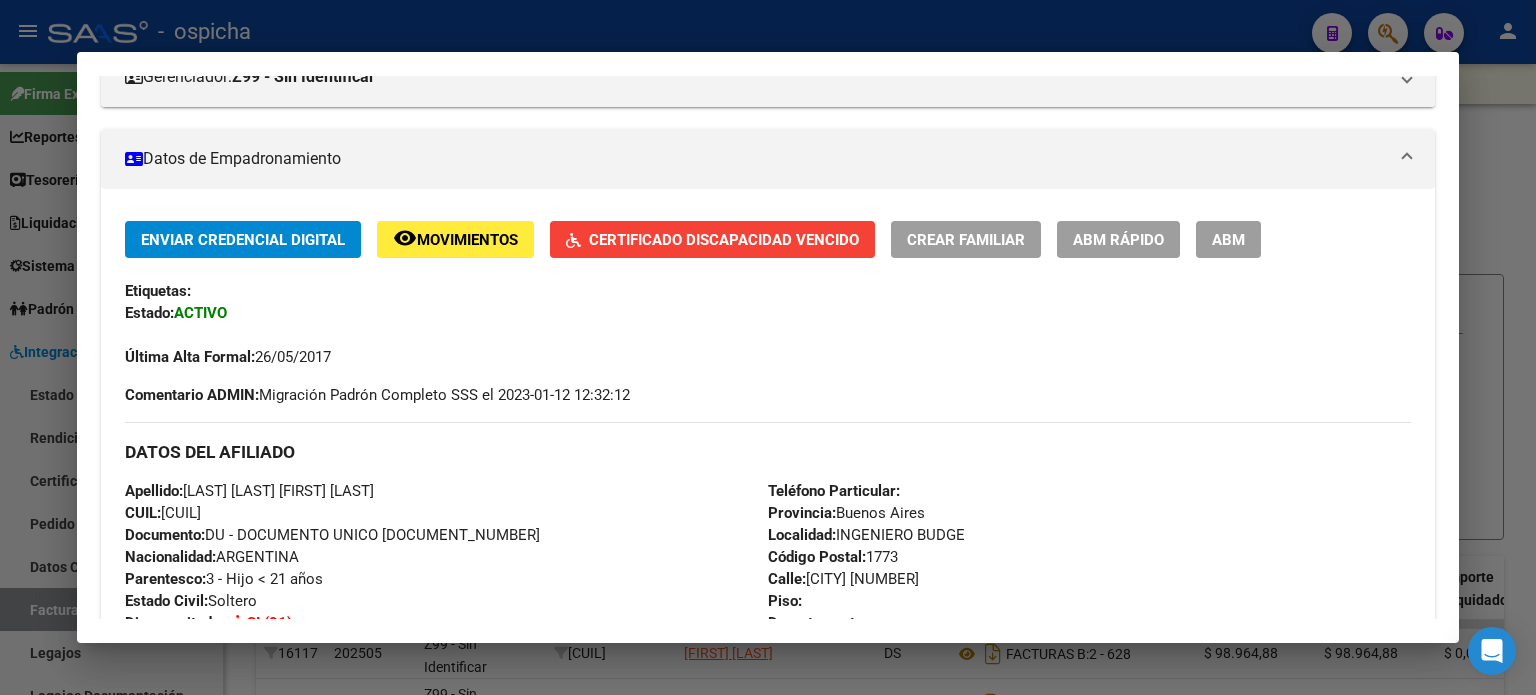 scroll, scrollTop: 48, scrollLeft: 0, axis: vertical 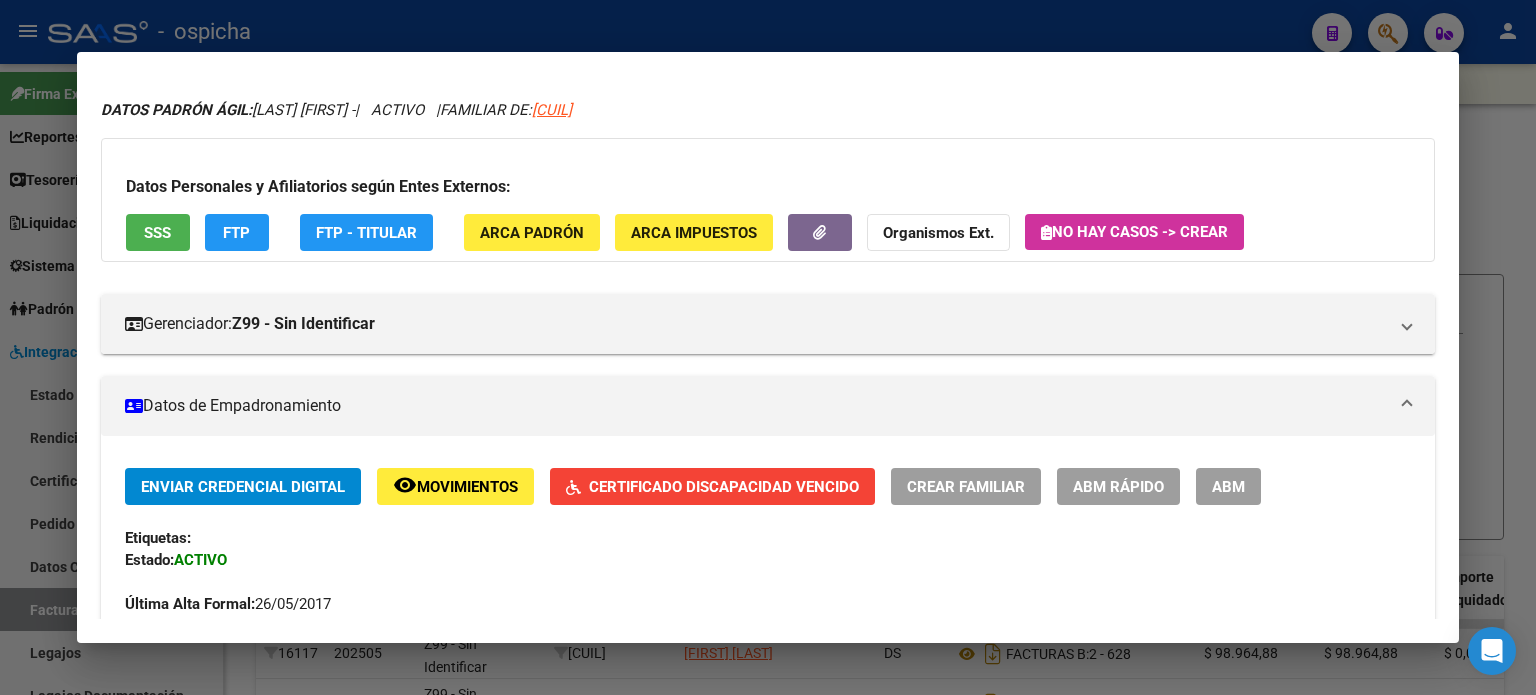 click at bounding box center (768, 347) 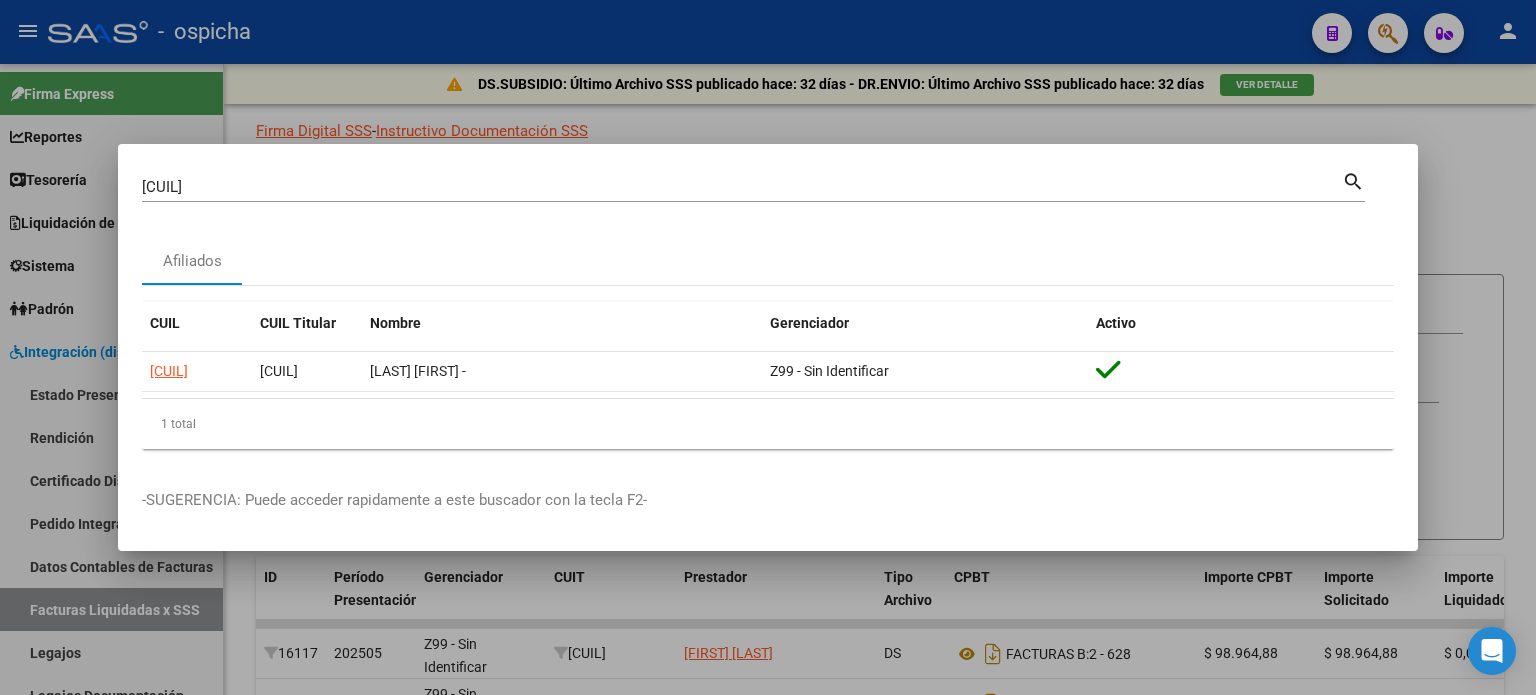 click on "[CUIL]" at bounding box center (742, 187) 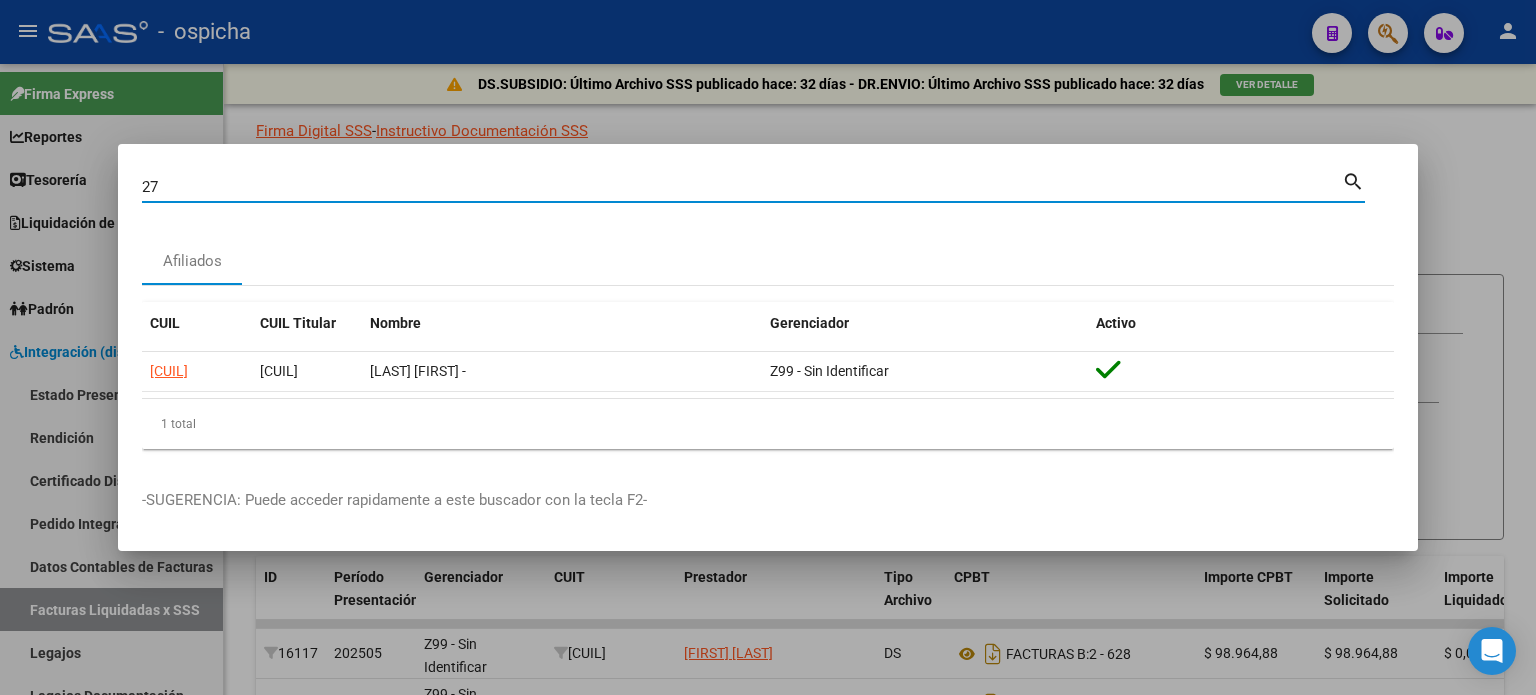 type on "2" 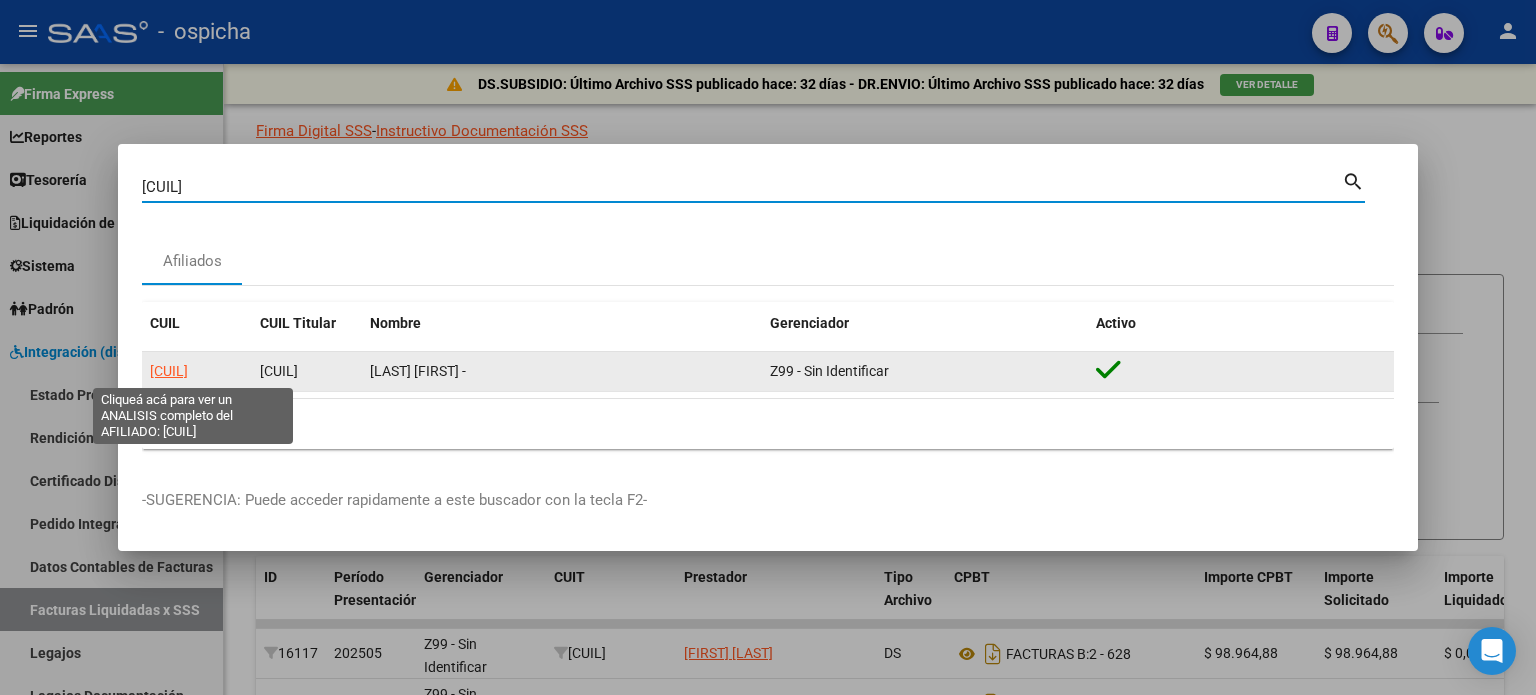 click on "[CUIL]" 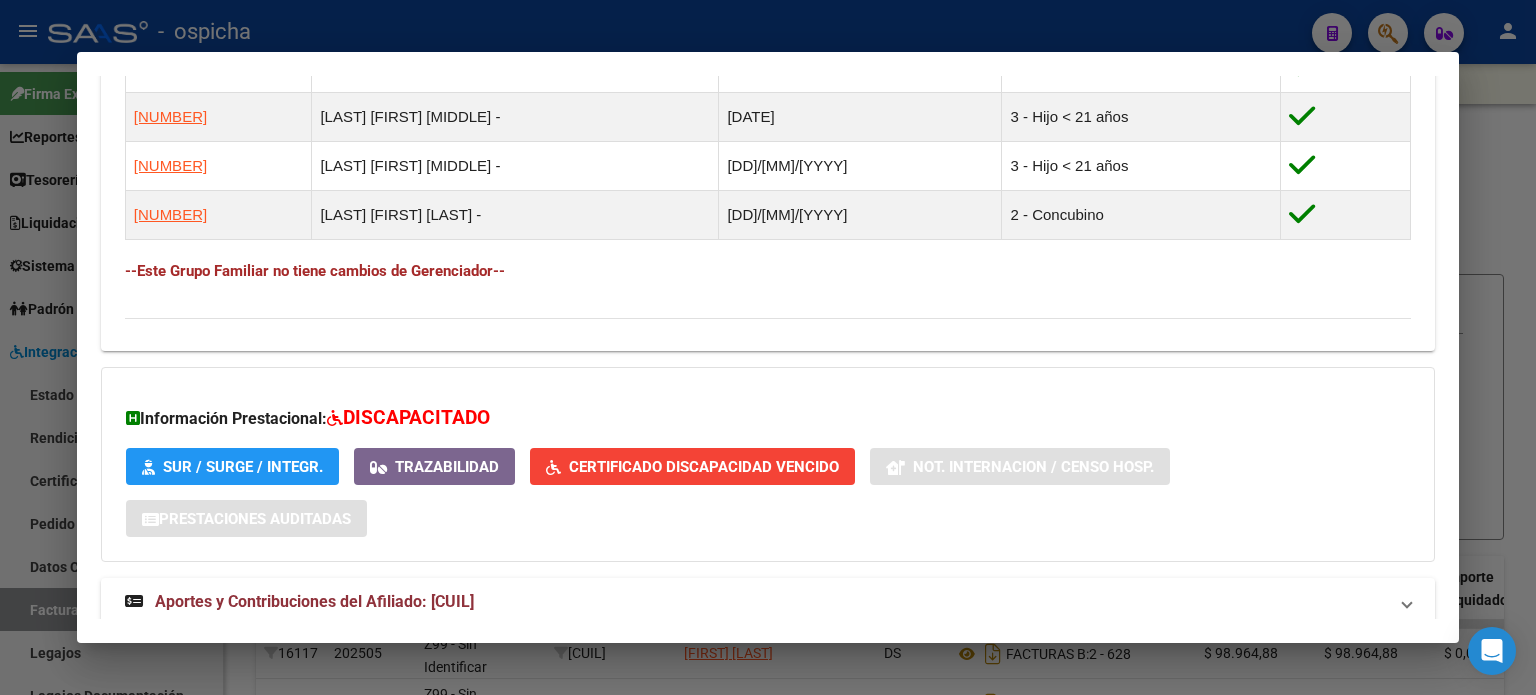 scroll, scrollTop: 1348, scrollLeft: 0, axis: vertical 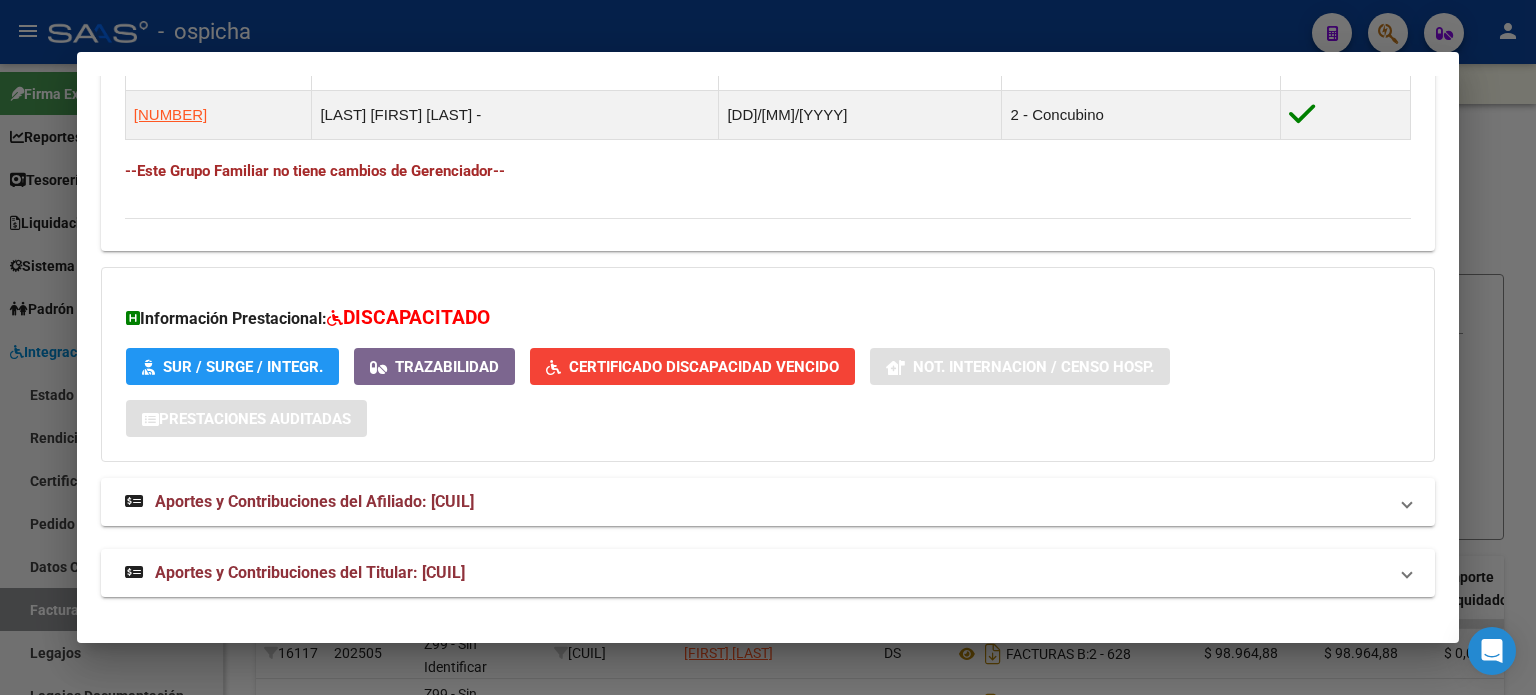 click at bounding box center (768, 347) 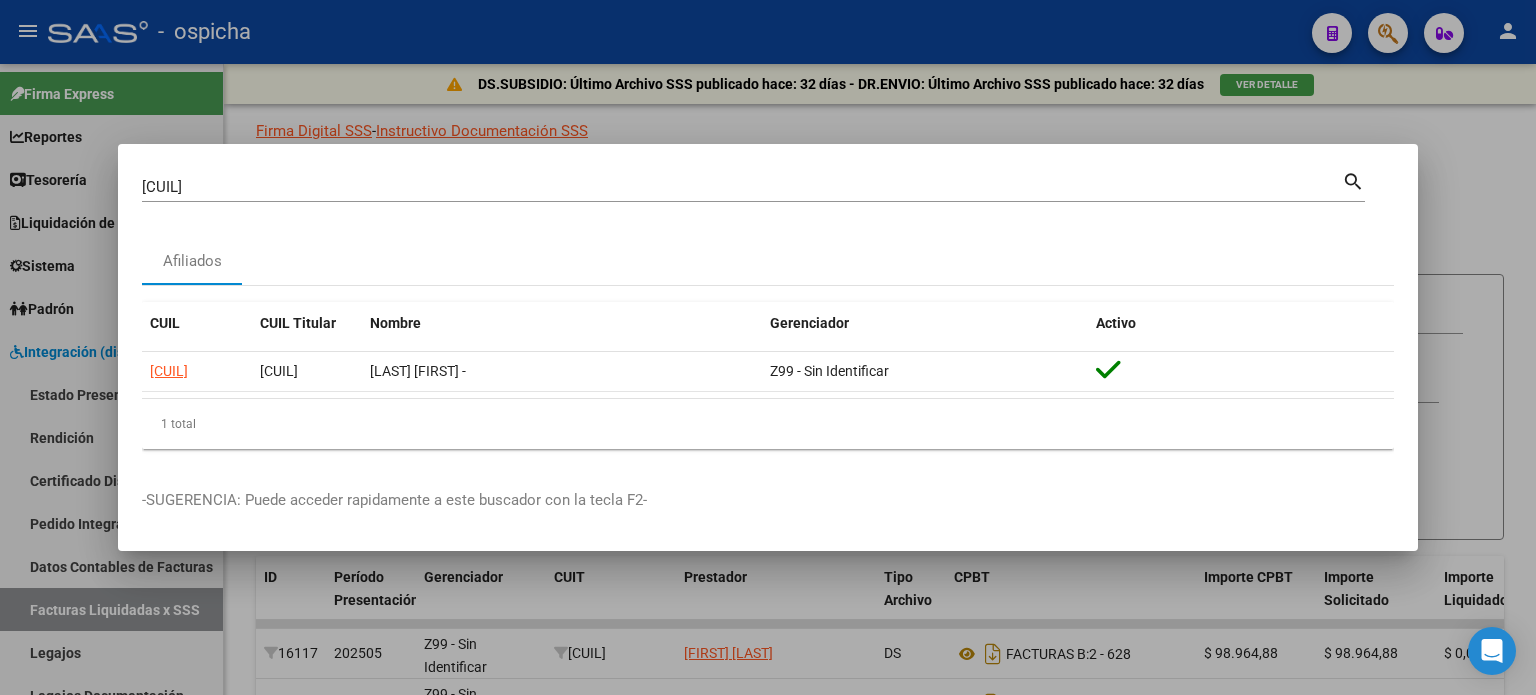 click on "[CUIL]" at bounding box center (742, 187) 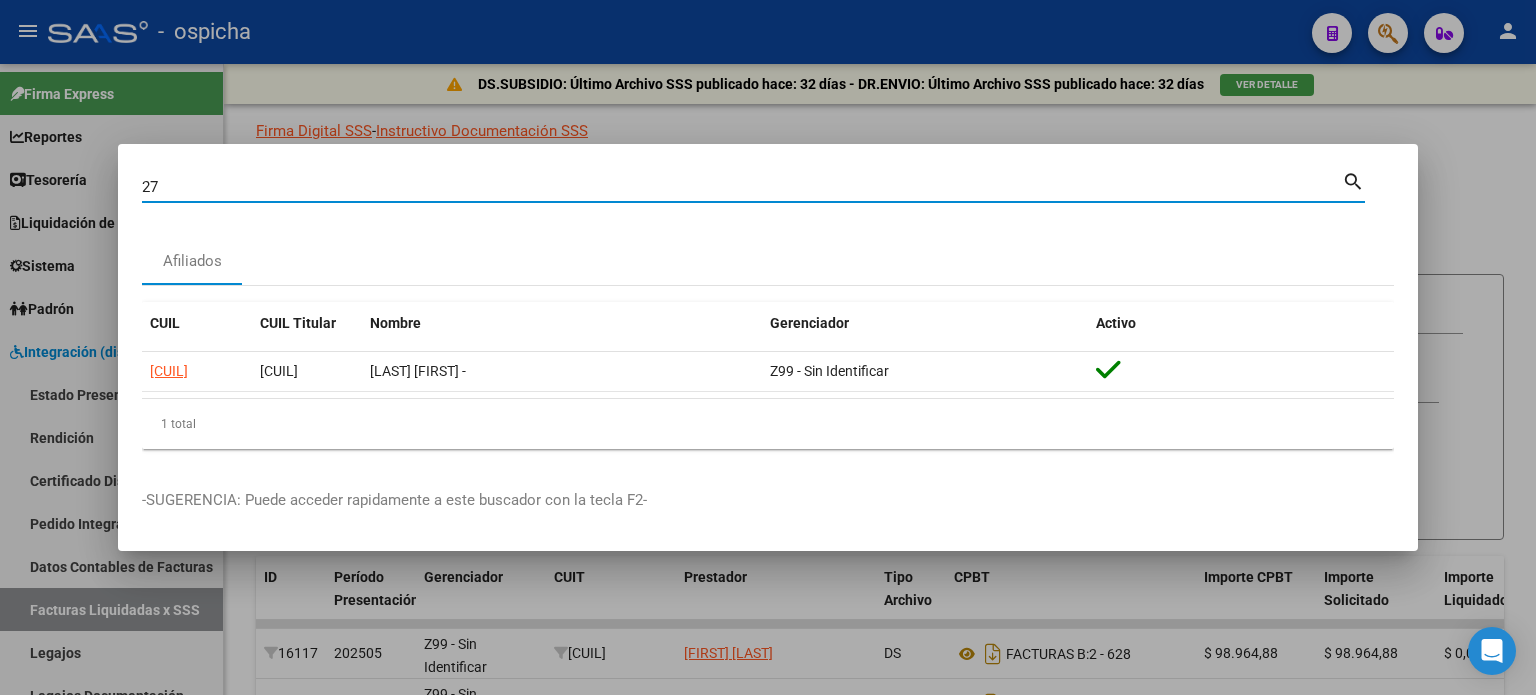 type on "2" 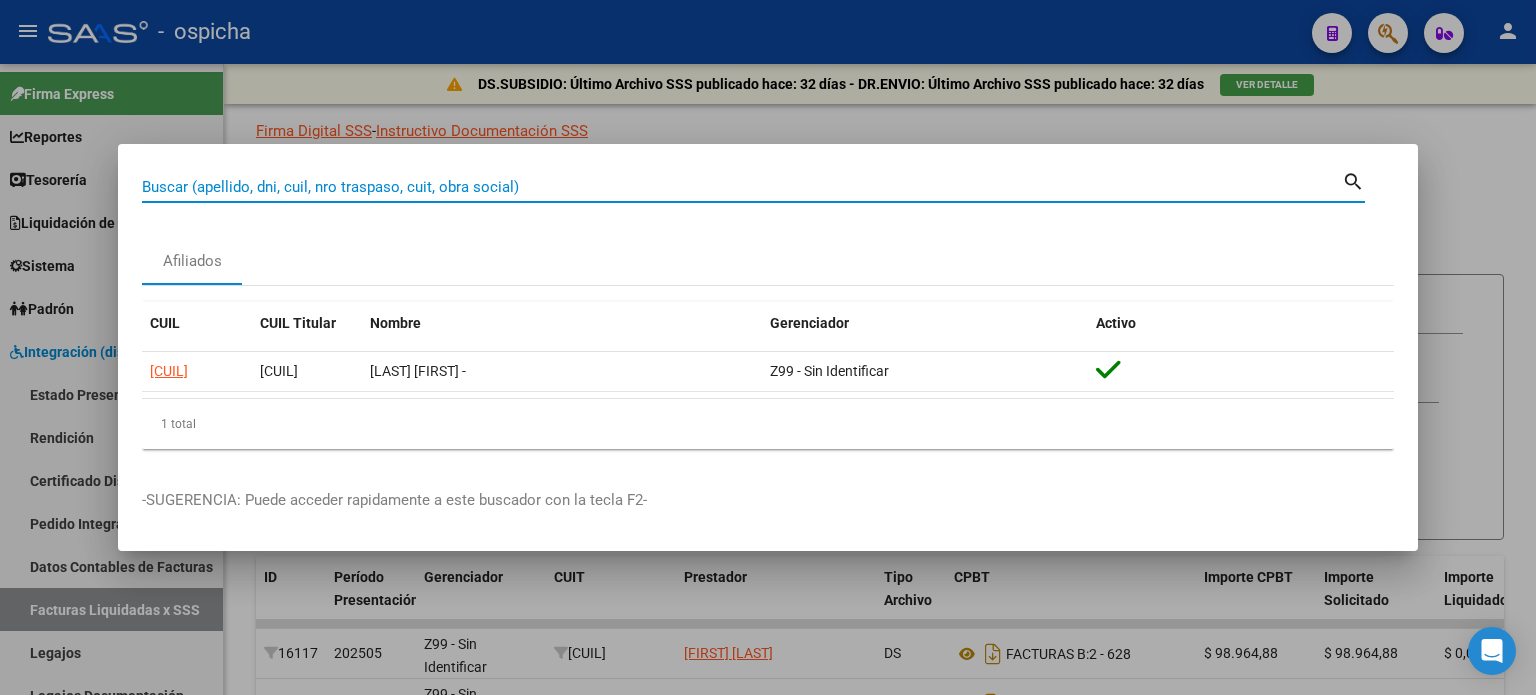 type 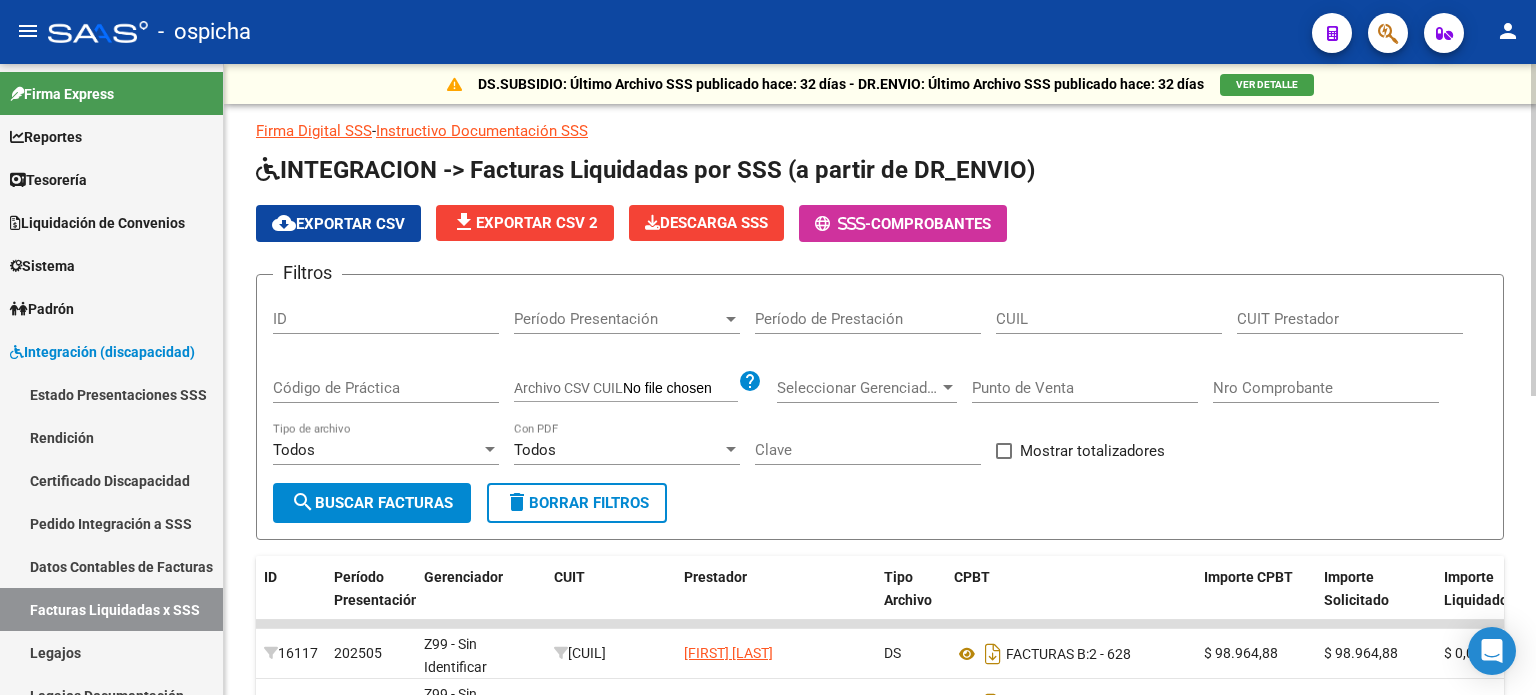 click on "CUIT Prestador" at bounding box center (1350, 319) 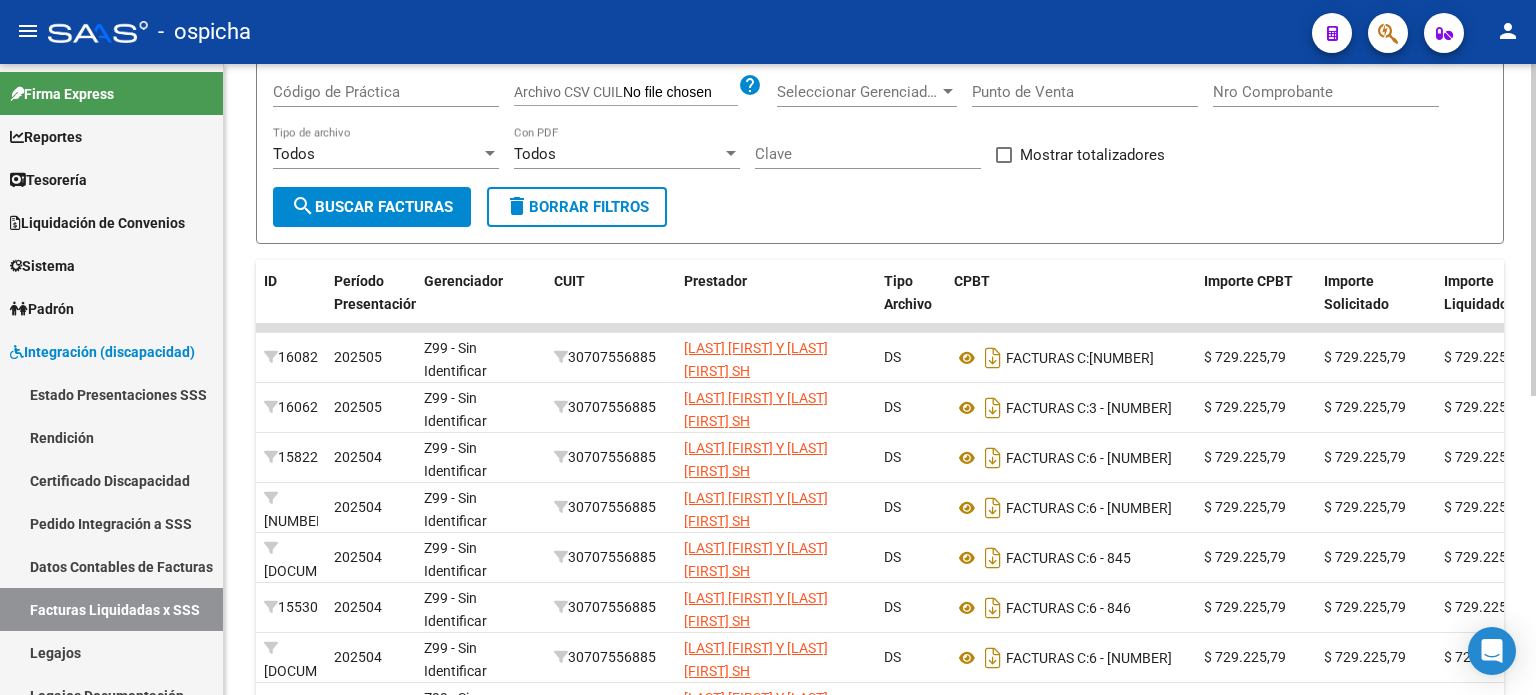 scroll, scrollTop: 300, scrollLeft: 0, axis: vertical 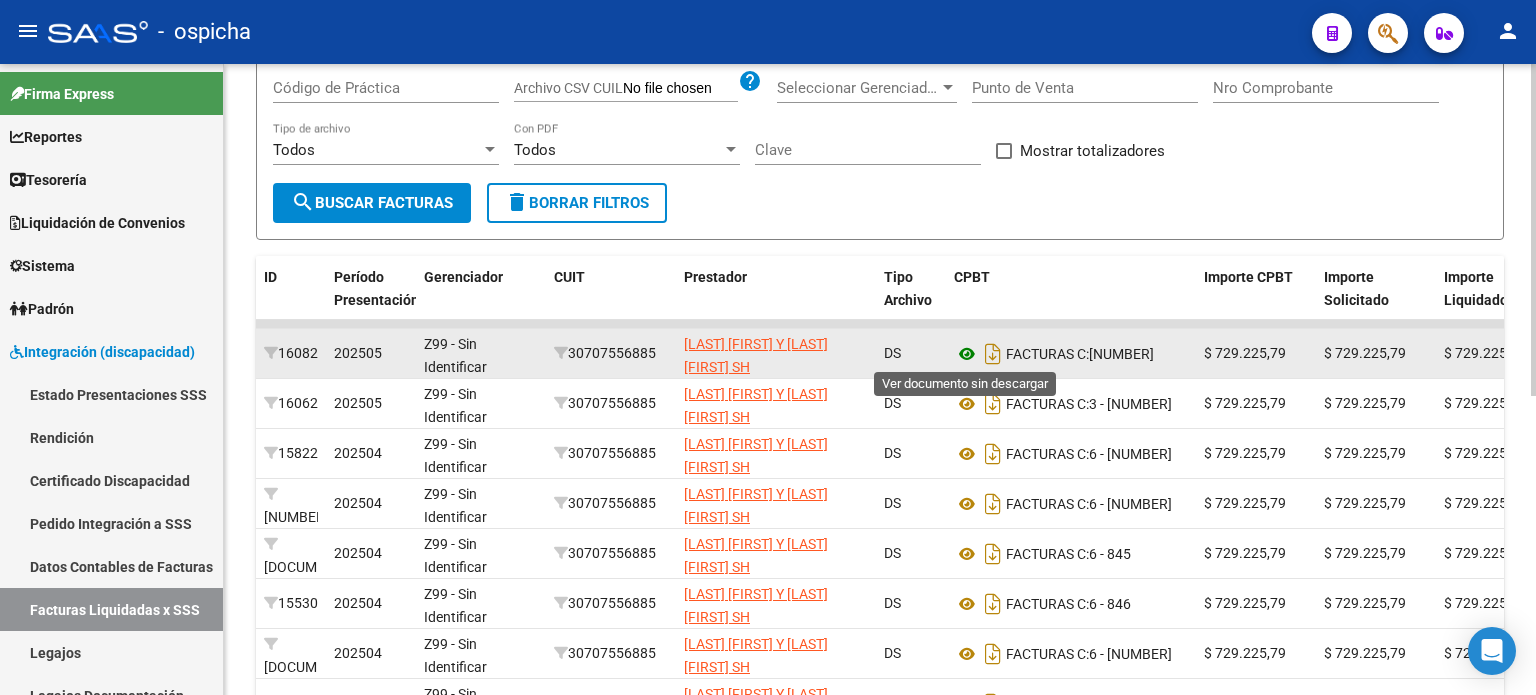 type on "[CUIL]" 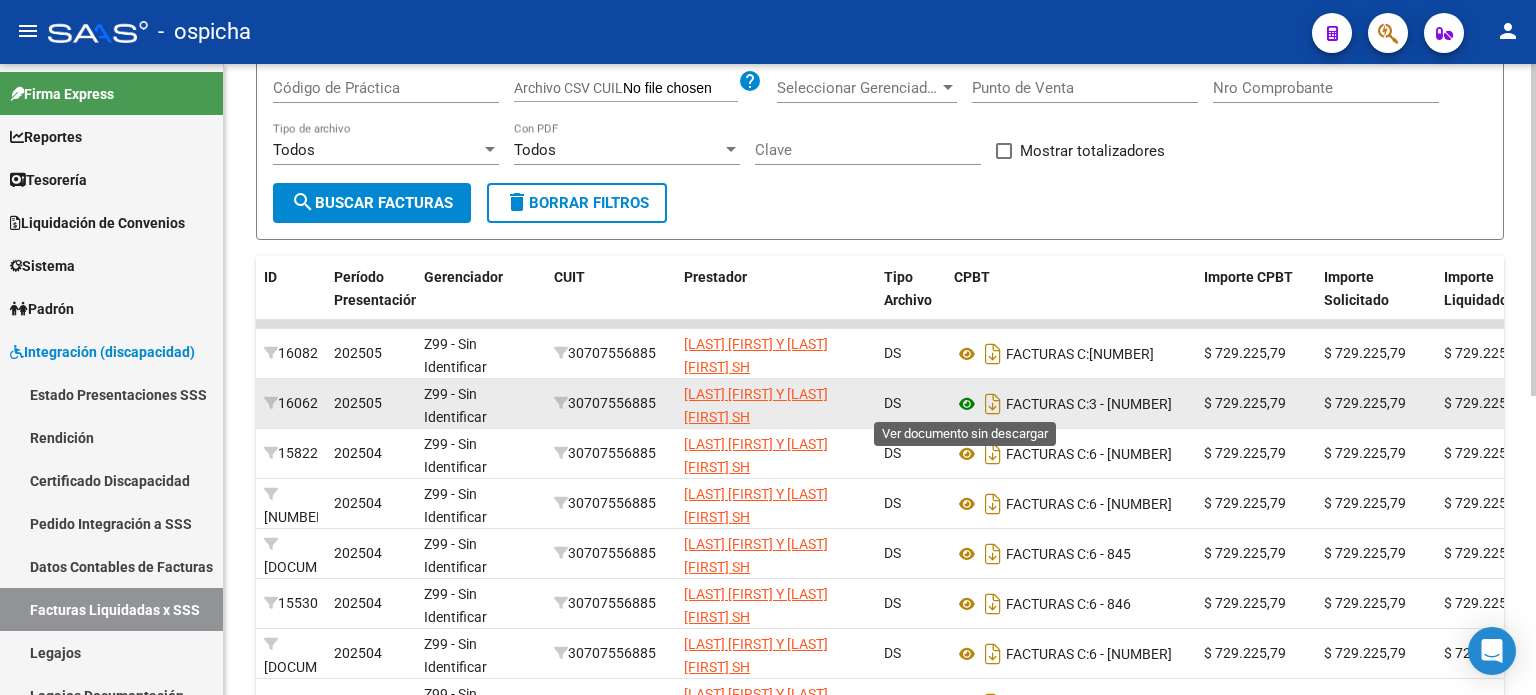 click 